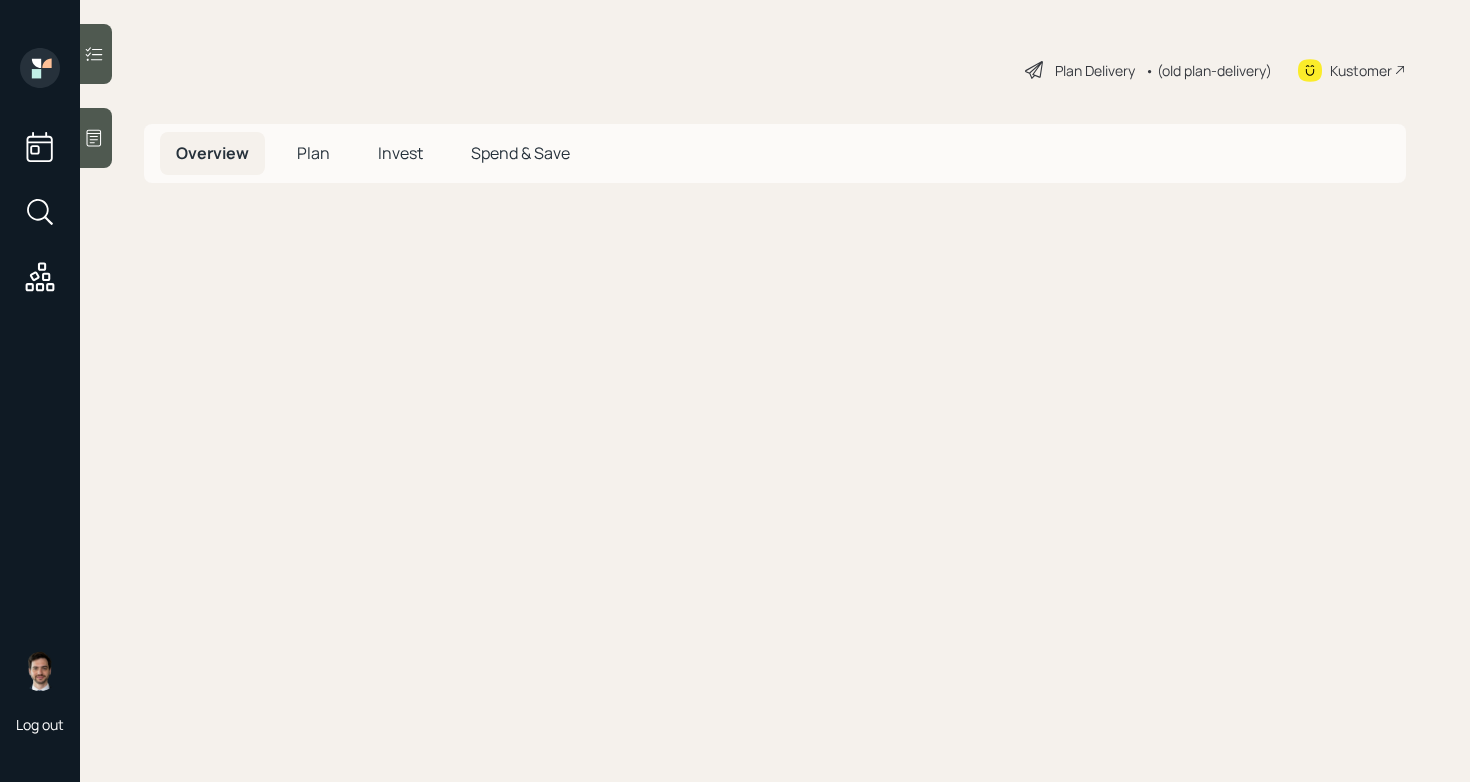 scroll, scrollTop: 0, scrollLeft: 0, axis: both 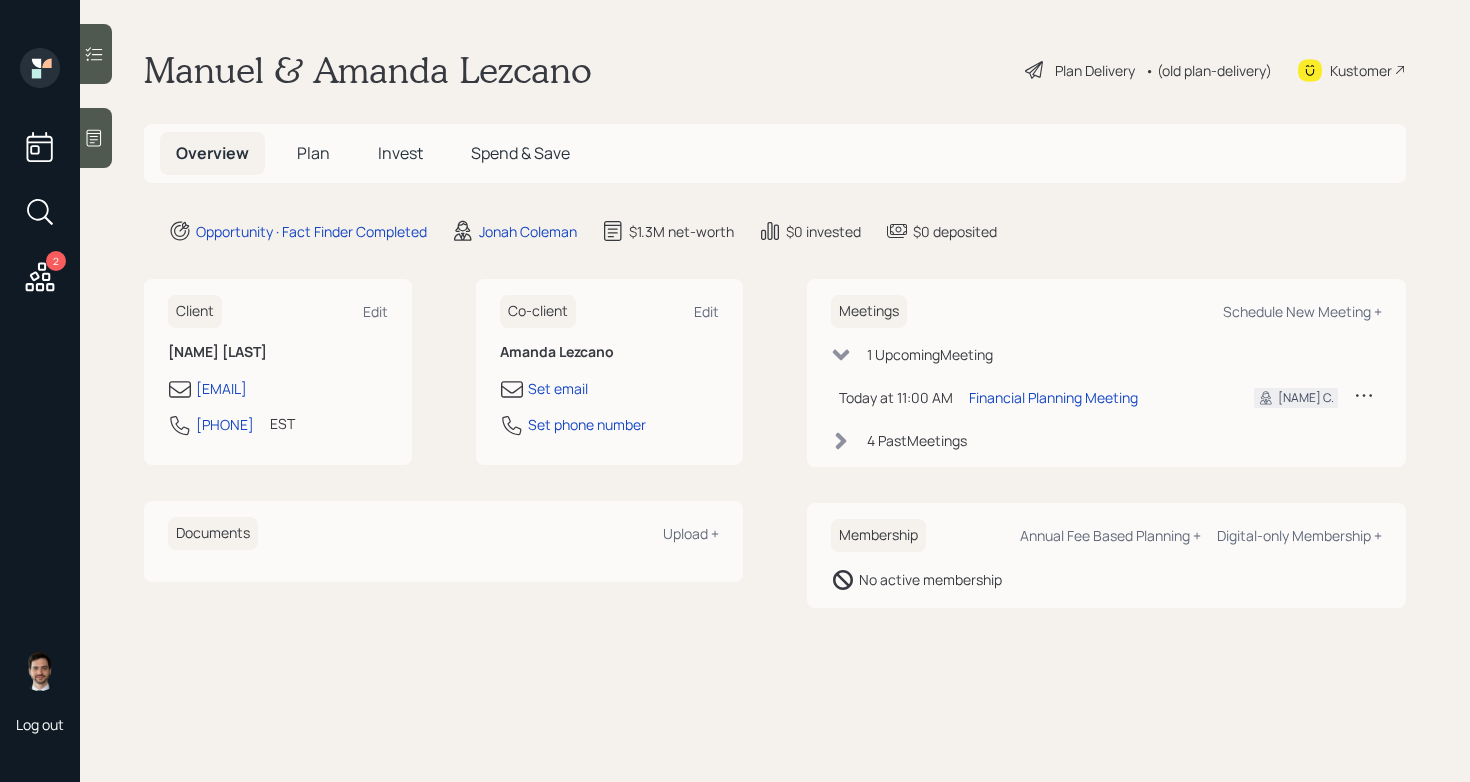 click on "Plan" at bounding box center [313, 153] 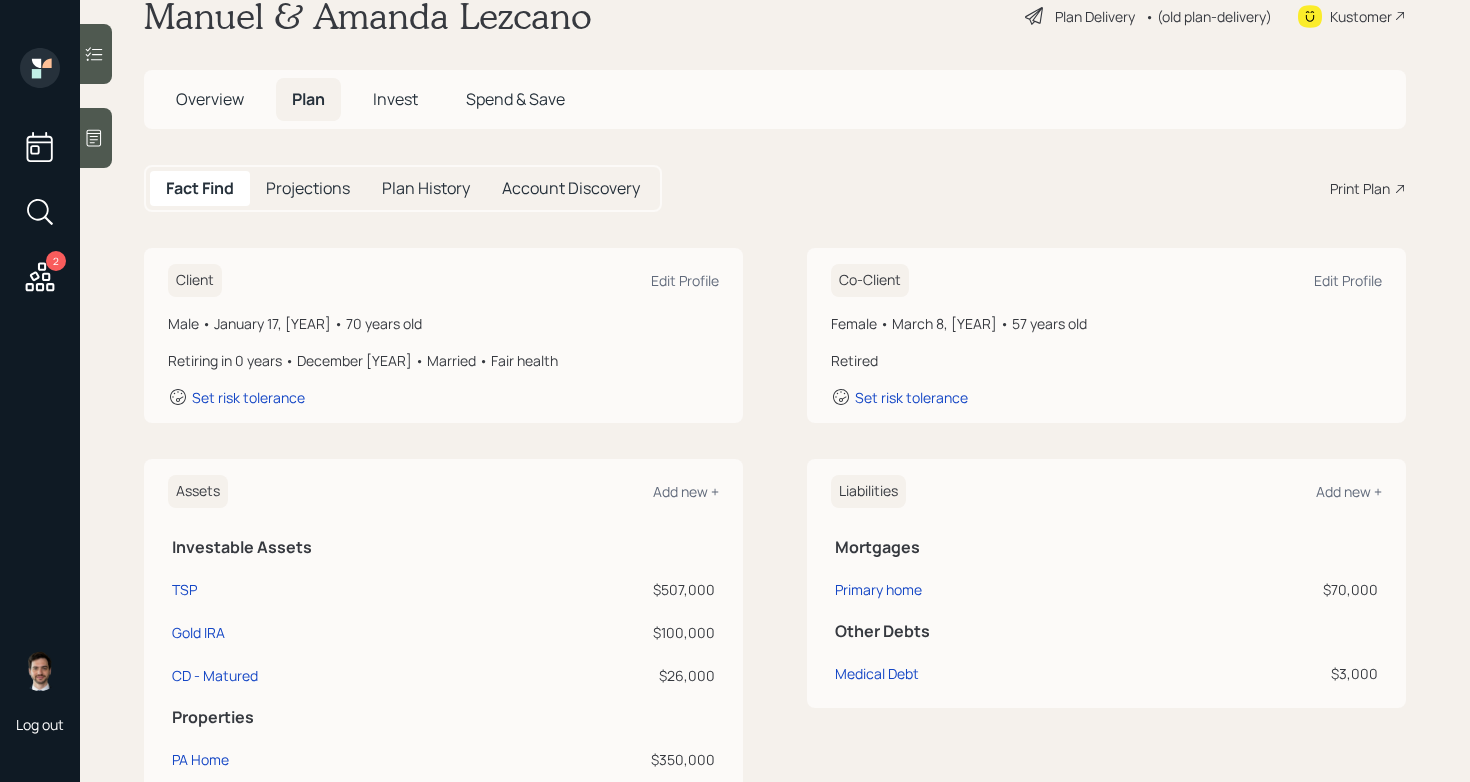 scroll, scrollTop: 0, scrollLeft: 0, axis: both 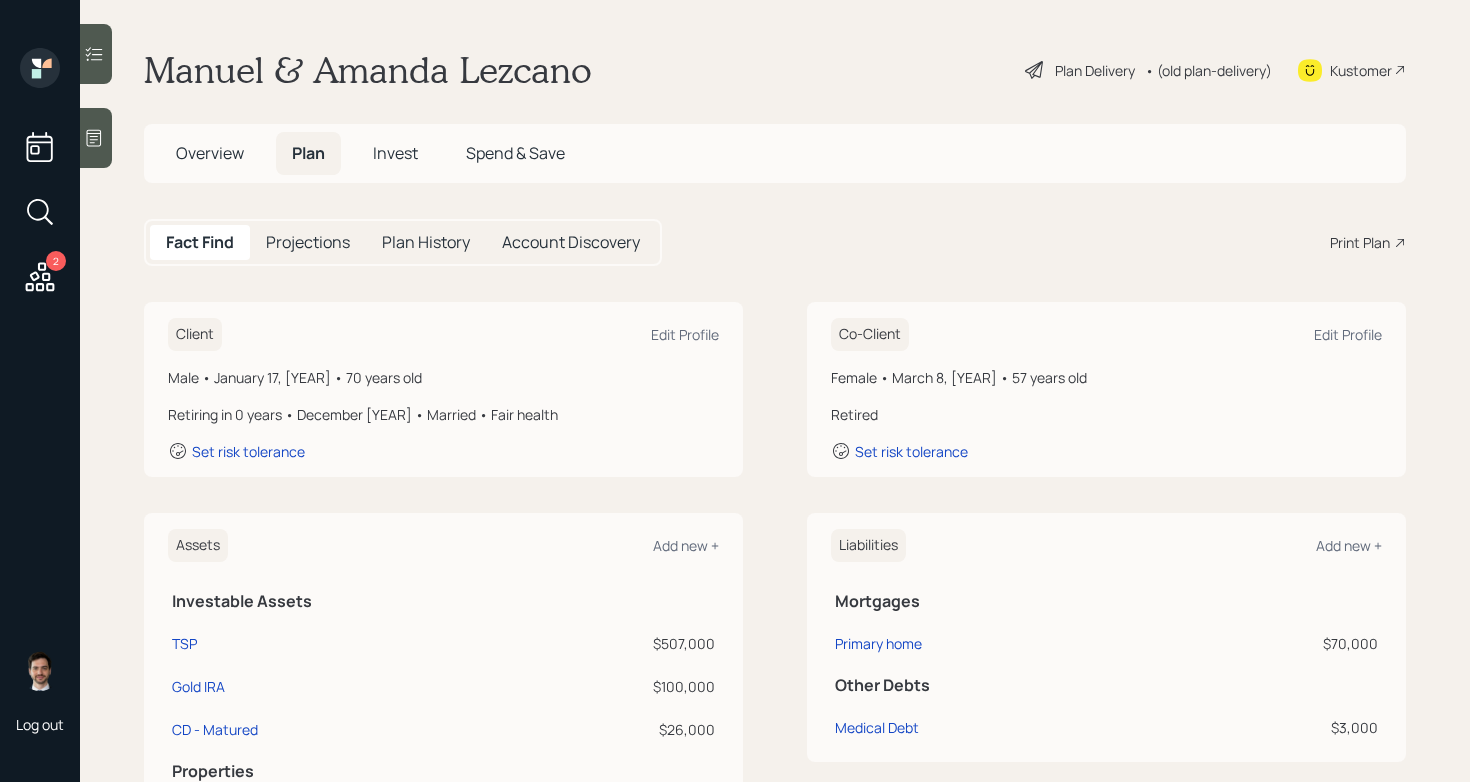 click on "Plan Delivery" at bounding box center (1095, 70) 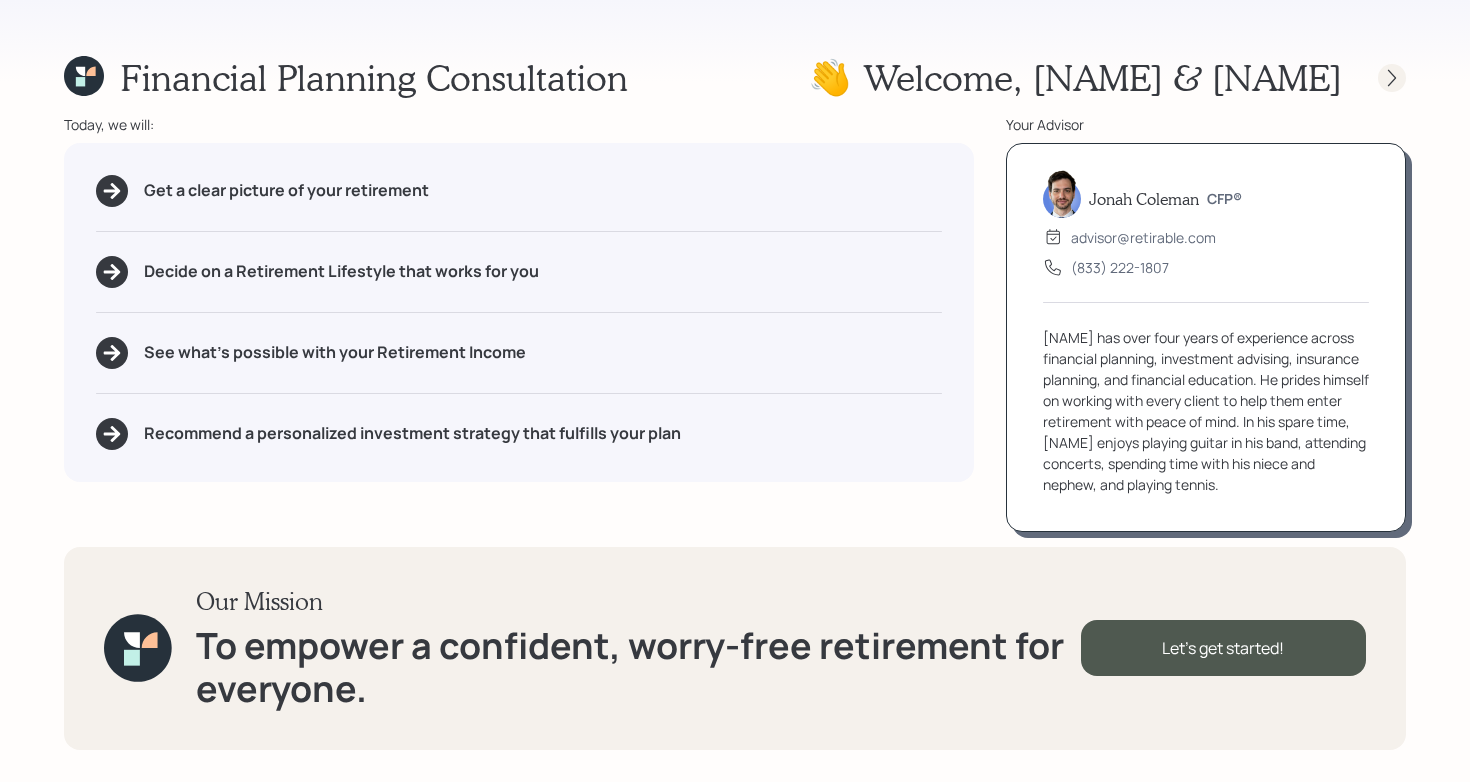 click 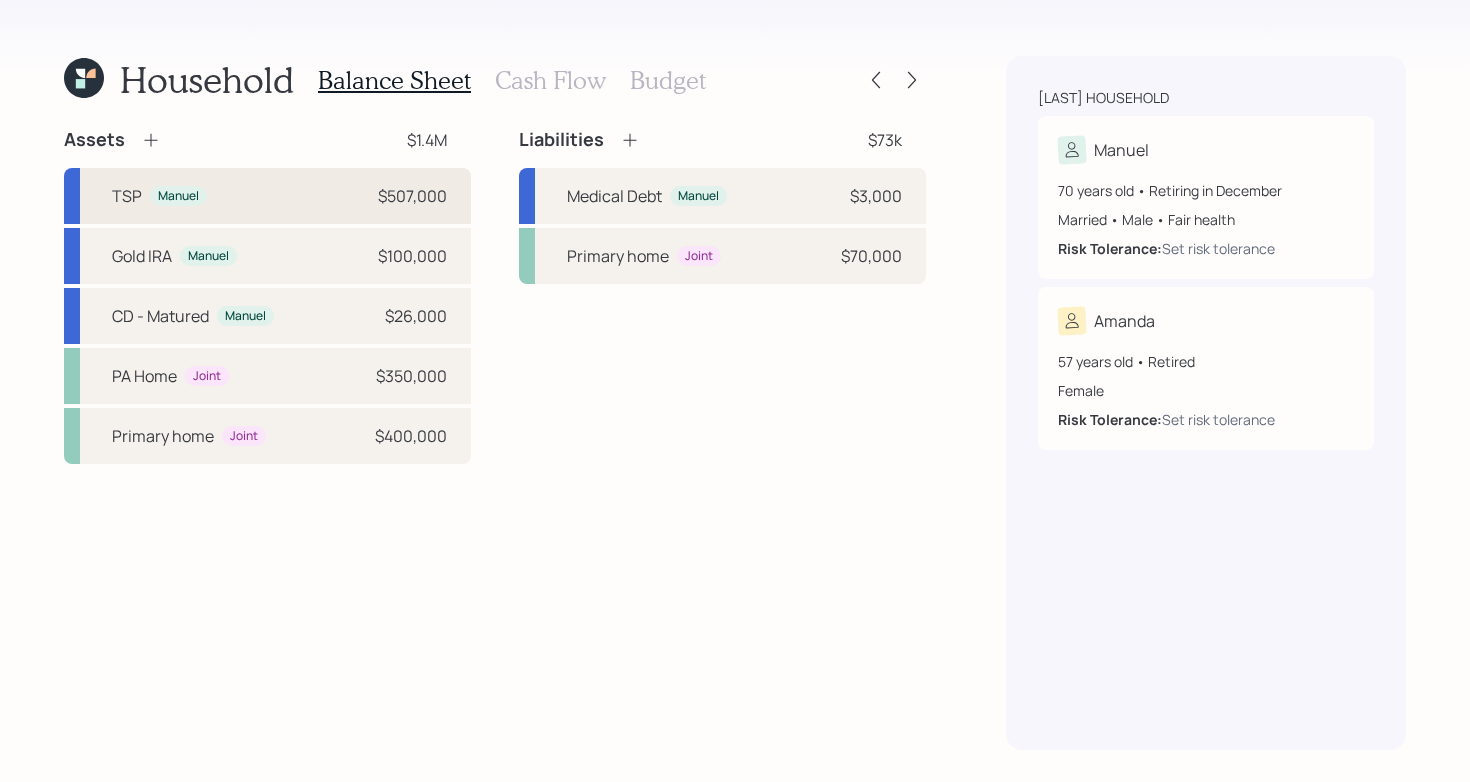 click on "TSP Manuel $507,000" at bounding box center [267, 196] 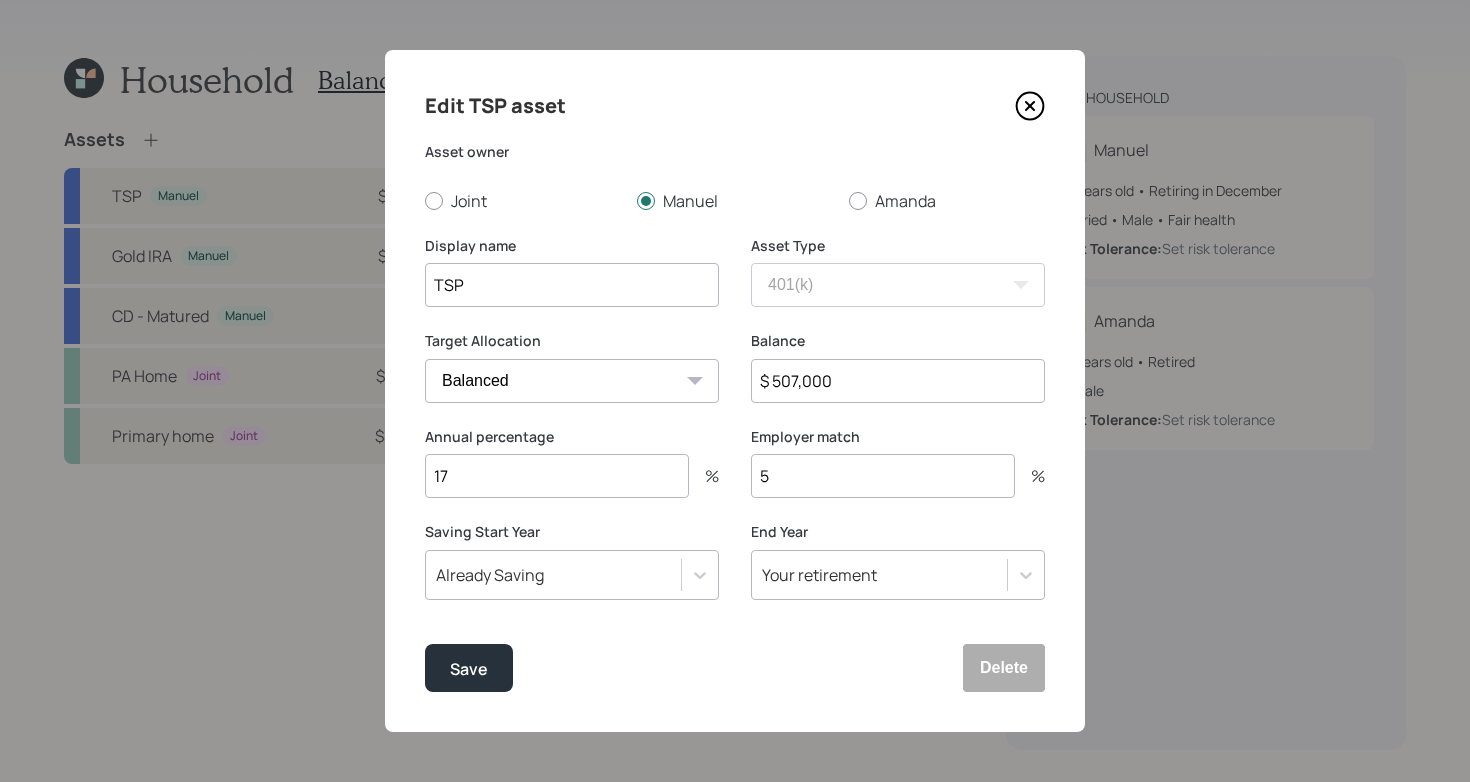 click 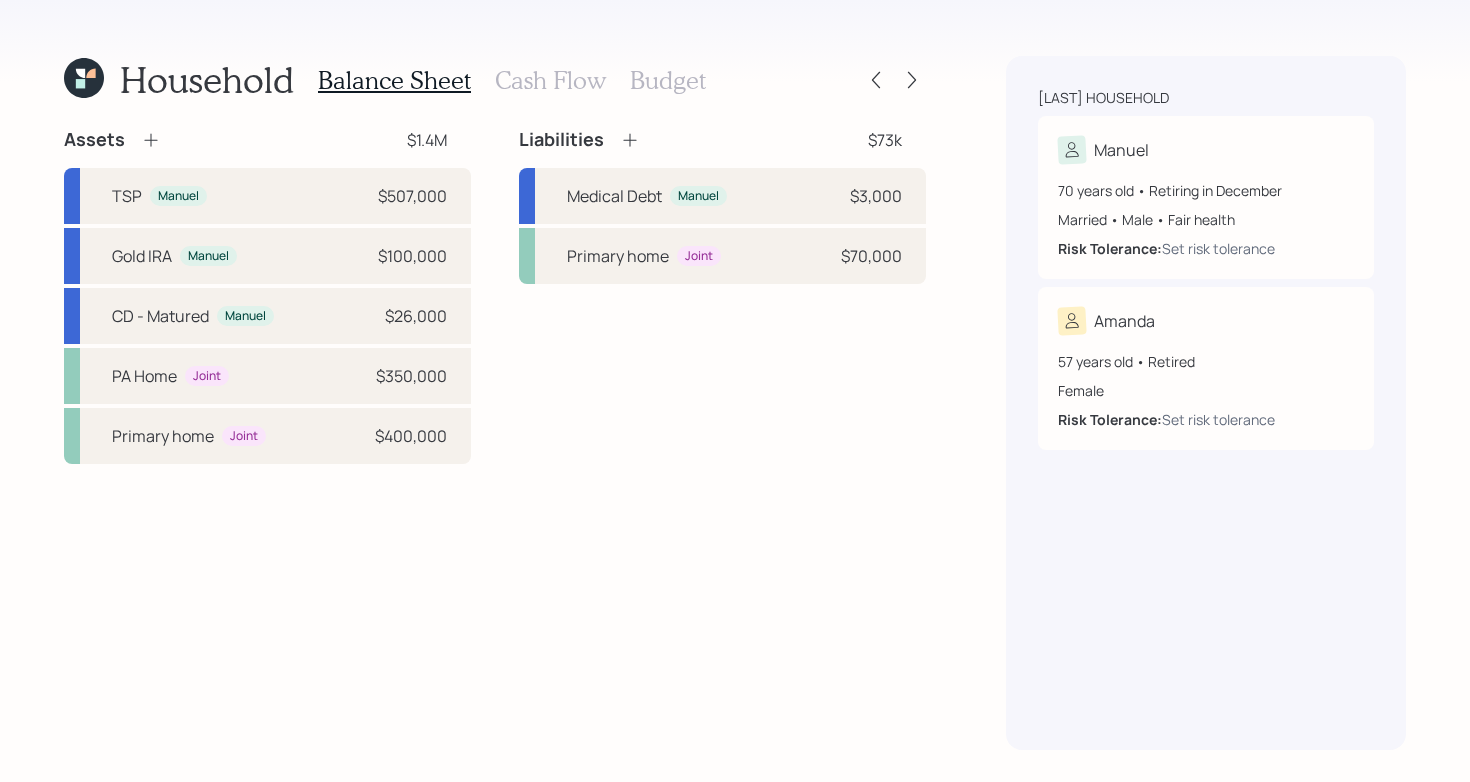 click on "Liabilities $73k Medical Debt Manuel $3,000 Primary home Joint $70,000" at bounding box center (722, 296) 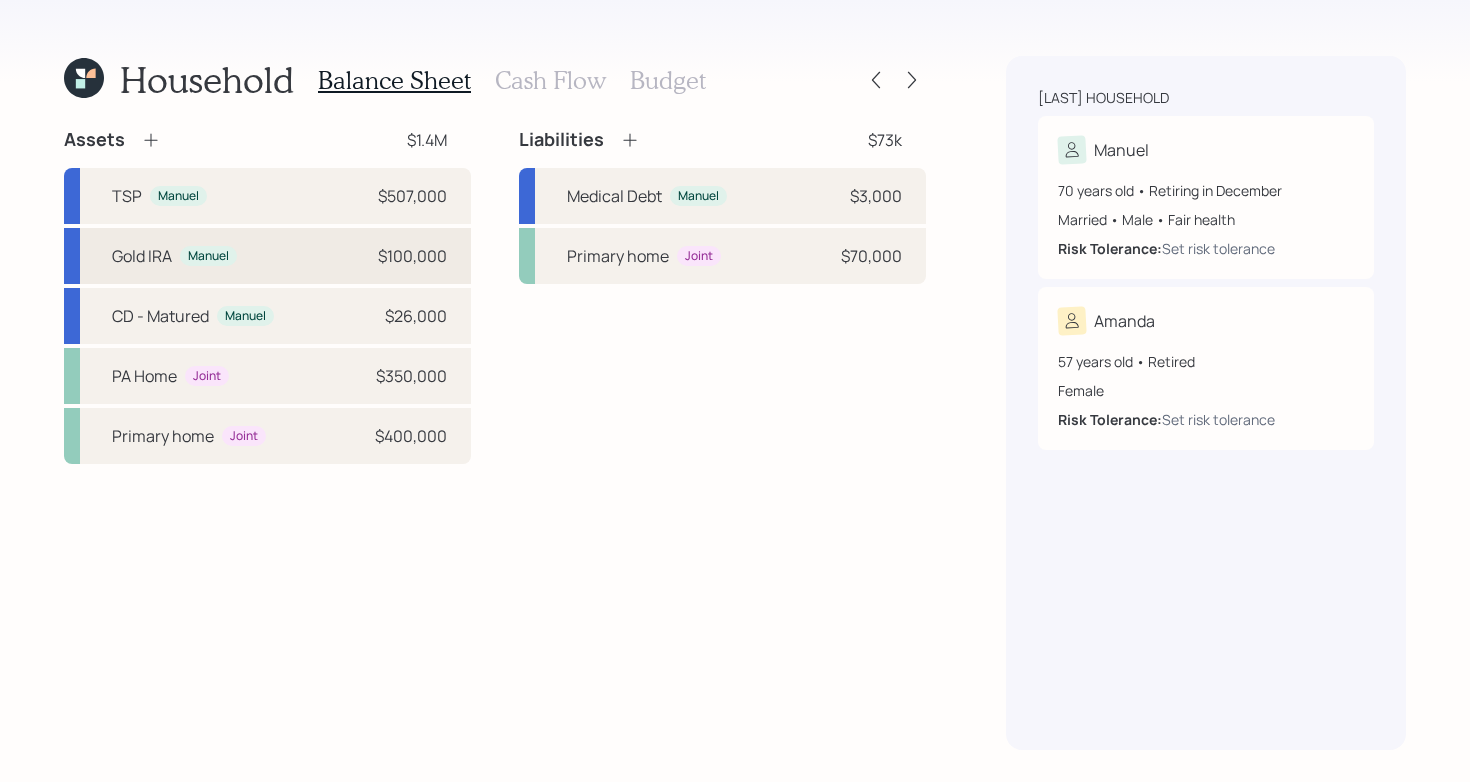 click on "Gold IRA Manuel $100,000" at bounding box center [267, 256] 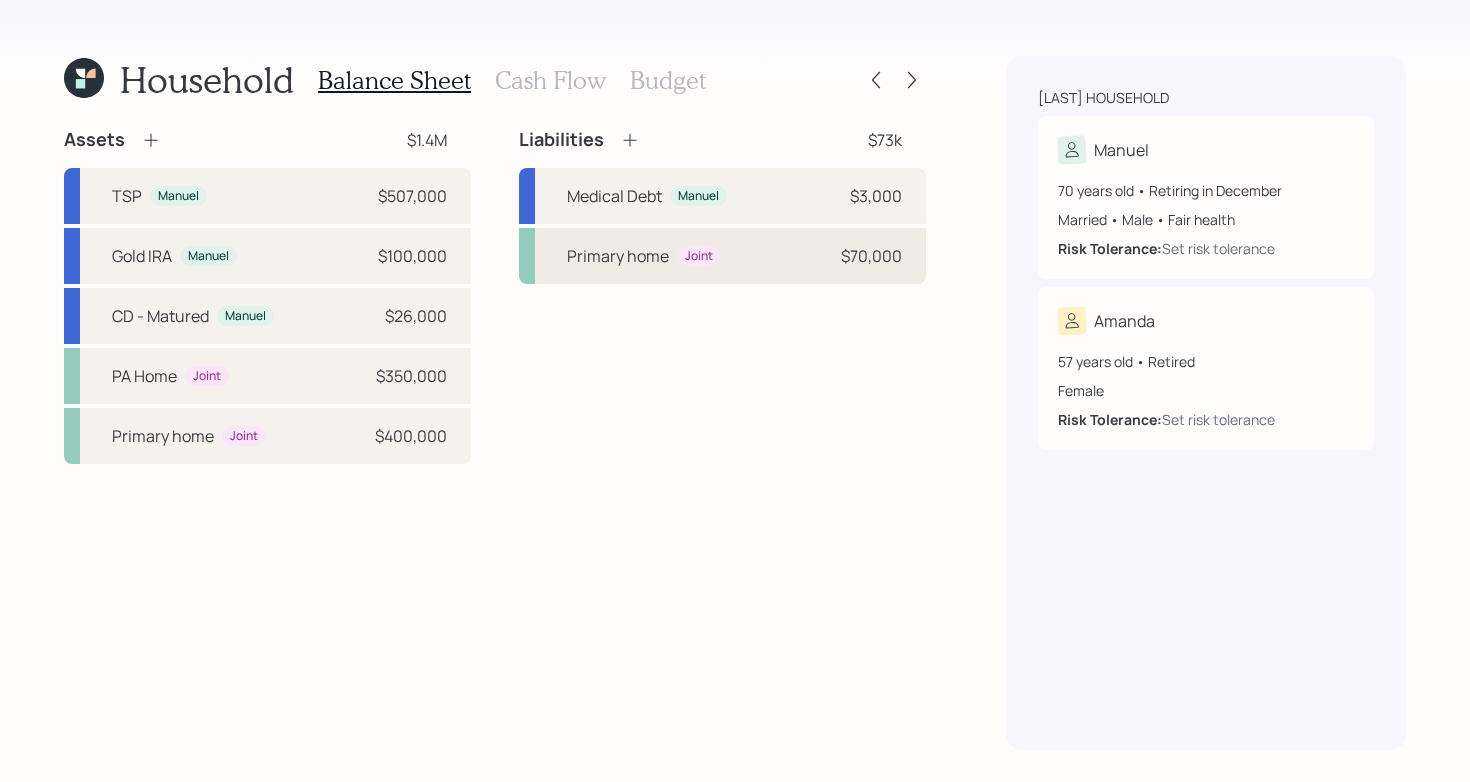 select on "ira" 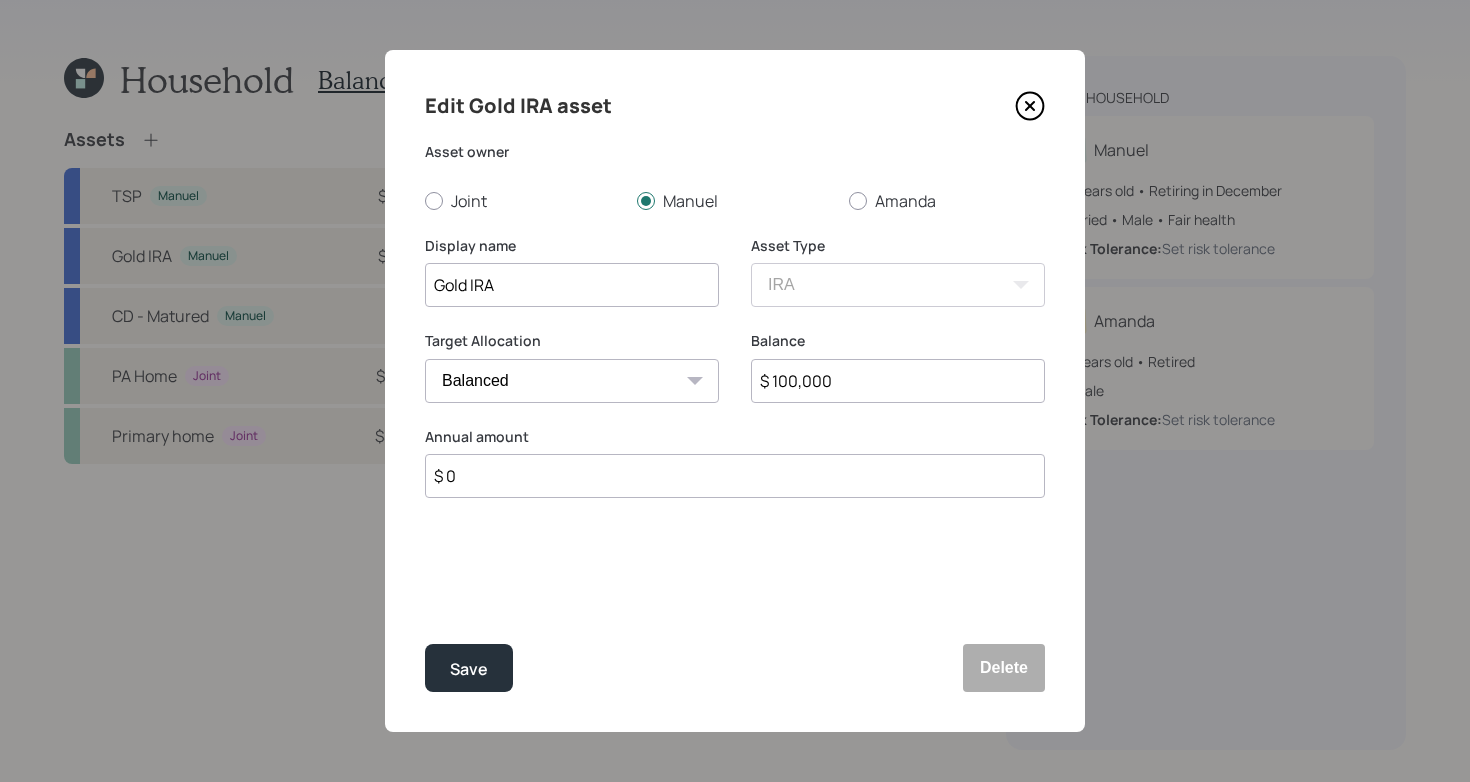 click 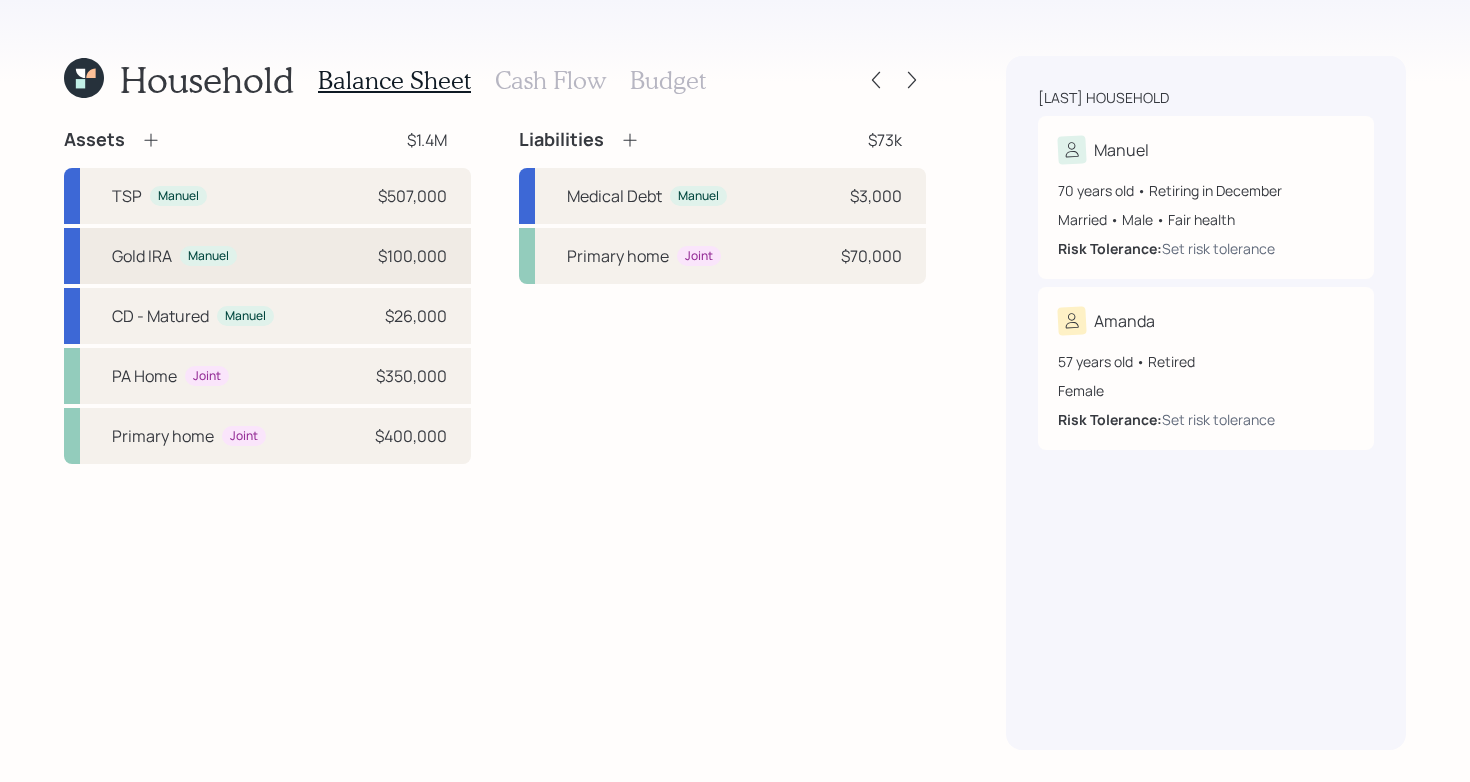 click on "Gold IRA Manuel $100,000" at bounding box center [267, 256] 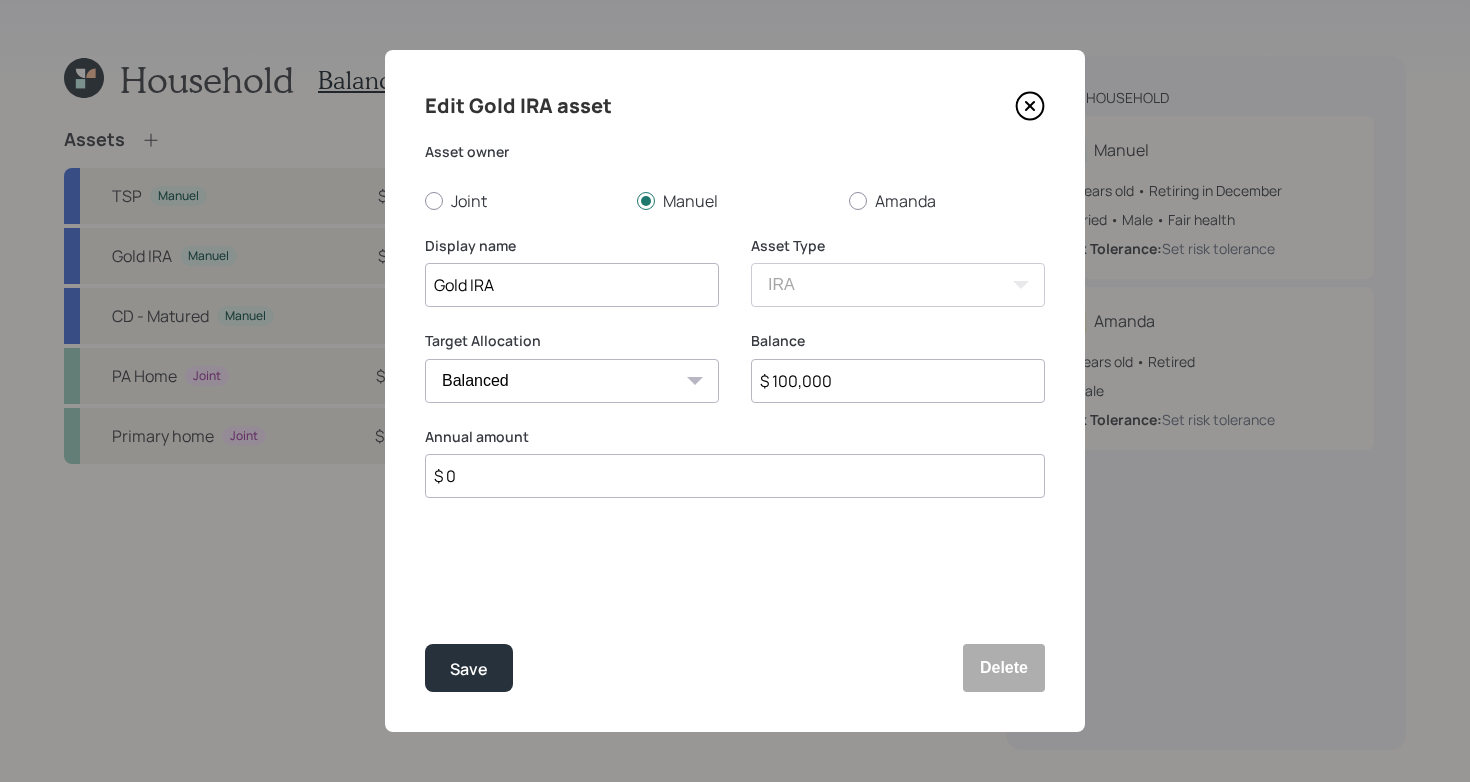 click on "Gold IRA" at bounding box center [572, 285] 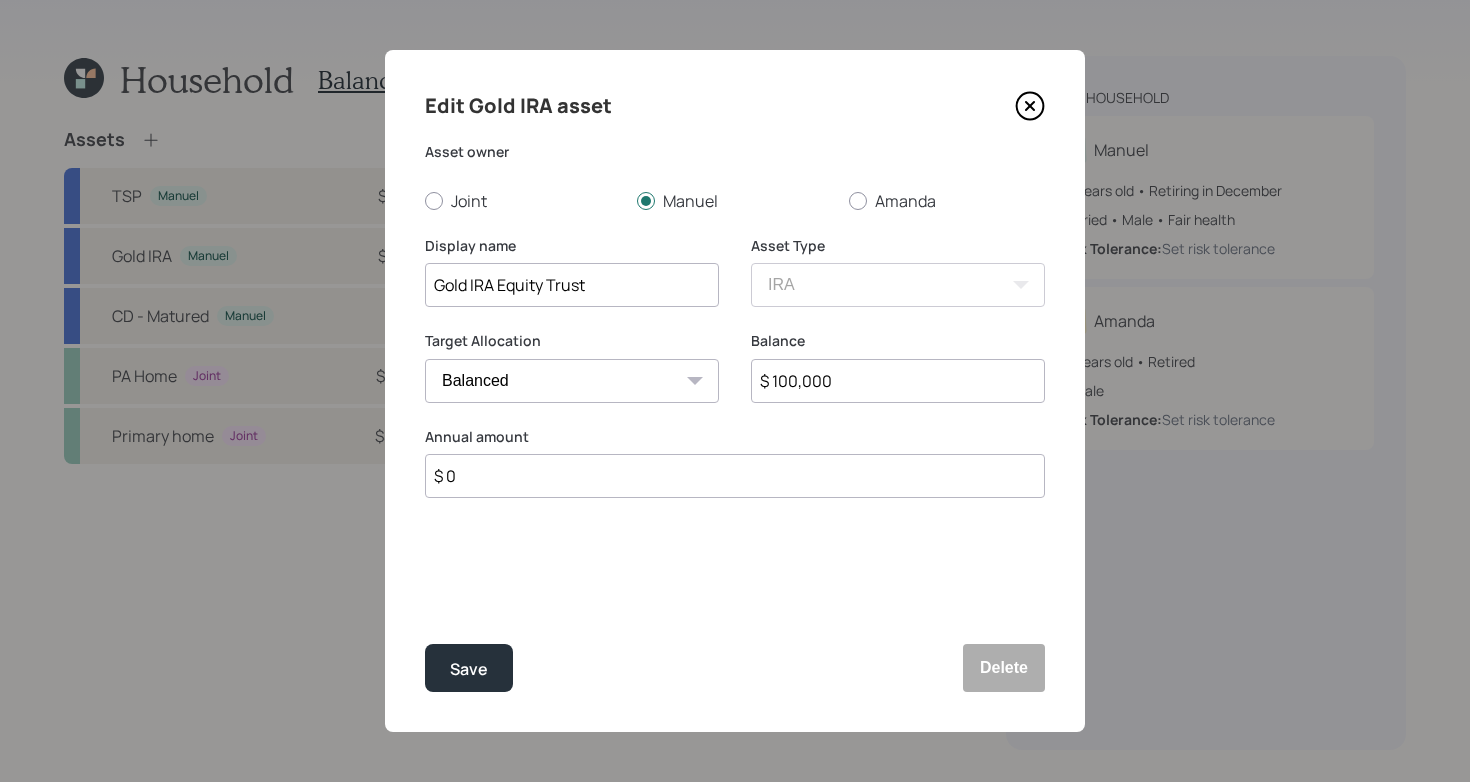 type on "Gold IRA Equity Trust" 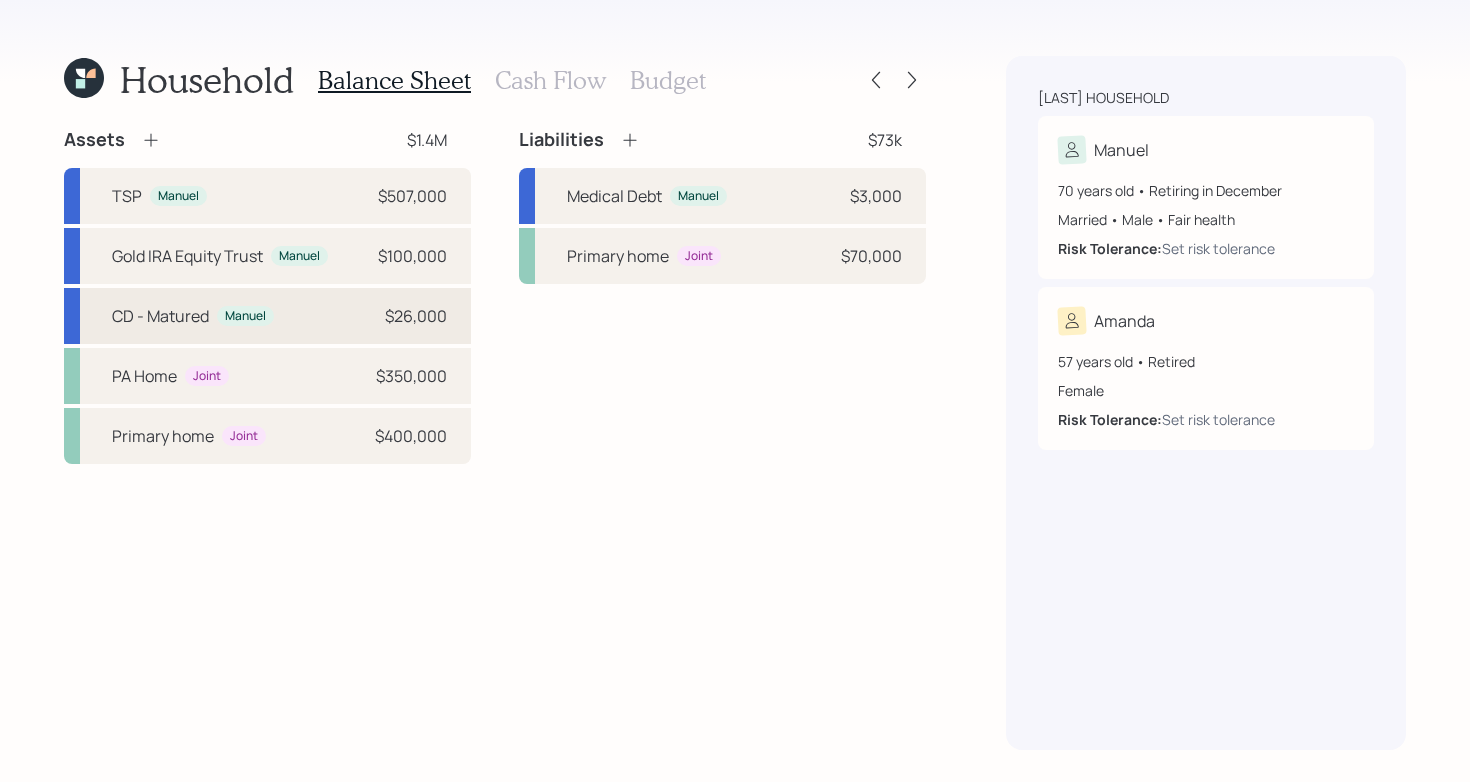 click on "CD - Matured Manuel $26,000" at bounding box center (267, 316) 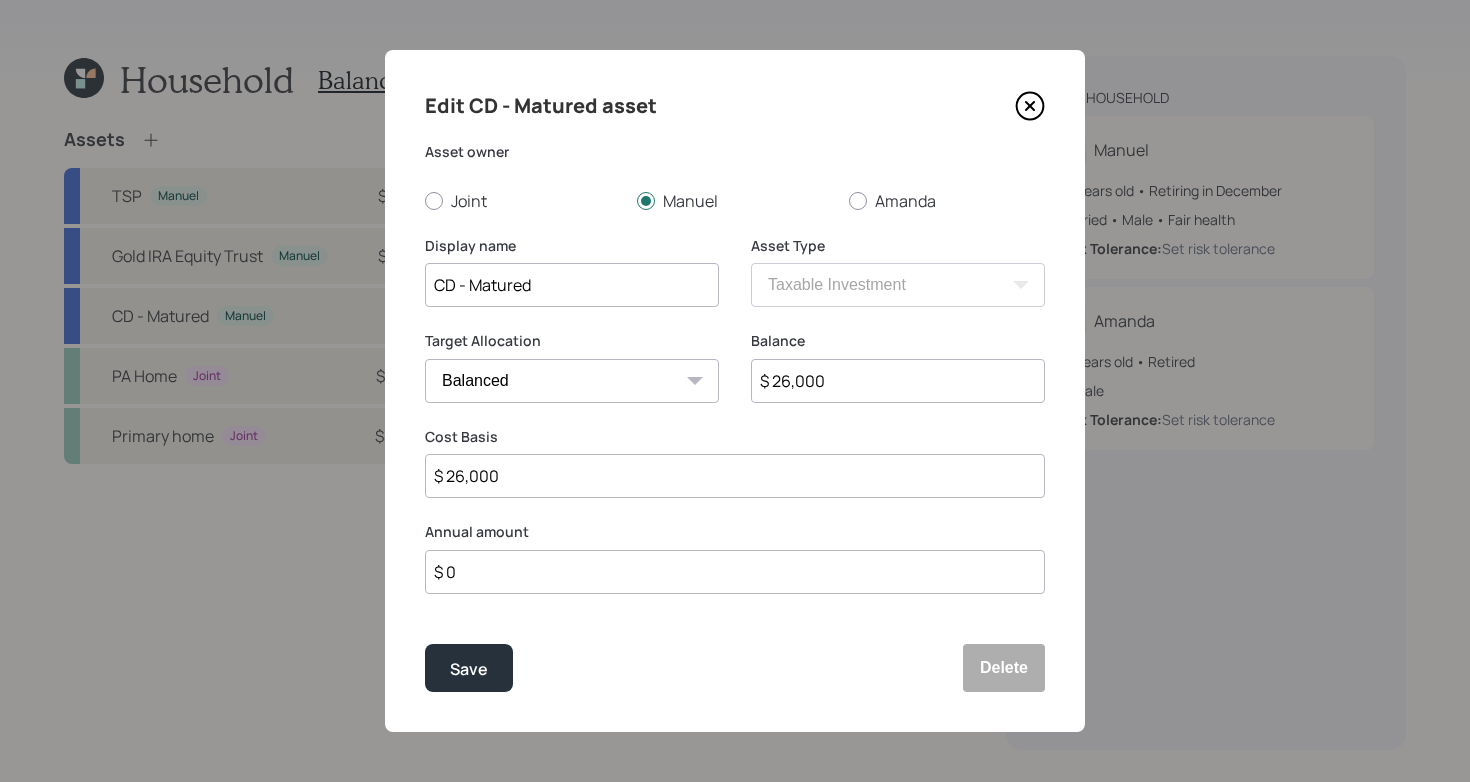 click on "CD - Matured" at bounding box center [572, 285] 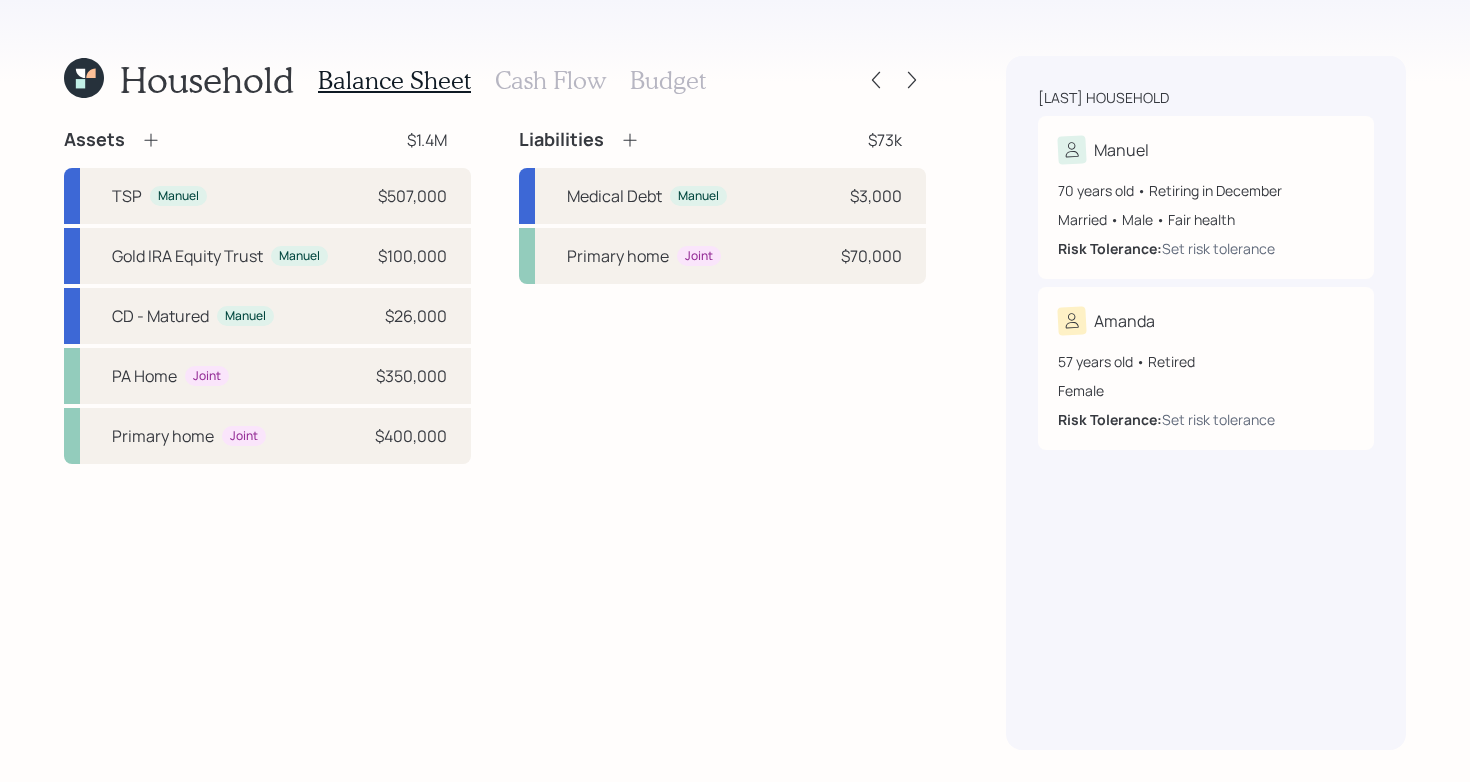 click on "Liabilities $73k Medical Debt Manuel $3,000 Primary home Joint $70,000" at bounding box center (722, 296) 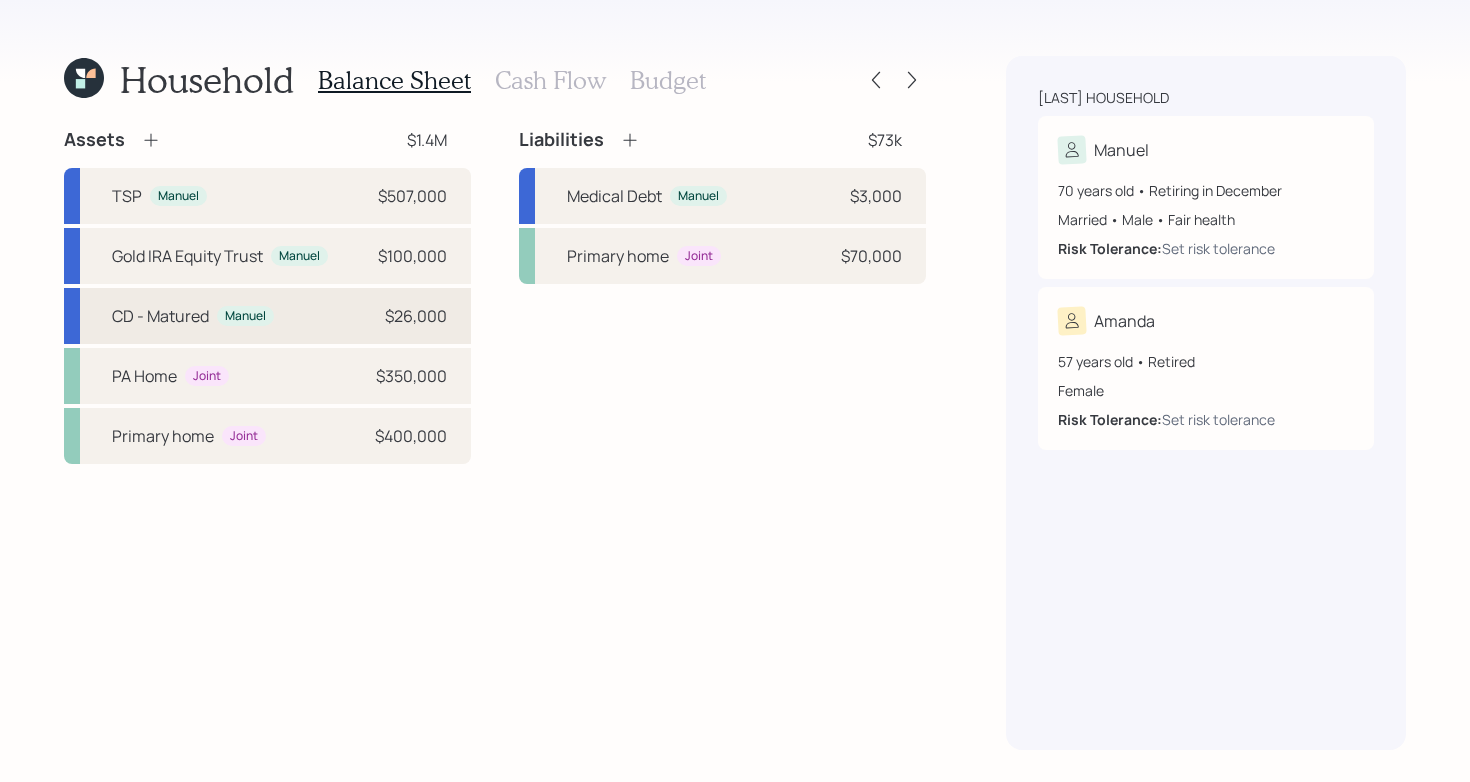 click on "CD - Matured Manuel $26,000" at bounding box center [267, 316] 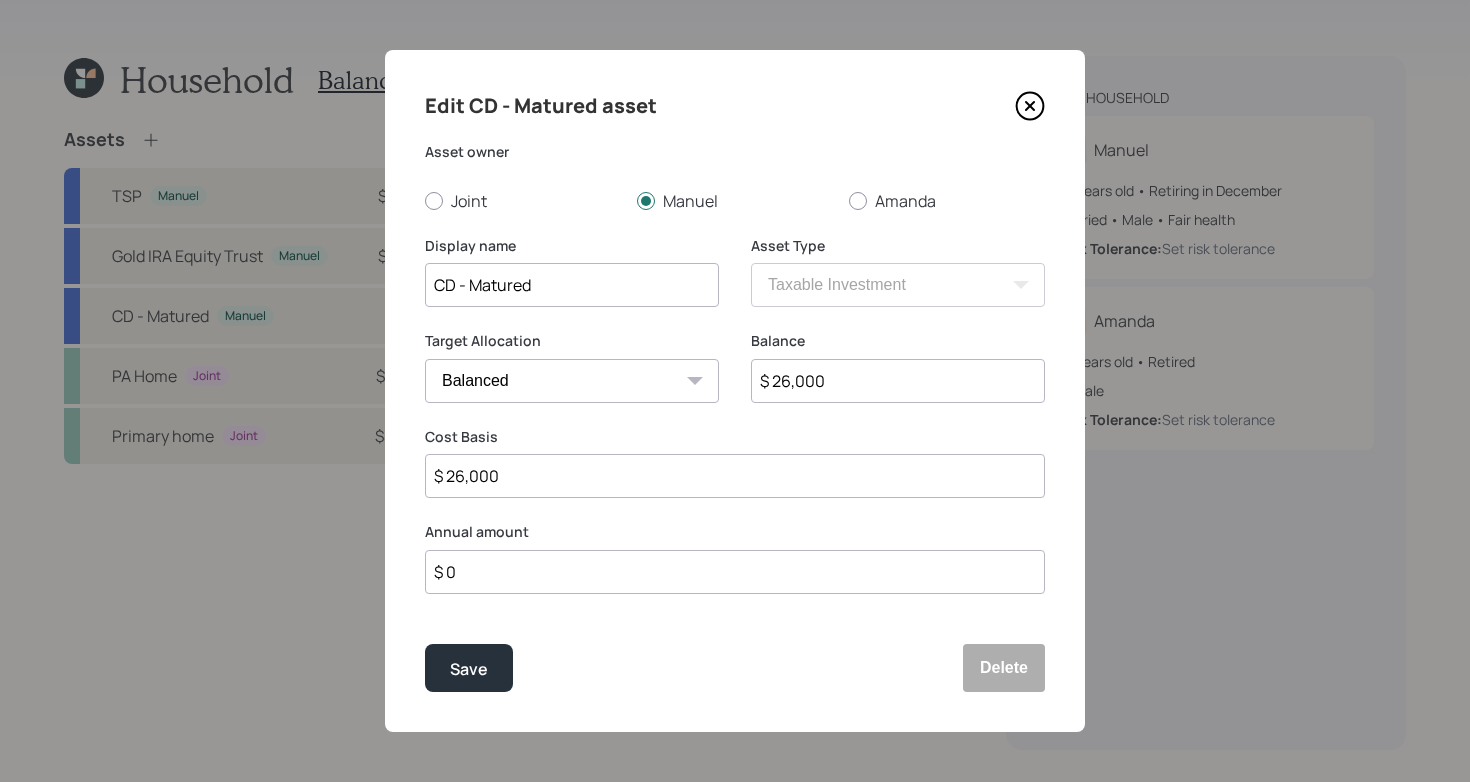 click on "CD - Matured" at bounding box center (572, 285) 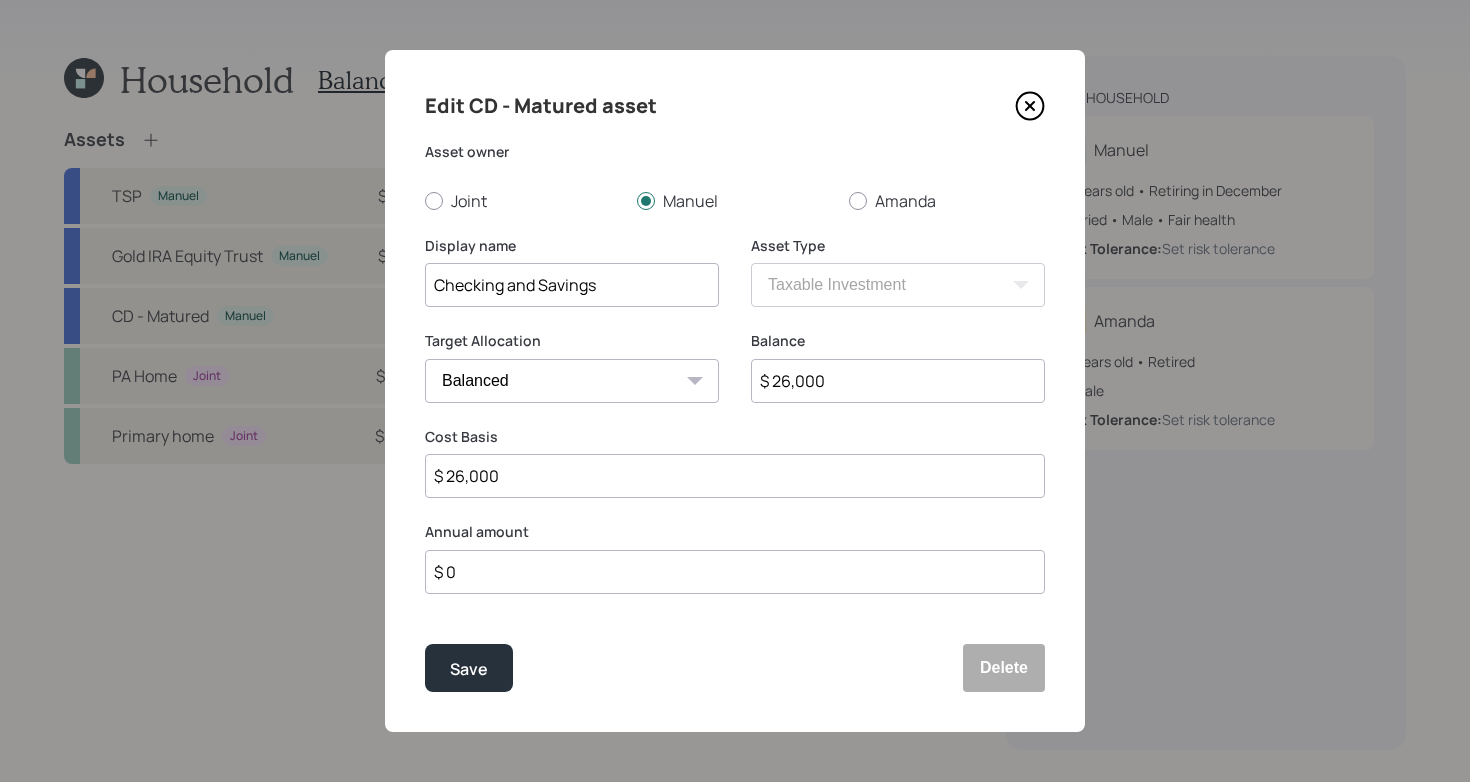 type on "Checking and Savings" 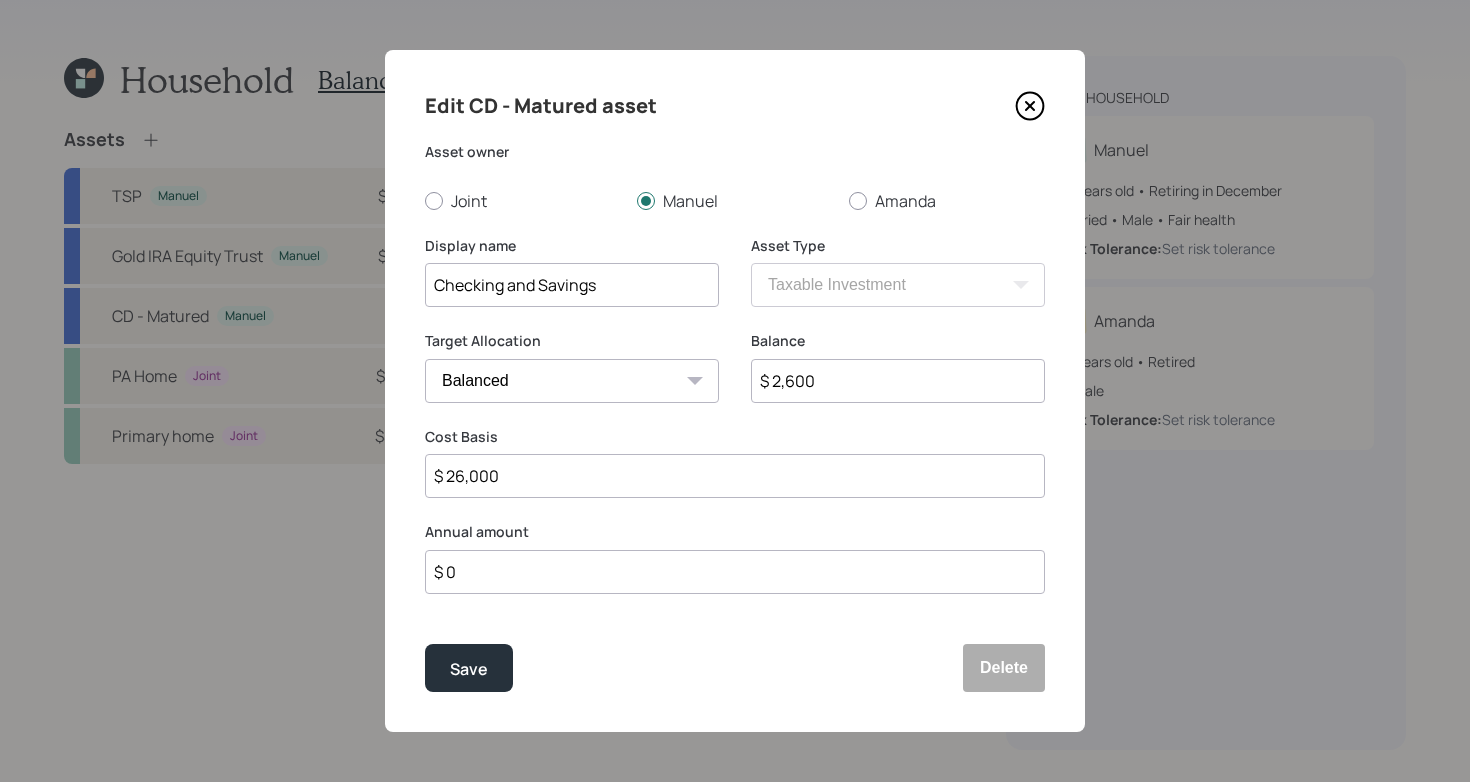 type on "$ 26,000" 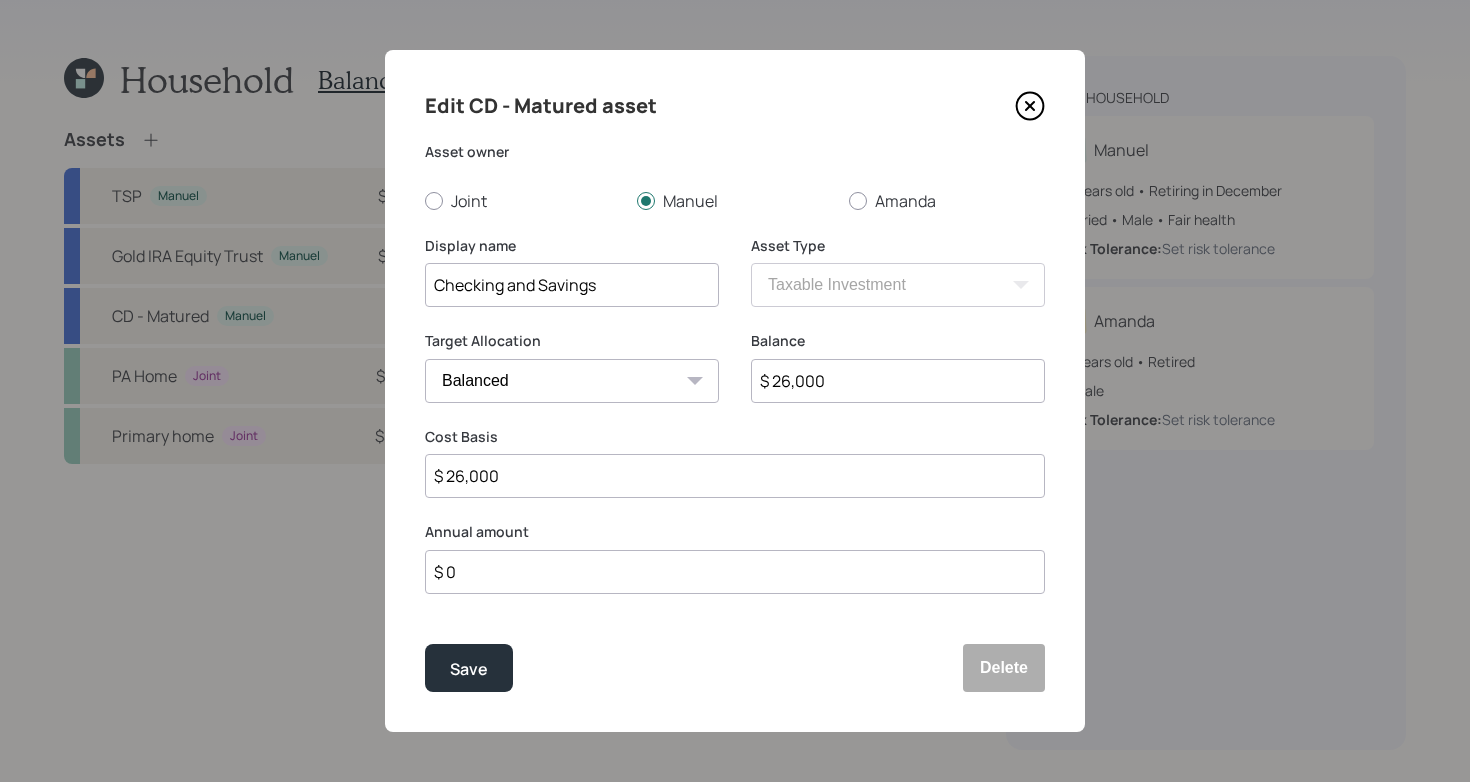 click on "Checking and Savings" at bounding box center (572, 285) 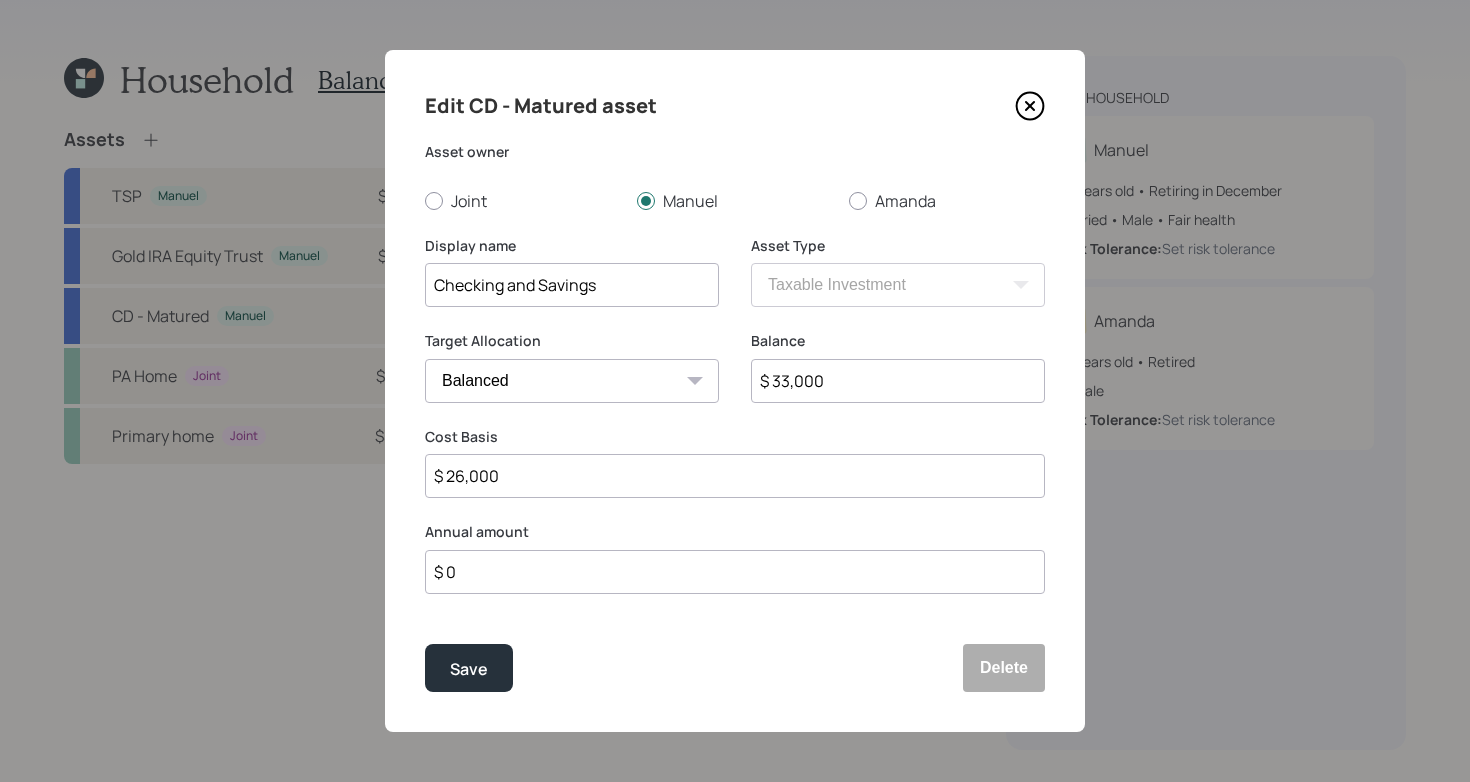 type on "$ 33,000" 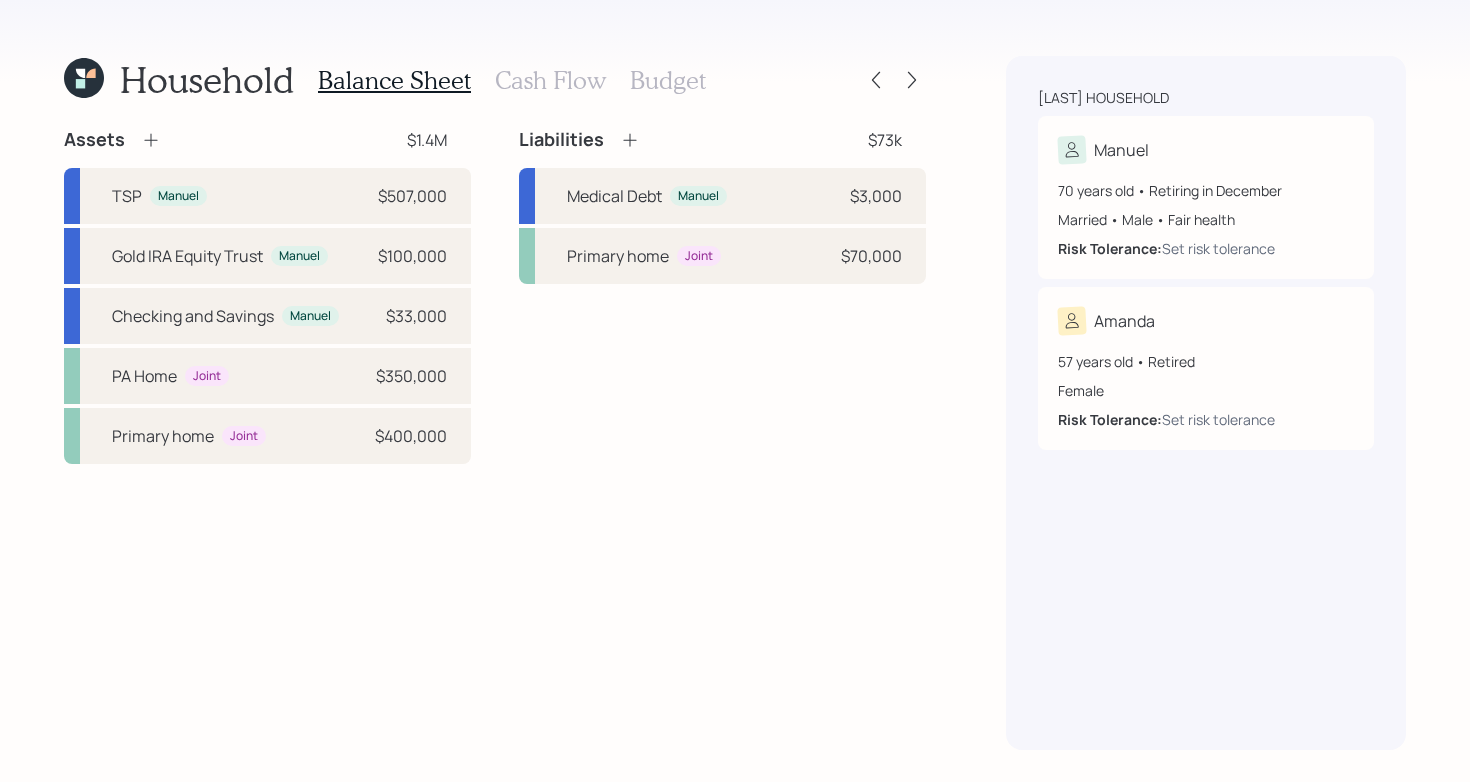 click on "Liabilities $73k Medical Debt Manuel $3,000 Primary home Joint $70,000" at bounding box center (722, 296) 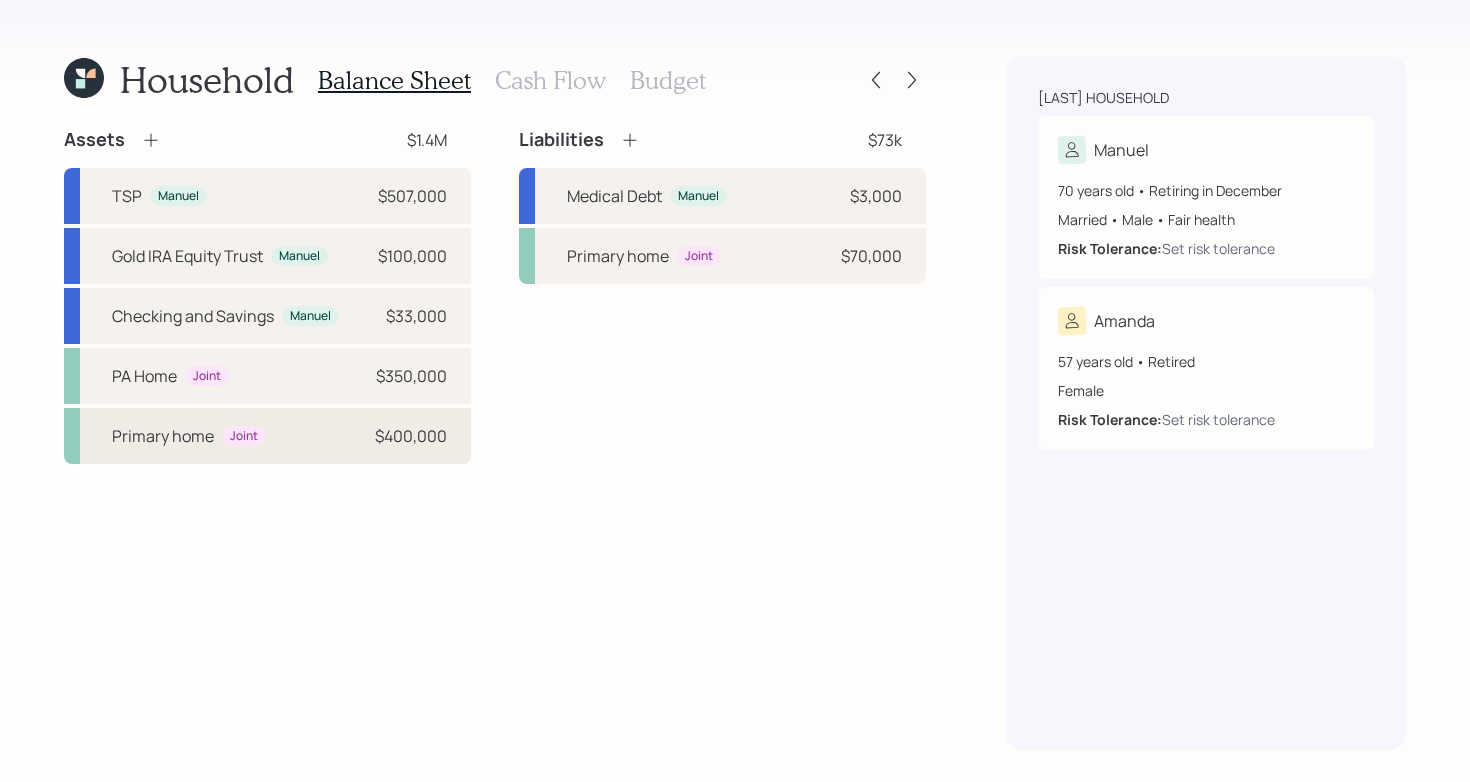 click on "Primary home Joint $400,000" at bounding box center (267, 436) 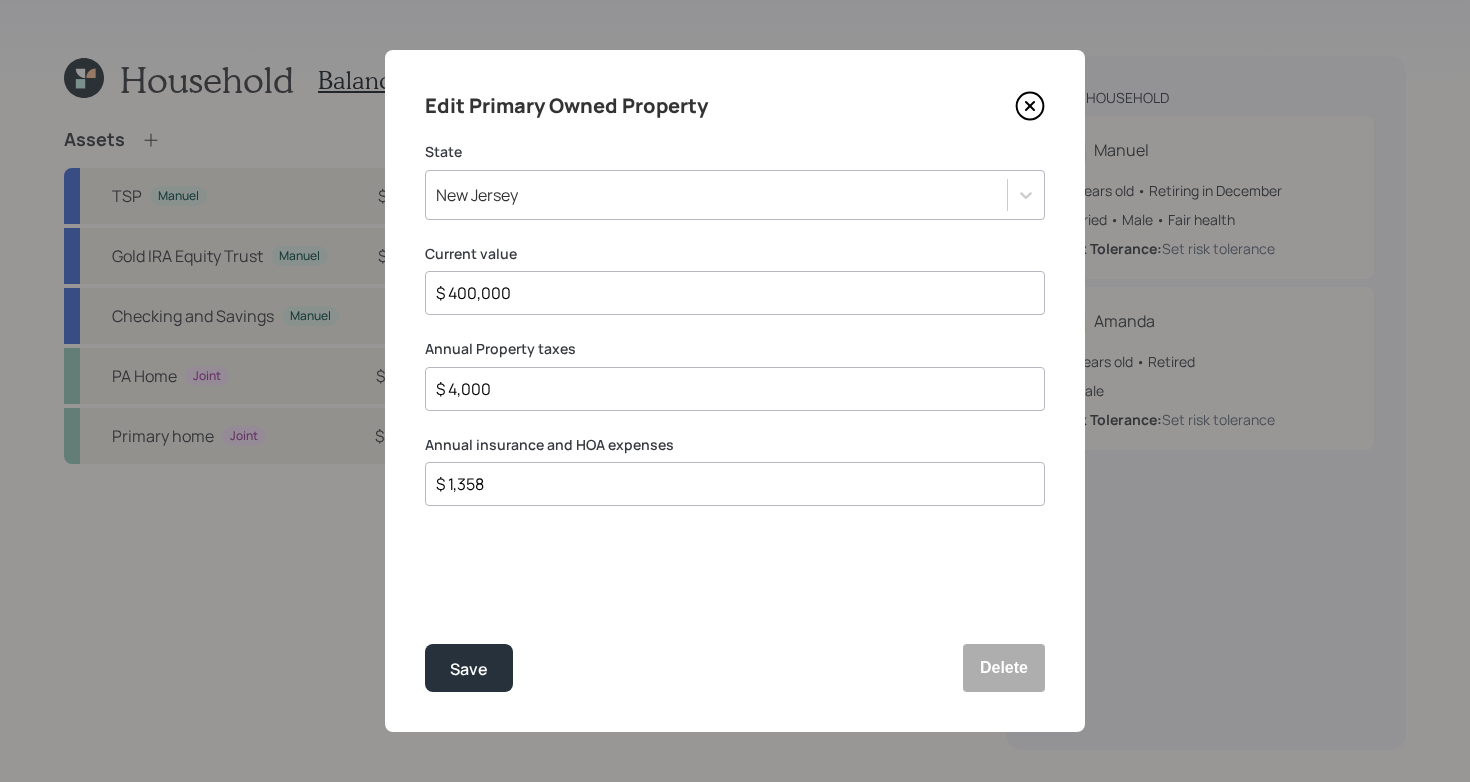 click 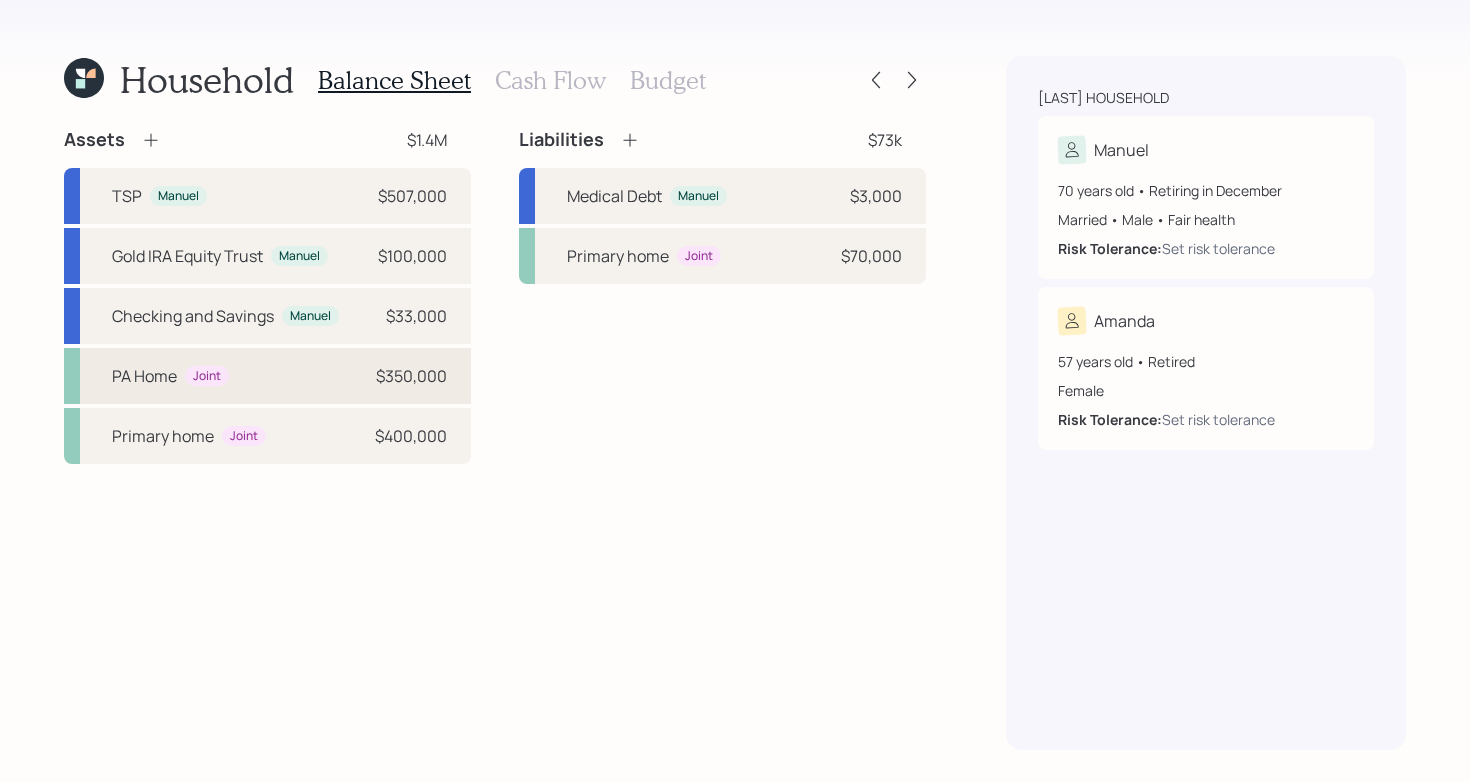 click on "PA Home Joint $[AMOUNT]" at bounding box center (267, 376) 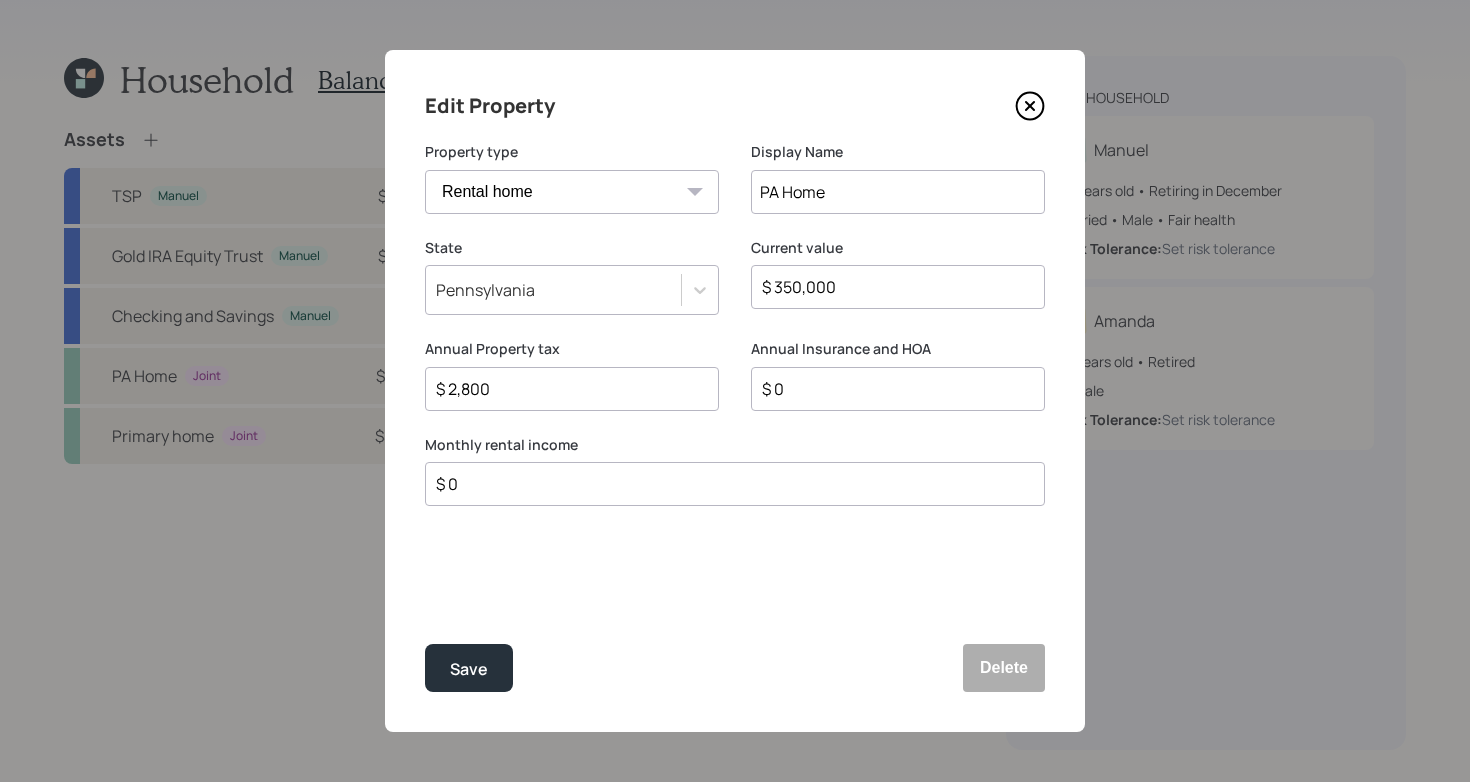 click 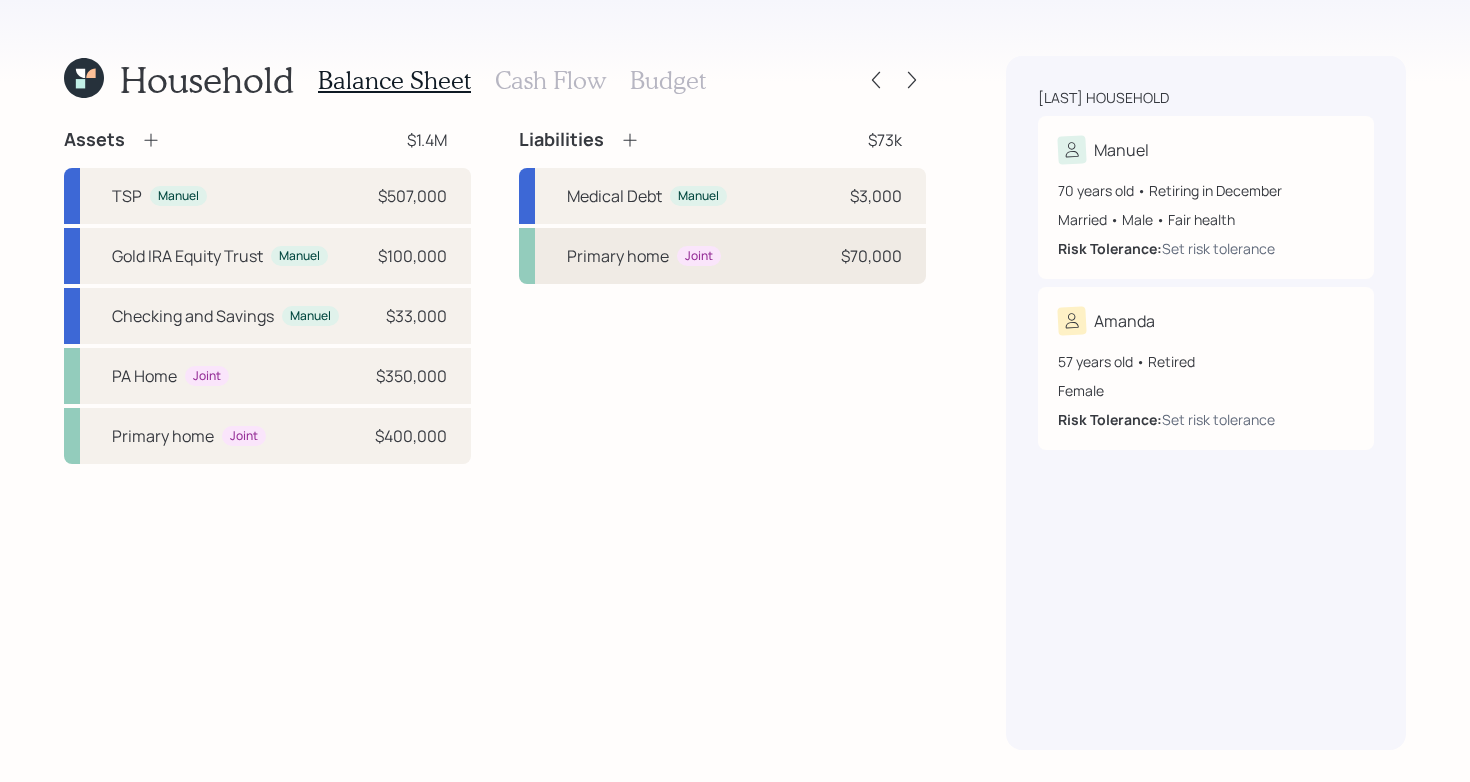click on "Primary home" at bounding box center (618, 256) 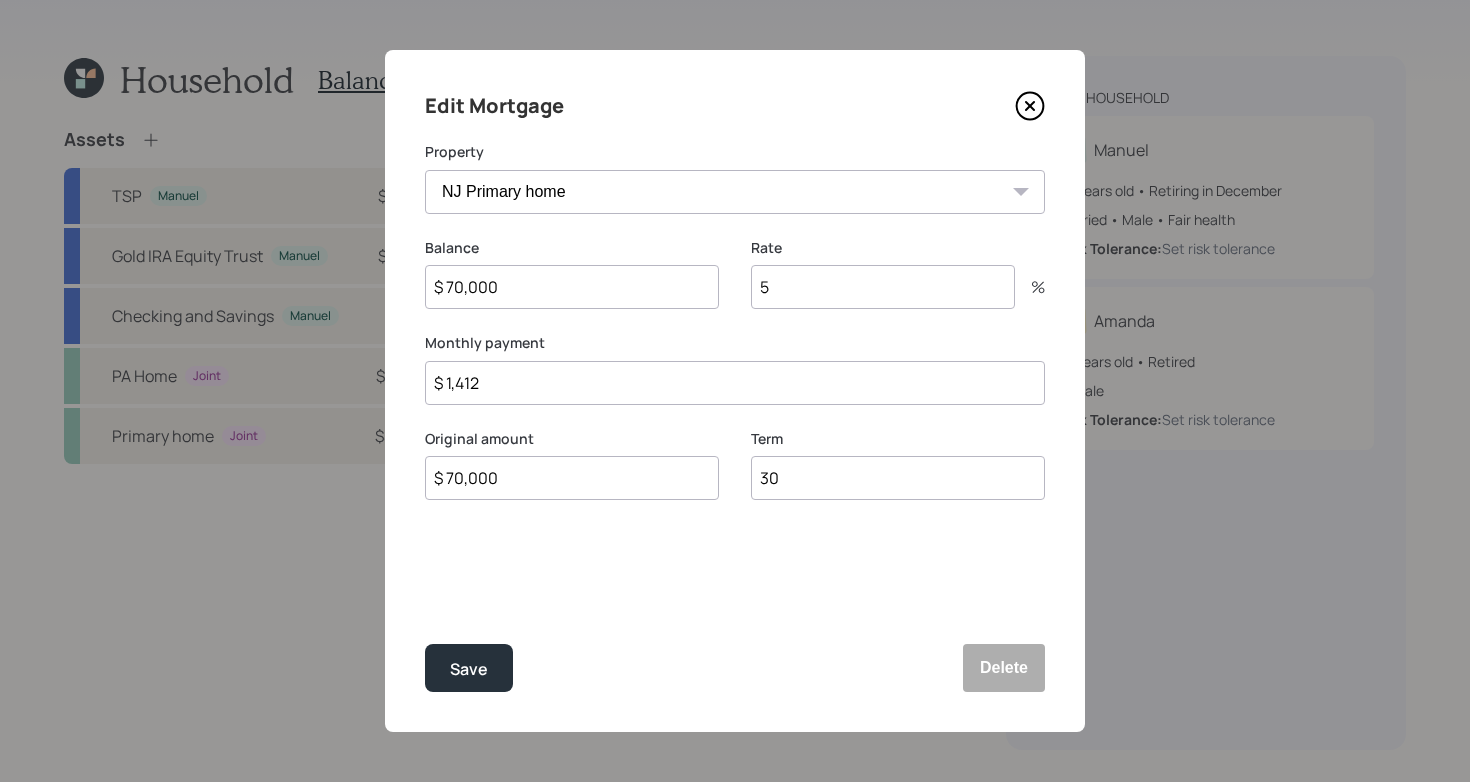 click 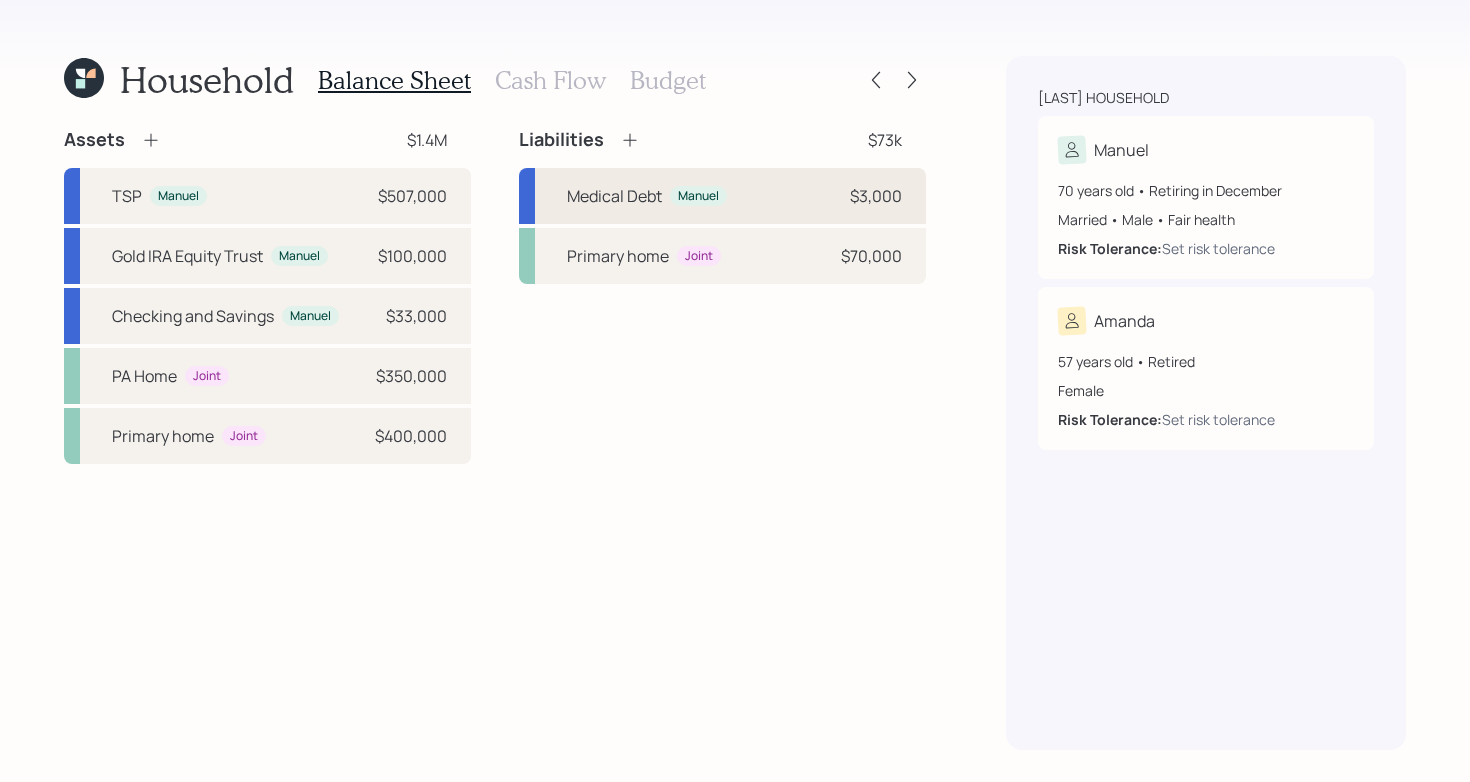 click on "Medical Debt" at bounding box center [614, 196] 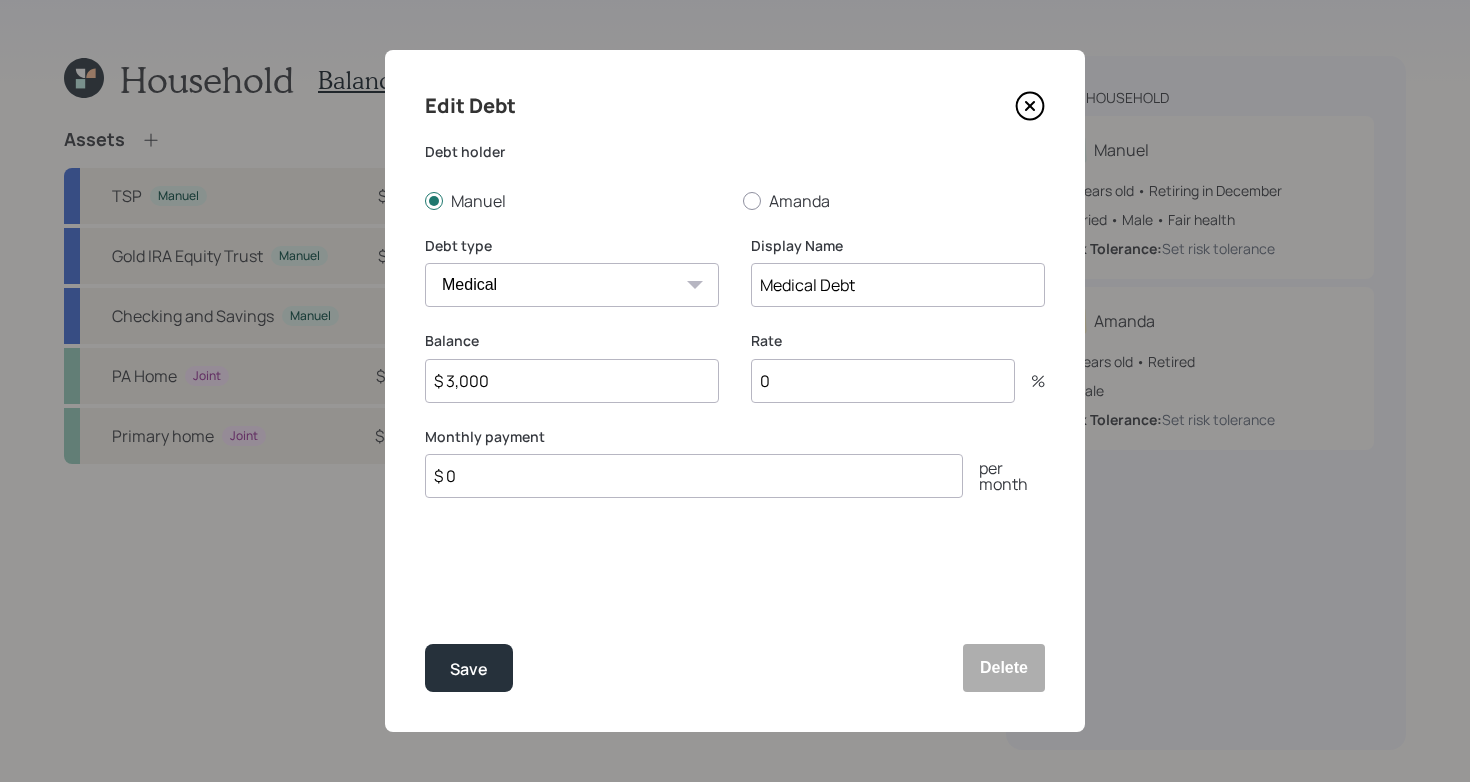 click 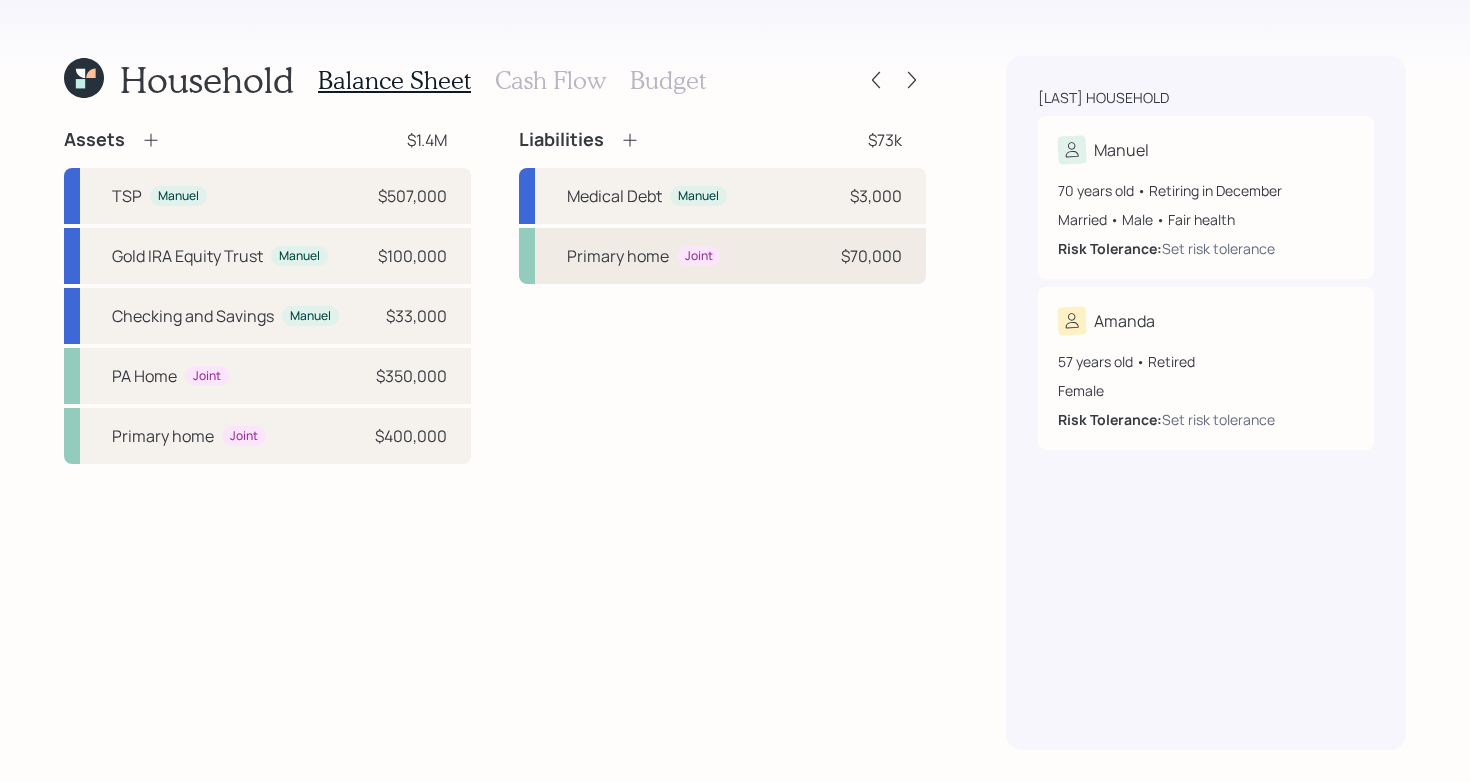 click on "Primary home Joint $70,000" at bounding box center (722, 256) 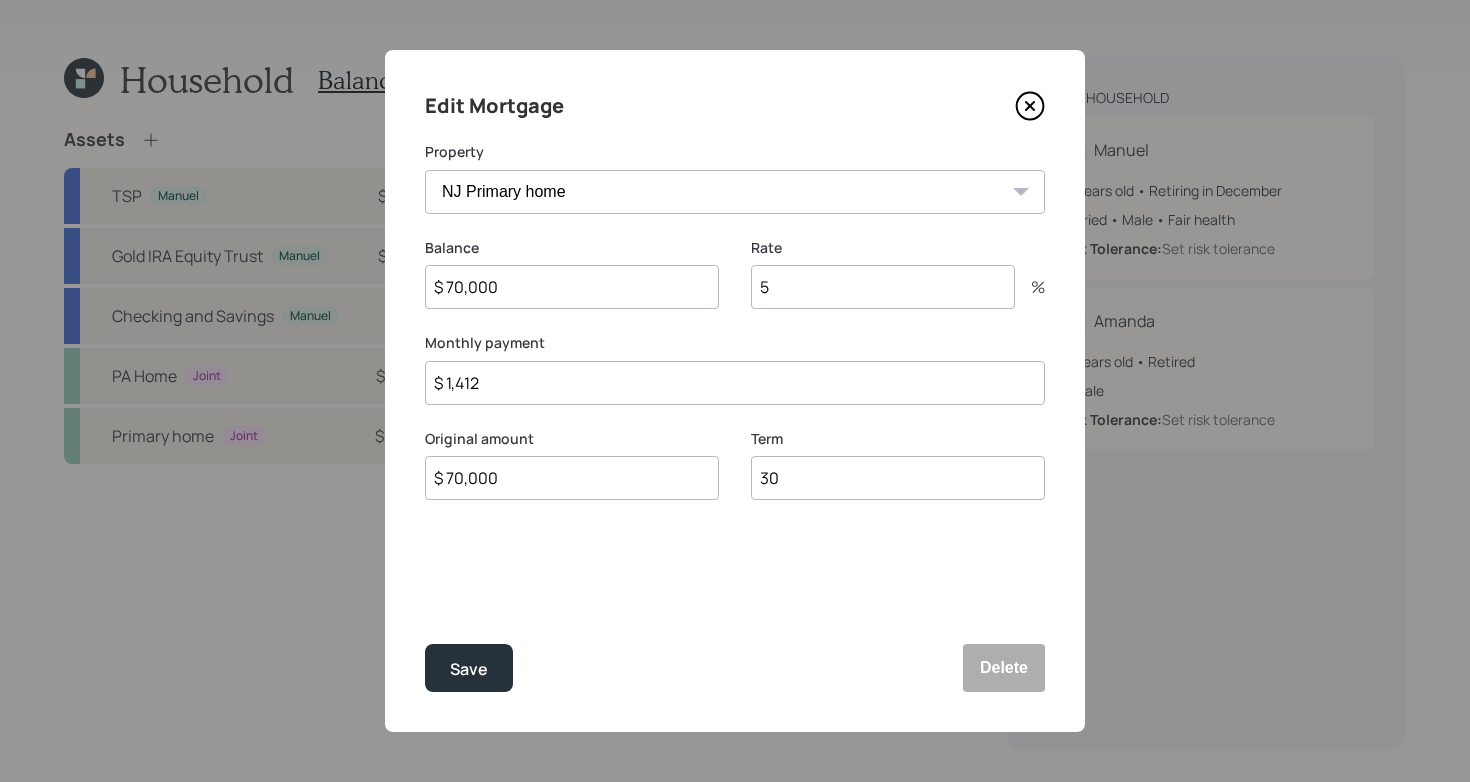 click on "Edit Mortgage Property PA Home NJ Primary home Balance $ 70,000 Rate 5 % Monthly payment $ 1,412 Original amount $ 70,000 Term 30 Save Delete" at bounding box center [735, 391] 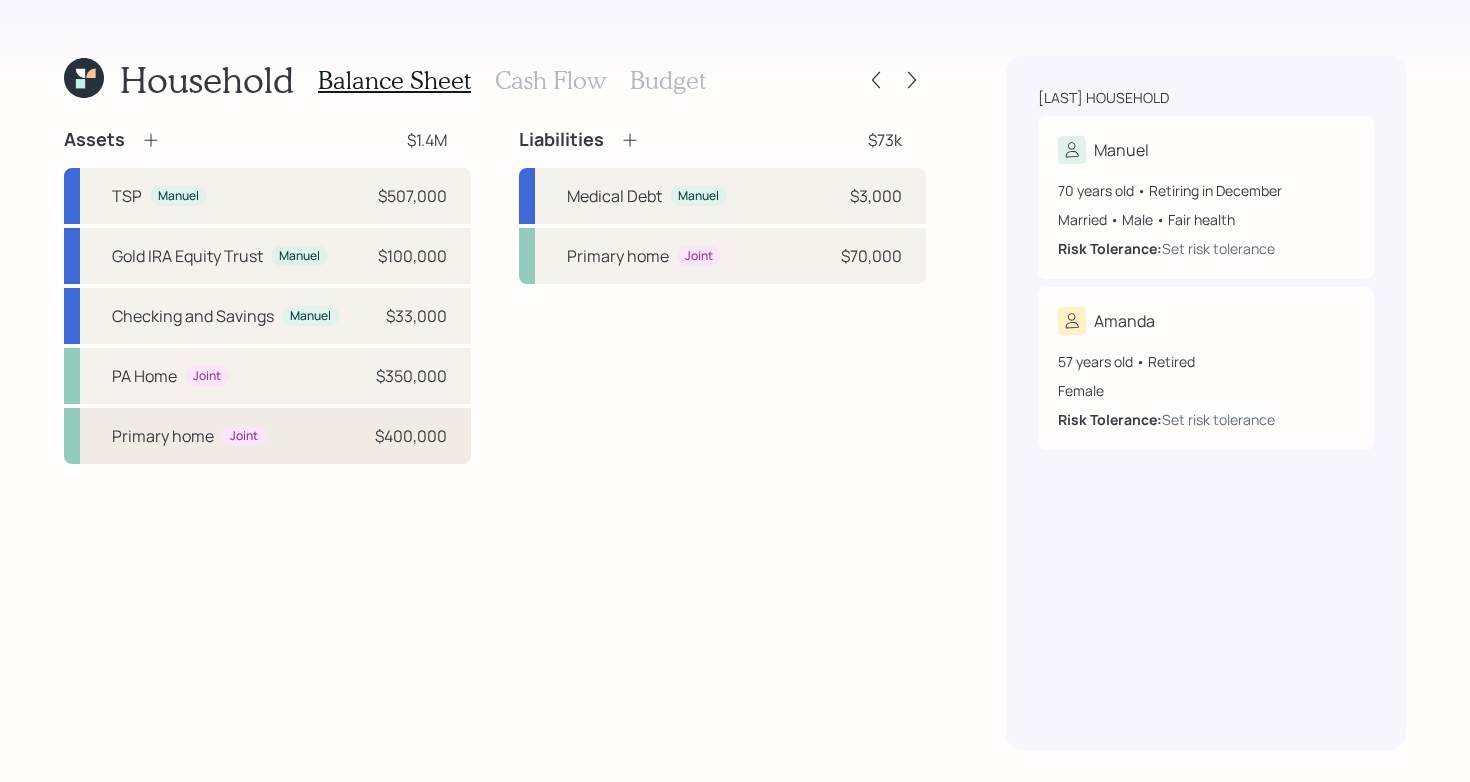 click on "Primary home Joint $400,000" at bounding box center [267, 436] 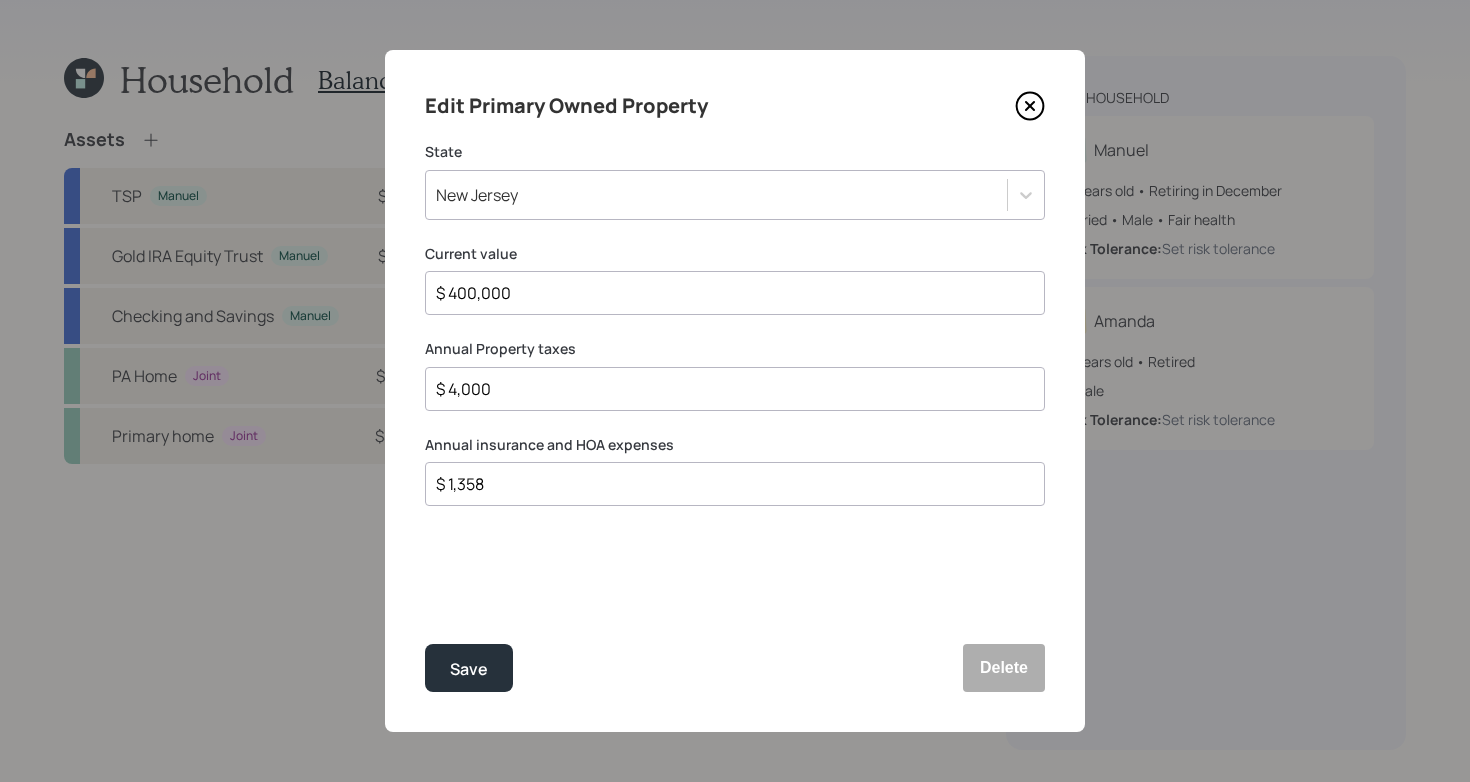 click 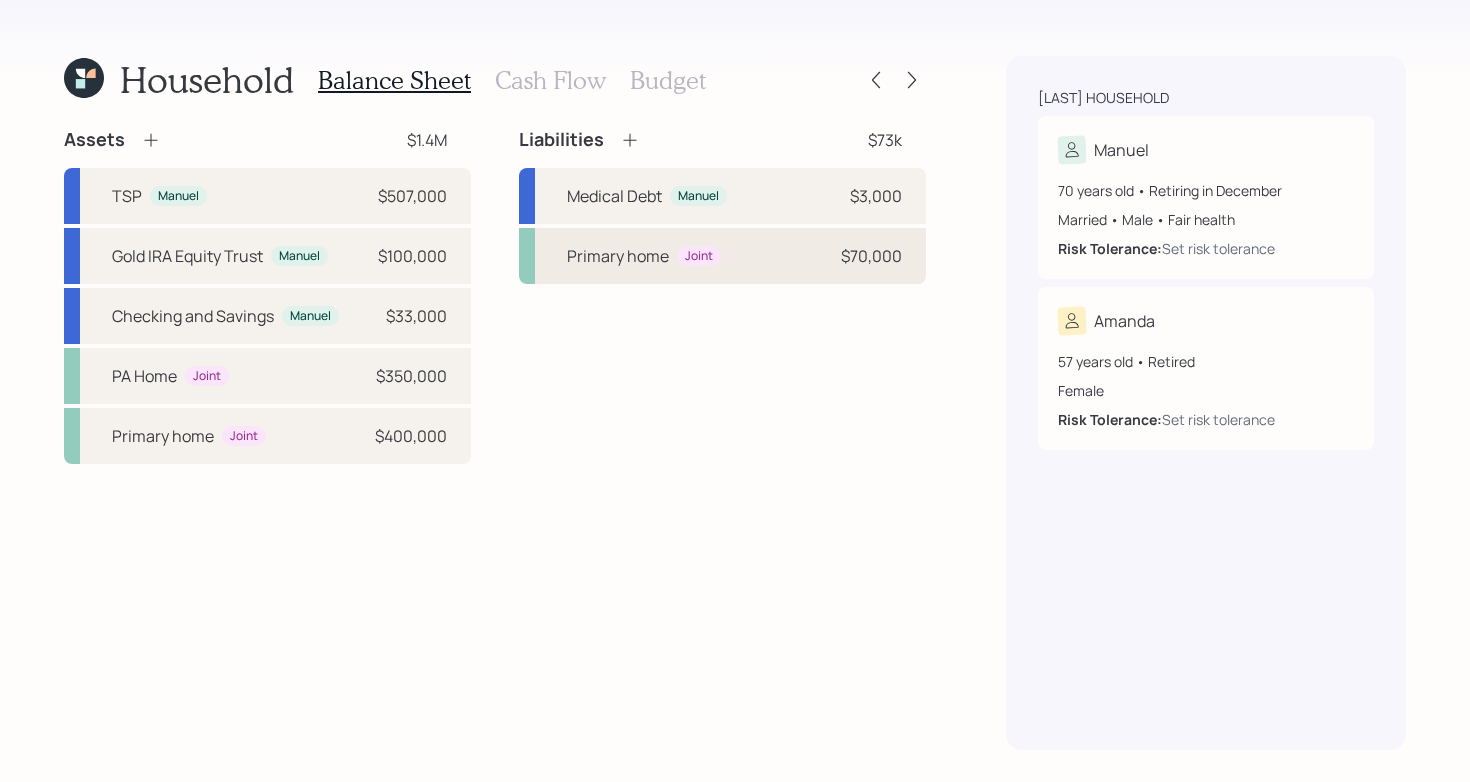 click on "Primary home Joint $70,000" at bounding box center (722, 256) 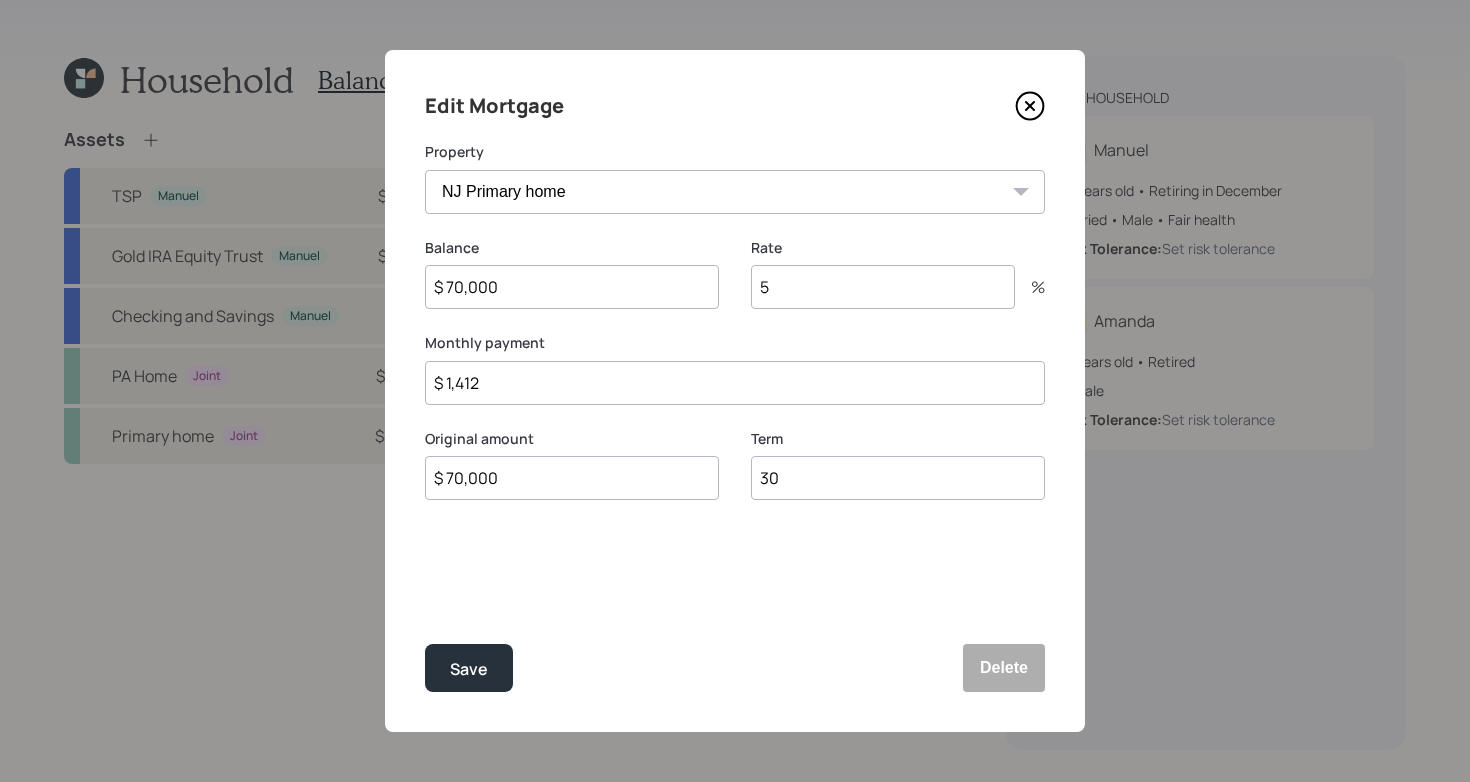 drag, startPoint x: 731, startPoint y: 281, endPoint x: 731, endPoint y: 323, distance: 42 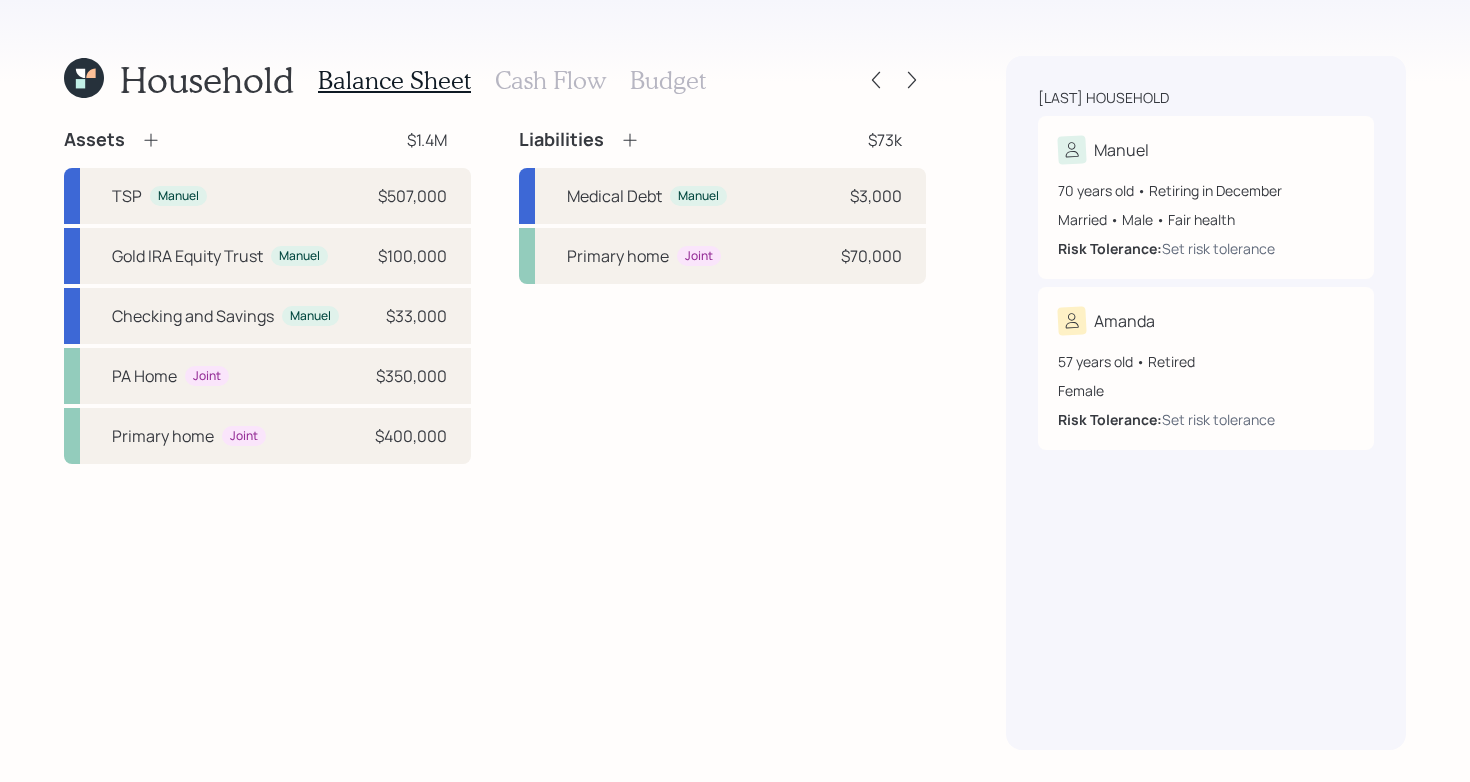 click on "Liabilities $73k Medical Debt Manuel $3,000 Primary home Joint $70,000" at bounding box center [722, 296] 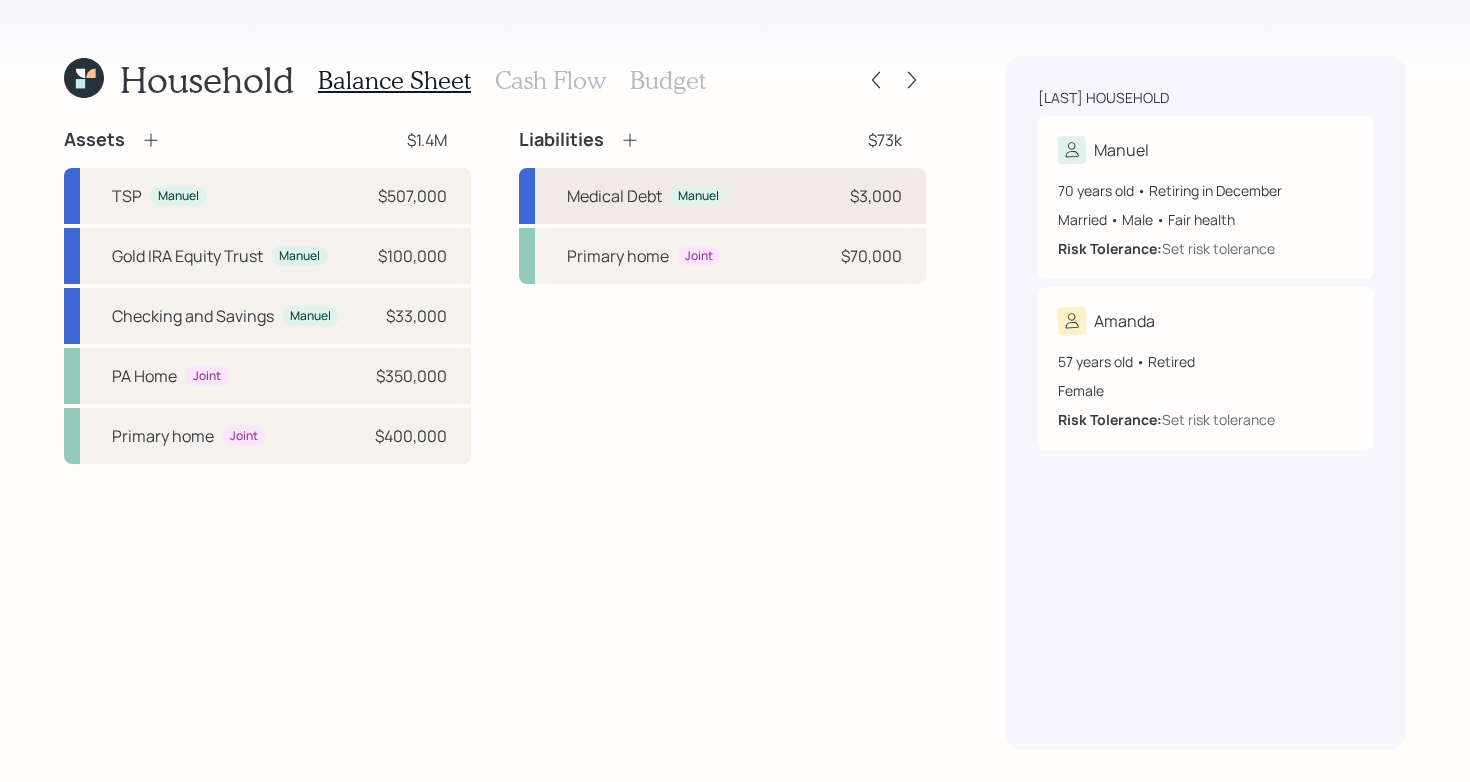 click on "Medical Debt" at bounding box center [614, 196] 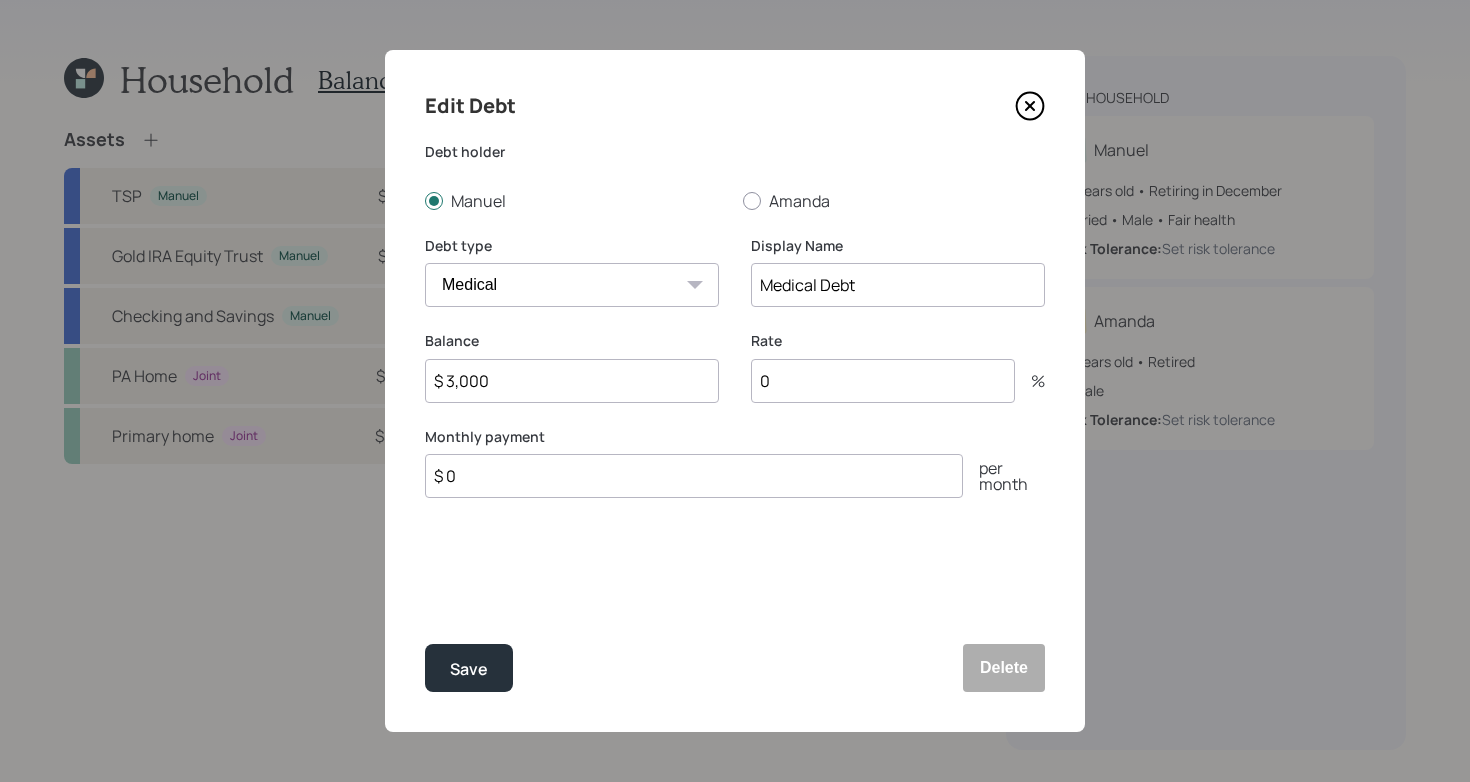 click 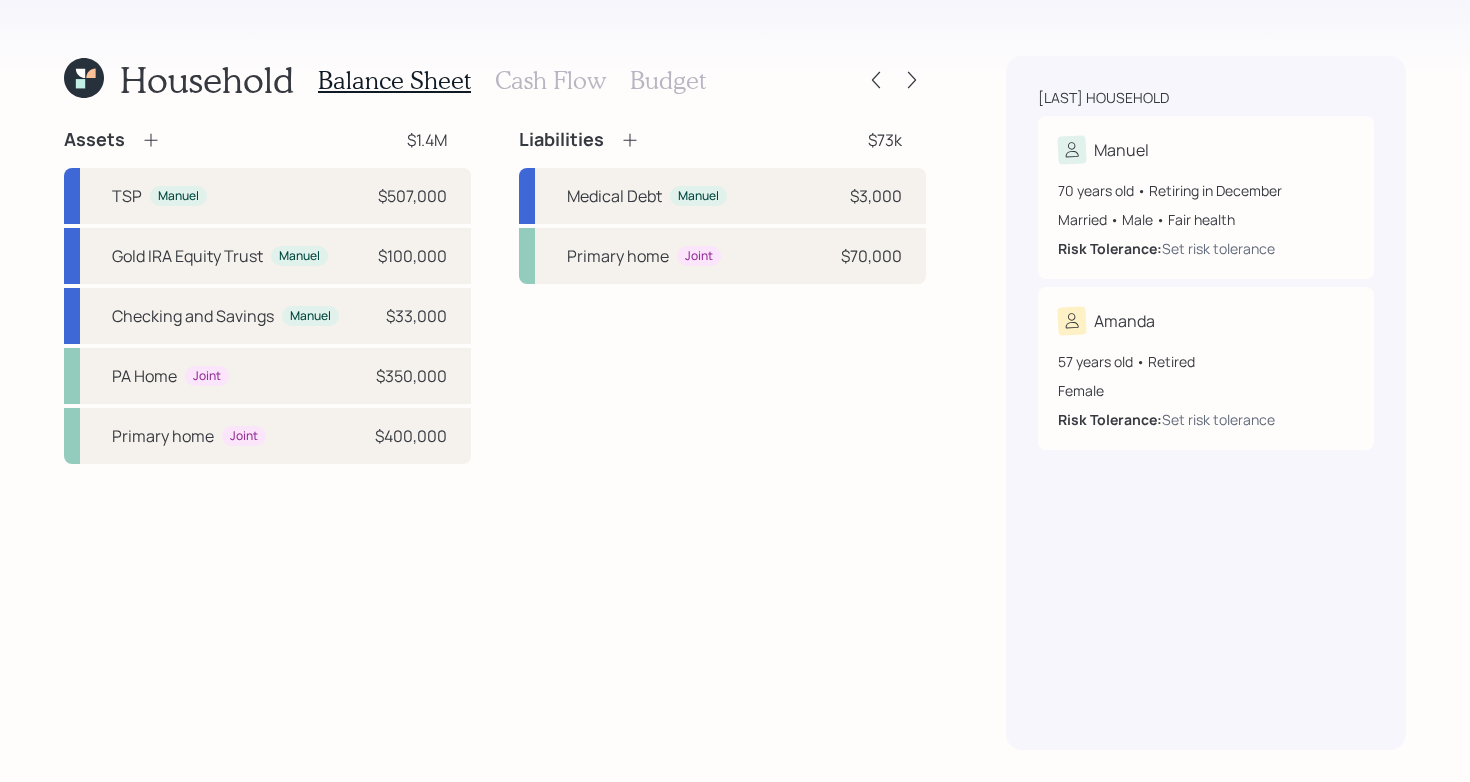 click on "Assets $1.4M TSP Manuel $507,000 Gold IRA Equity Trust Manuel $100,000 Checking and Savings  Manuel $33,000 PA Home Joint $350,000 Primary home Joint $400,000 Liabilities $73k Medical Debt Manuel $3,000 Primary home Joint $70,000" at bounding box center (495, 296) 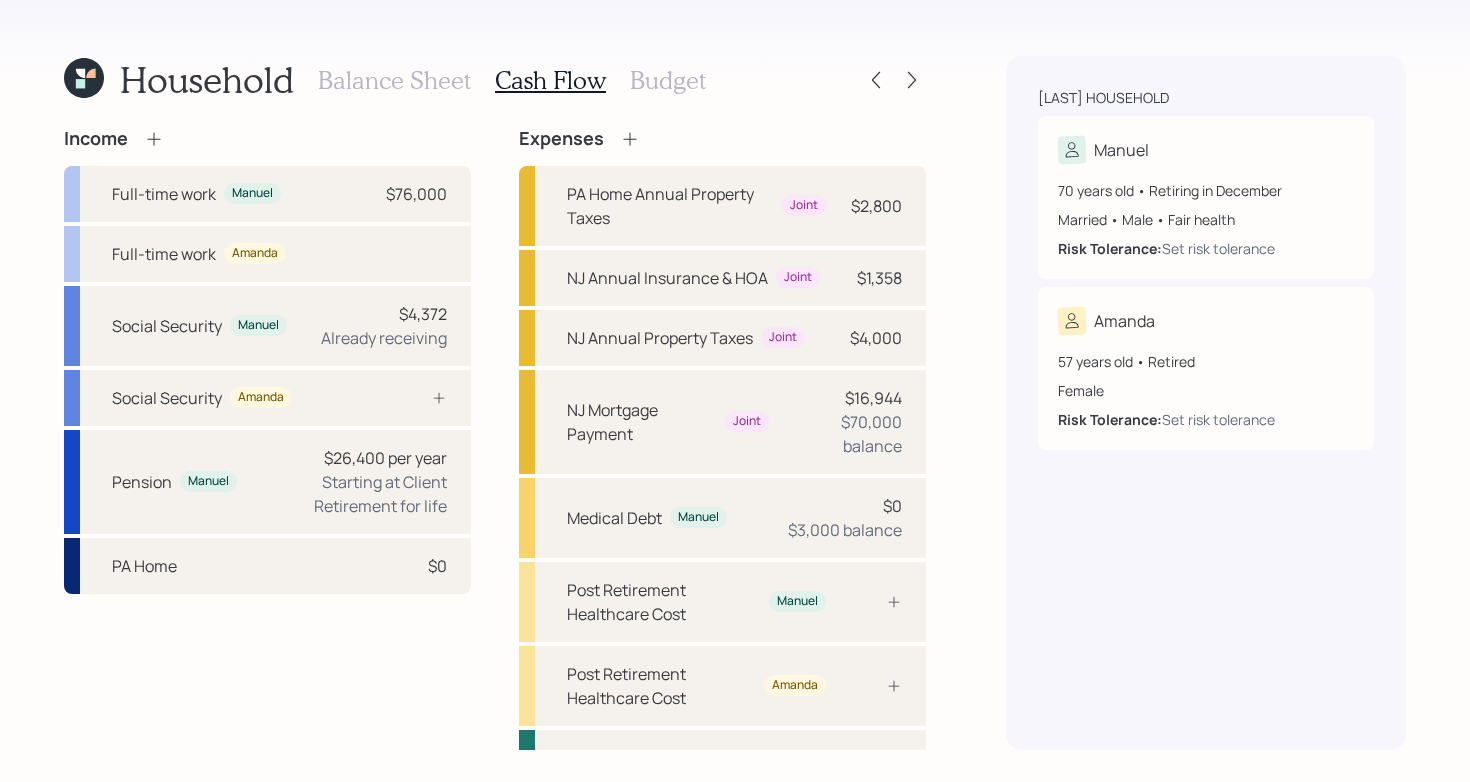 click on "Income Full-time work Manuel $76,000 Full-time work Amanda Social Security Manuel $4,372 Already receiving Social Security Amanda Pension Manuel $26,400 per year Starting at Client Retirement for life PA Home $0 Expenses PA Home Annual Property Taxes Joint $2,800 NJ Annual Insurance & HOA Joint $1,358 NJ Annual Property Taxes Joint $4,000 NJ Mortgage Payment Joint $16,944 $70,000 balance Medical Debt Manuel $0 $3,000 balance Post Retirement Healthcare Cost Manuel Post Retirement Healthcare Cost Amanda Pre Retirement Living Expense $20,400 Post Retirement Living Expense $20,400" at bounding box center (495, 487) 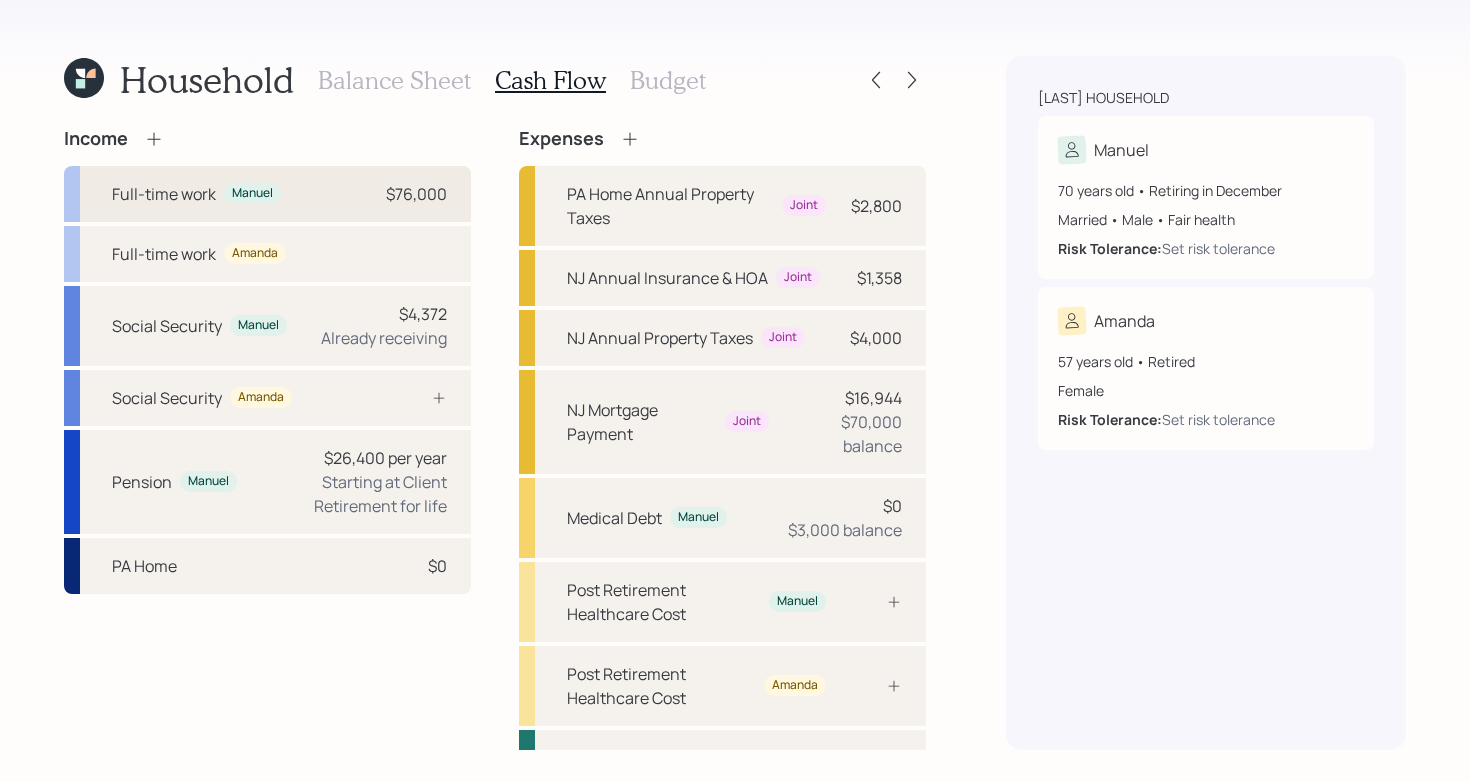 click on "Full-time work Manuel $76,000" at bounding box center (267, 194) 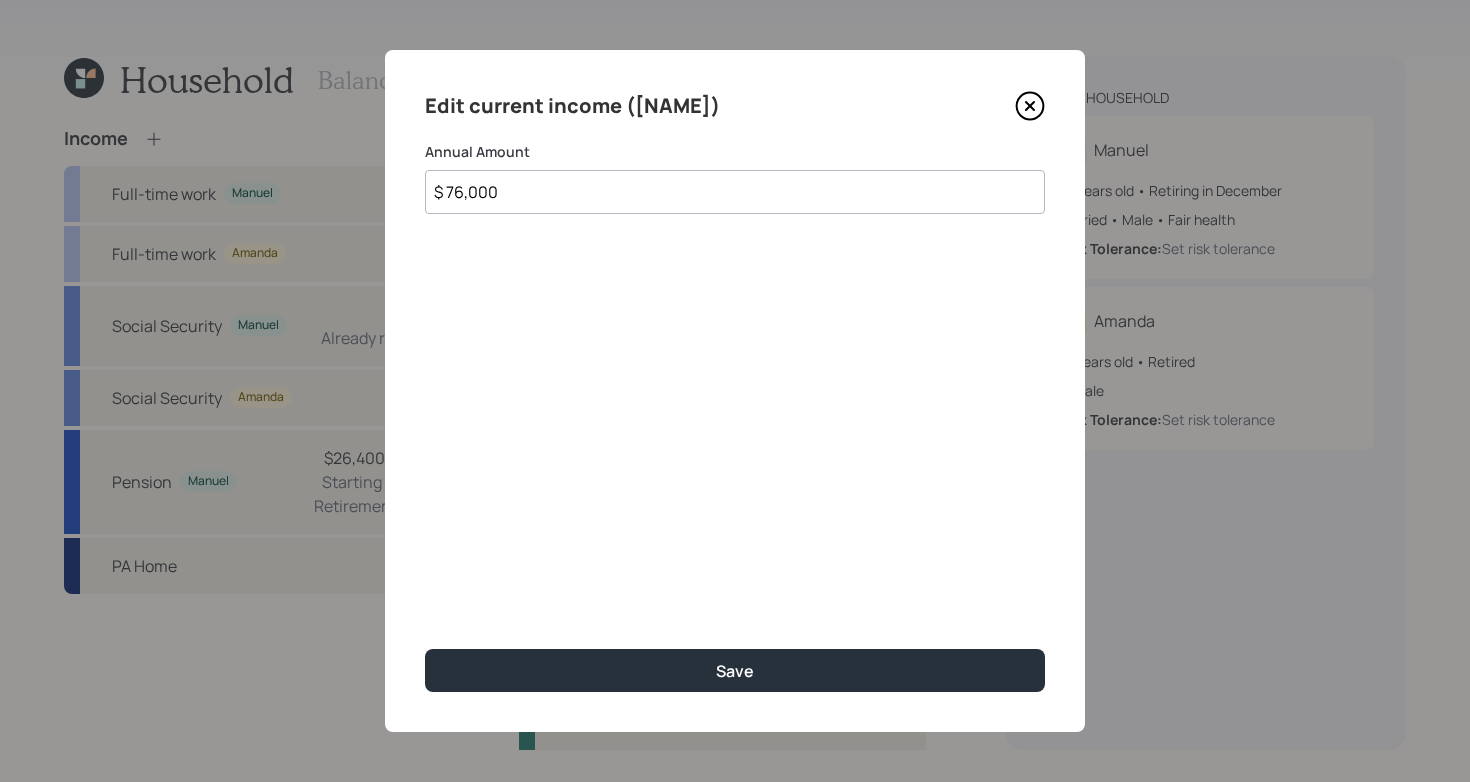 click 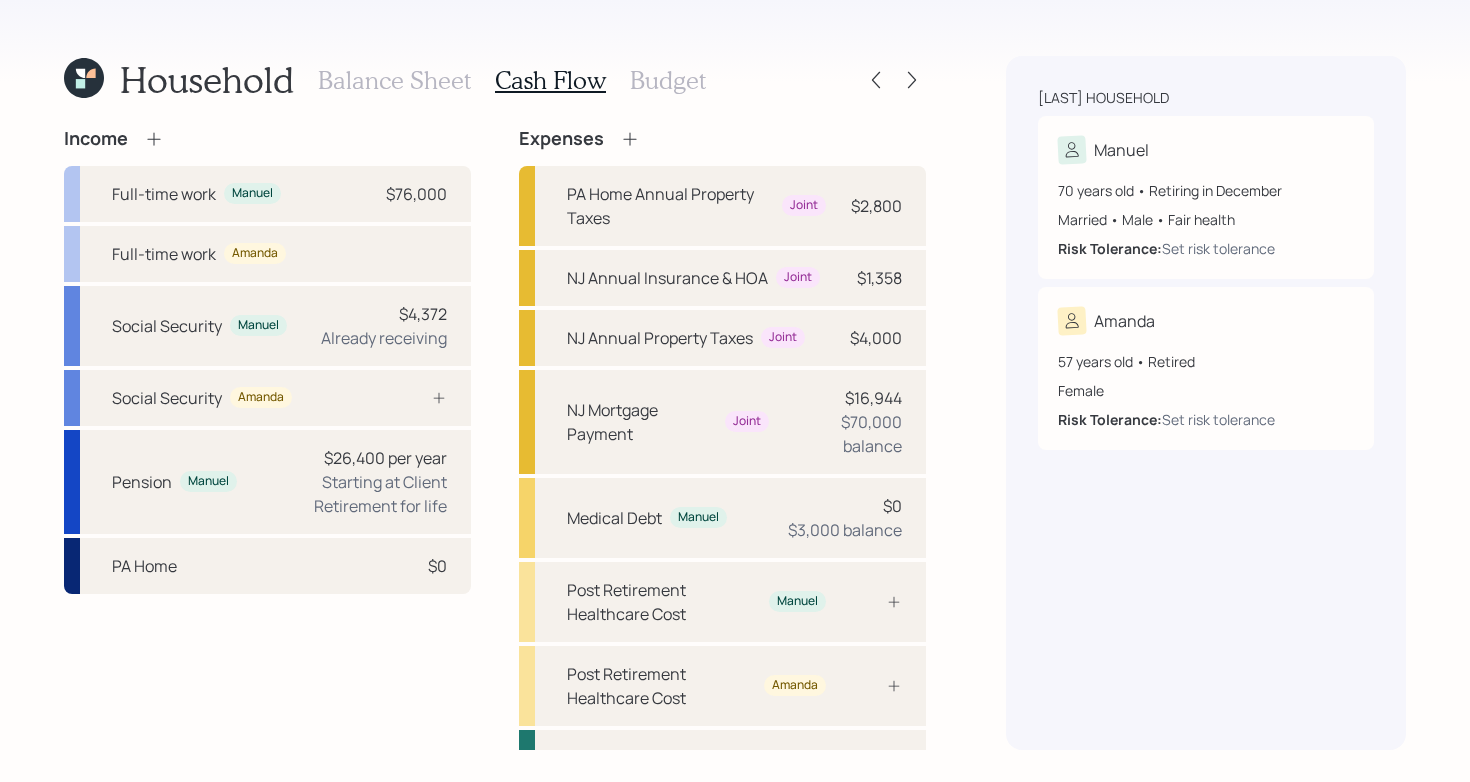 click 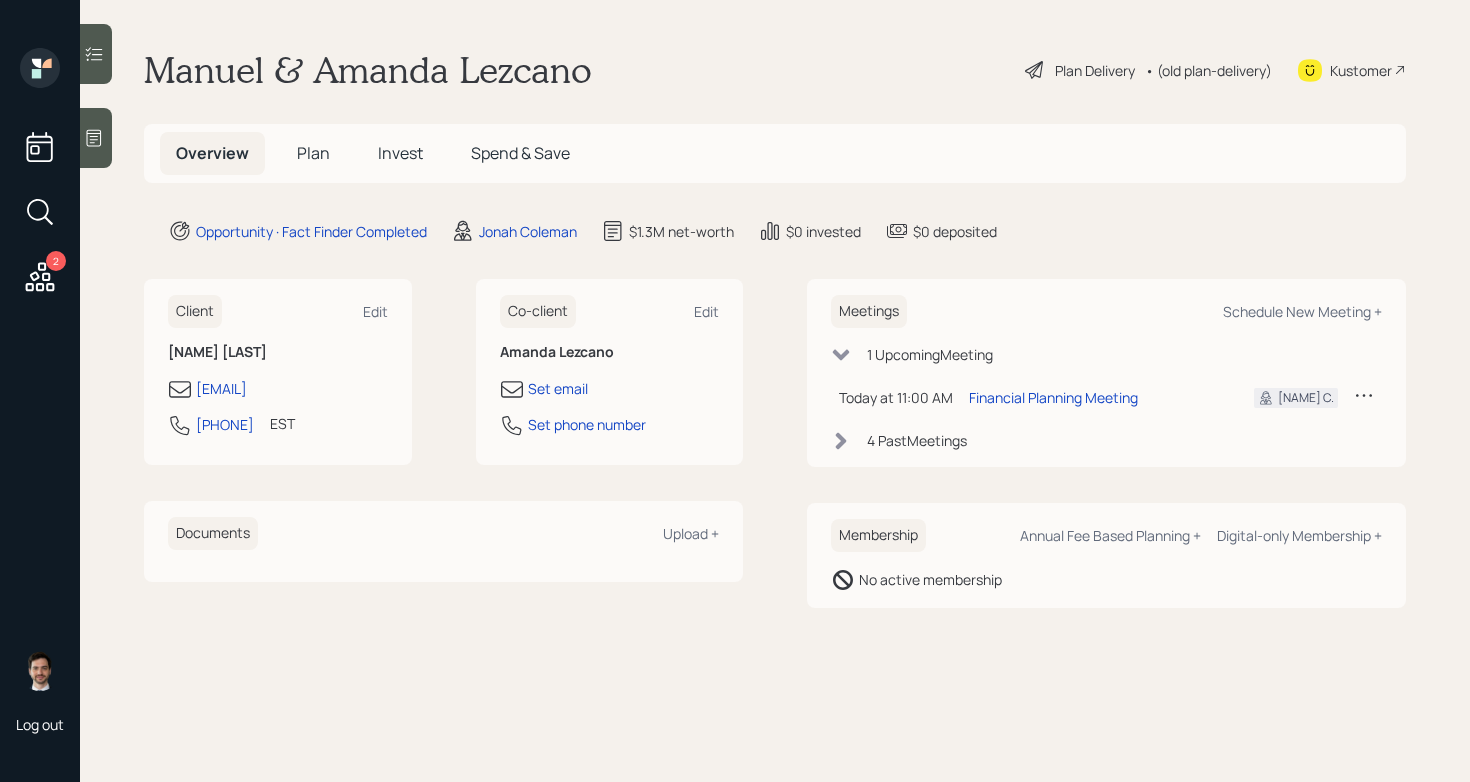 click on "Plan" at bounding box center [313, 153] 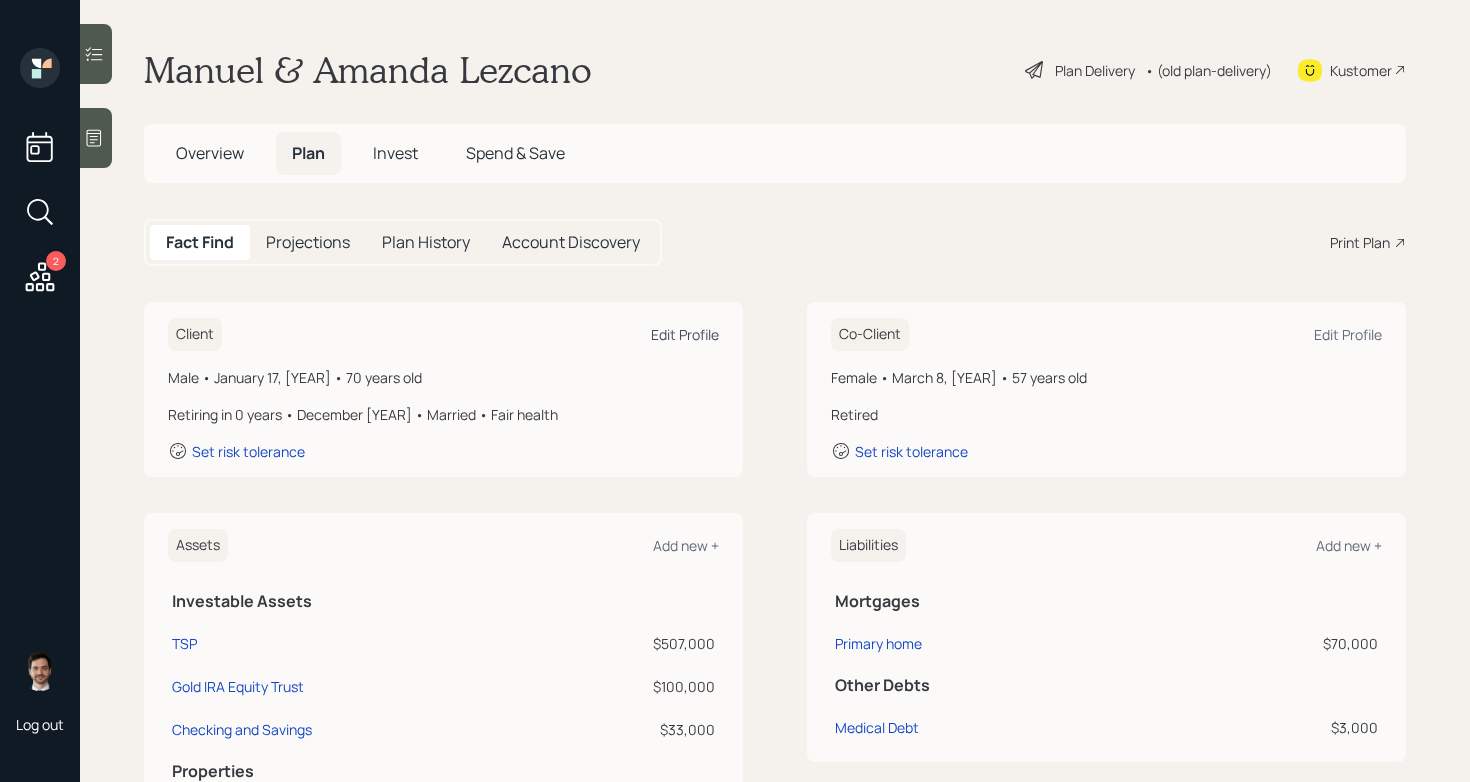 click on "Edit Profile" at bounding box center [685, 334] 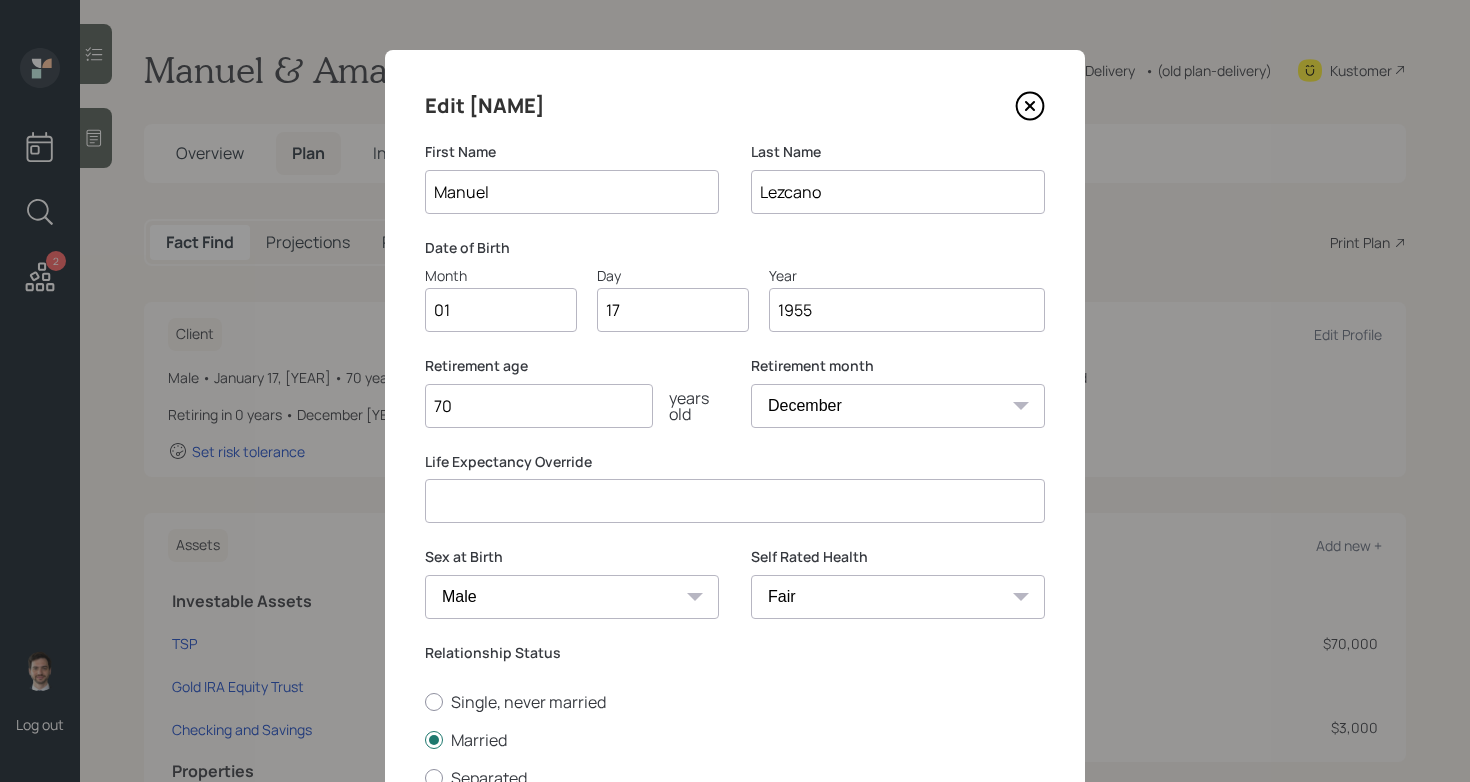 click 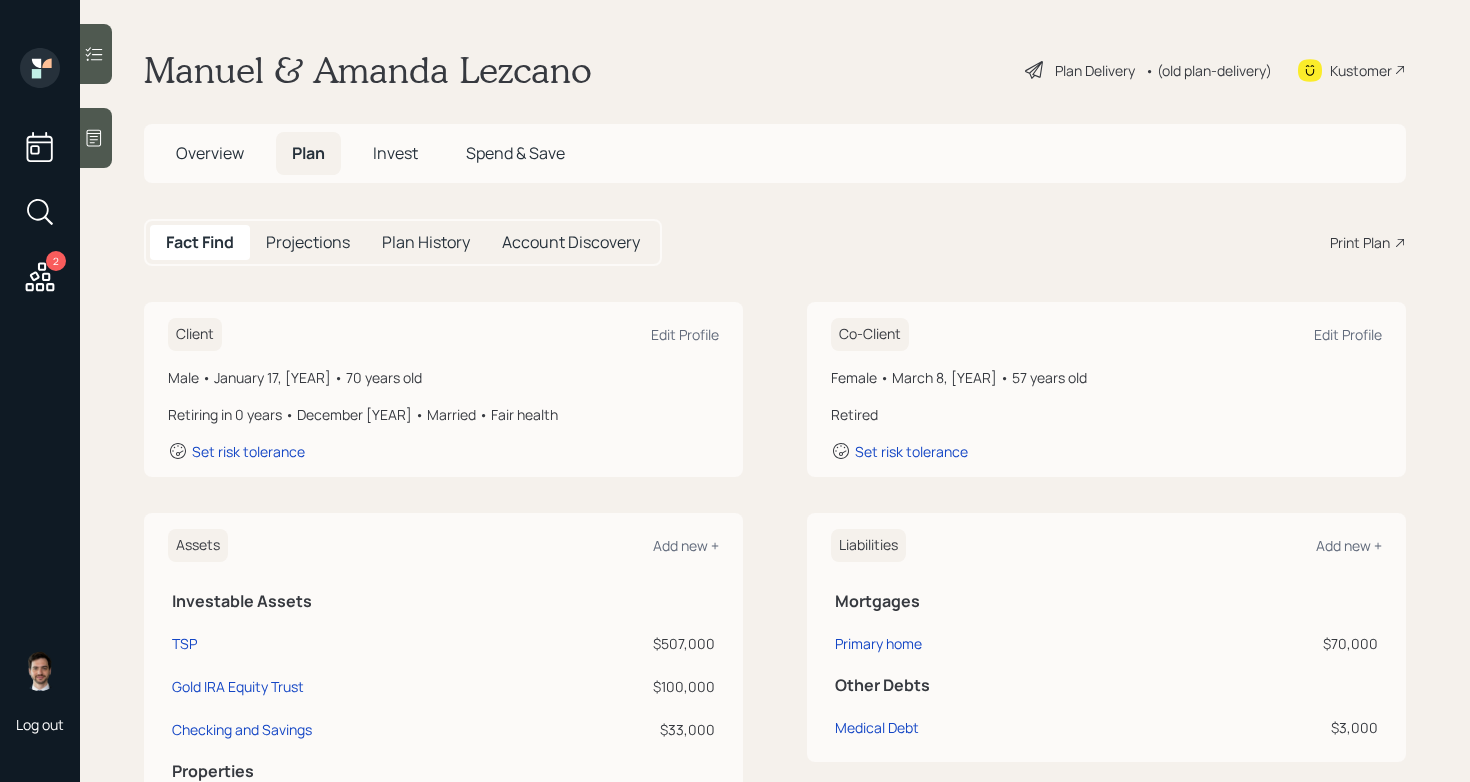 click on "Plan Delivery" at bounding box center [1095, 70] 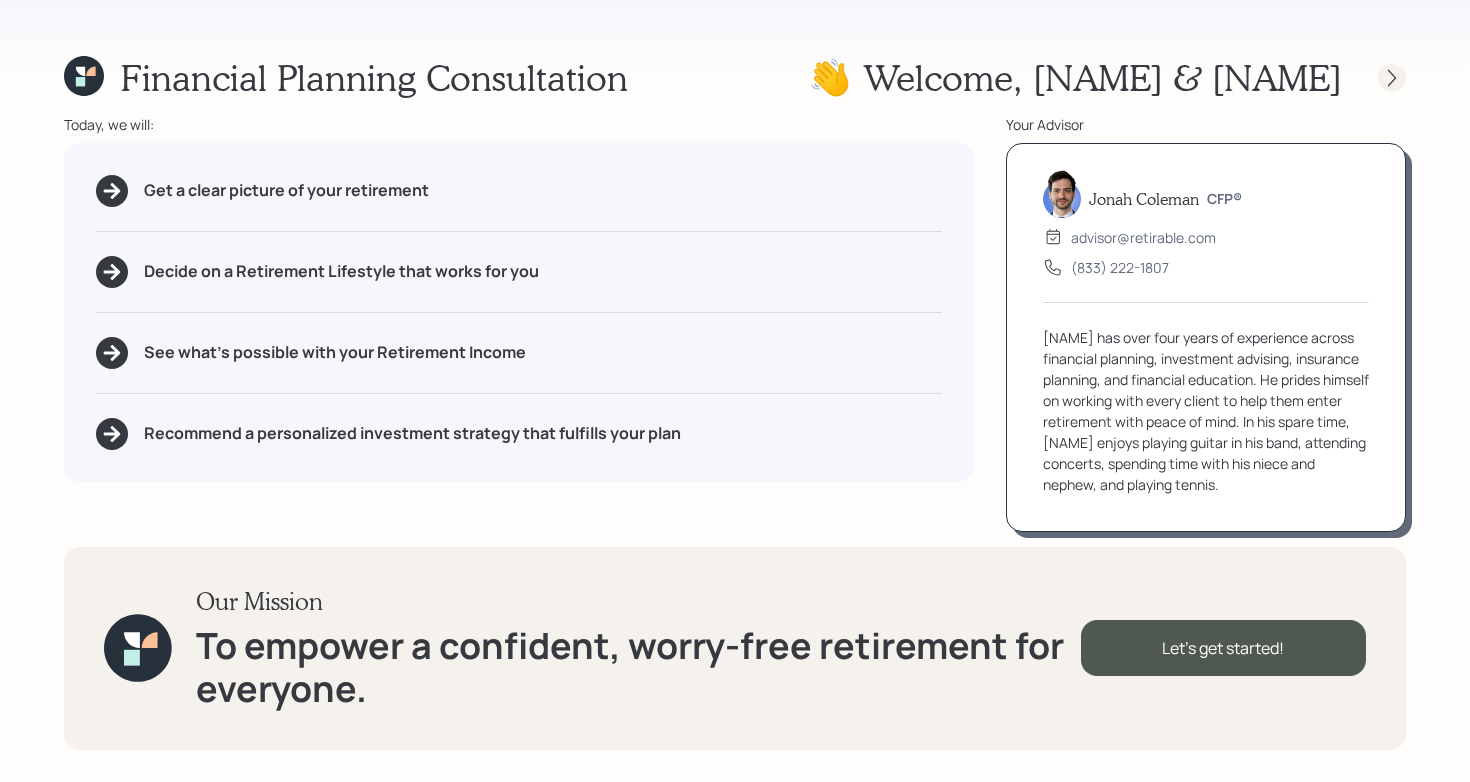 click 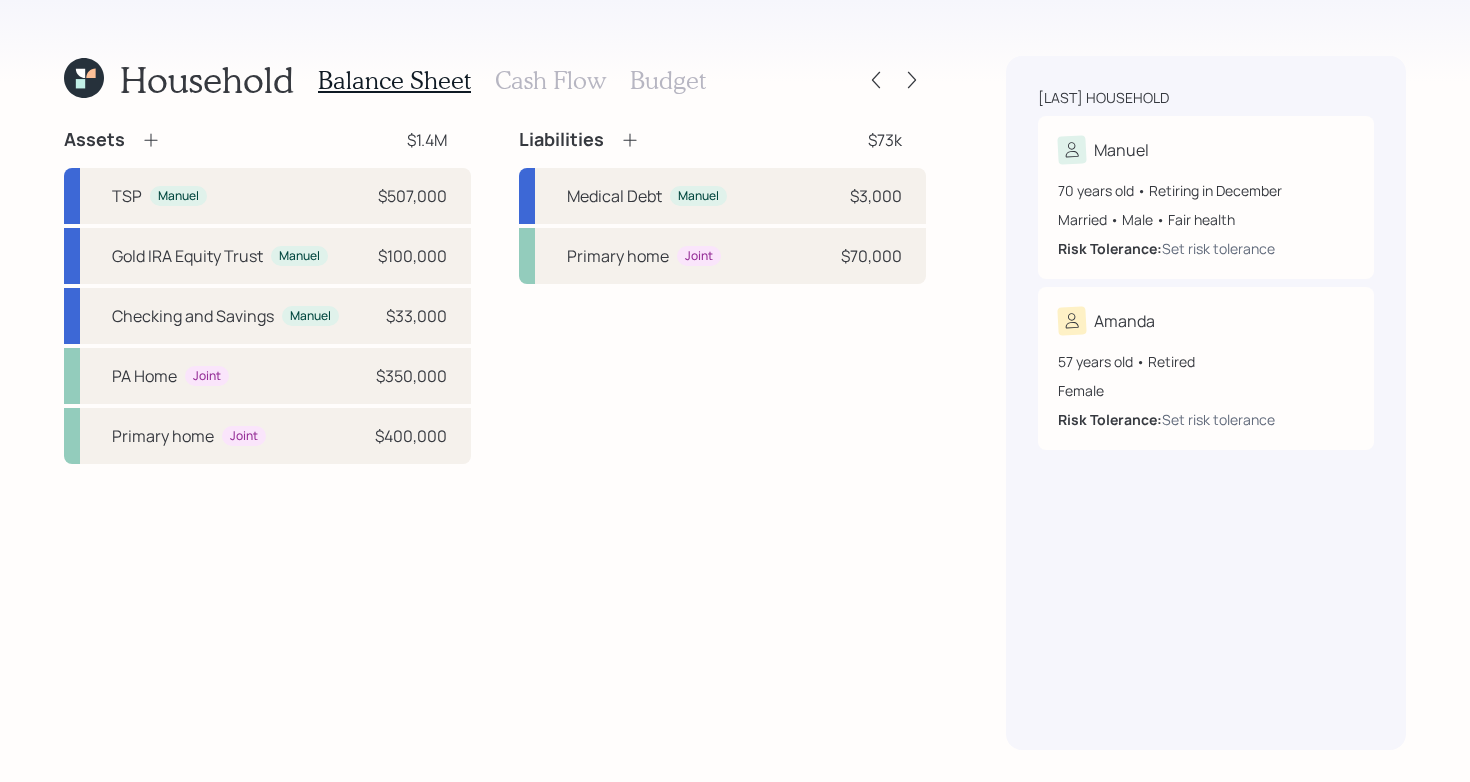 click on "Cash Flow" at bounding box center [550, 80] 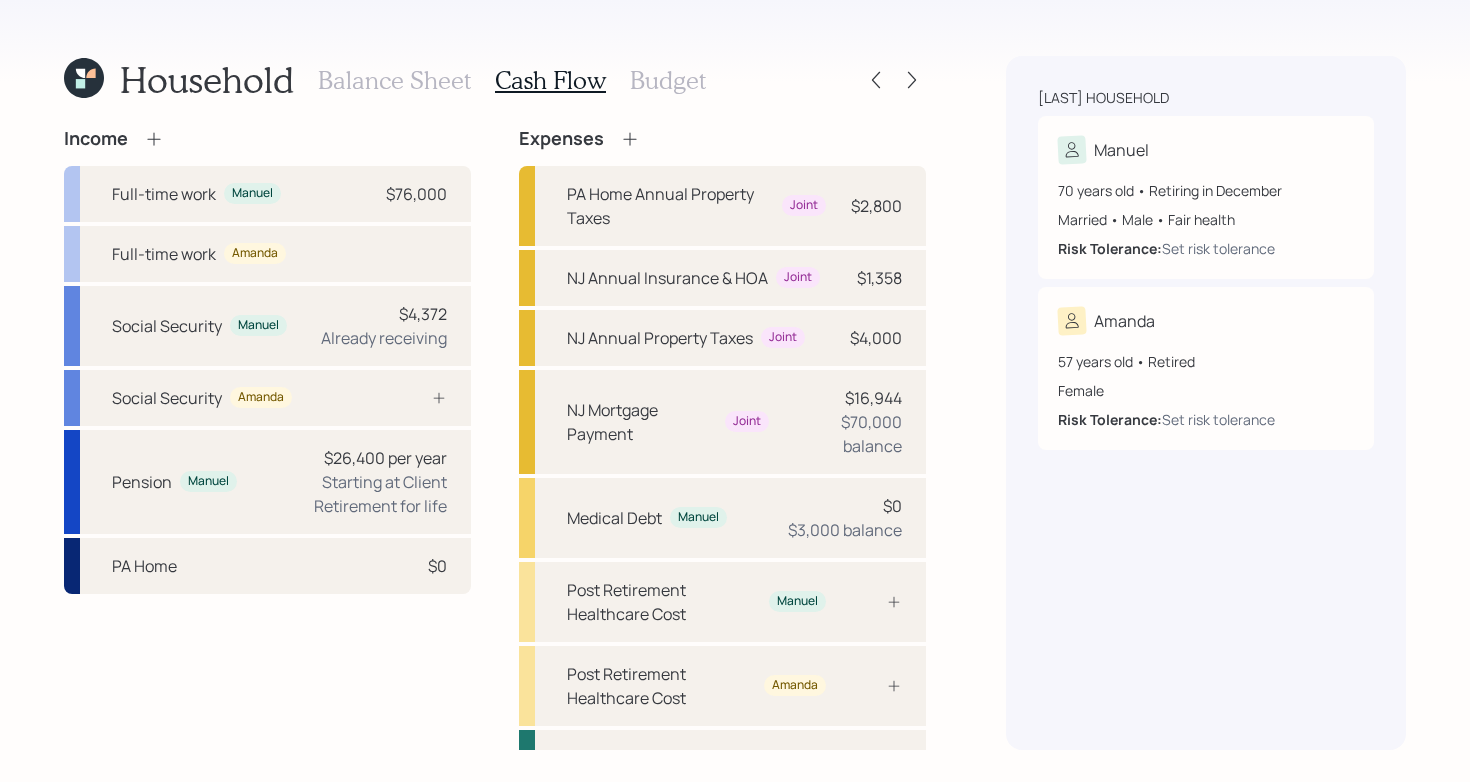 click on "Income Full-time work Manuel $76,000 Full-time work Amanda Social Security Manuel $4,372 Already receiving Social Security Amanda Pension Manuel $26,400 per year Starting at Client Retirement for life PA Home $0 Expenses PA Home Annual Property Taxes Joint $2,800 NJ Annual Insurance & HOA Joint $1,358 NJ Annual Property Taxes Joint $4,000 NJ Mortgage Payment Joint $16,944 $70,000 balance Medical Debt Manuel $0 $3,000 balance Post Retirement Healthcare Cost Manuel Post Retirement Healthcare Cost Amanda Pre Retirement Living Expense $20,400 Post Retirement Living Expense $20,400" at bounding box center (495, 487) 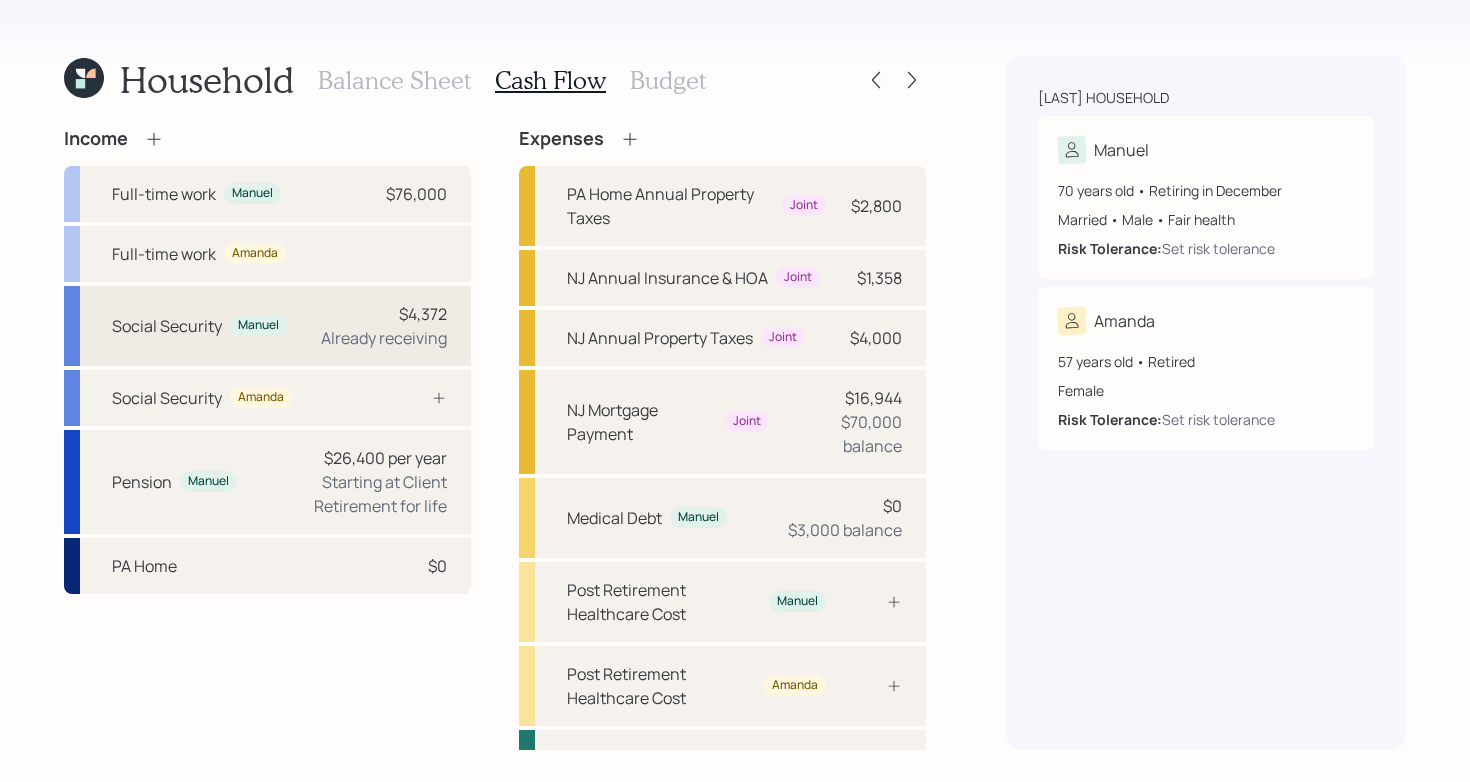 click on "$4,372 Already receiving" at bounding box center (384, 326) 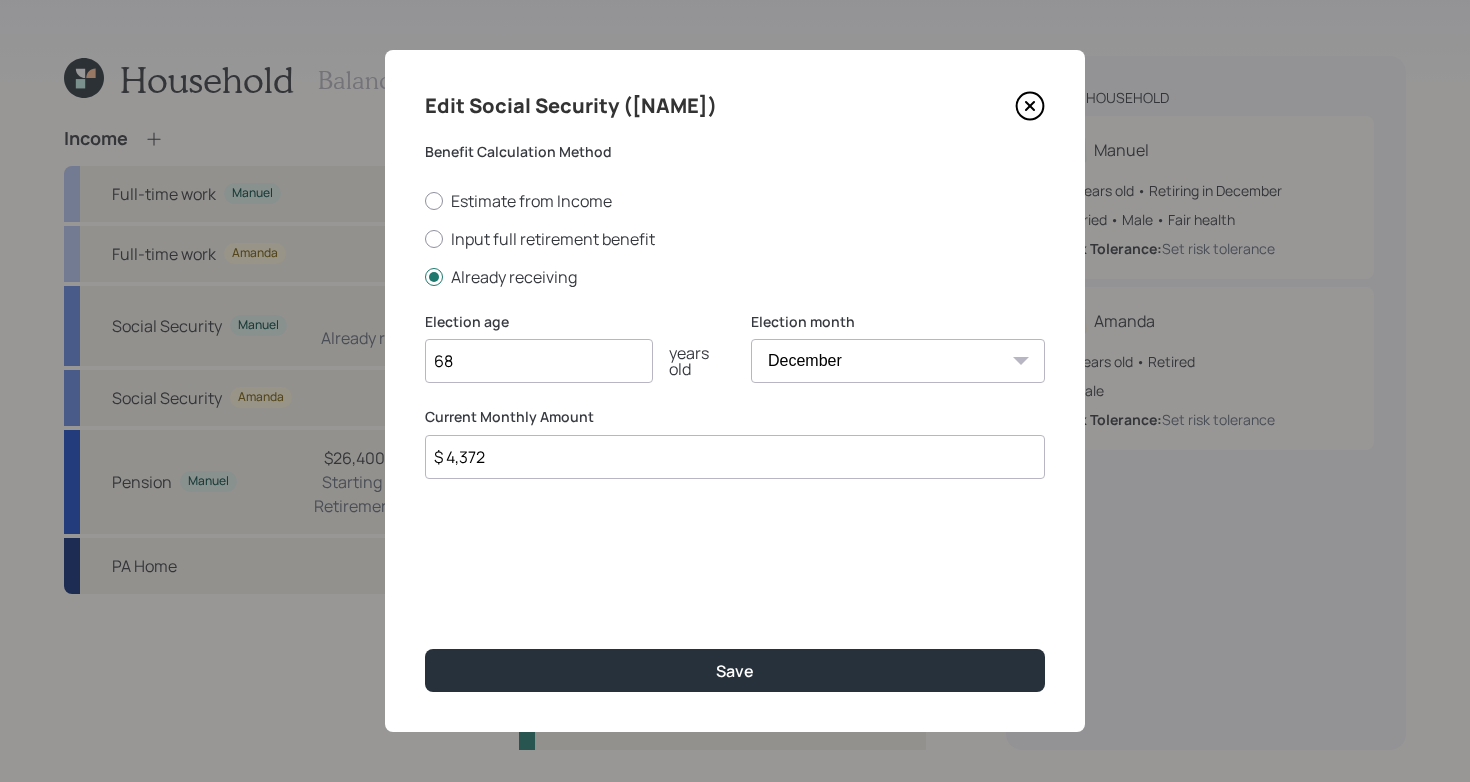 click 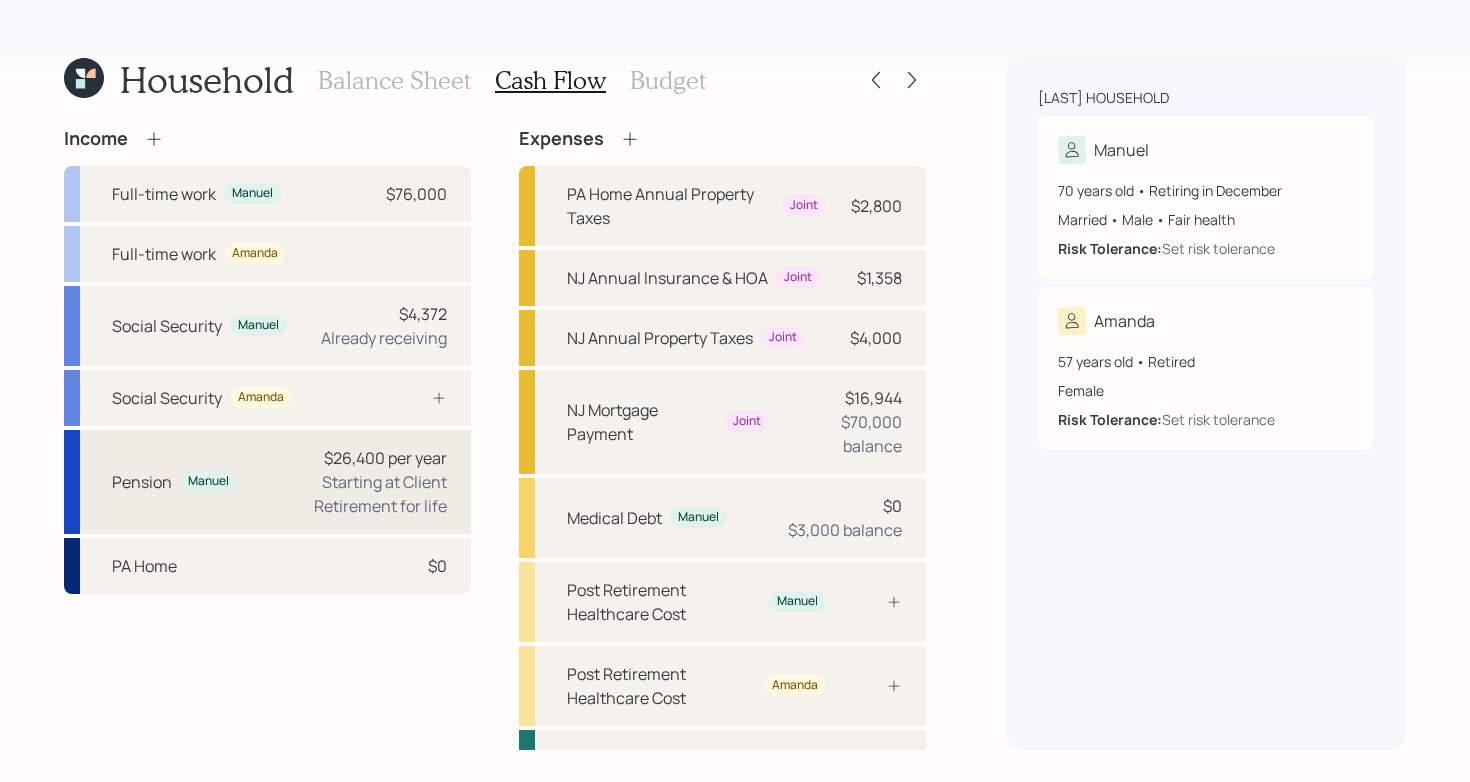 click on "Starting at Client Retirement for life" at bounding box center [350, 494] 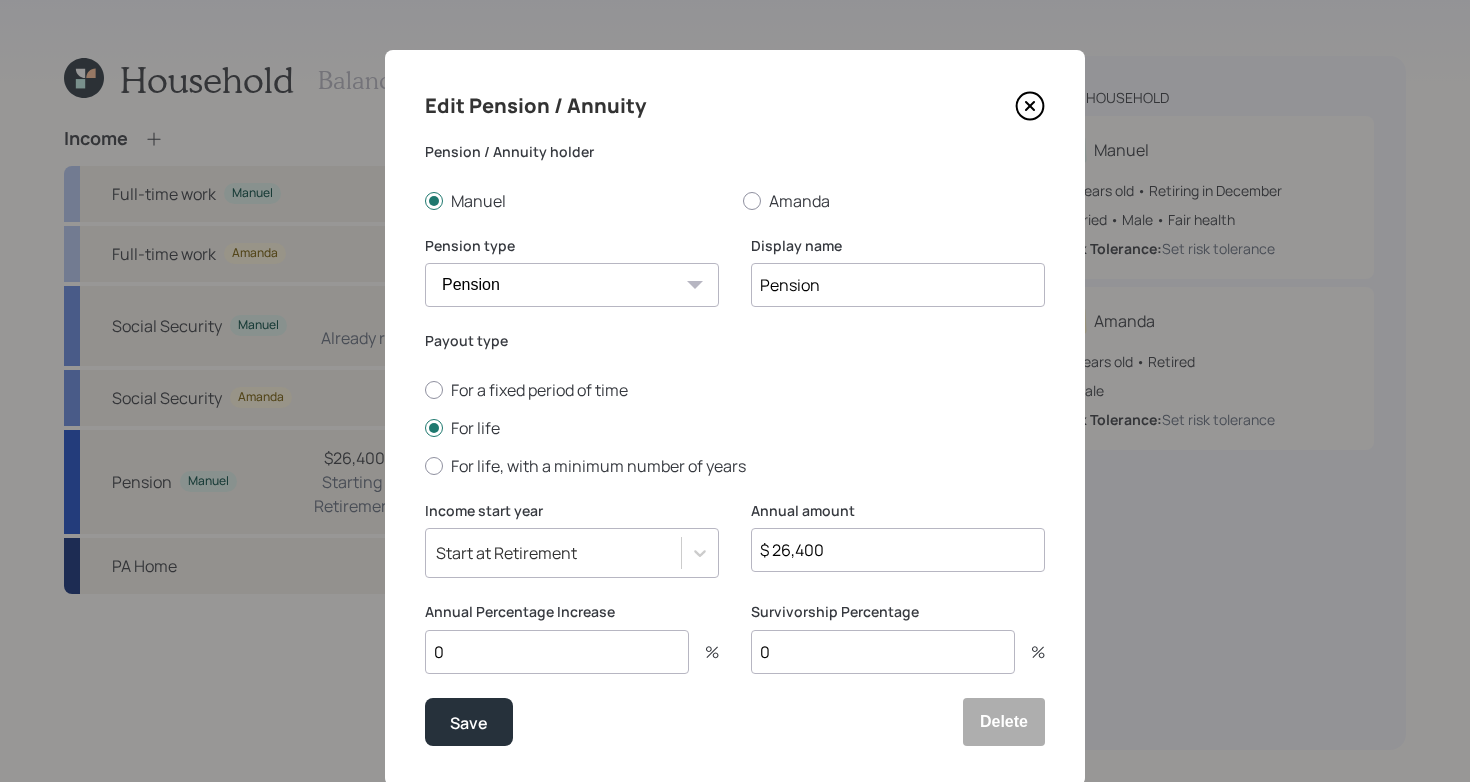 click 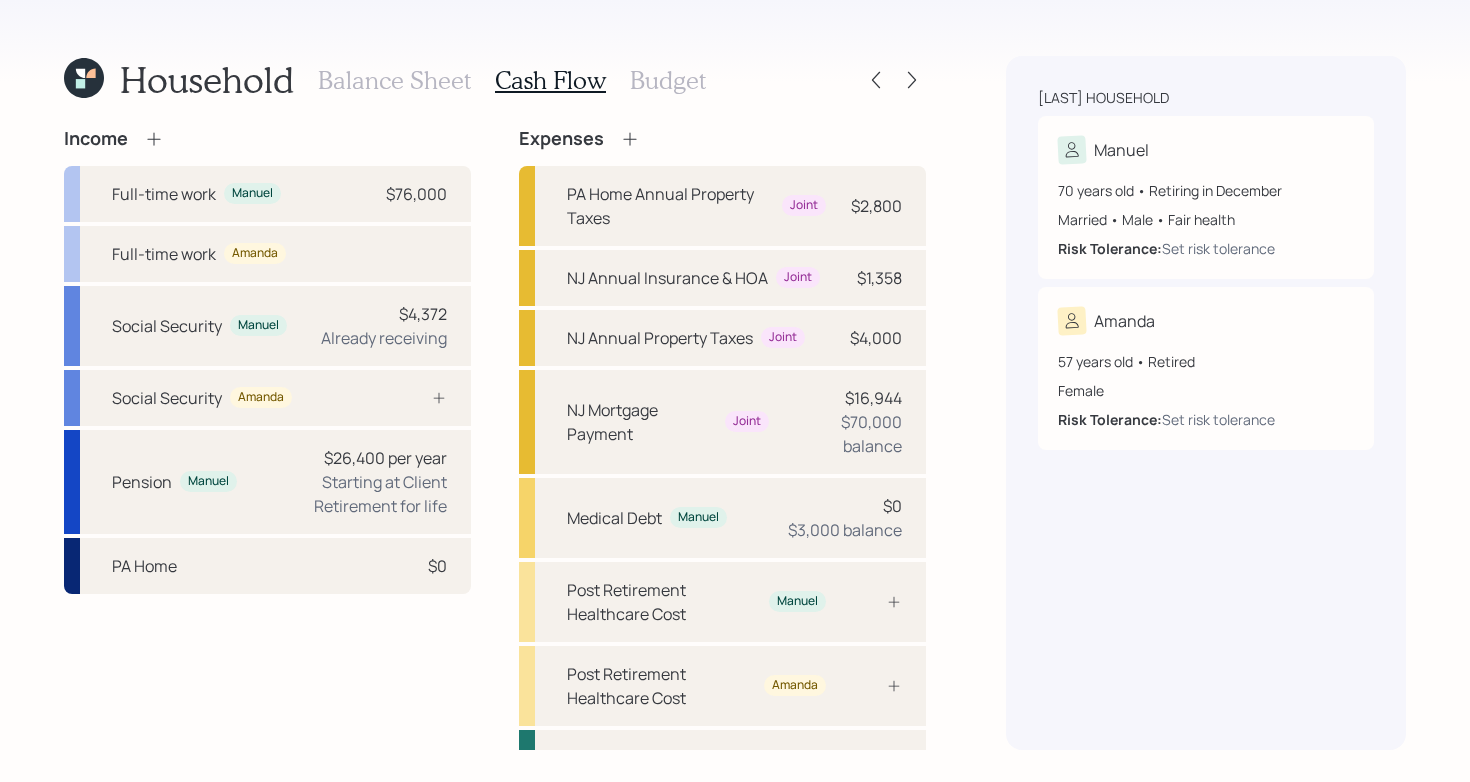 click on "Income Full-time work Manuel $76,000 Full-time work Amanda Social Security Manuel $4,372 Already receiving Social Security Amanda Pension Manuel $26,400 per year Starting at Client Retirement for life PA Home $0 Expenses PA Home Annual Property Taxes Joint $2,800 NJ Annual Insurance & HOA Joint $1,358 NJ Annual Property Taxes Joint $4,000 NJ Mortgage Payment Joint $16,944 $70,000 balance Medical Debt Manuel $0 $3,000 balance Post Retirement Healthcare Cost Manuel Post Retirement Healthcare Cost Amanda Pre Retirement Living Expense $20,400 Post Retirement Living Expense $20,400" at bounding box center [495, 487] 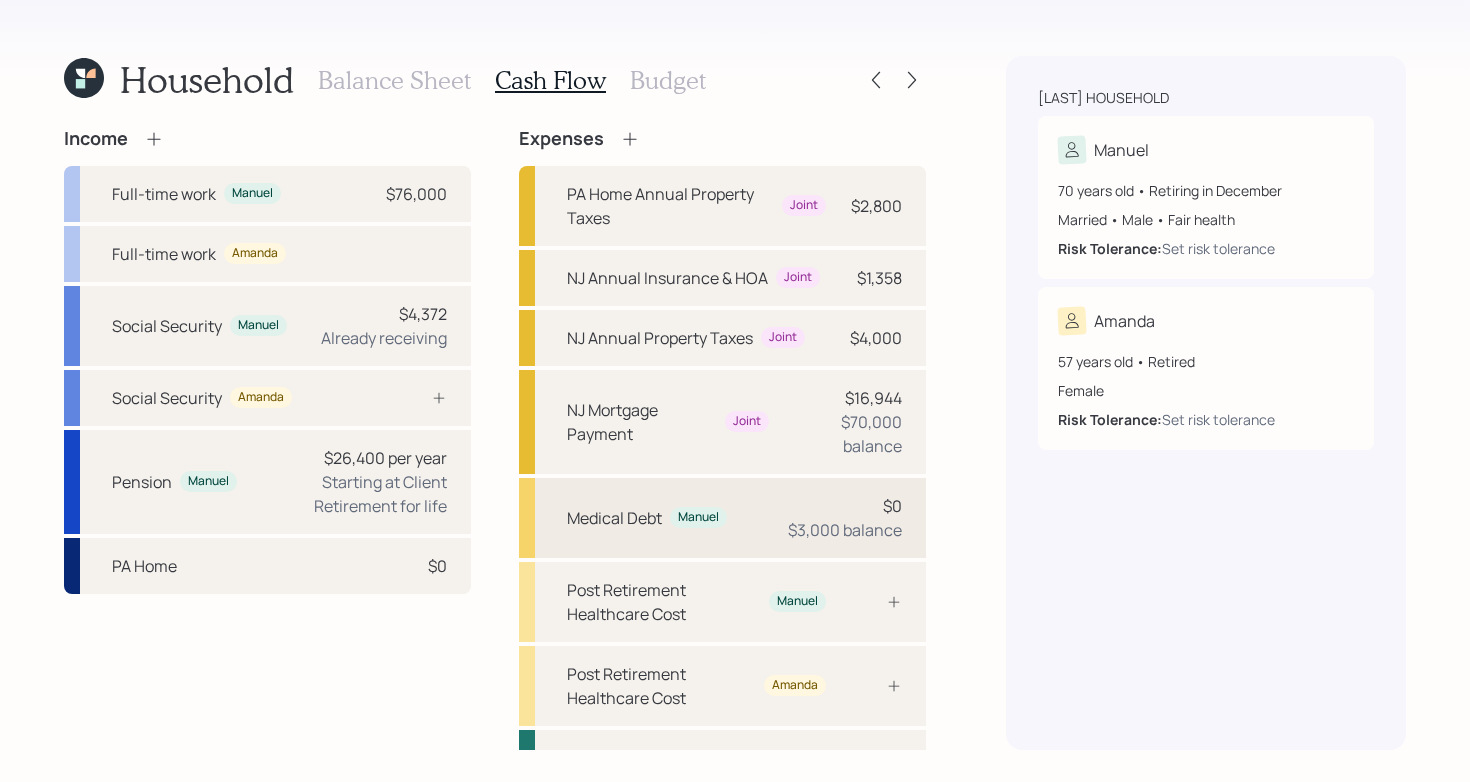 scroll, scrollTop: 95, scrollLeft: 0, axis: vertical 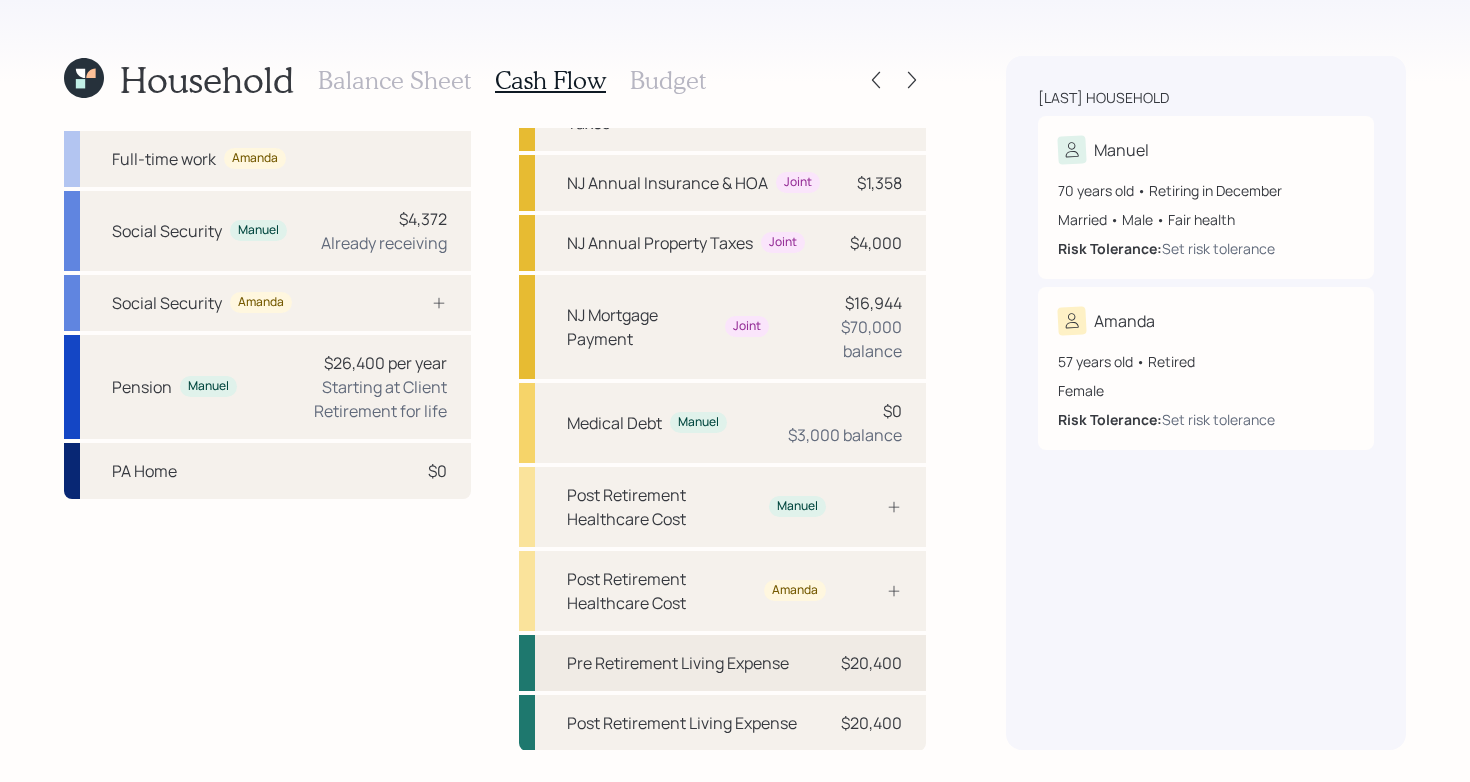 click on "Pre Retirement Living Expense" at bounding box center [678, 663] 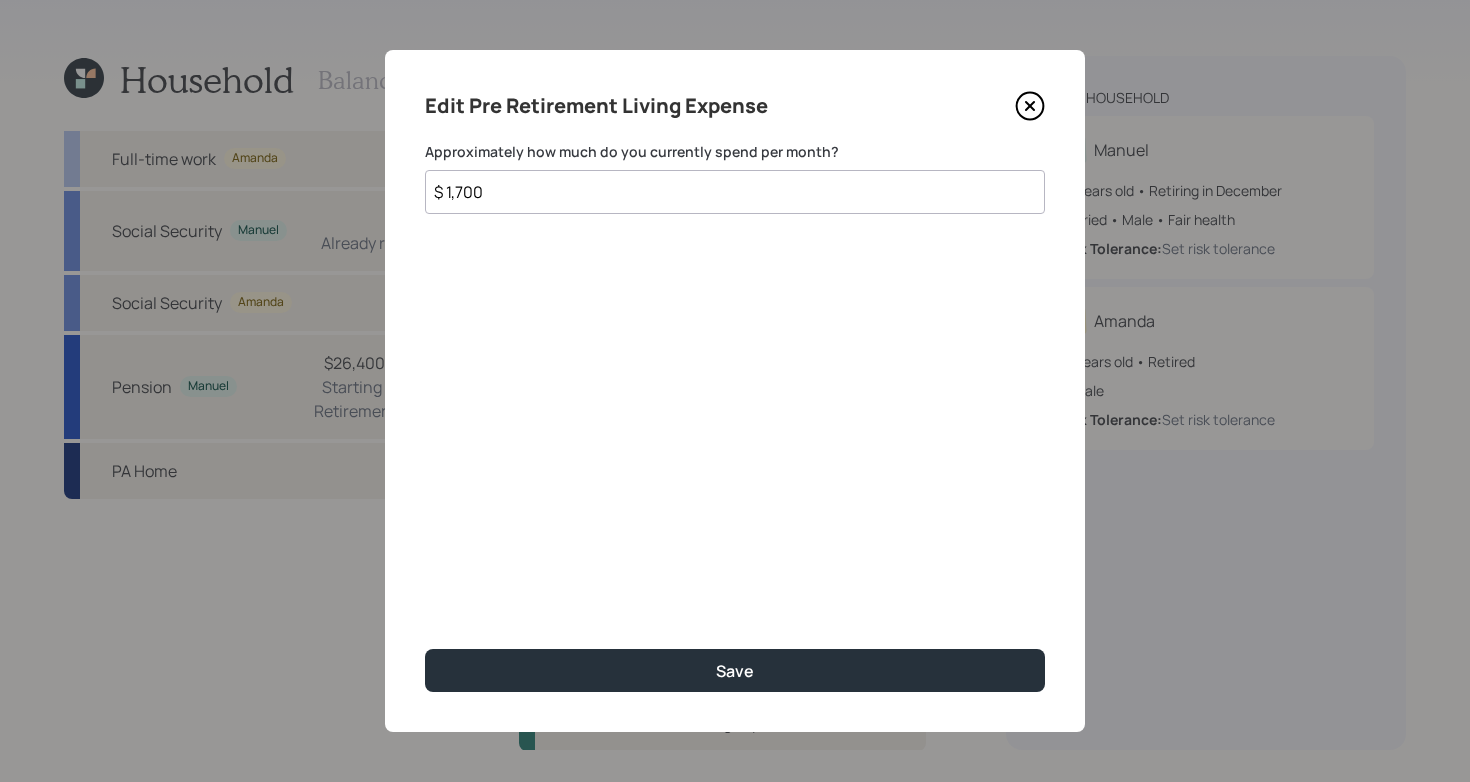 click 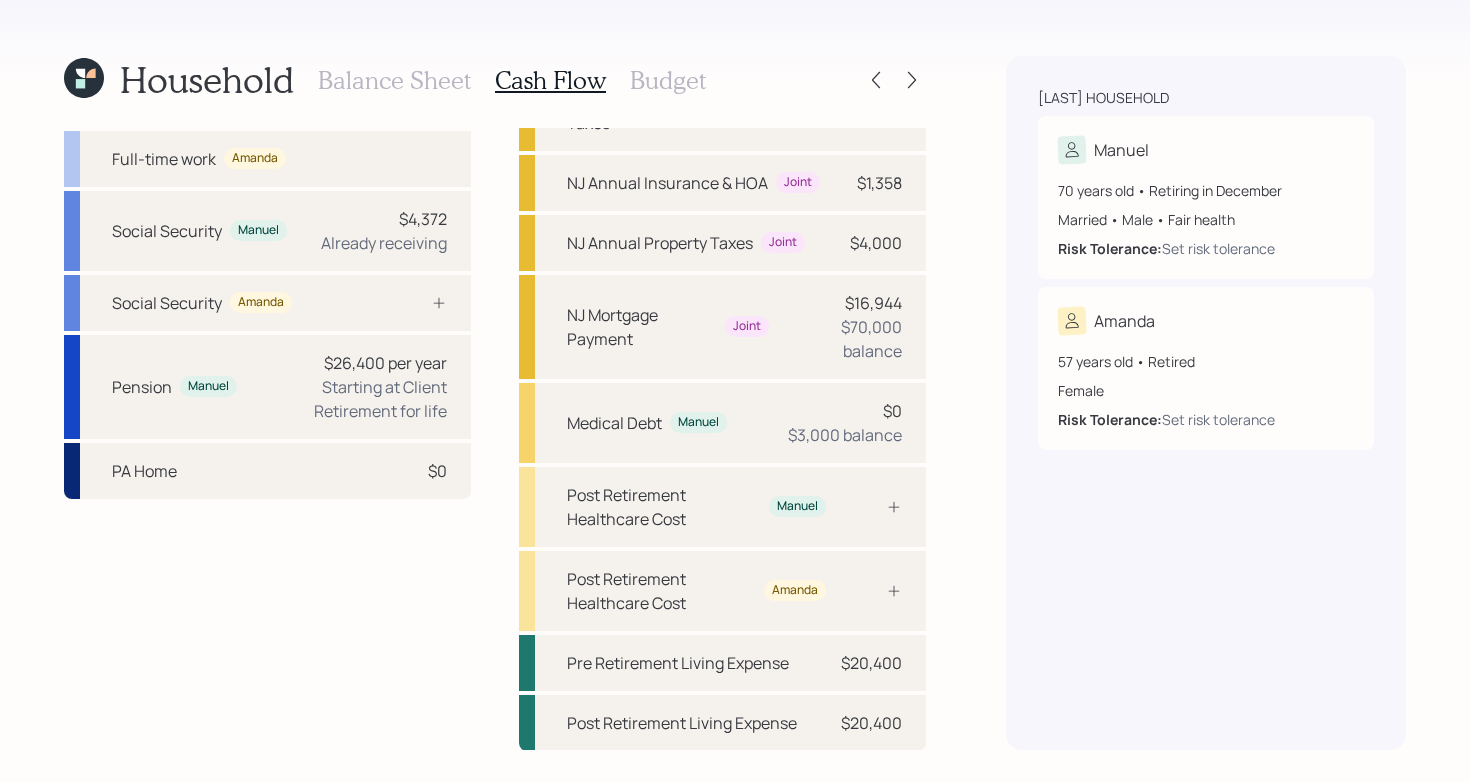click on "Budget" at bounding box center [668, 80] 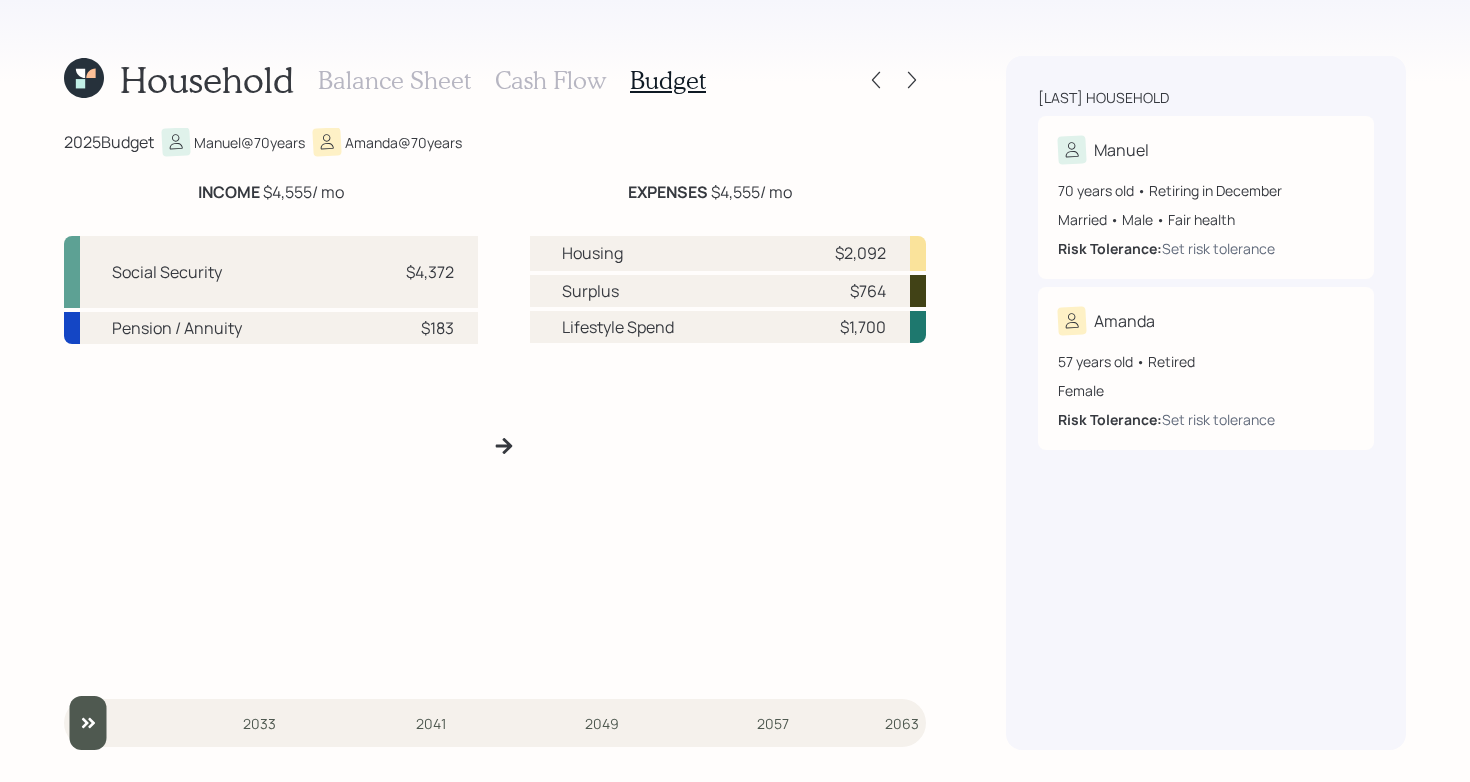 click on "Cash Flow" at bounding box center (550, 80) 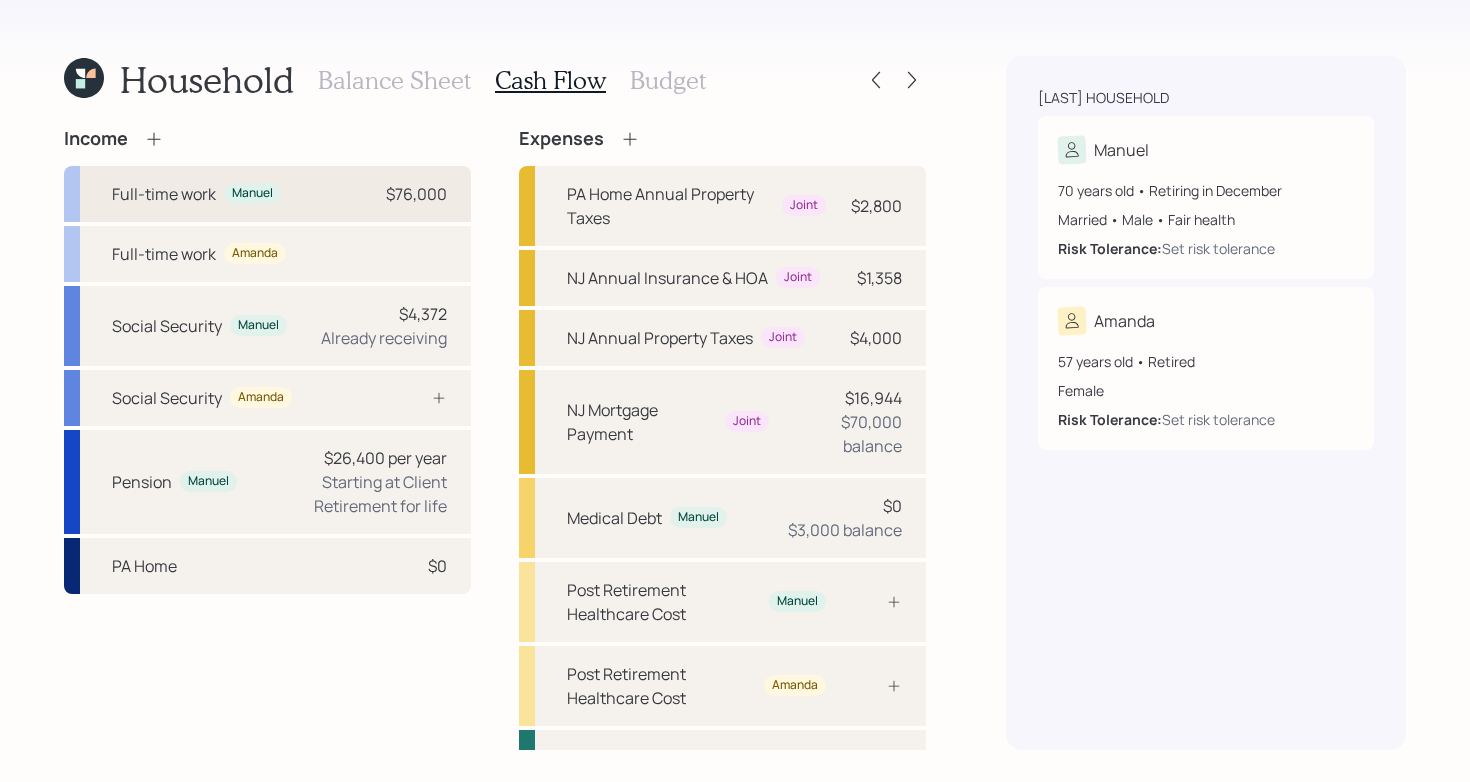 click on "Full-time work Manuel $76,000" at bounding box center (267, 194) 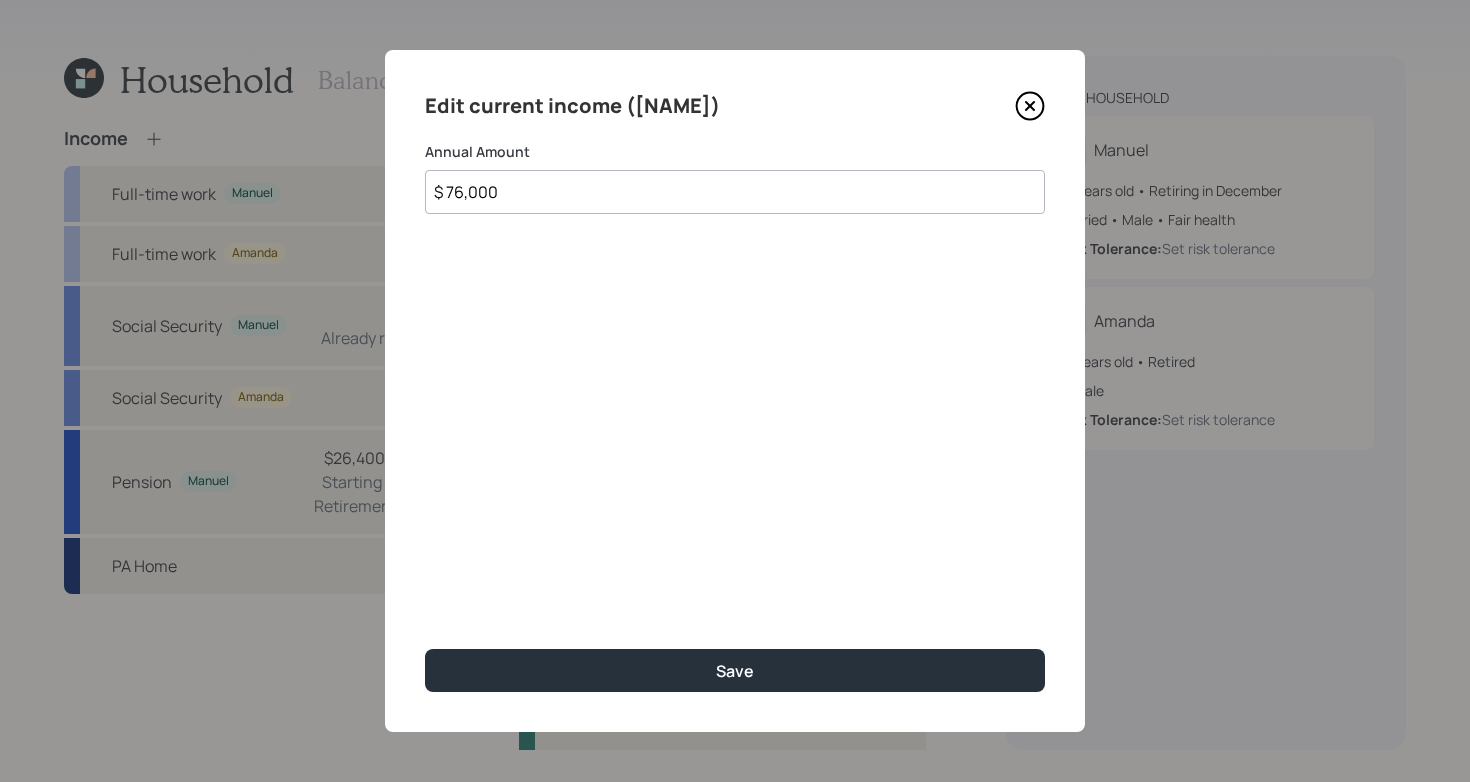 click 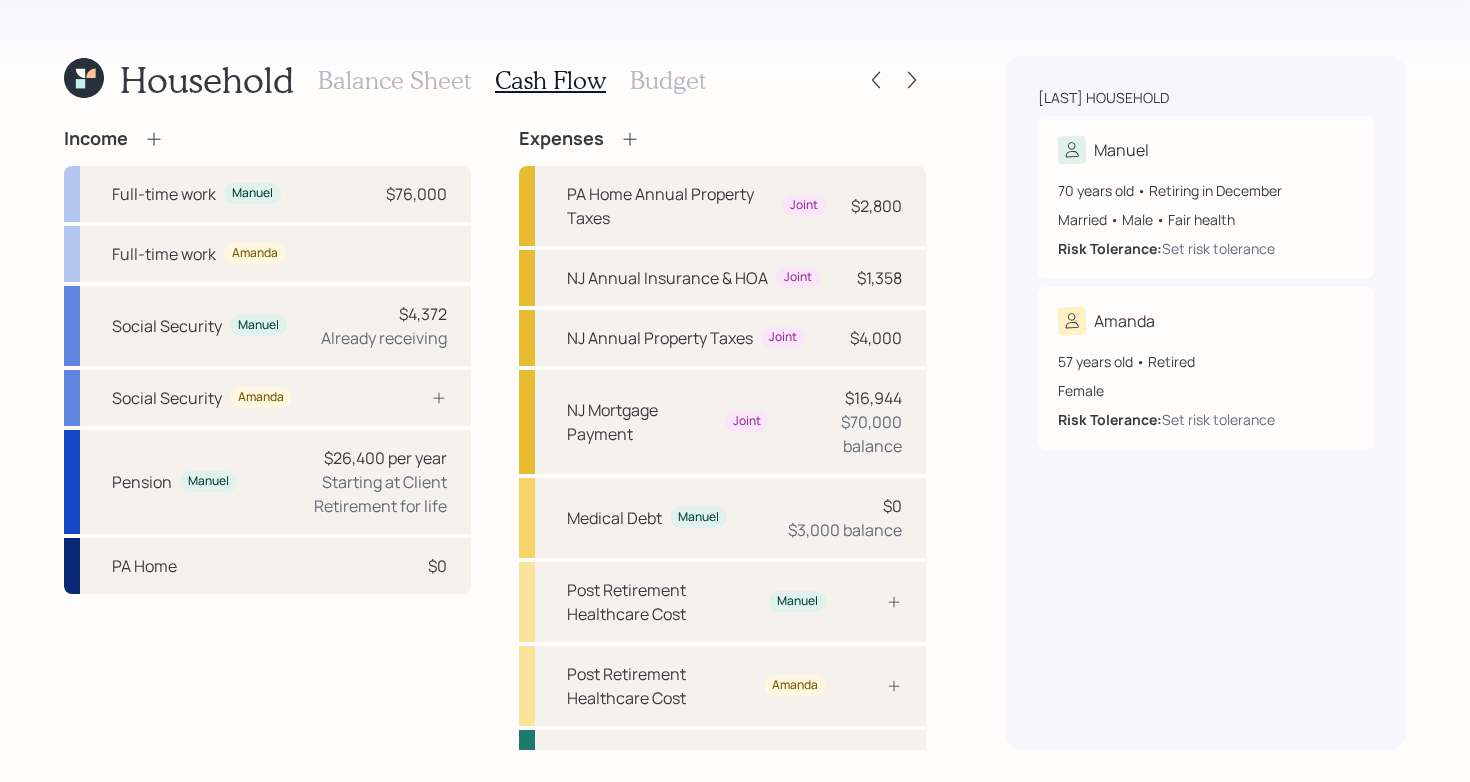 click 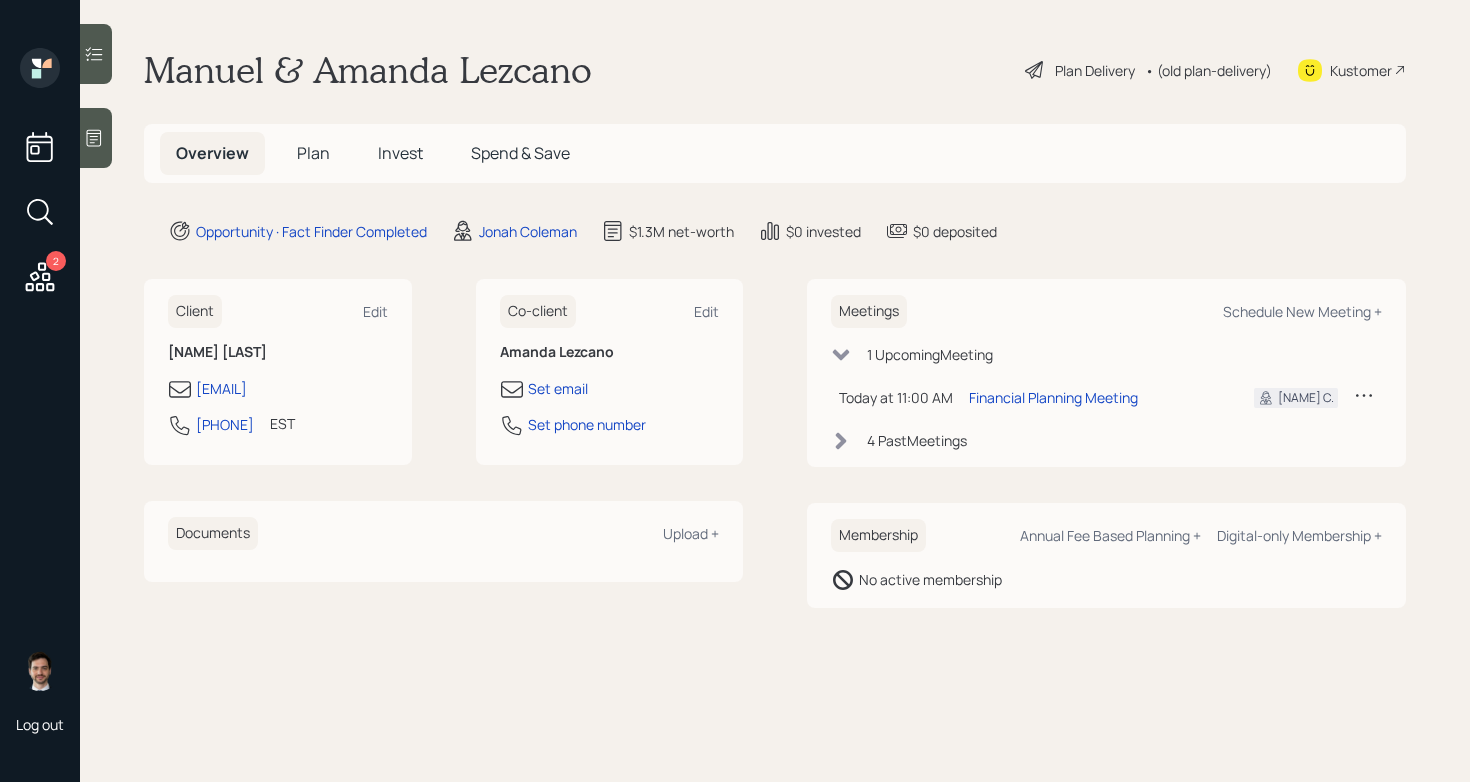 click on "Plan" at bounding box center (313, 153) 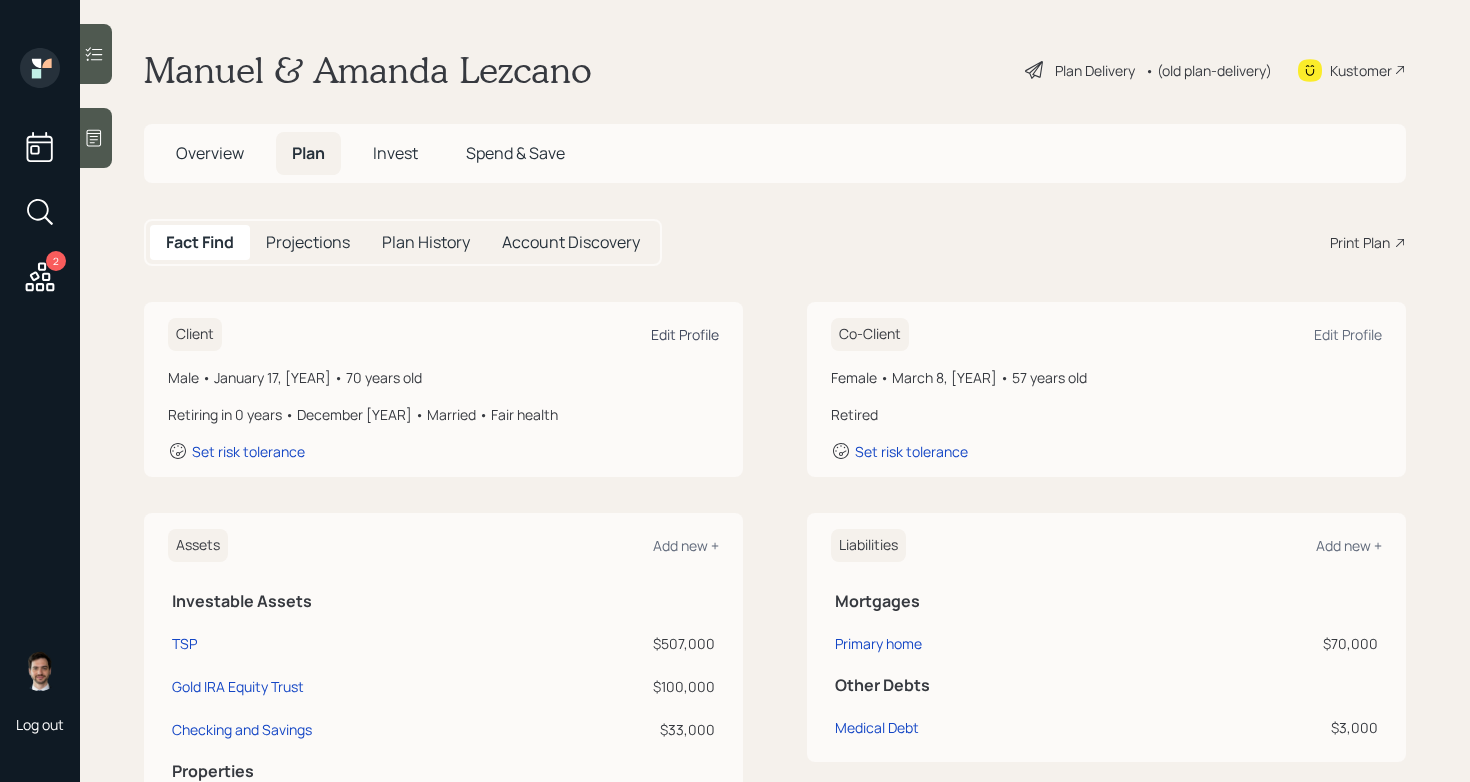 click on "Edit Profile" at bounding box center [685, 334] 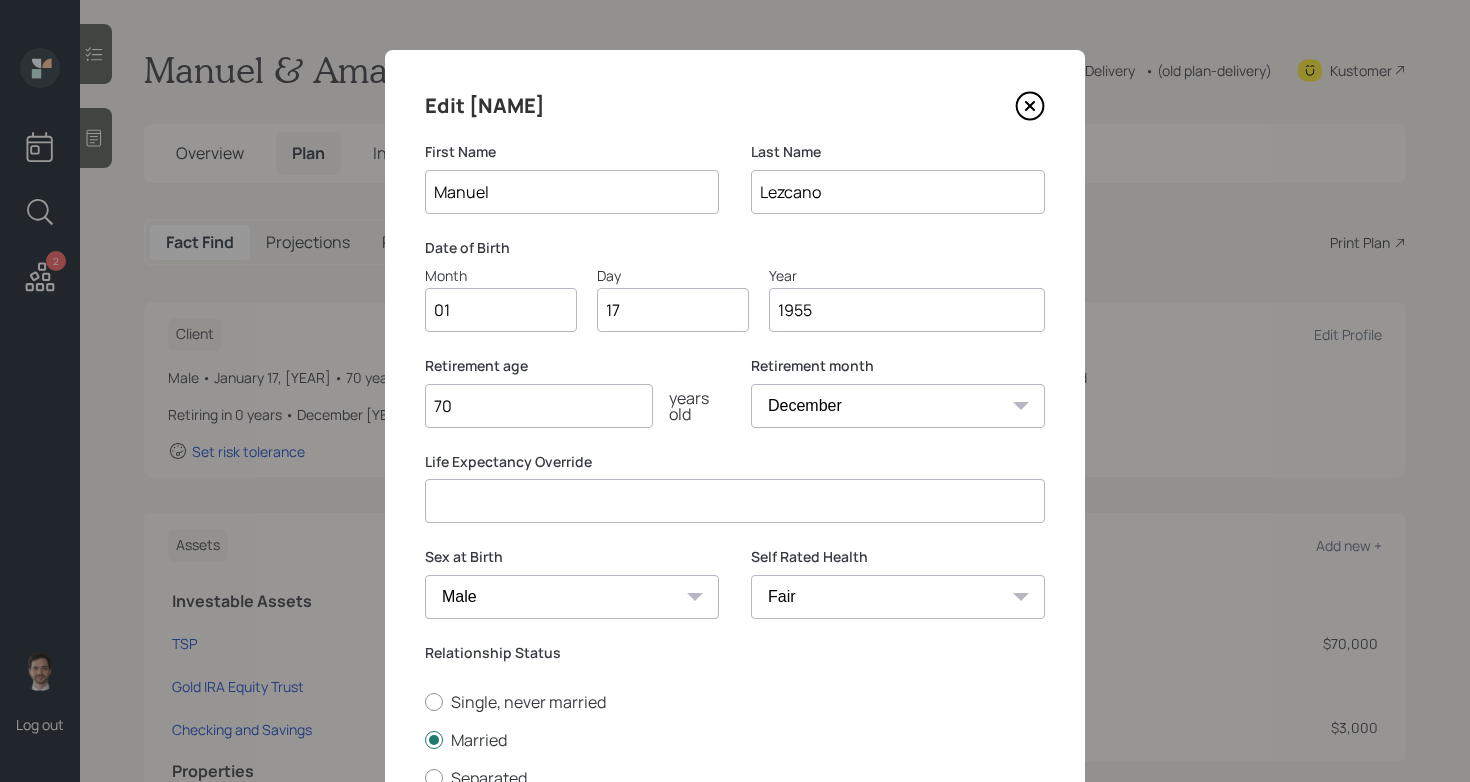 click on "70" at bounding box center (539, 406) 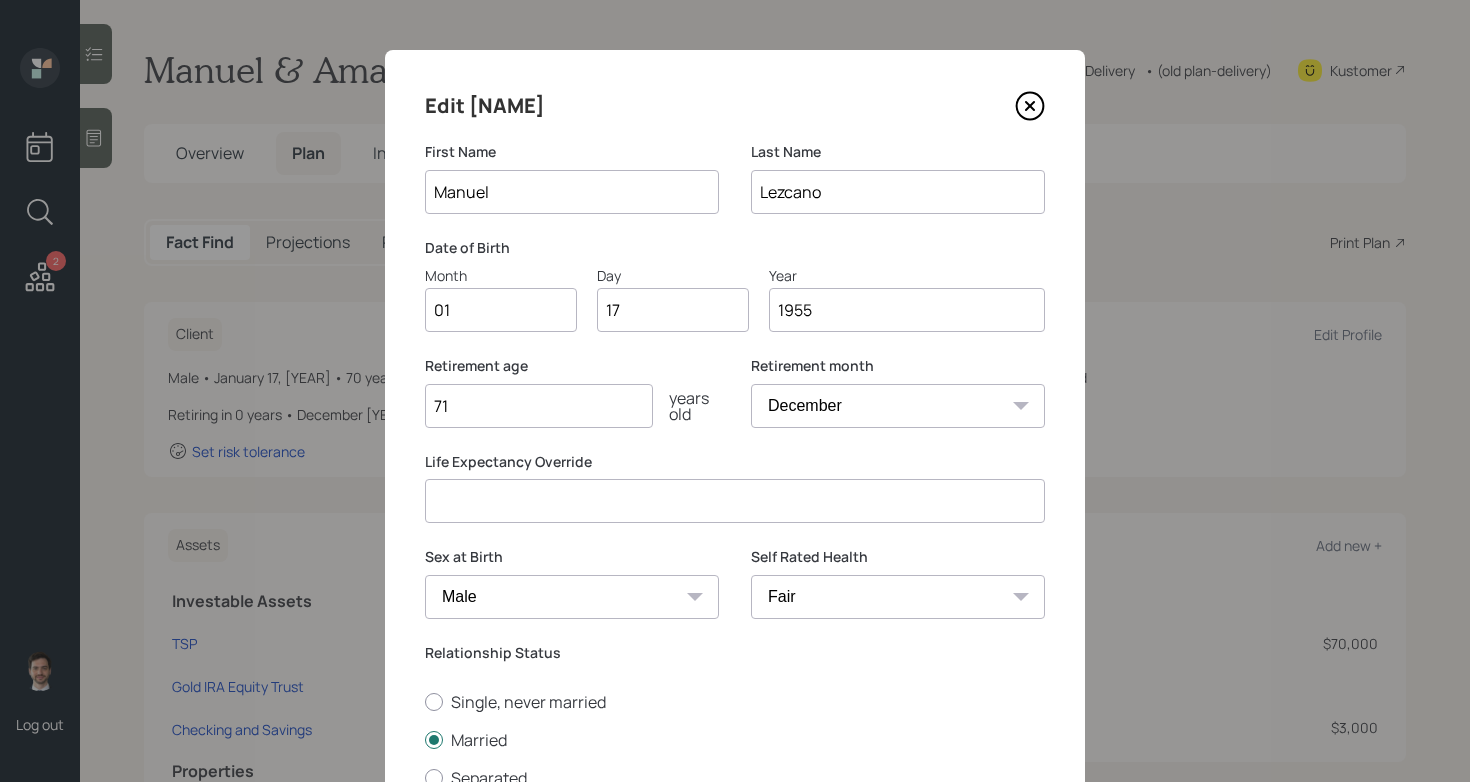 scroll, scrollTop: 241, scrollLeft: 0, axis: vertical 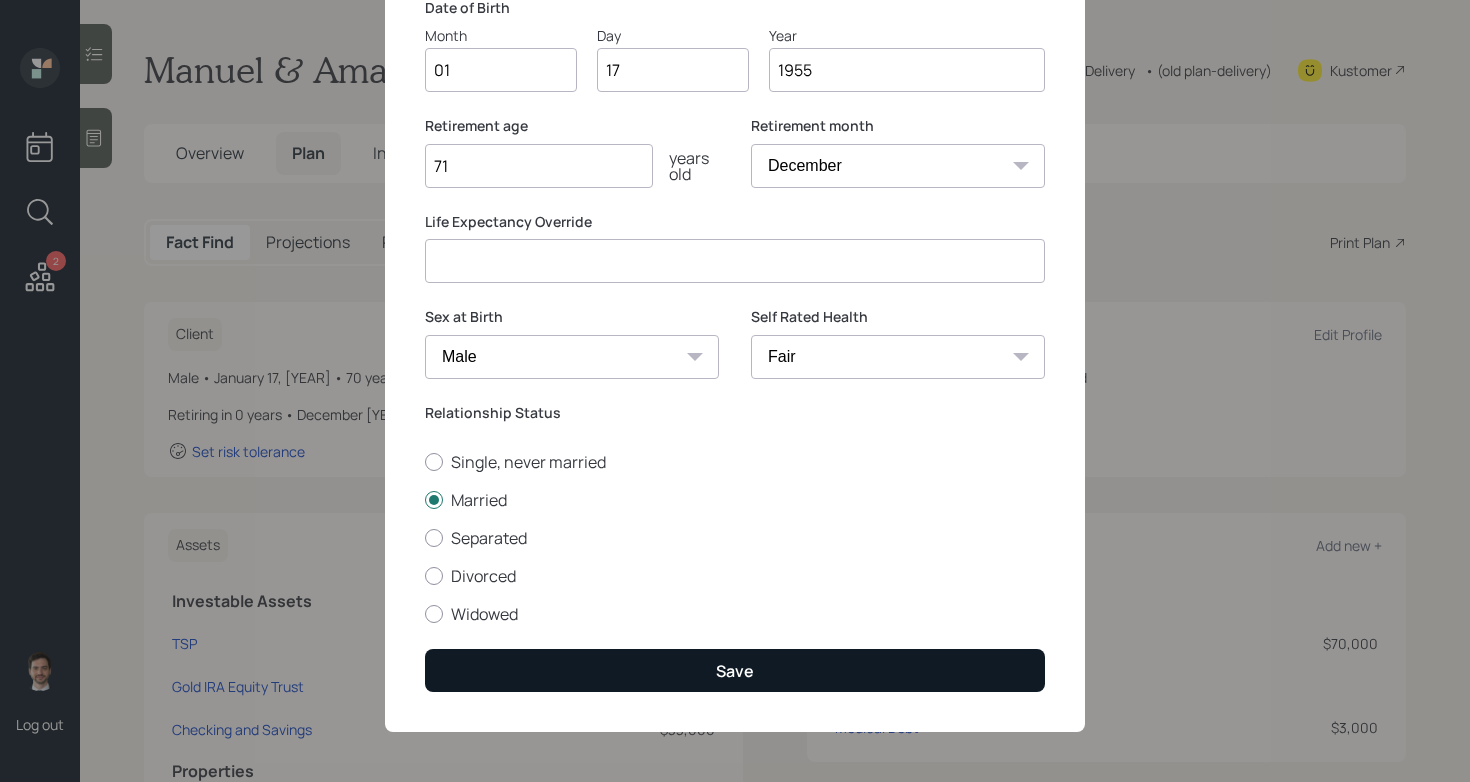type on "71" 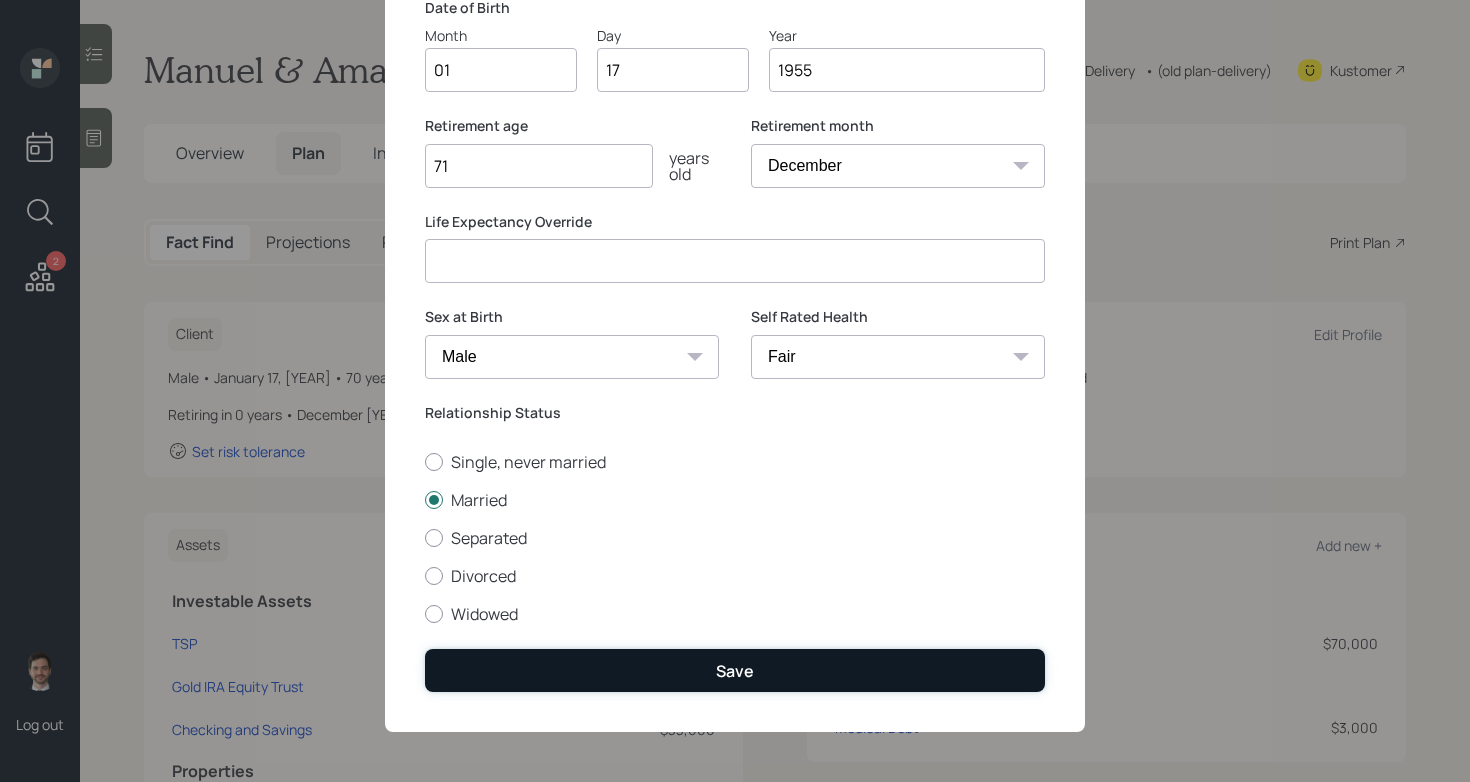 click on "Save" at bounding box center [735, 670] 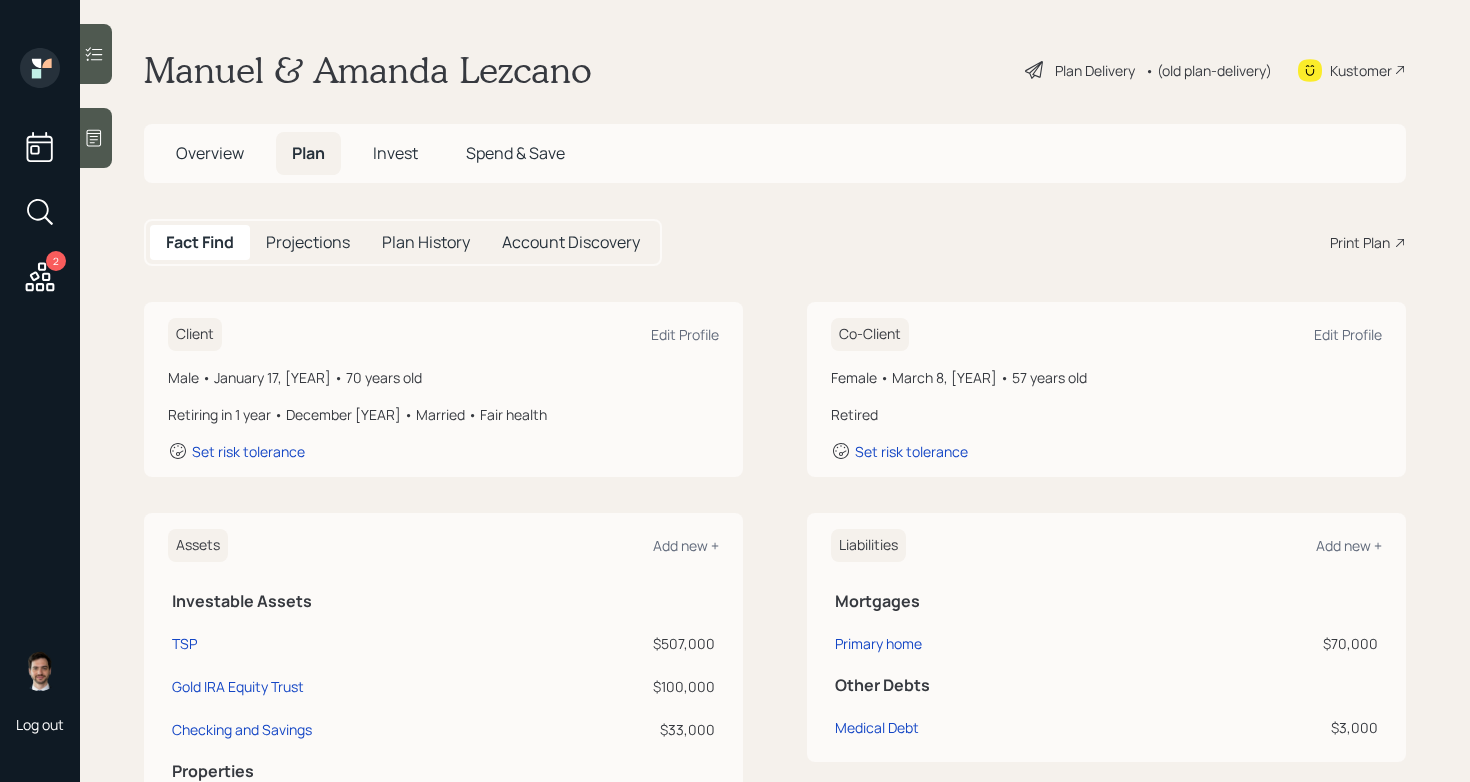 click on "Plan Delivery" at bounding box center [1095, 70] 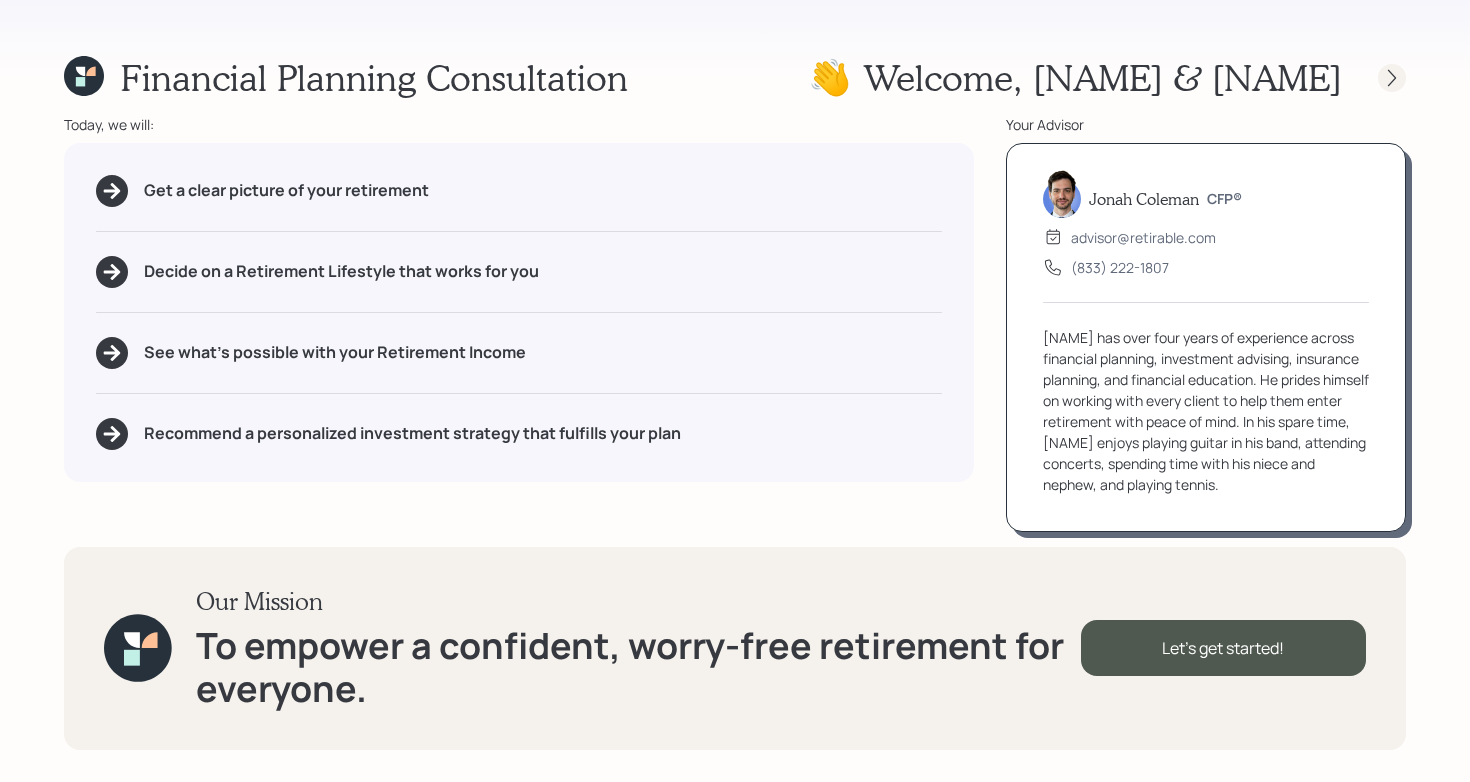 click 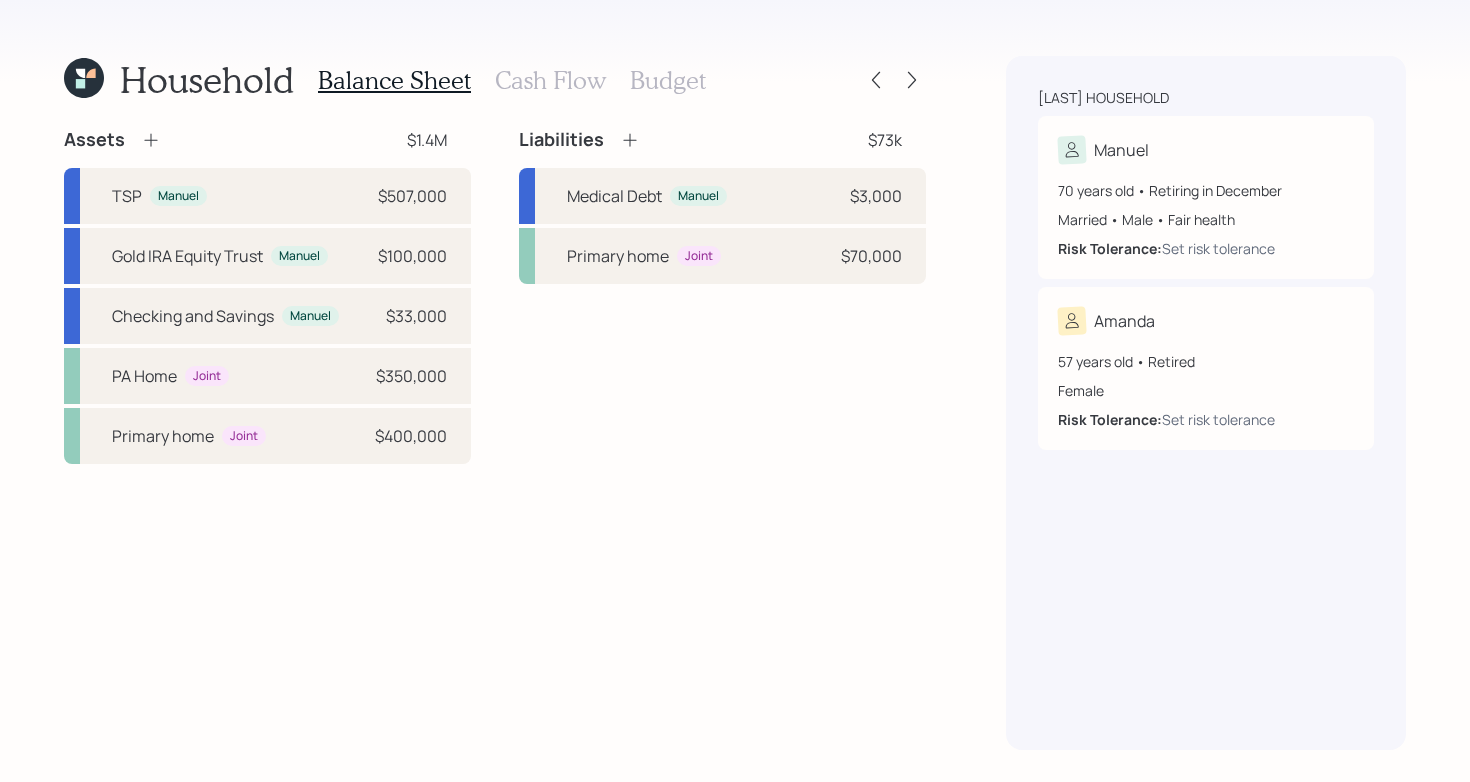 click on "Budget" at bounding box center (668, 80) 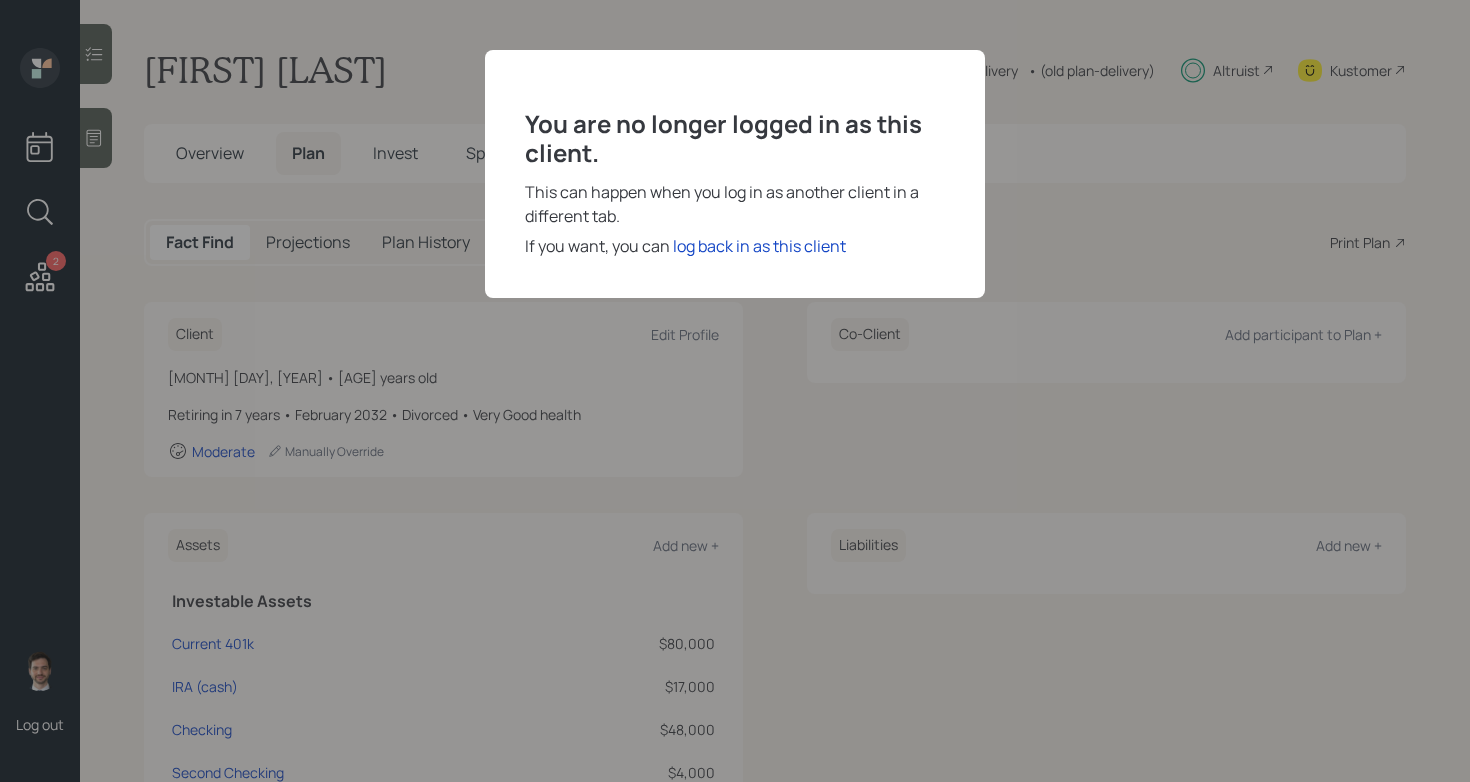 scroll, scrollTop: 0, scrollLeft: 0, axis: both 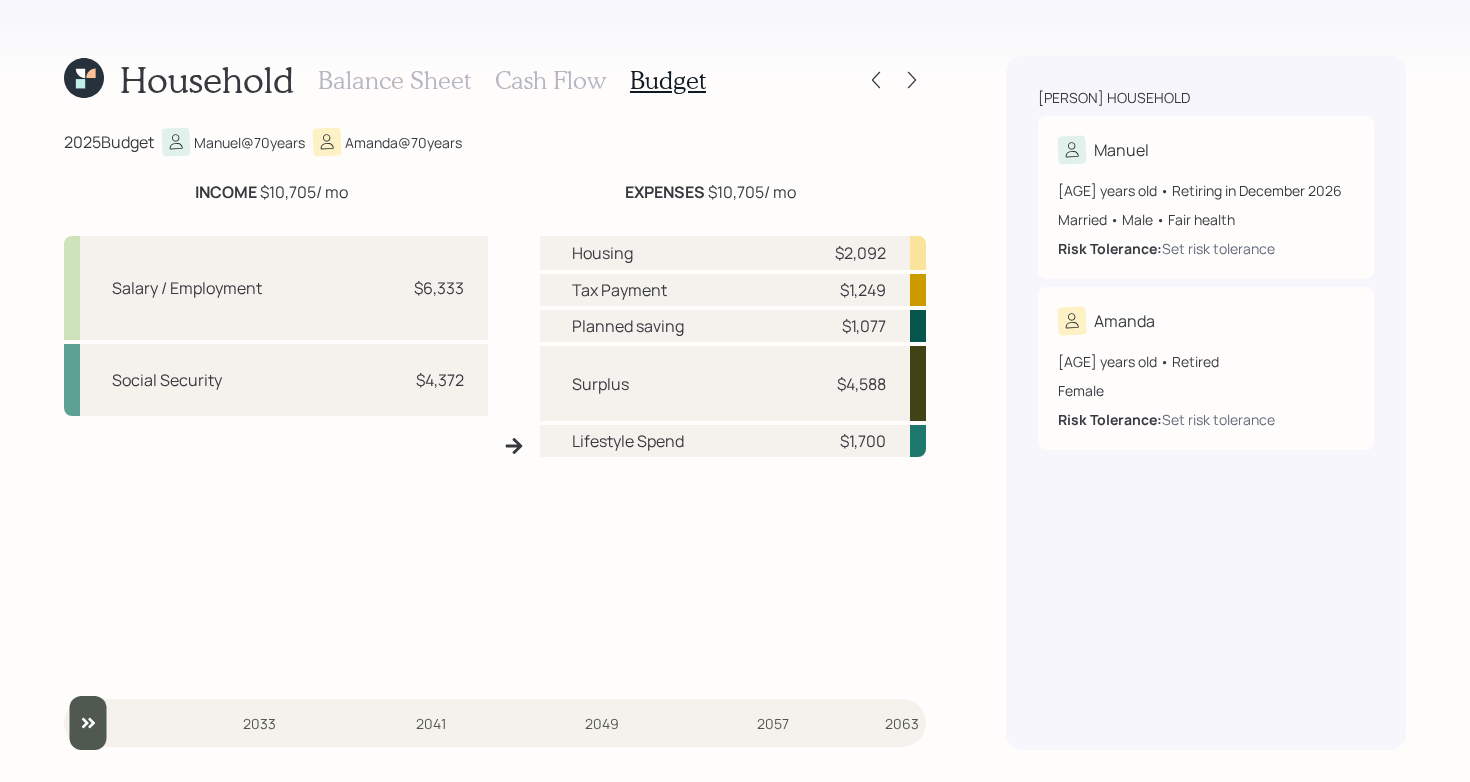 click on "Cash Flow" at bounding box center [550, 80] 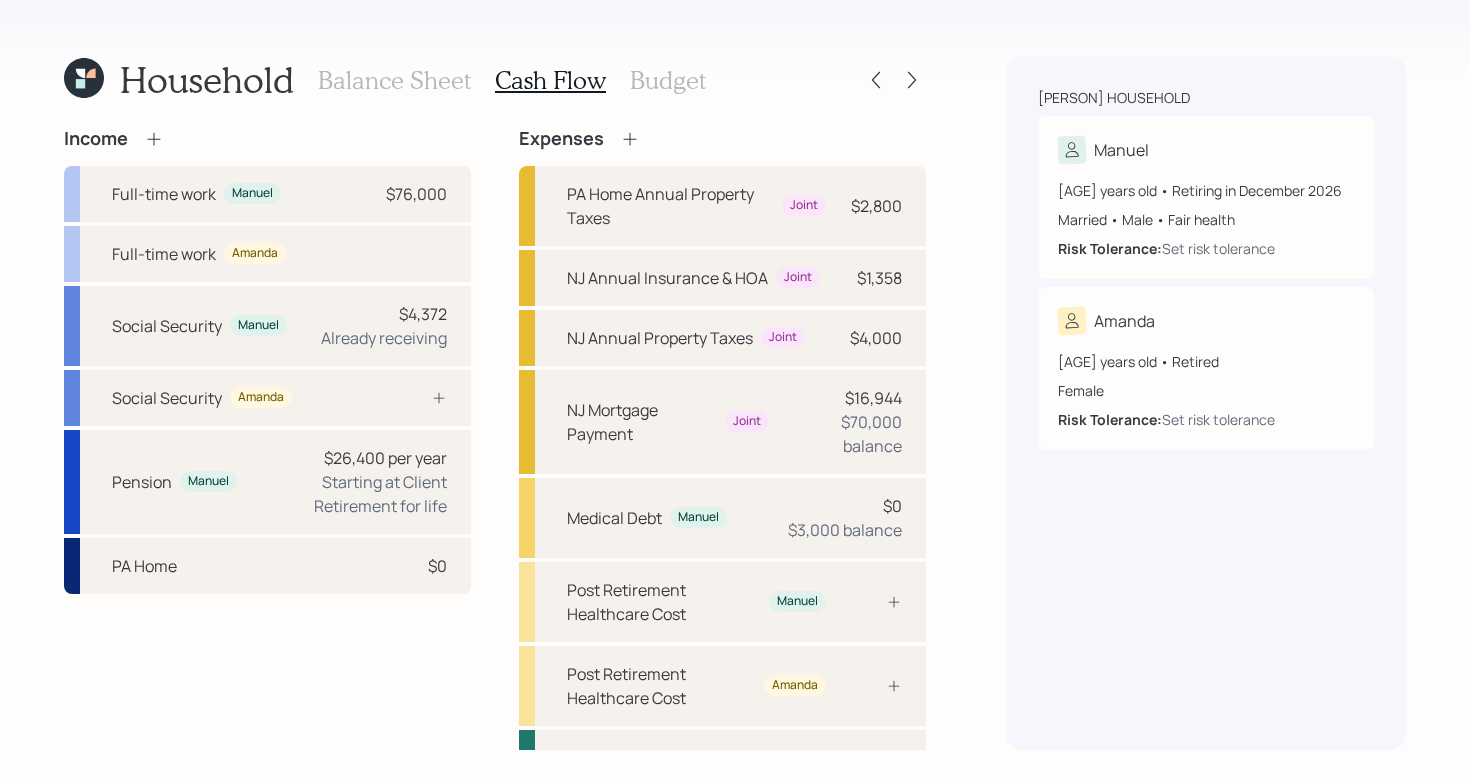 click on "Balance Sheet" at bounding box center (394, 80) 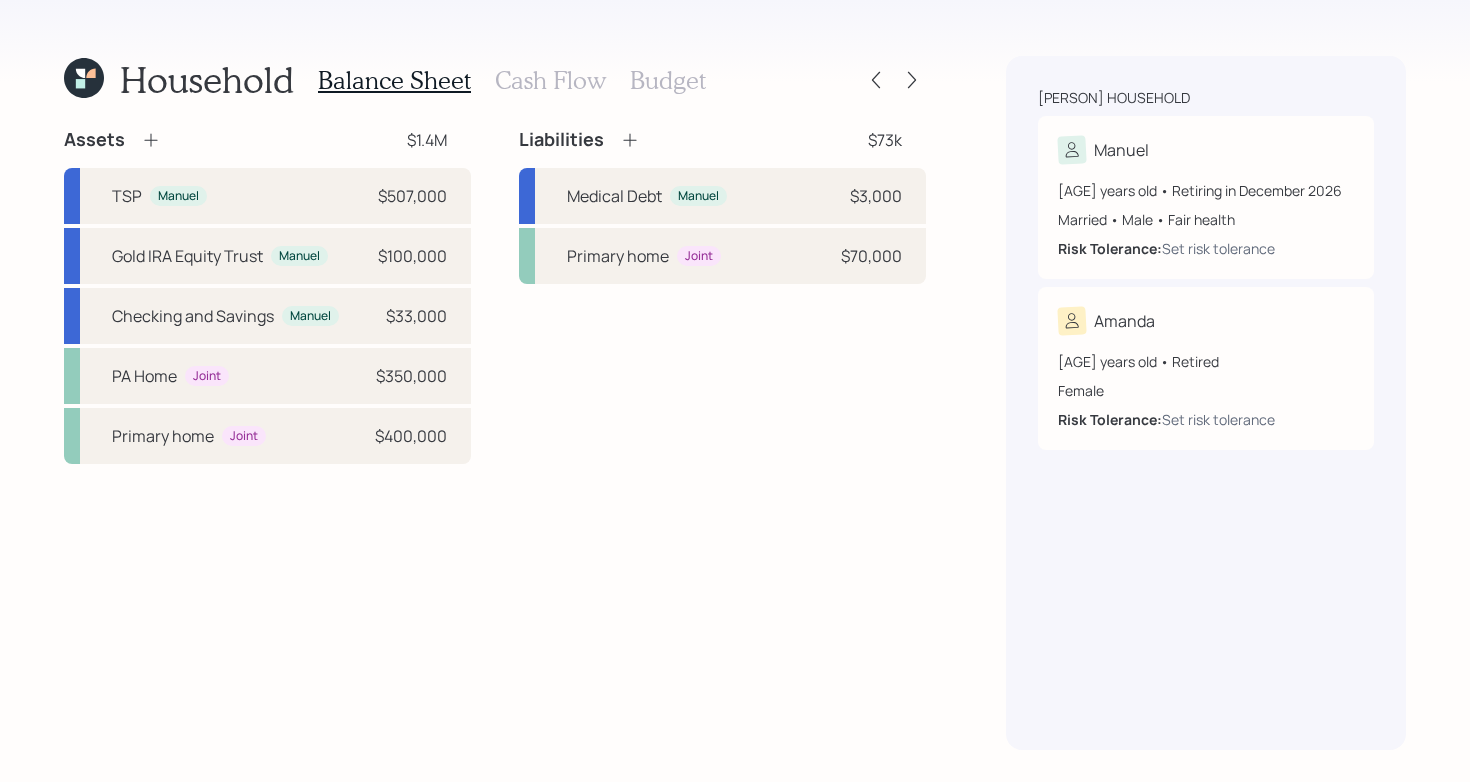 click 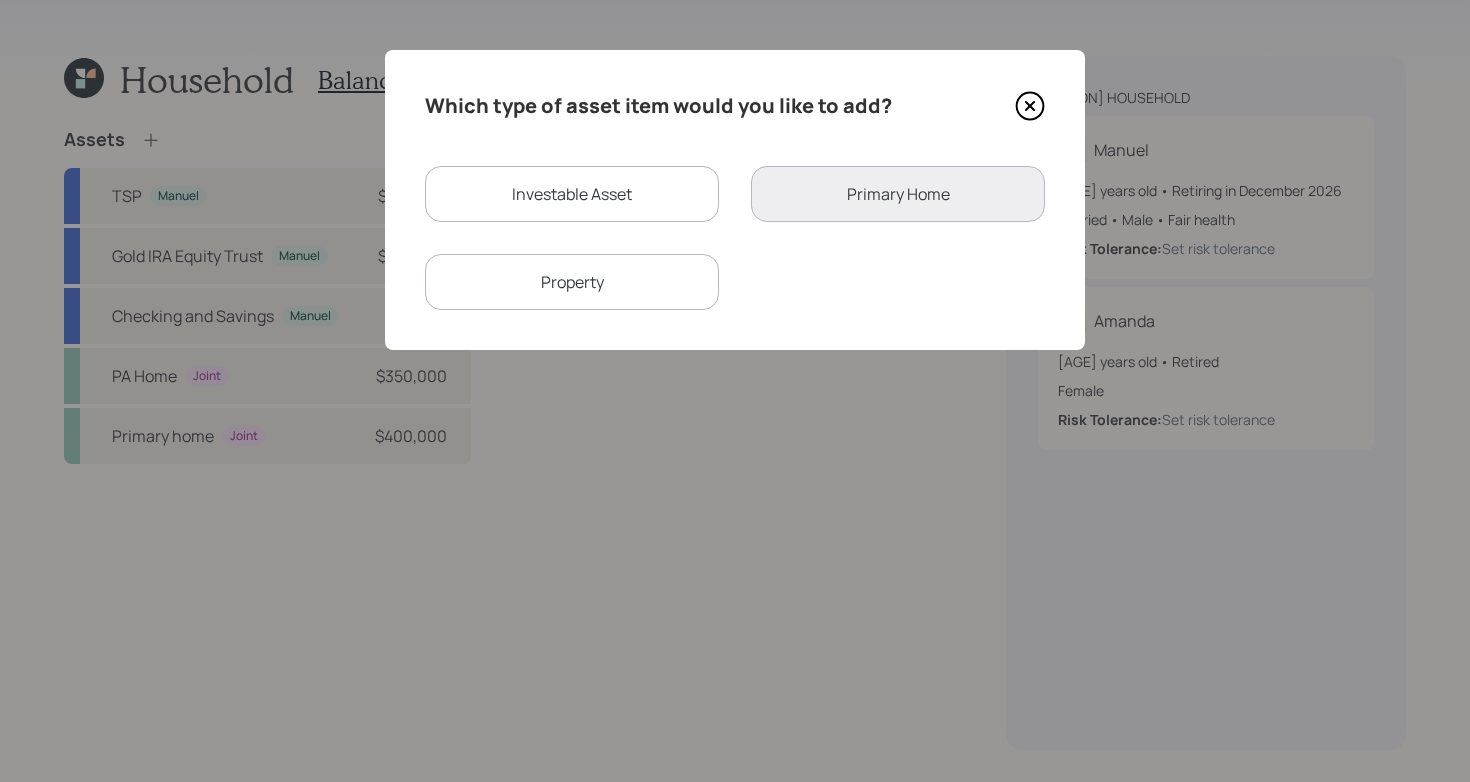 click on "Investable Asset" at bounding box center (572, 194) 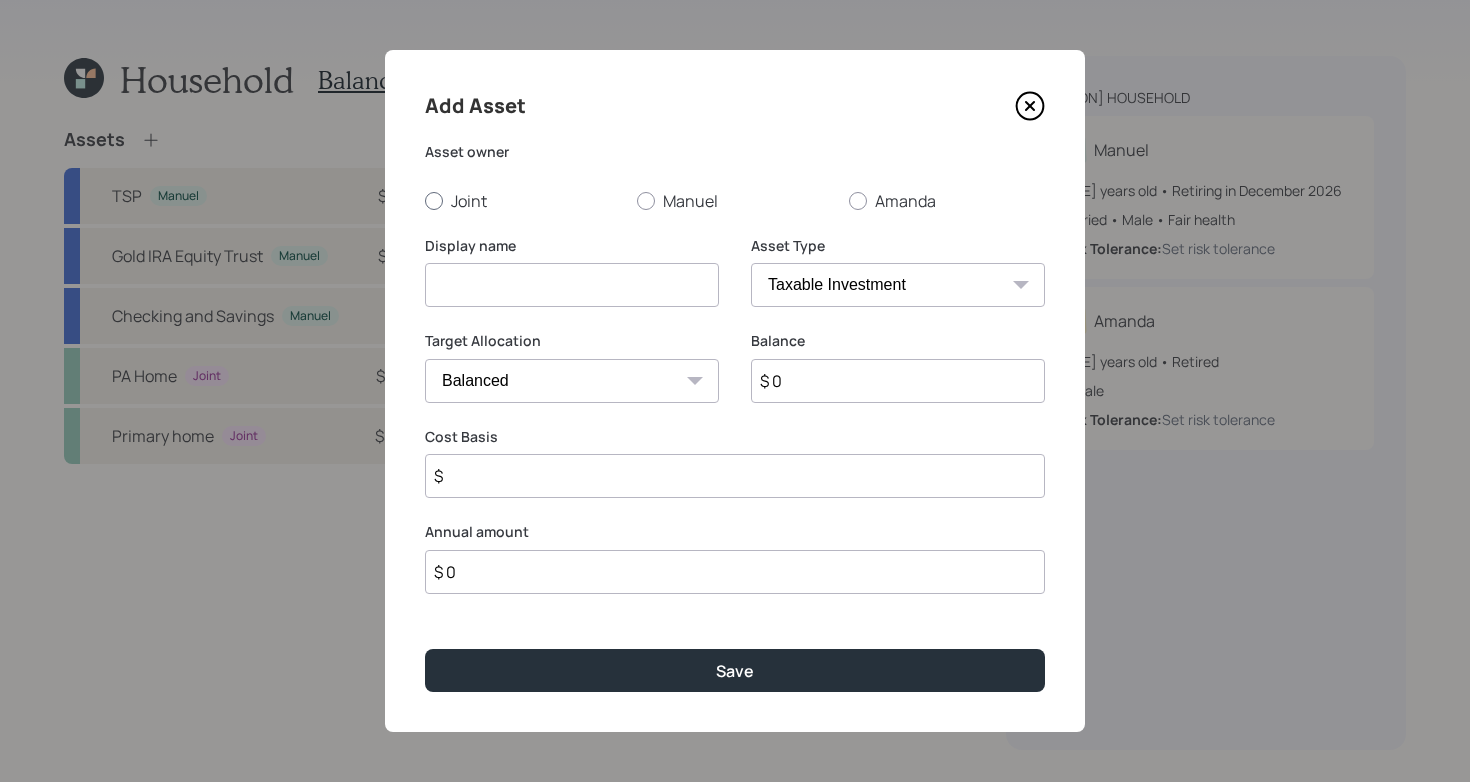 click on "Joint" at bounding box center [523, 201] 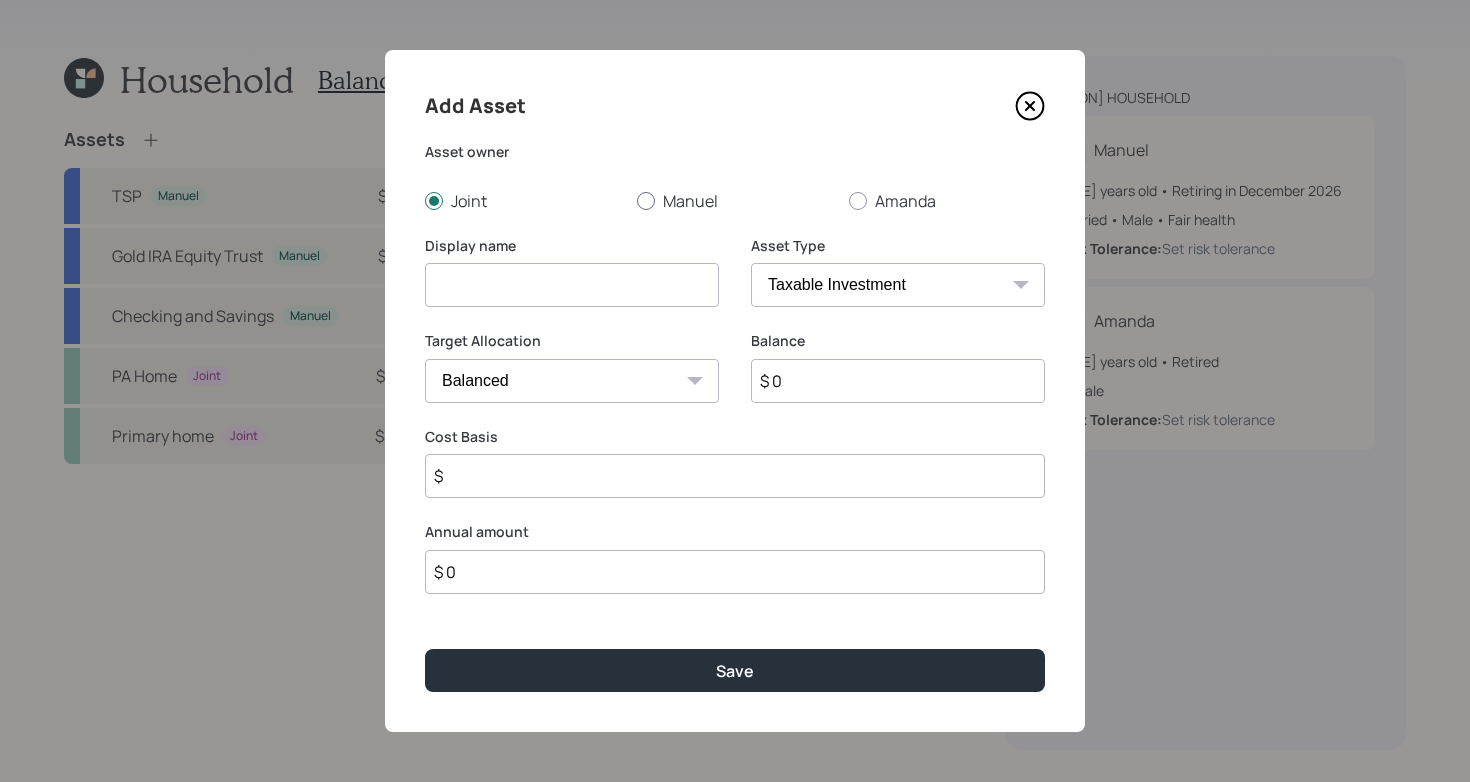 click on "Manuel" at bounding box center [735, 201] 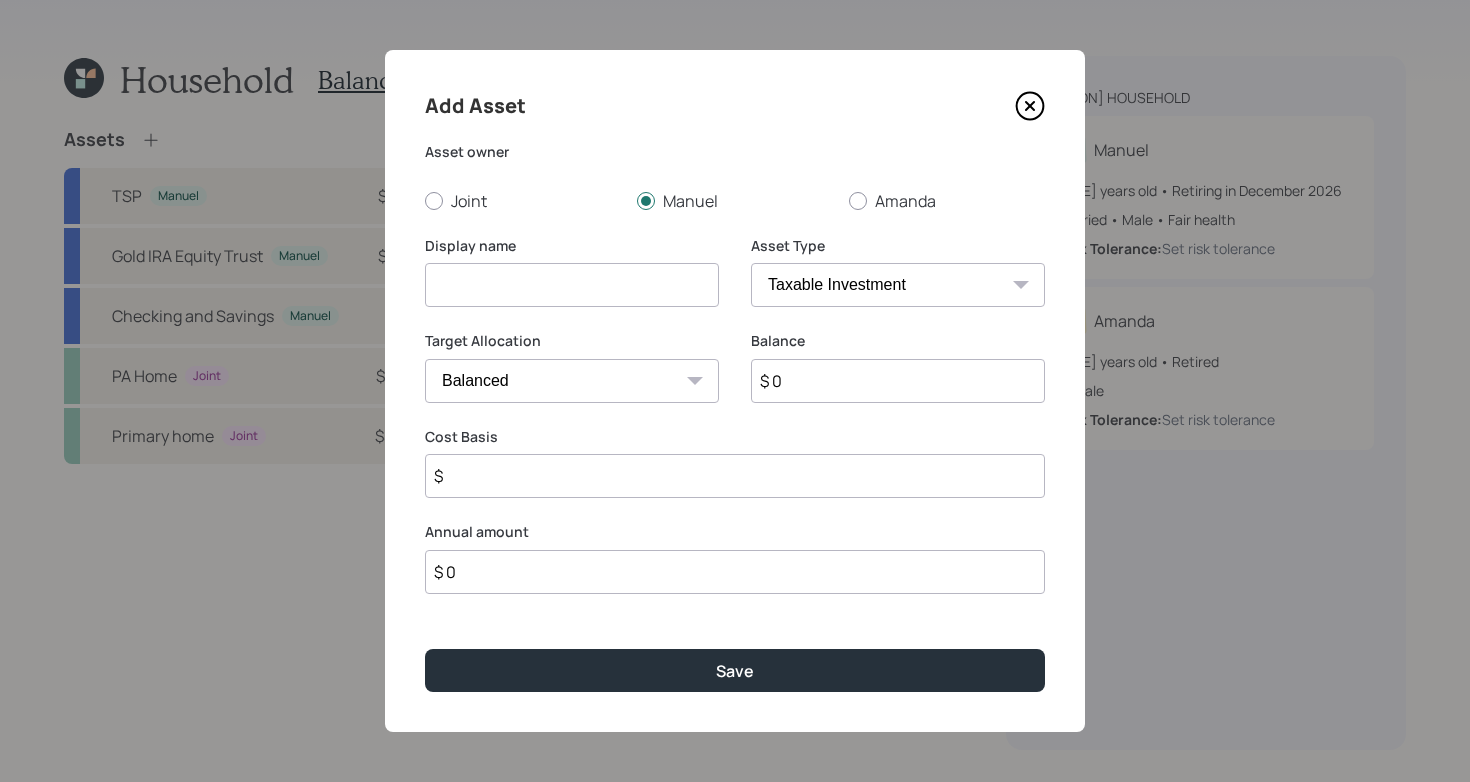 click at bounding box center [572, 285] 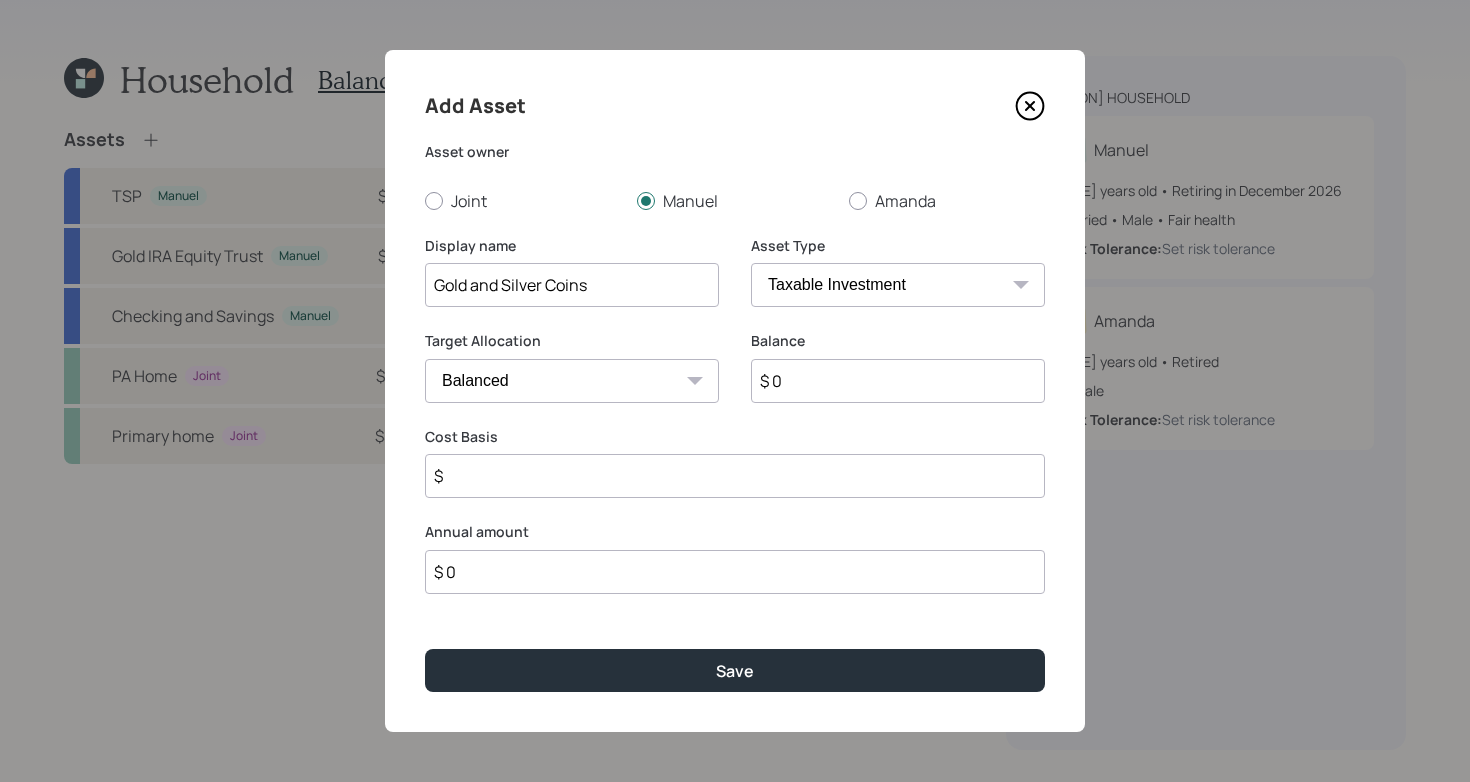 type on "Gold and Silver Coins" 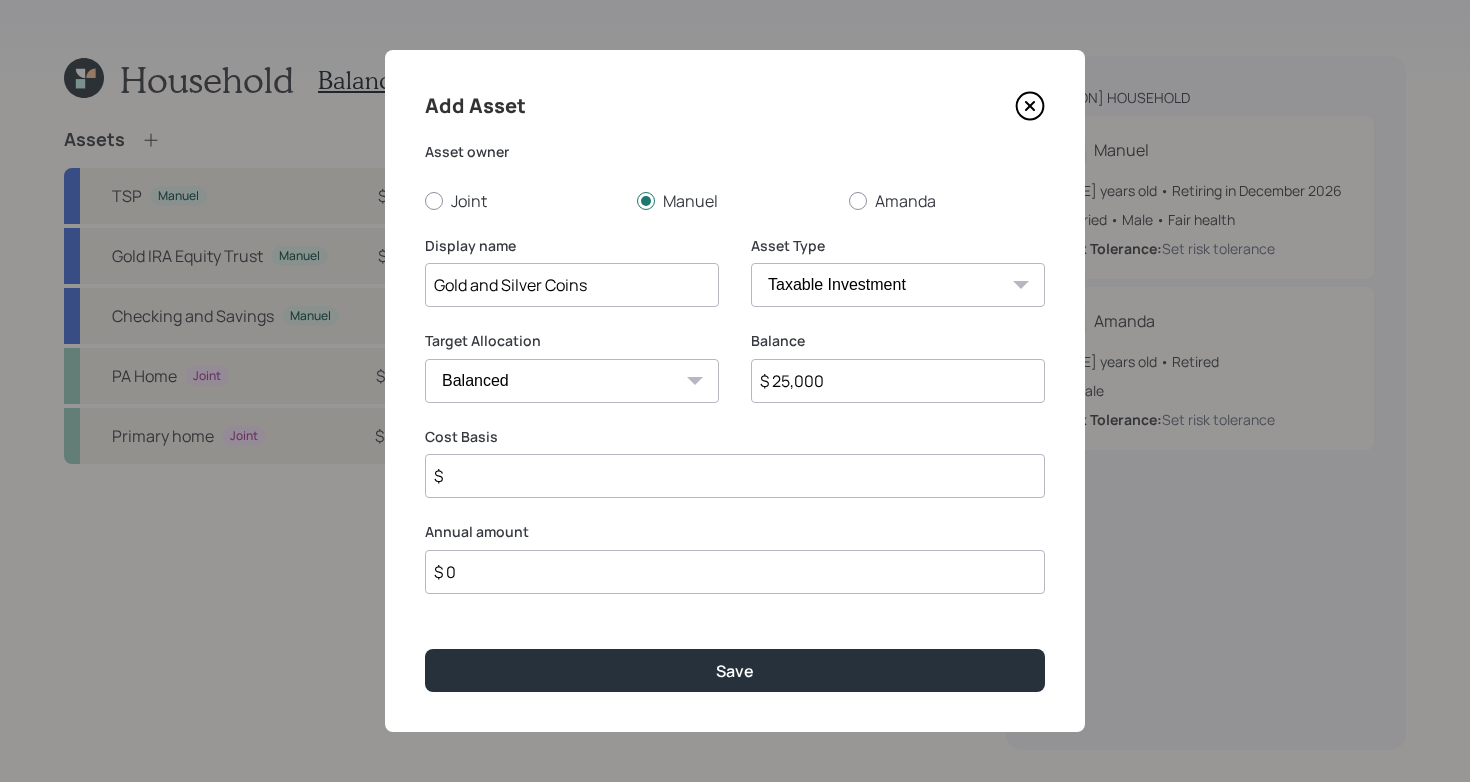 type on "$ 25,000" 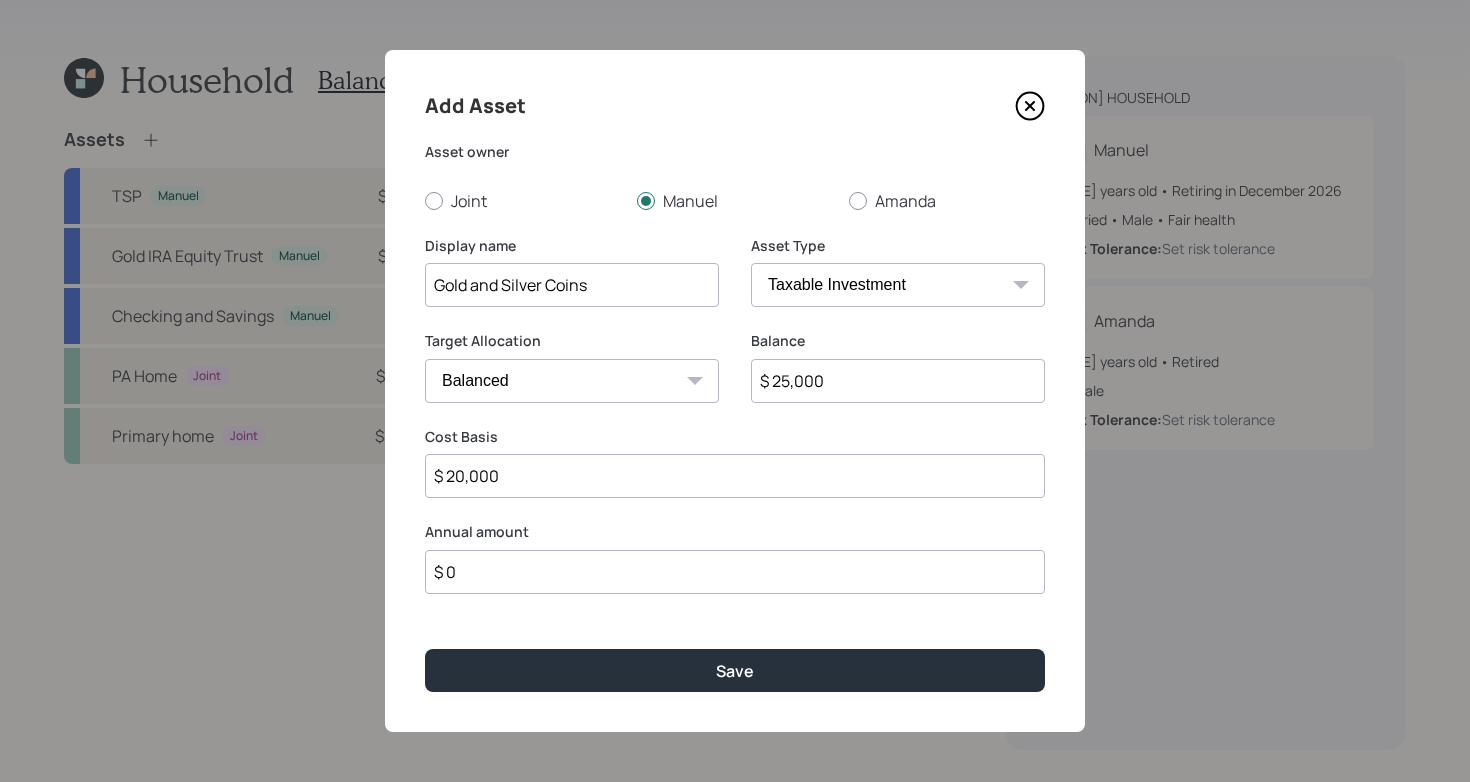 type on "$ 20,000" 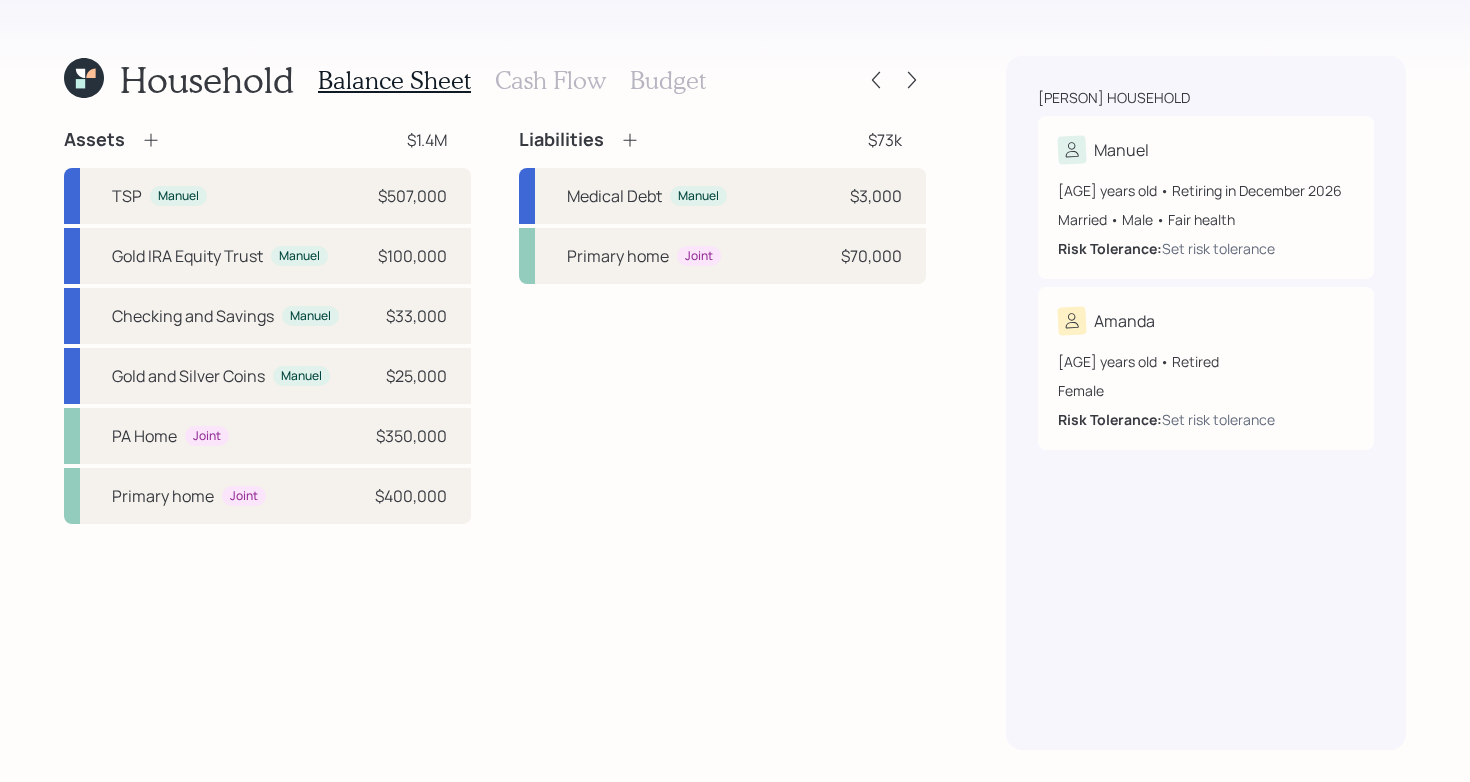 click on "Cash Flow" at bounding box center (550, 80) 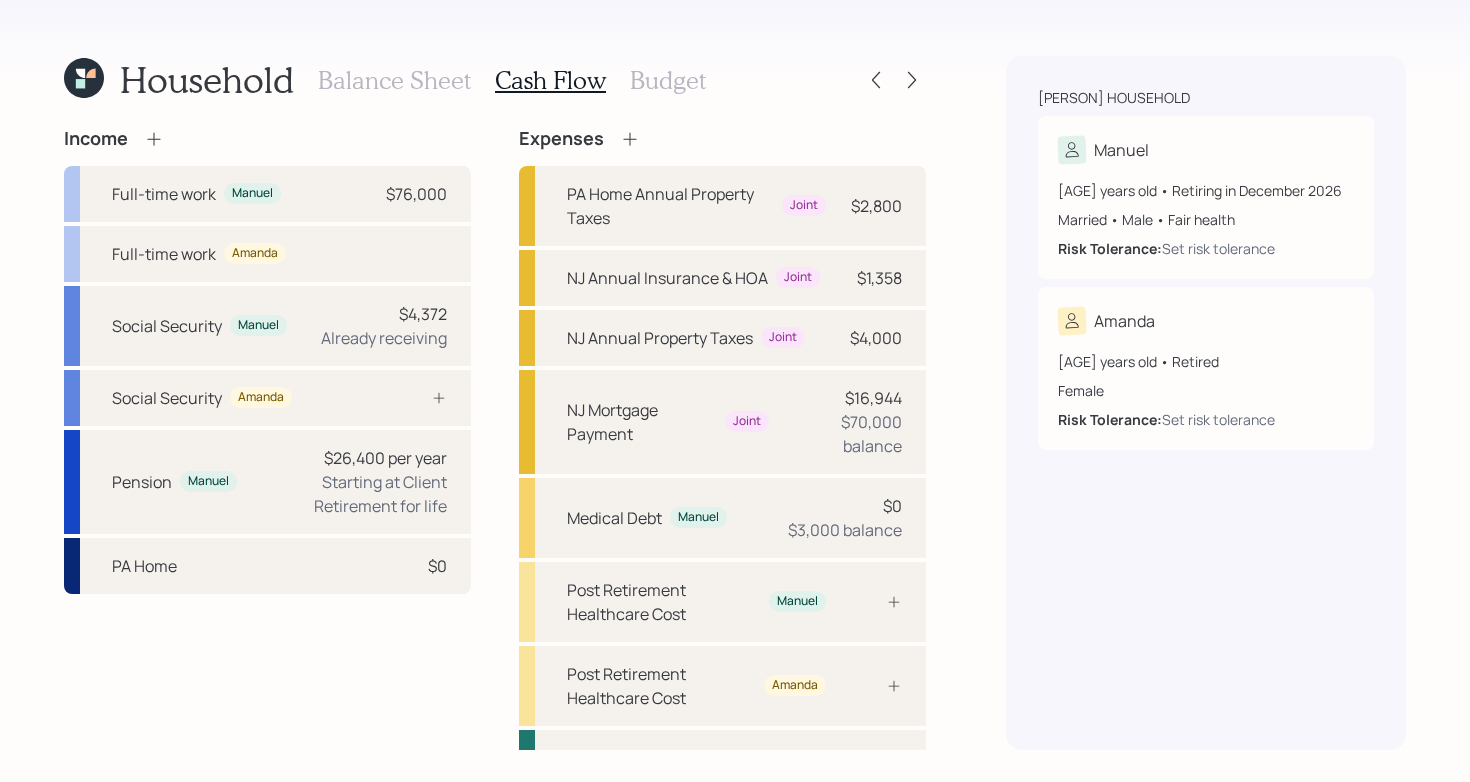 click on "Budget" at bounding box center [668, 80] 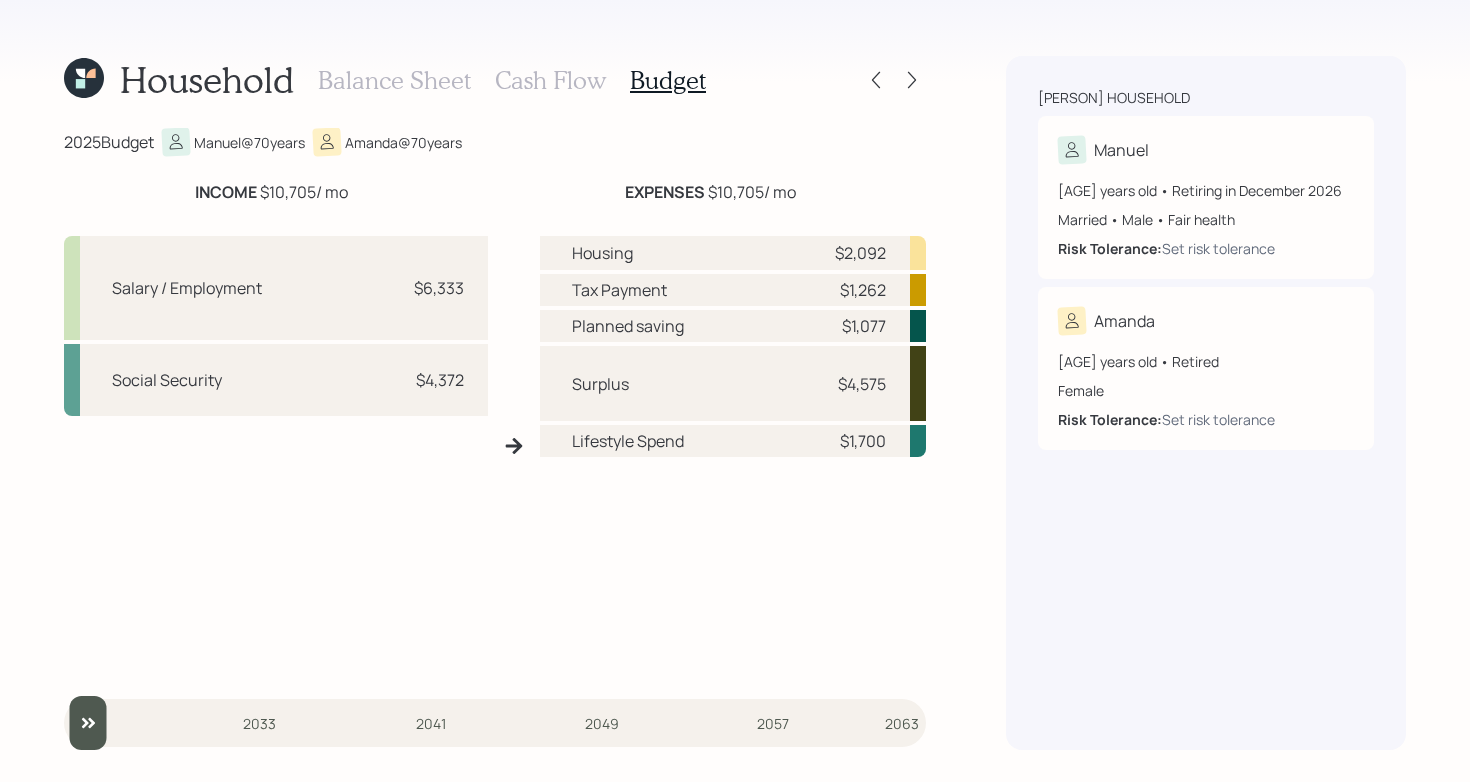 click on "Housing $2,092 Tax Payment $1,262 Planned saving $1,077 Surplus $4,575 Lifestyle Spend $1,700" at bounding box center [733, 454] 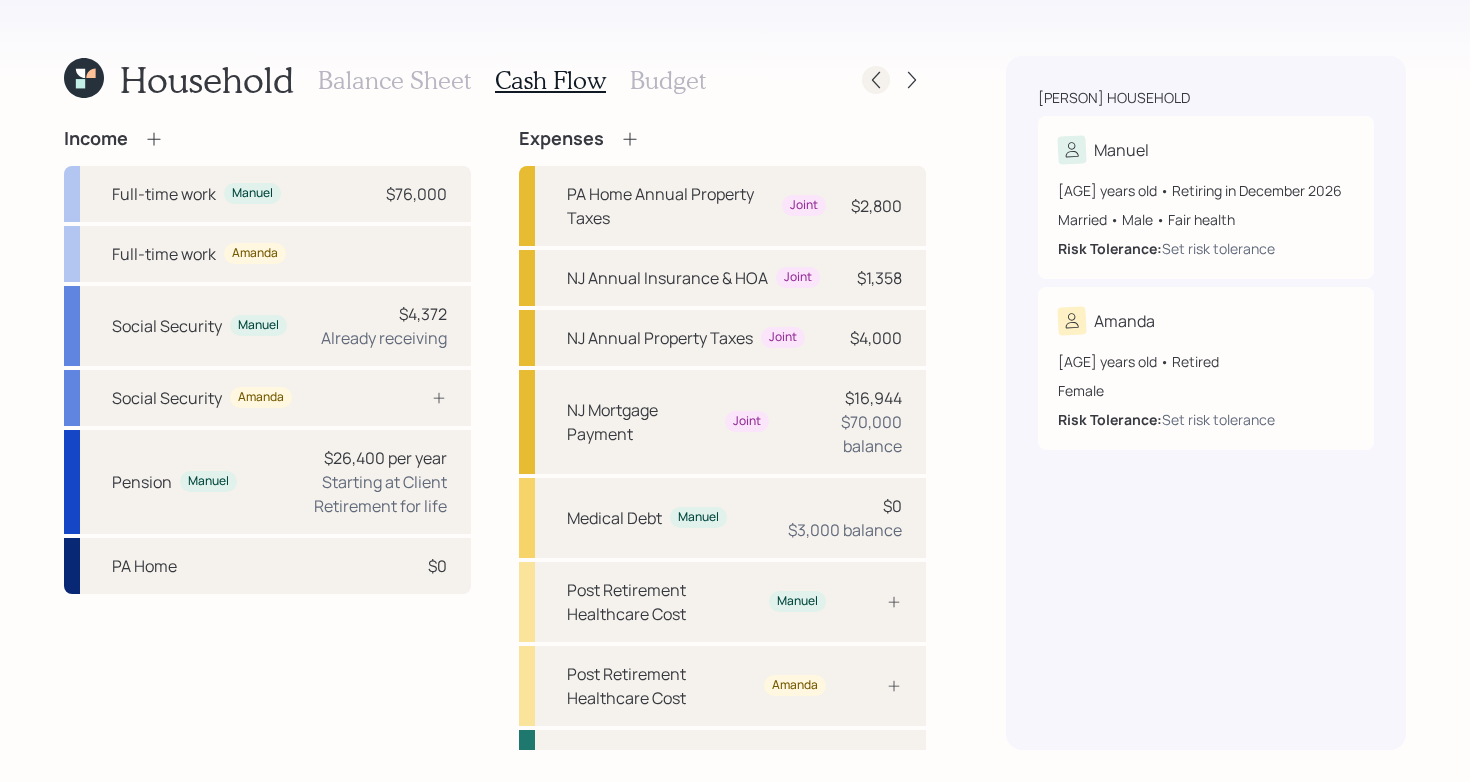 click 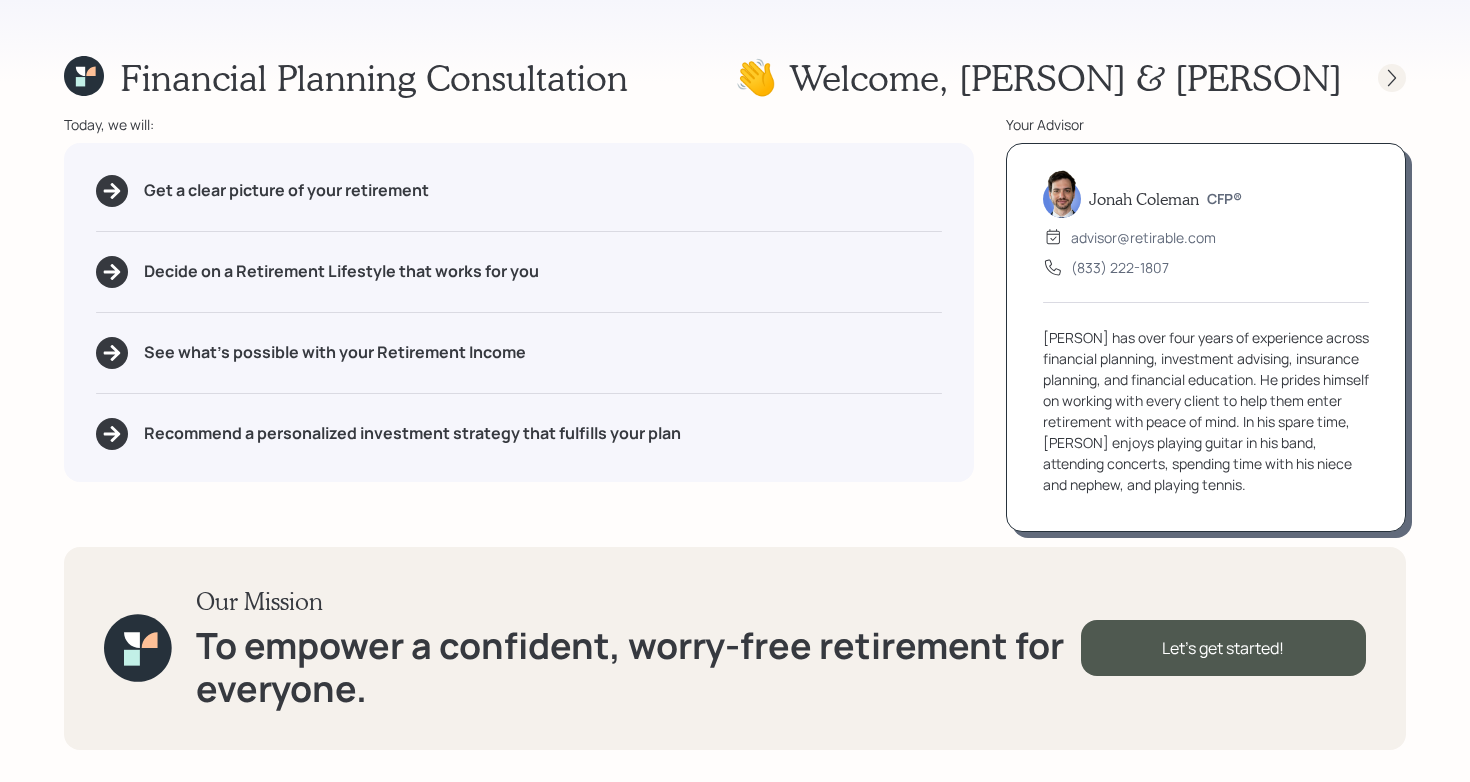 click 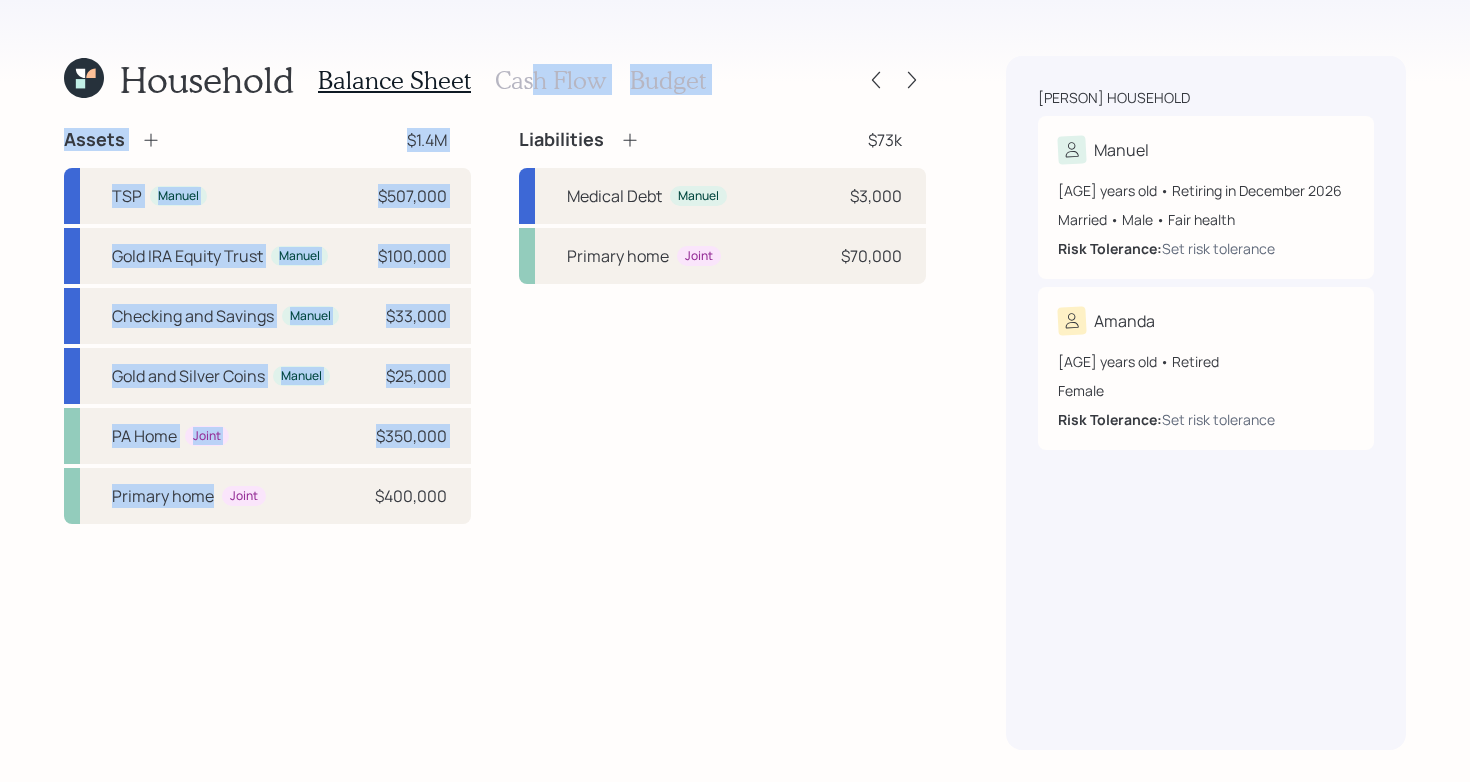 drag, startPoint x: 530, startPoint y: 84, endPoint x: 162, endPoint y: 700, distance: 717.5514 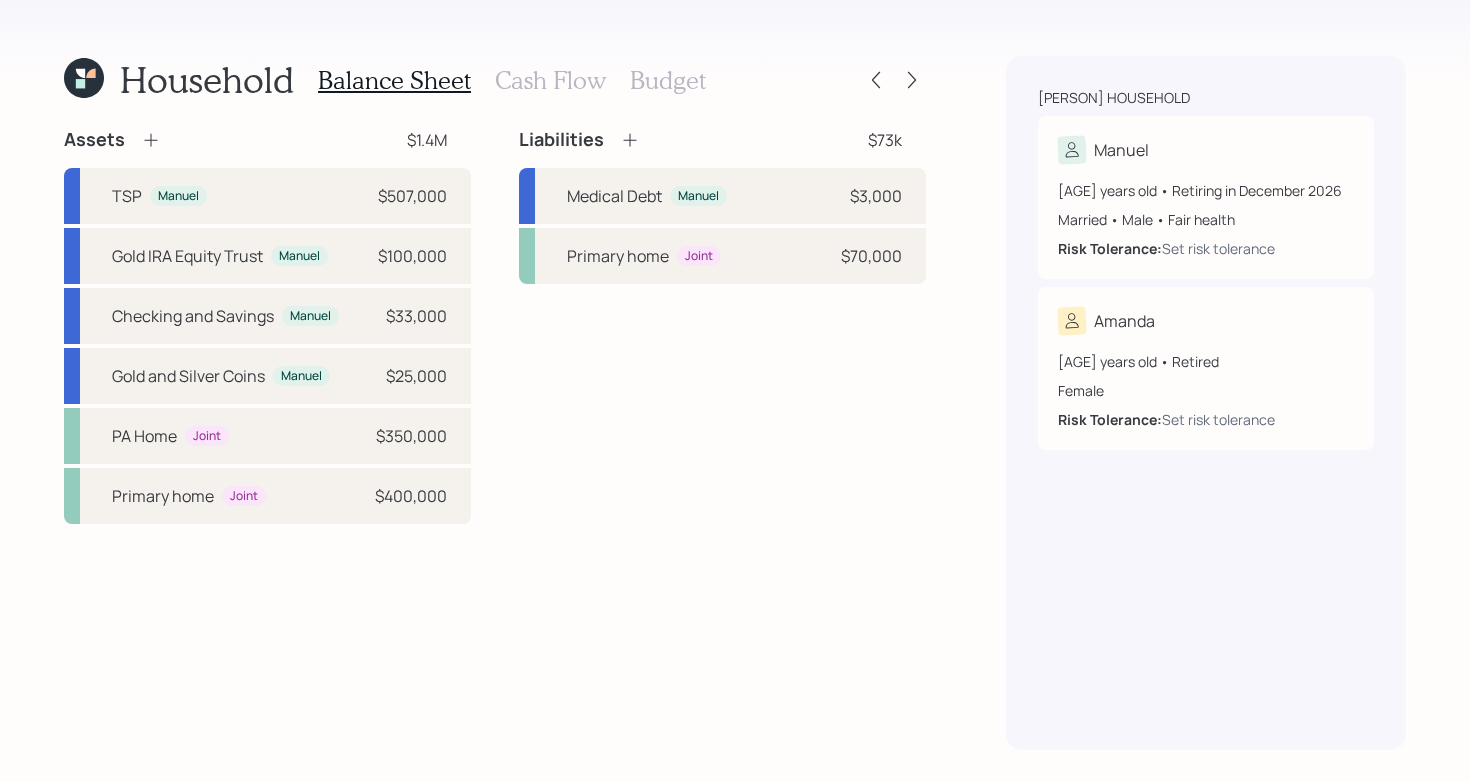 click on "Assets $[AMOUNT] TSP [PERSON] $[AMOUNT] Gold IRA Equity Trust [PERSON] $[AMOUNT] Checking and Savings [PERSON] $[AMOUNT] Gold and Silver Coins [PERSON] $[AMOUNT] PA Home Joint $[AMOUNT] Primary home Joint $[AMOUNT] Liabilities $[AMOUNT] Medical Debt [PERSON] $[AMOUNT] Primary home Joint $[AMOUNT]" at bounding box center [495, 439] 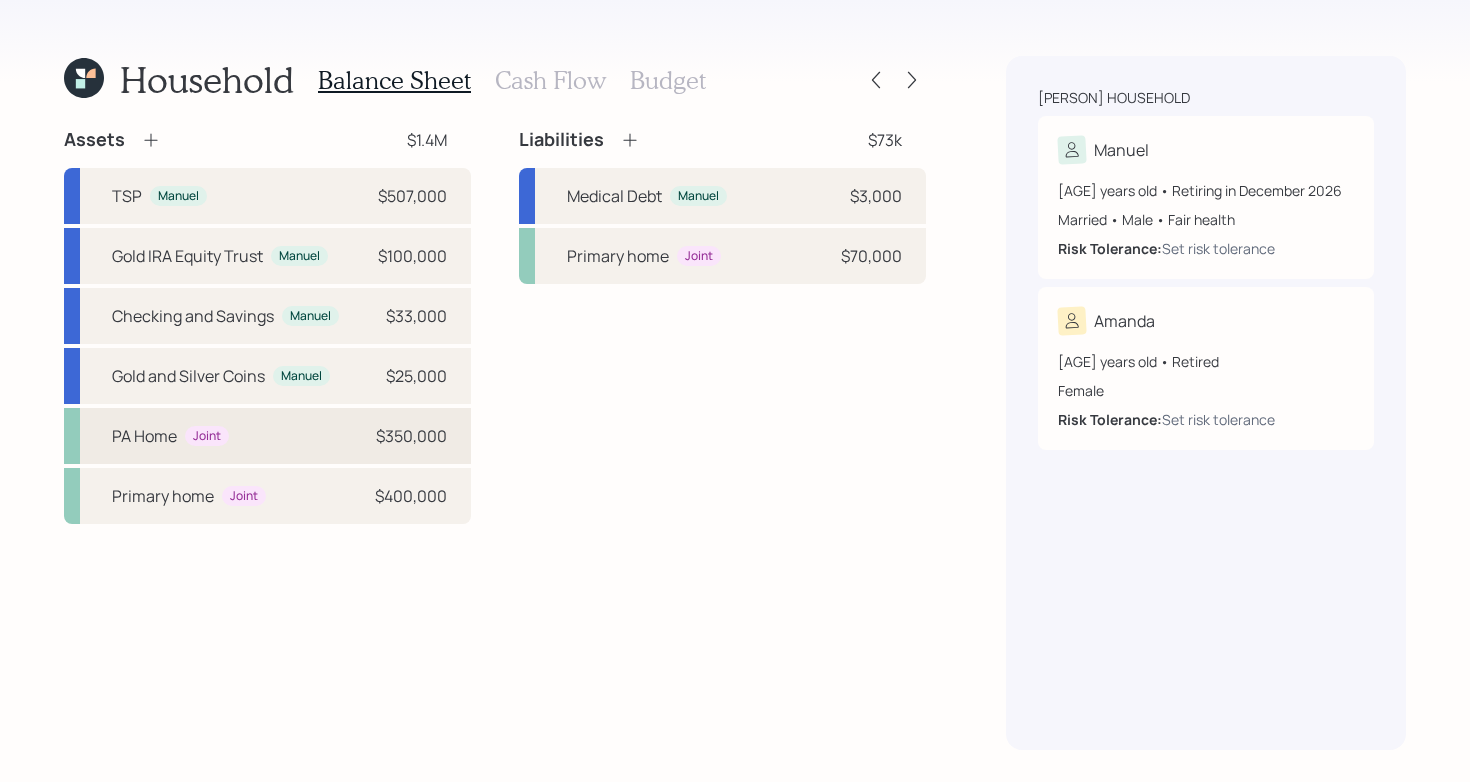 click on "PA Home Joint $[AMOUNT]" at bounding box center [267, 436] 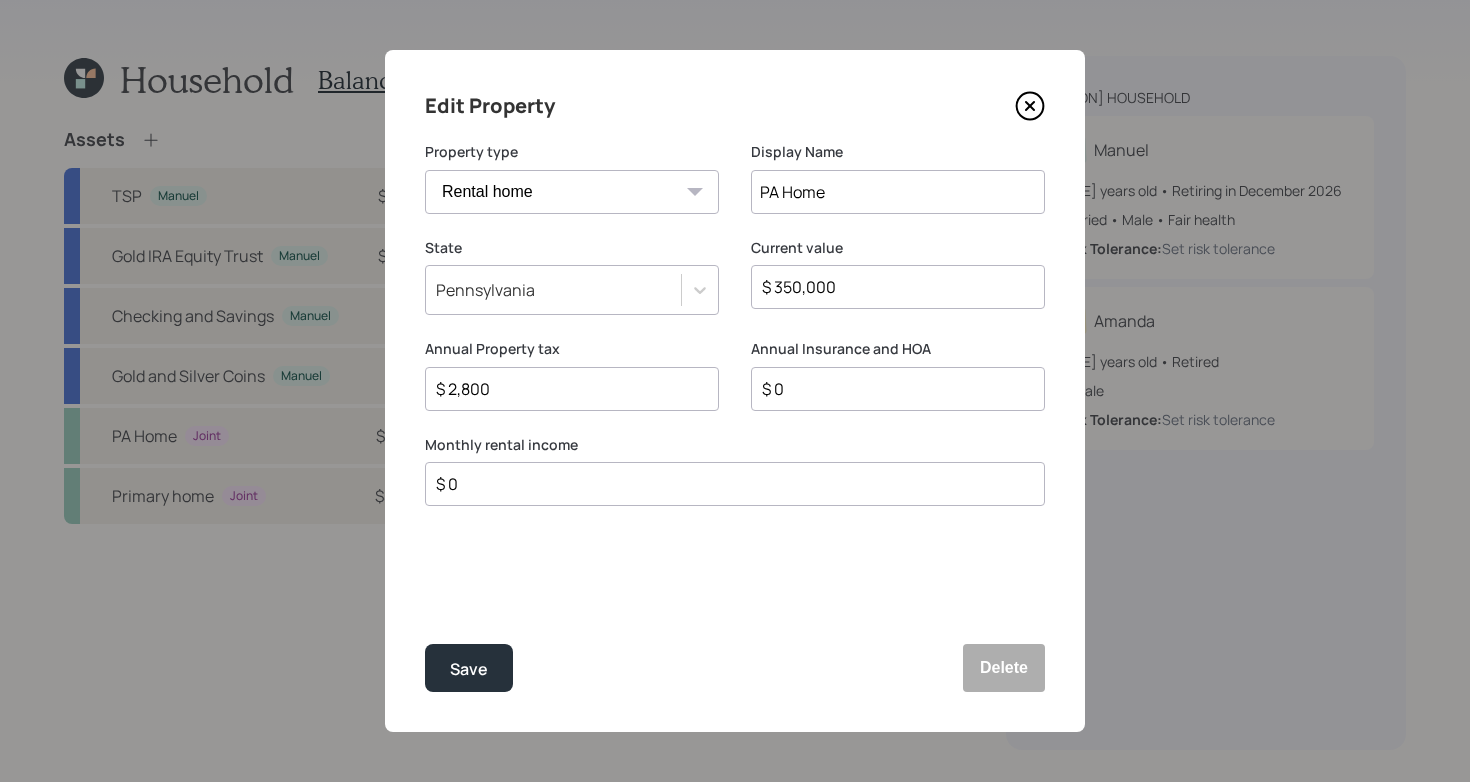 click on "$ 0" at bounding box center (727, 484) 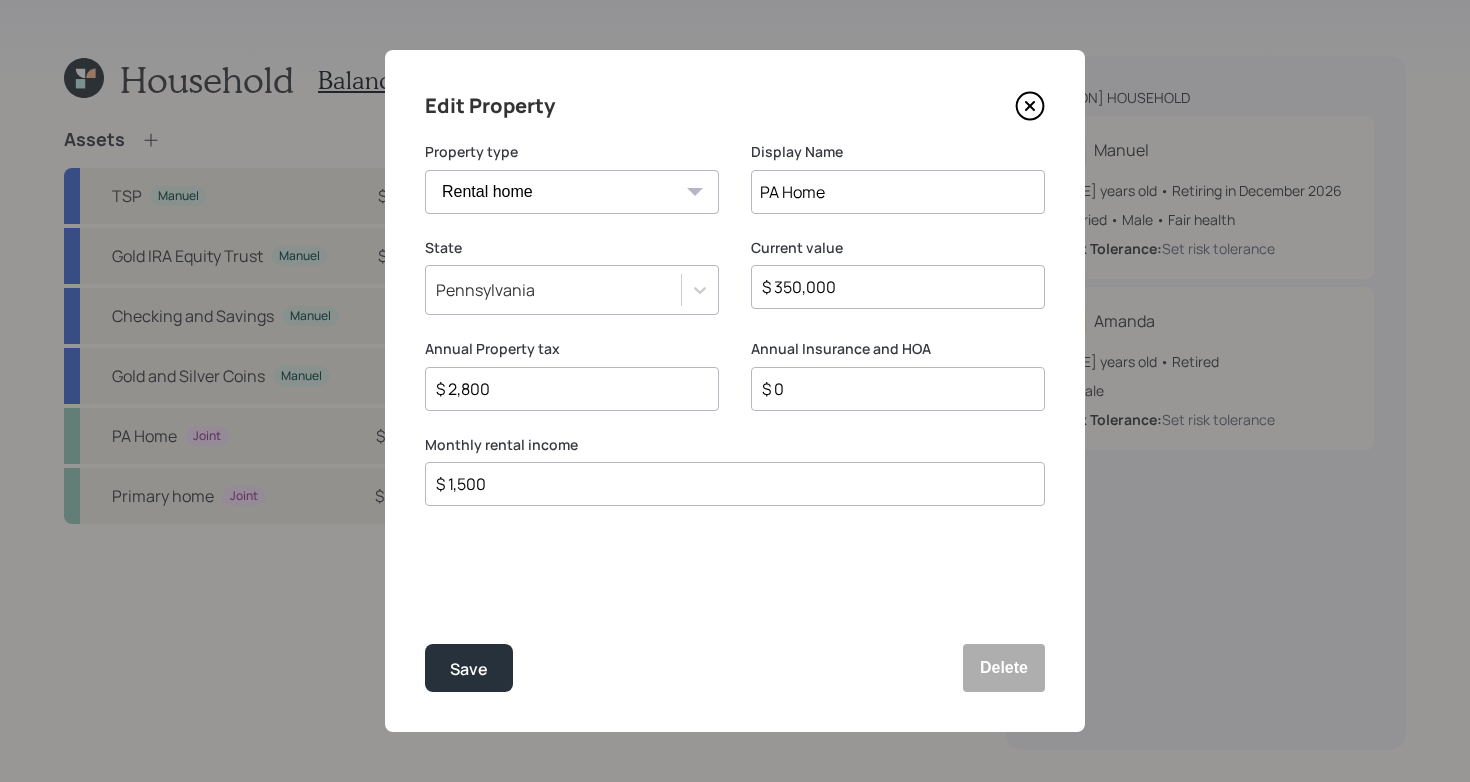 type on "$ 1,500" 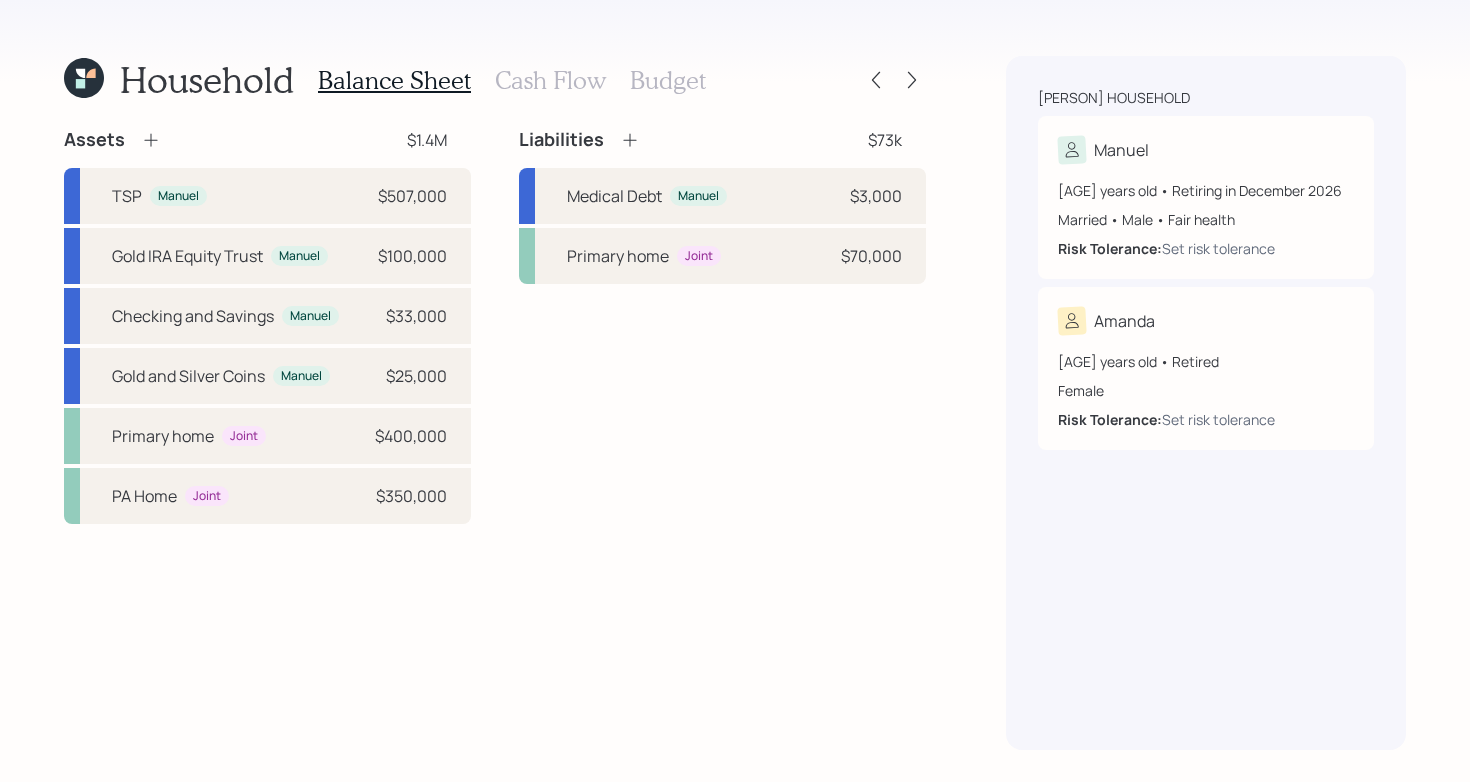 click on "Assets $[AMOUNT] TSP [PERSON] $[AMOUNT] Gold IRA Equity Trust [PERSON] $[AMOUNT] Checking and Savings [PERSON] $[AMOUNT] Gold and Silver Coins [PERSON] $[AMOUNT] Primary home Joint $[AMOUNT] PA Home Joint $[AMOUNT] Liabilities $[AMOUNT] Medical Debt [PERSON] $[AMOUNT] Primary home Joint $[AMOUNT]" at bounding box center (495, 326) 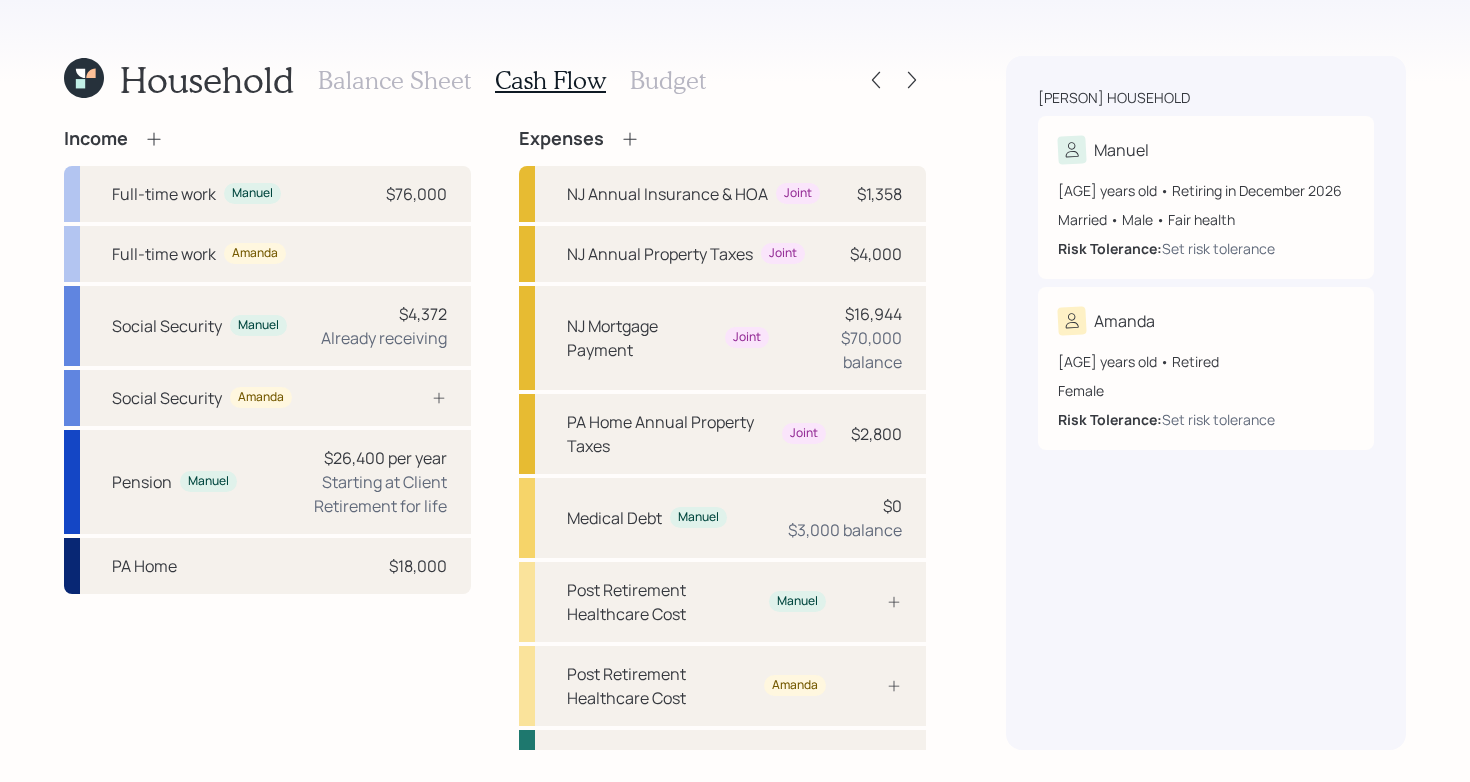 click on "Budget" at bounding box center (668, 80) 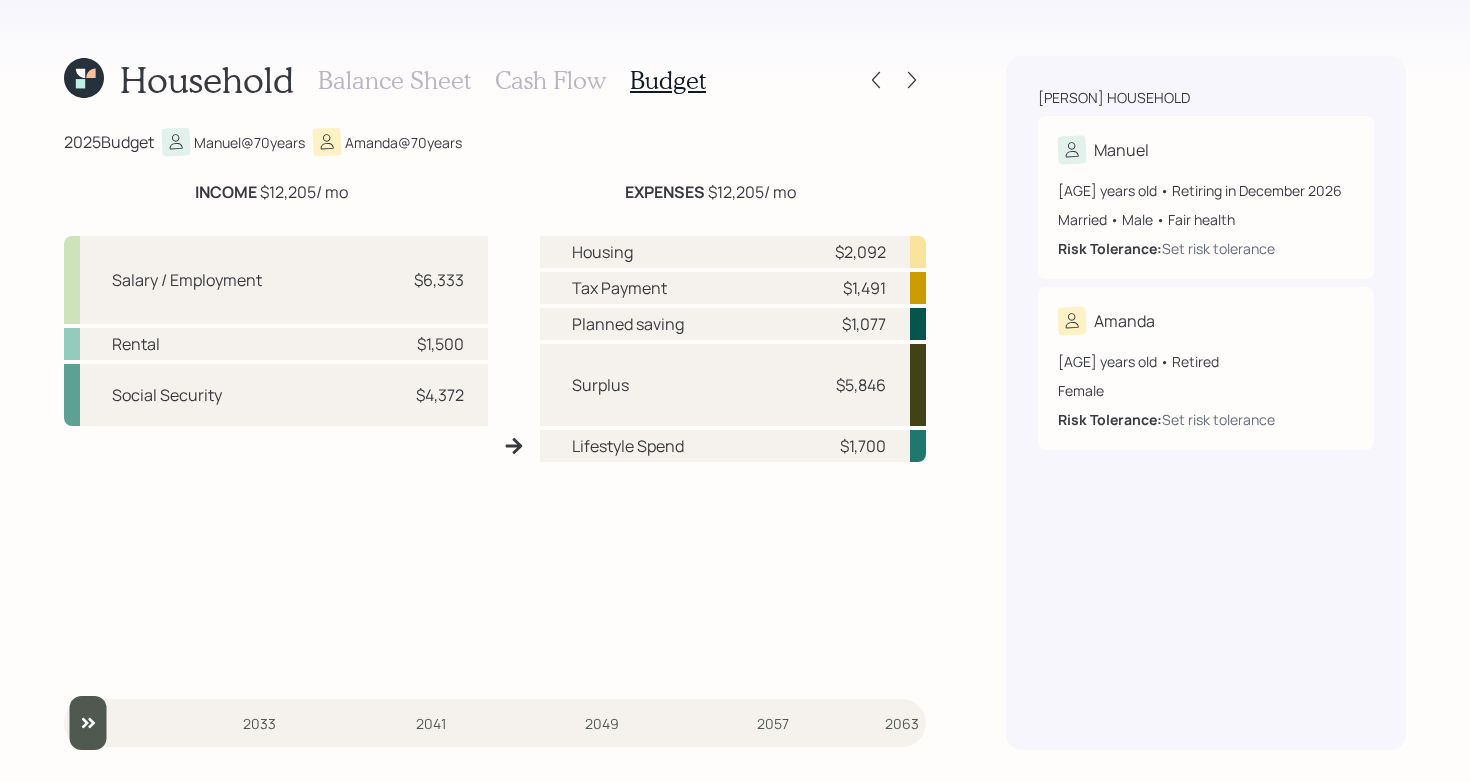 click on "Salary / Employment $[AMOUNT] Rental $[AMOUNT] Social Security $[AMOUNT] Housing $[AMOUNT] Tax Payment $[AMOUNT] Planned saving $[AMOUNT] Surplus $[AMOUNT] Lifestyle Spend $[AMOUNT]" at bounding box center (495, 446) 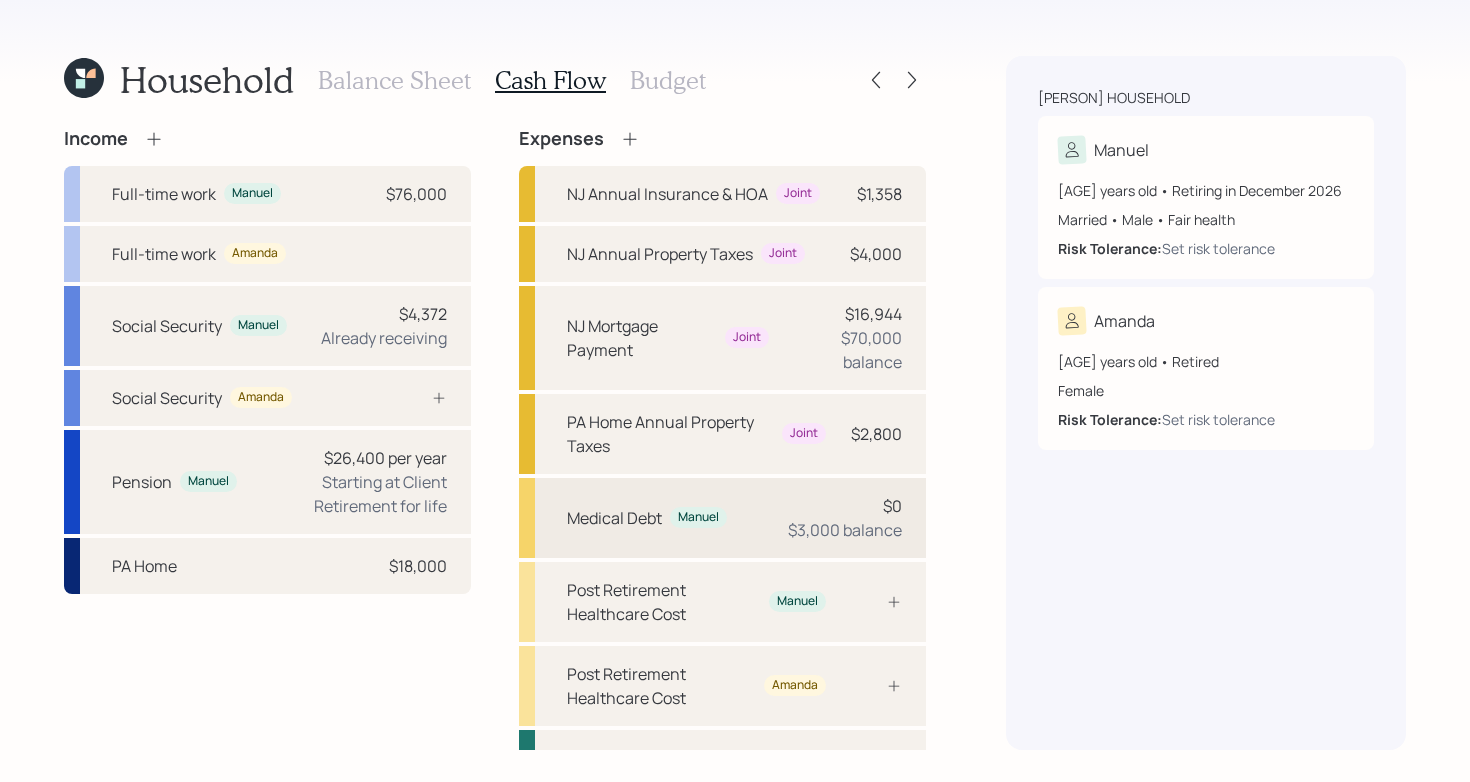 scroll, scrollTop: 95, scrollLeft: 0, axis: vertical 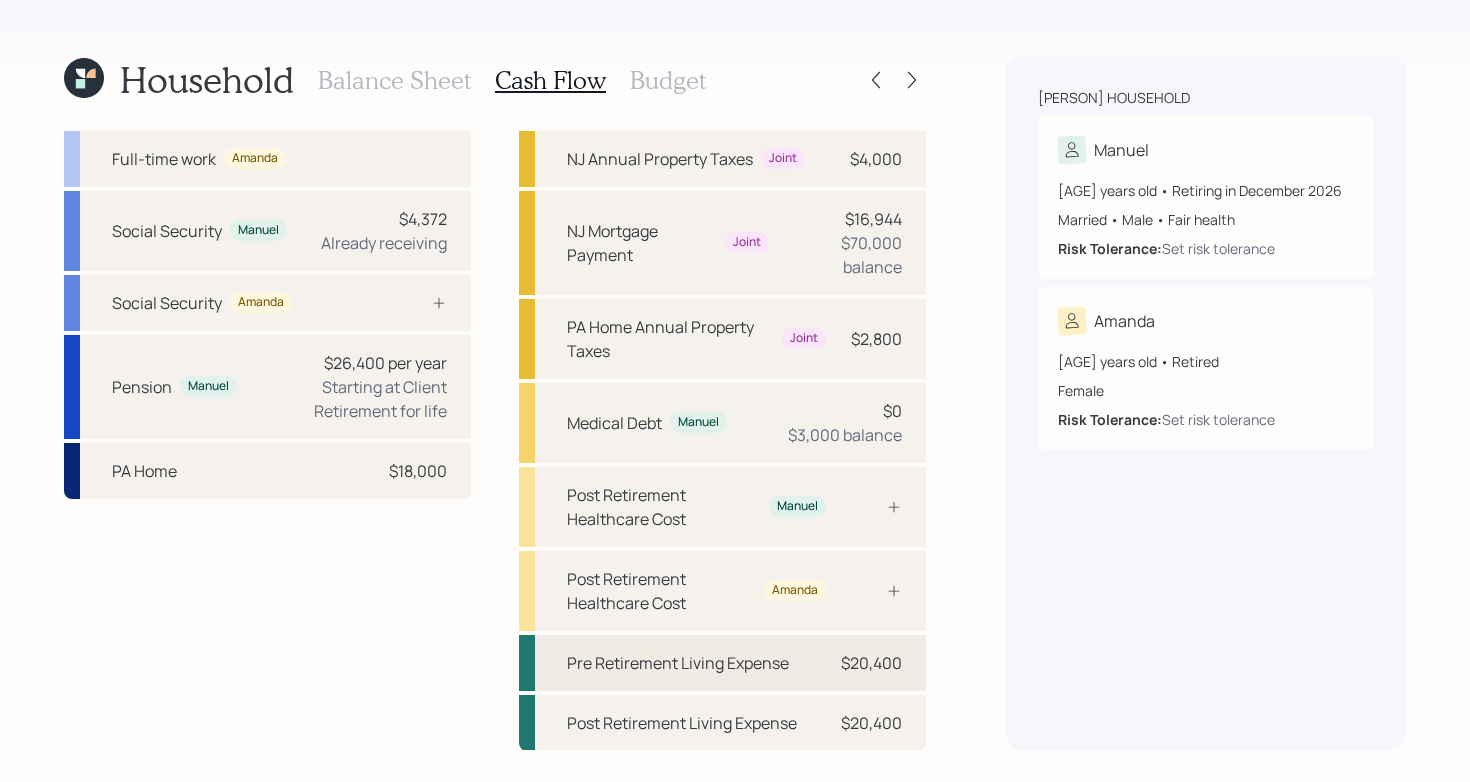 click on "Pre Retirement Living Expense" at bounding box center [678, 663] 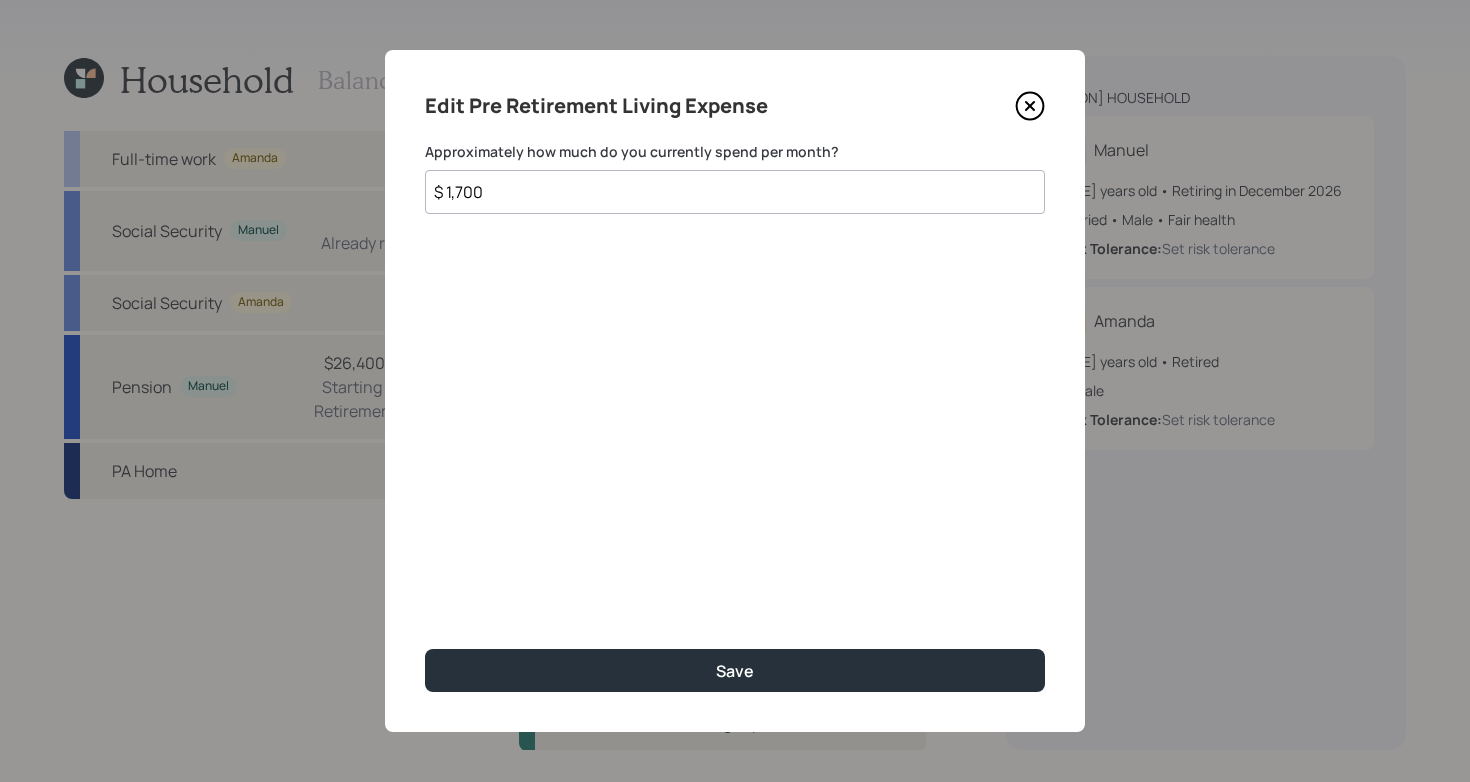 click on "$ 1,700" at bounding box center (735, 192) 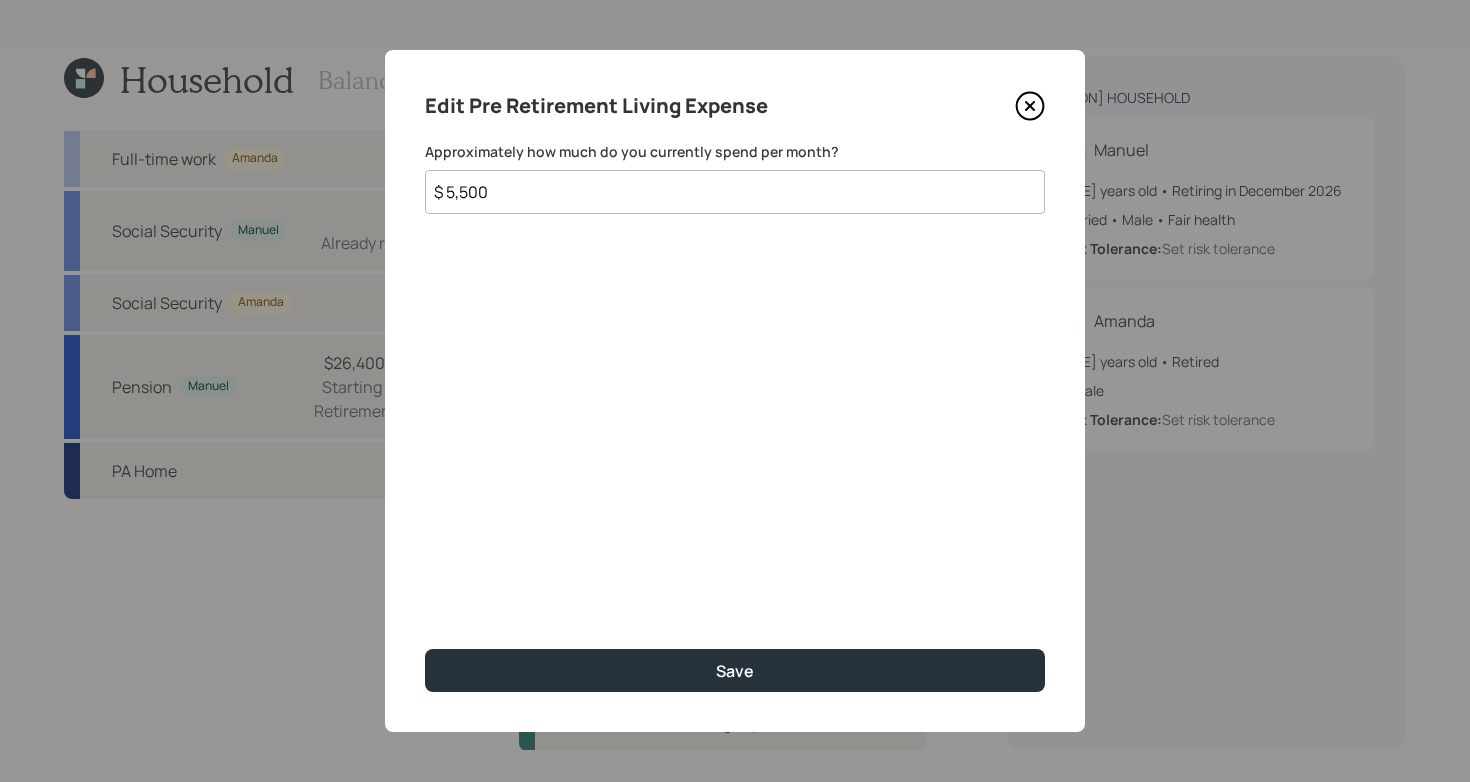 type on "$ 5,500" 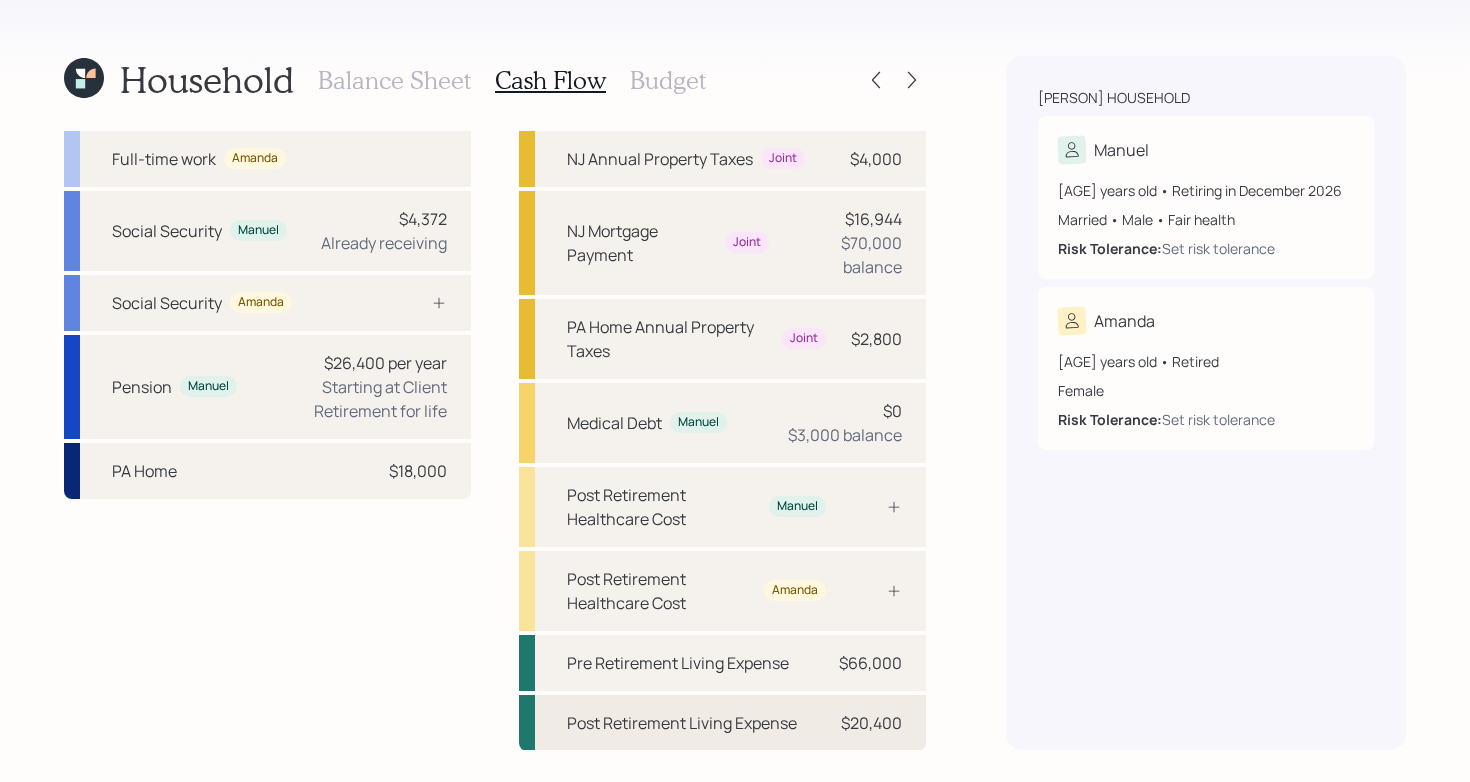 click on "Post Retirement Living Expense $20,400" at bounding box center (722, 723) 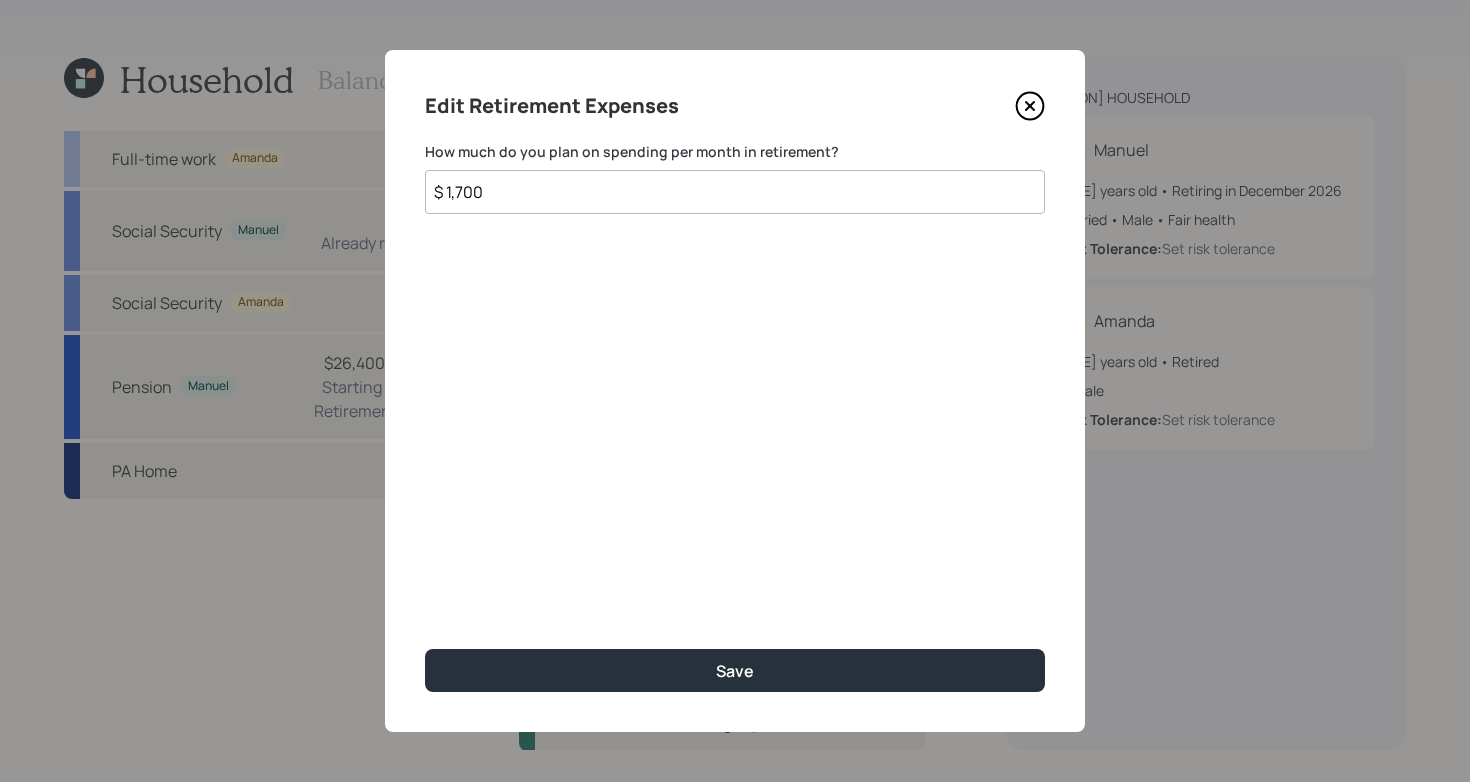 click on "$ 1,700" at bounding box center (735, 192) 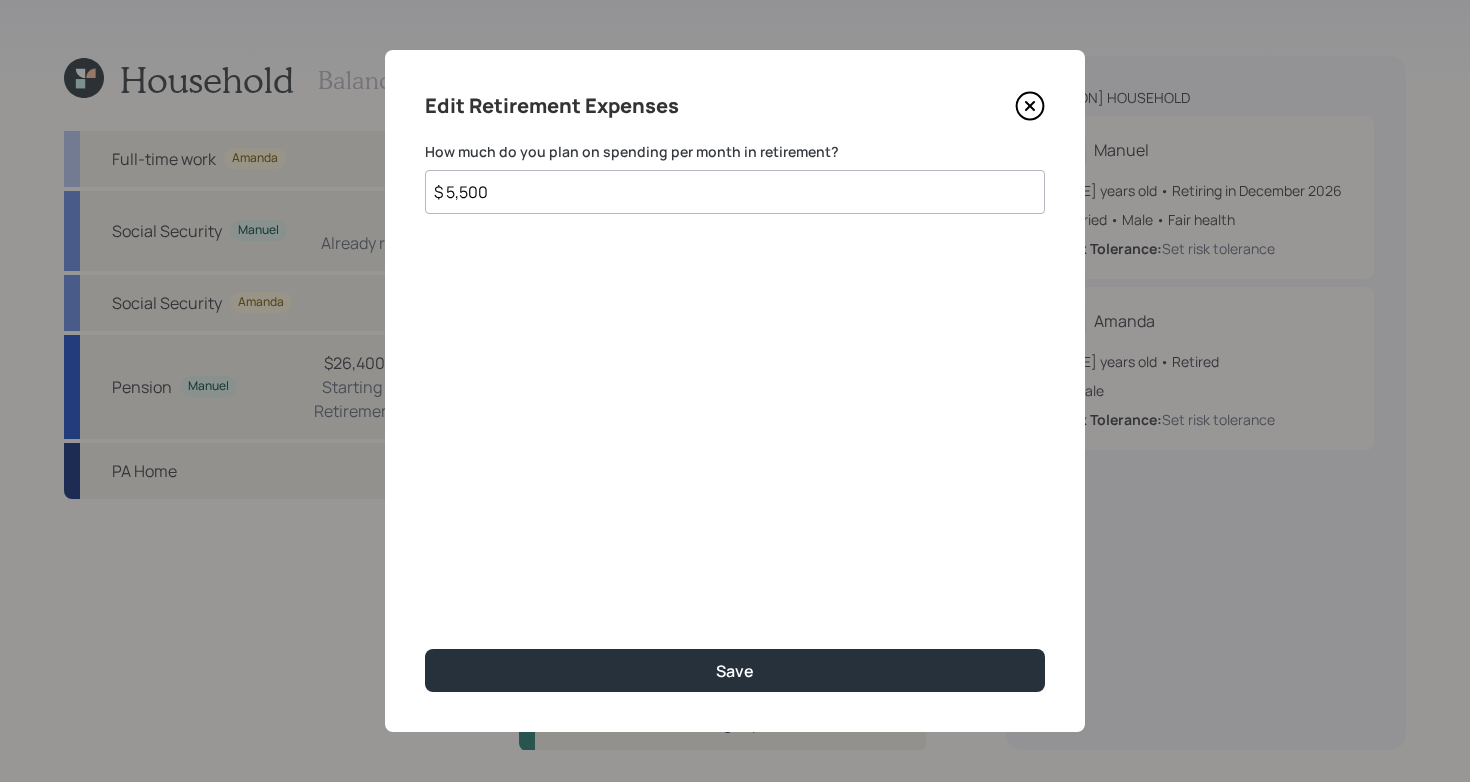 type on "$ 5,500" 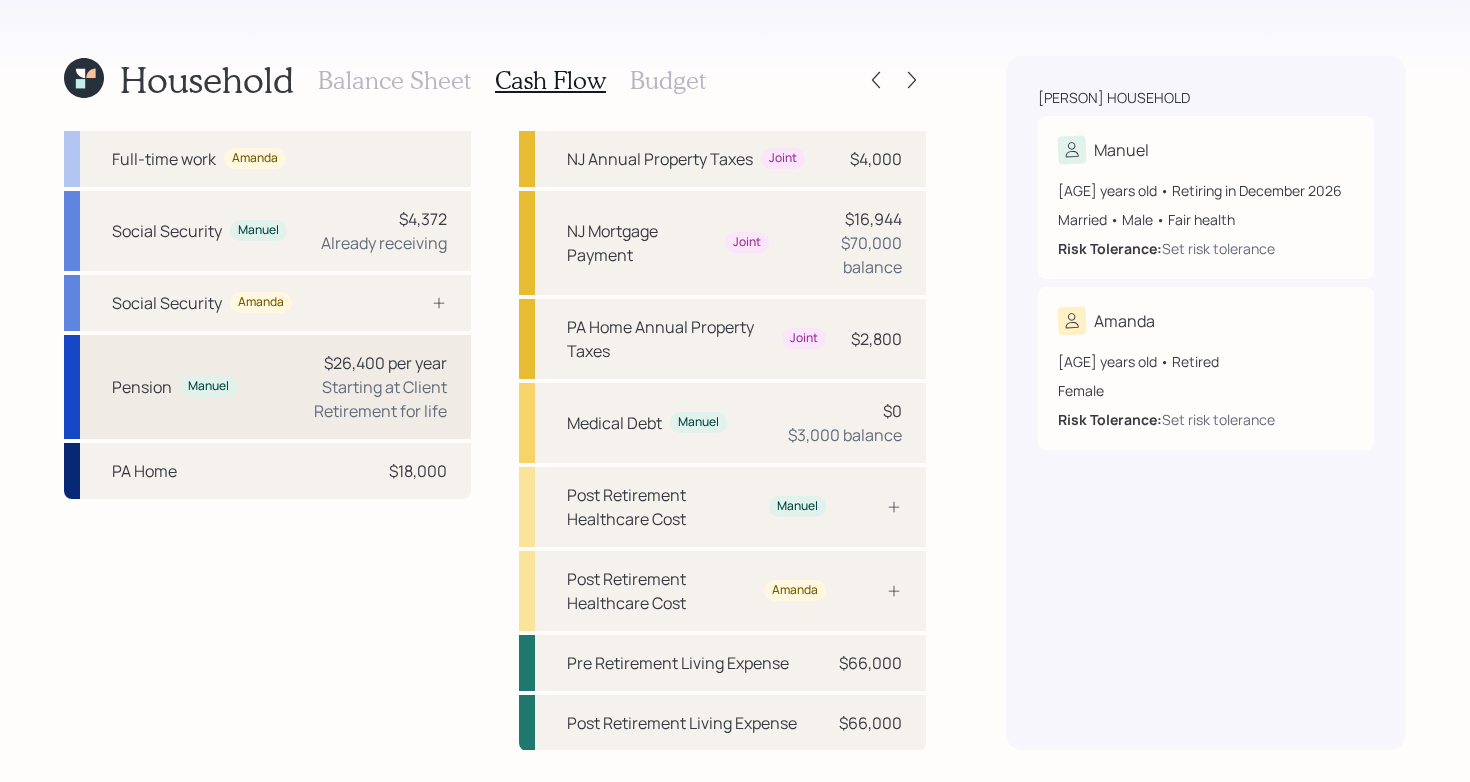 scroll, scrollTop: 0, scrollLeft: 0, axis: both 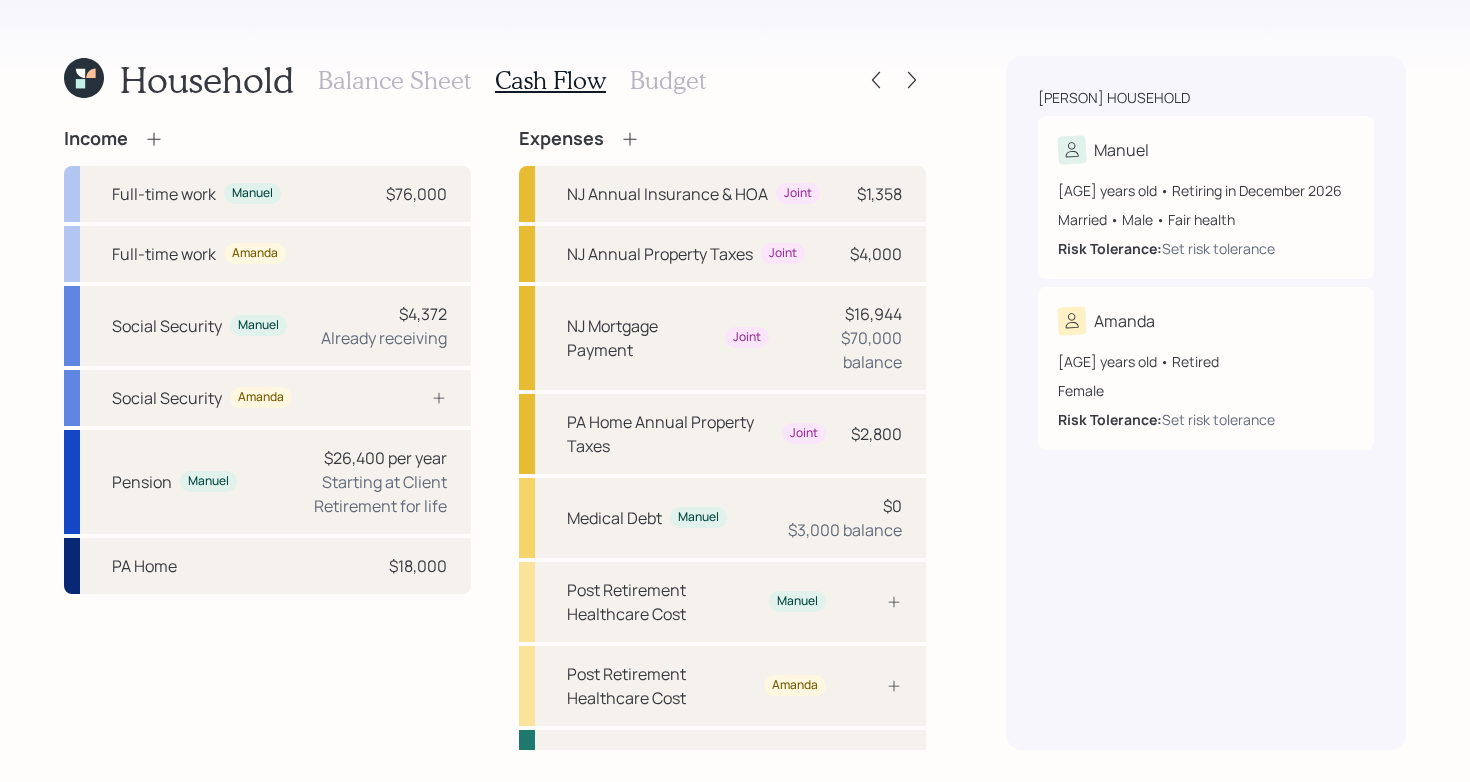 click on "Budget" at bounding box center (668, 80) 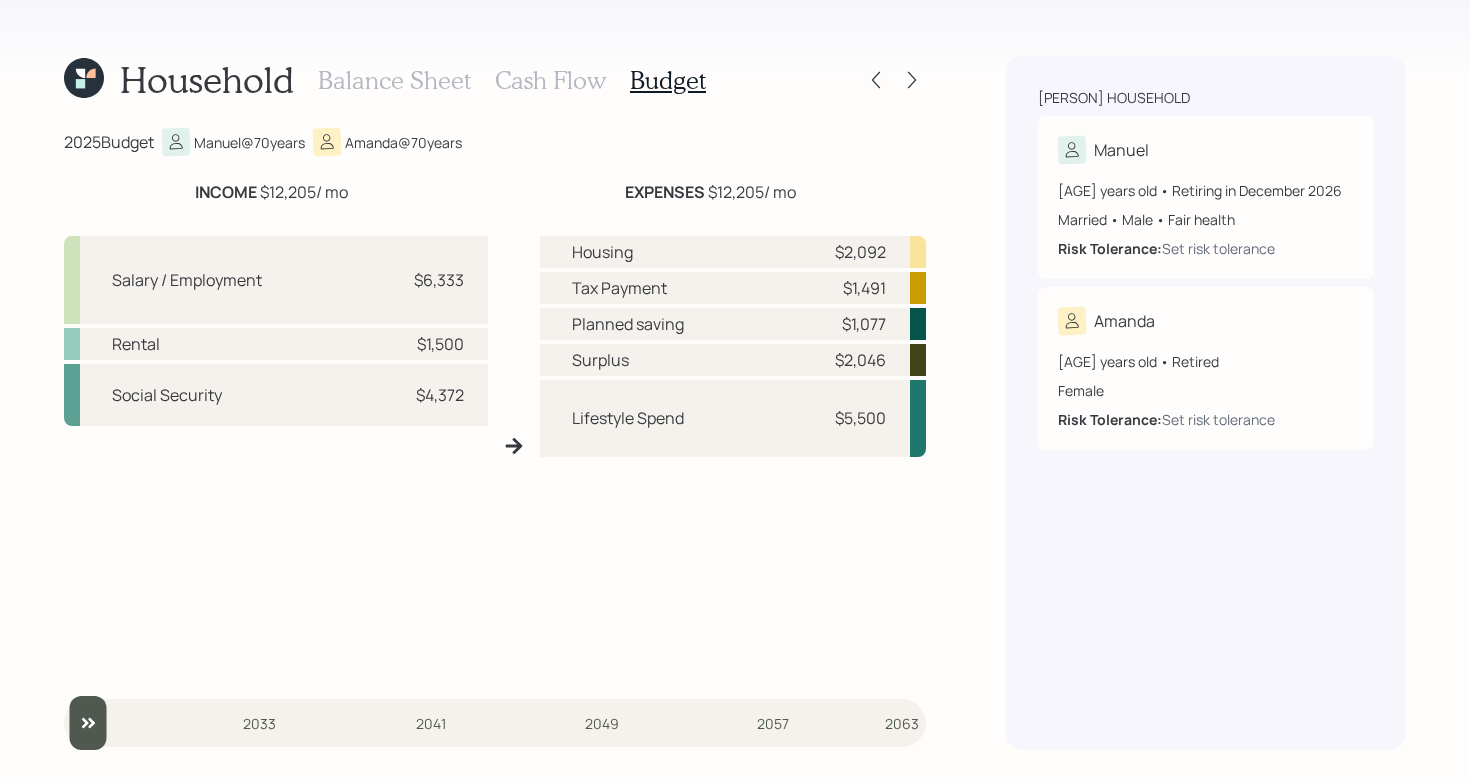click on "Cash Flow" at bounding box center (550, 80) 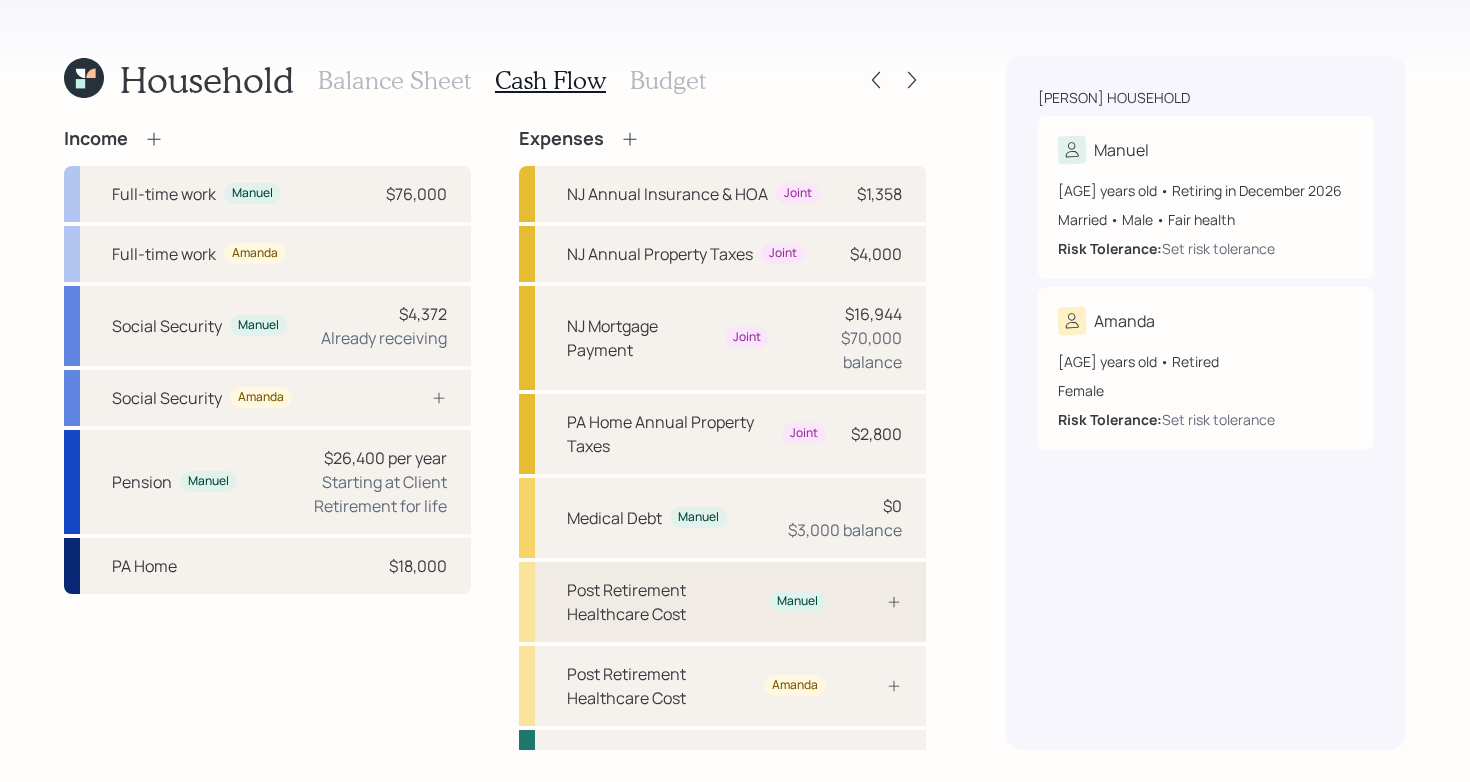 scroll, scrollTop: 95, scrollLeft: 0, axis: vertical 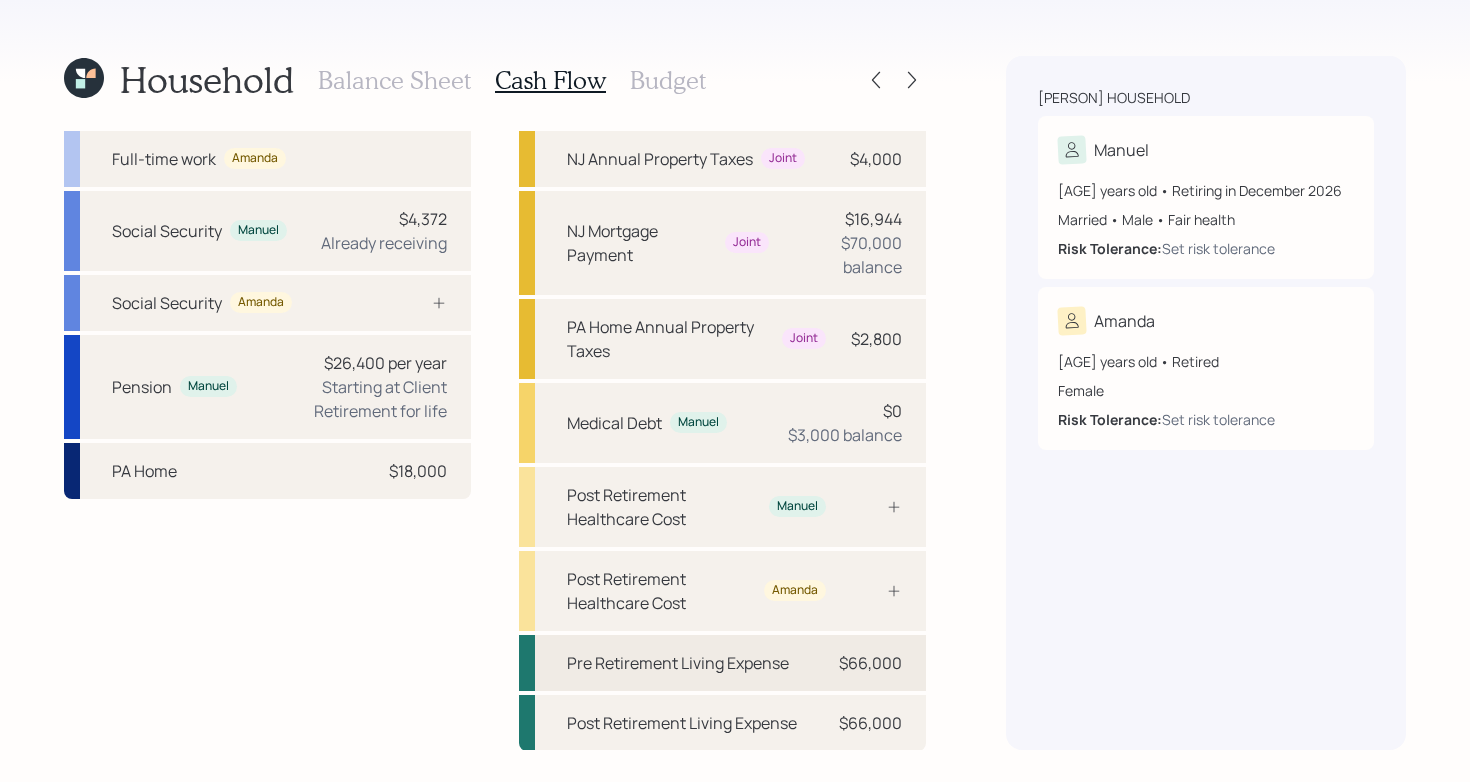 click on "Pre Retirement Living Expense $[AMOUNT]" at bounding box center (722, 663) 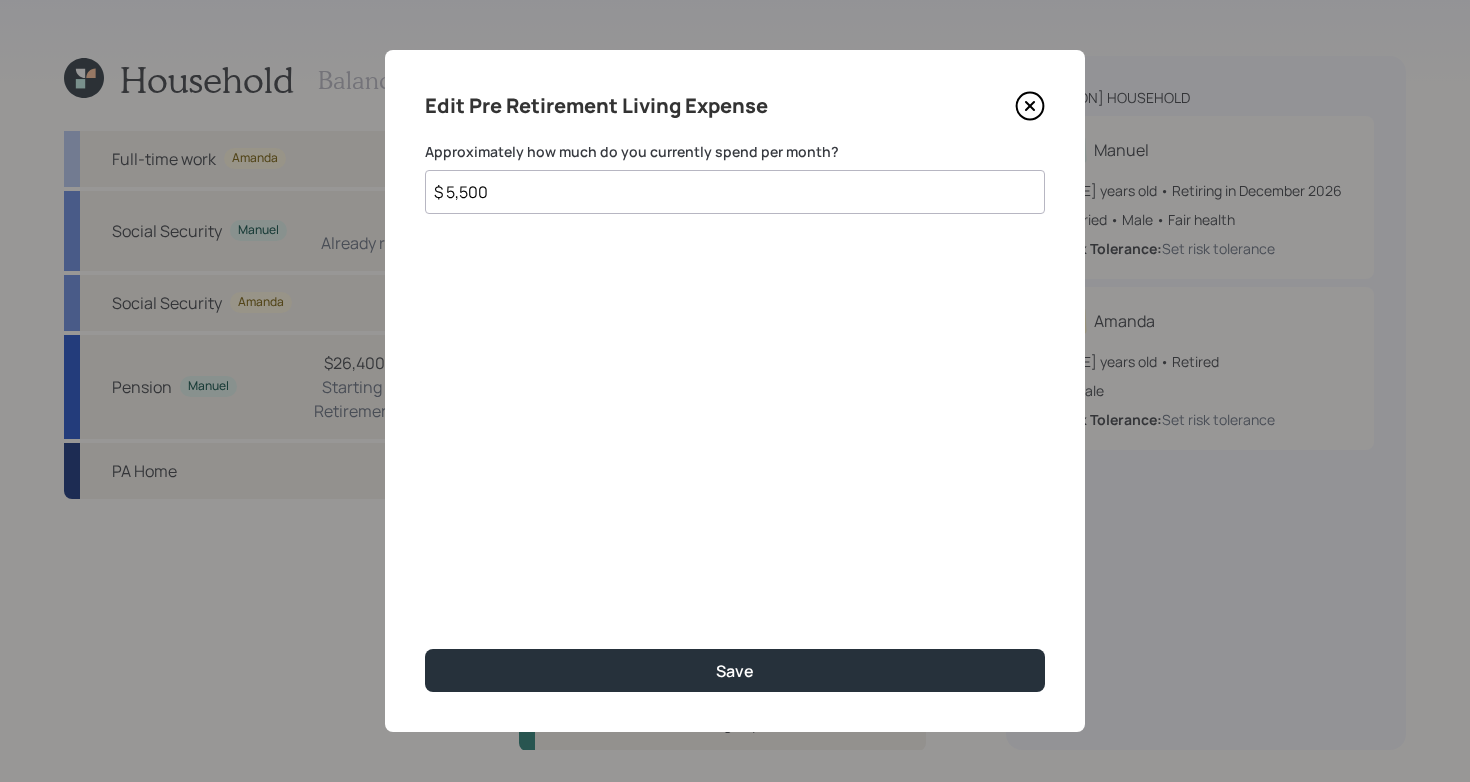 click on "$ 5,500" at bounding box center [735, 192] 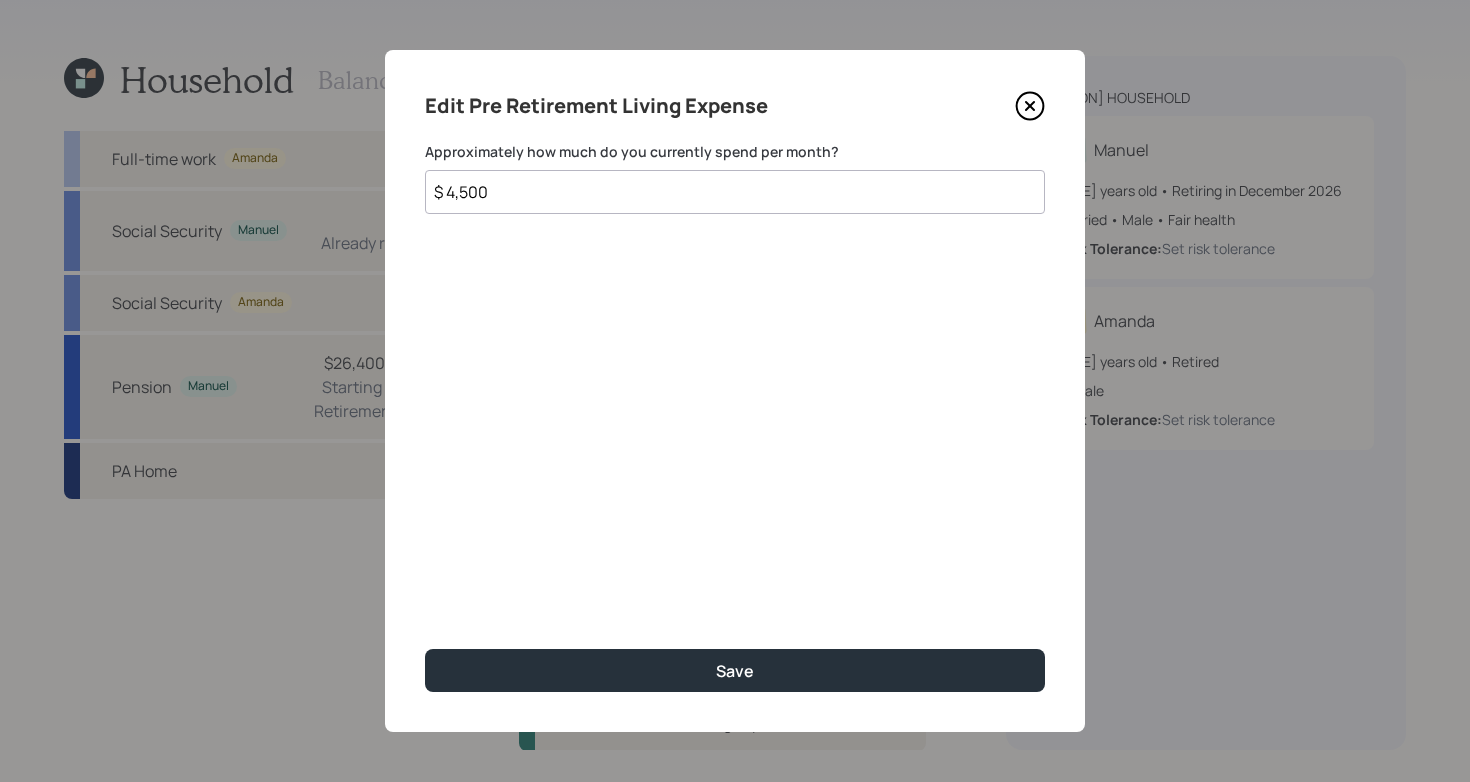 type on "$ 4,500" 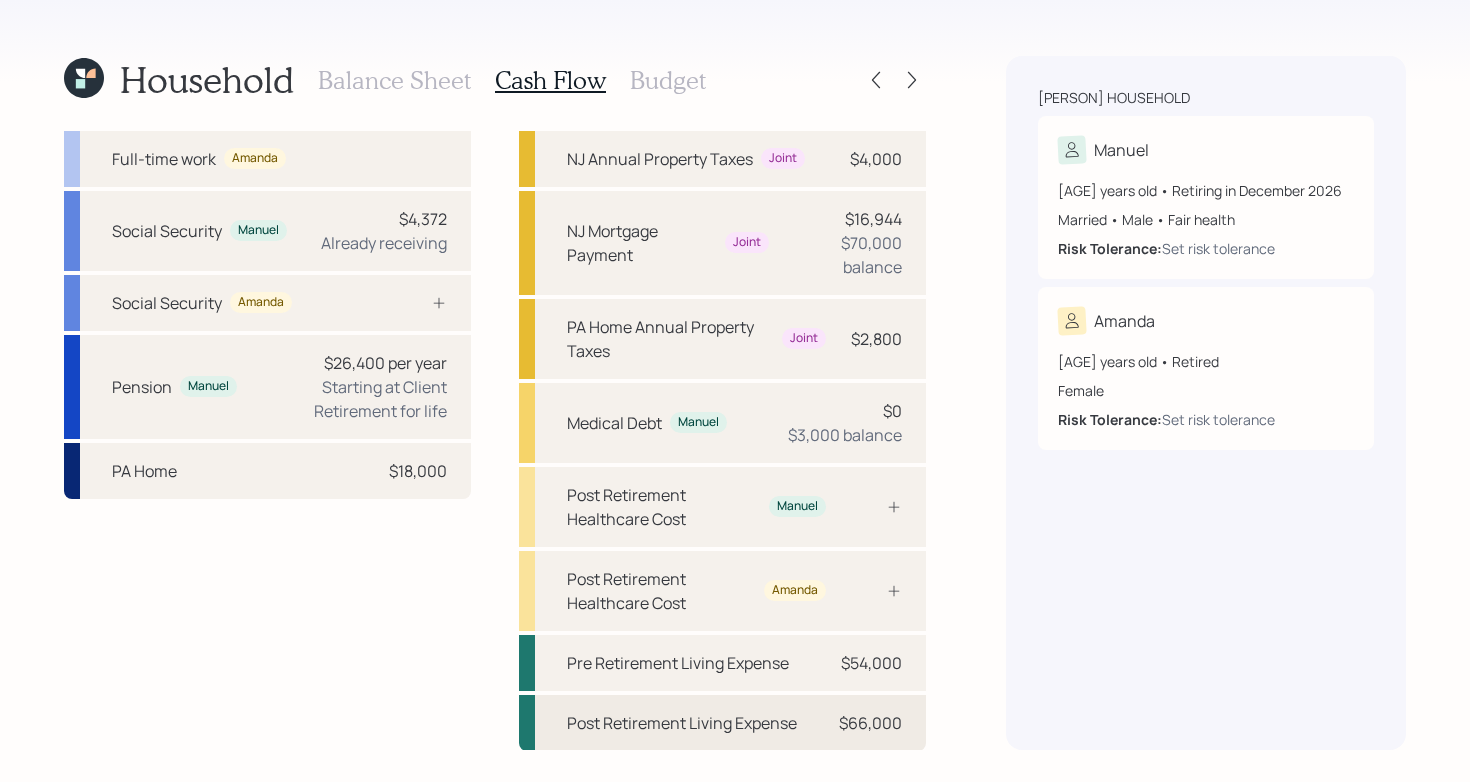 click on "Post Retirement Living Expense" at bounding box center [682, 723] 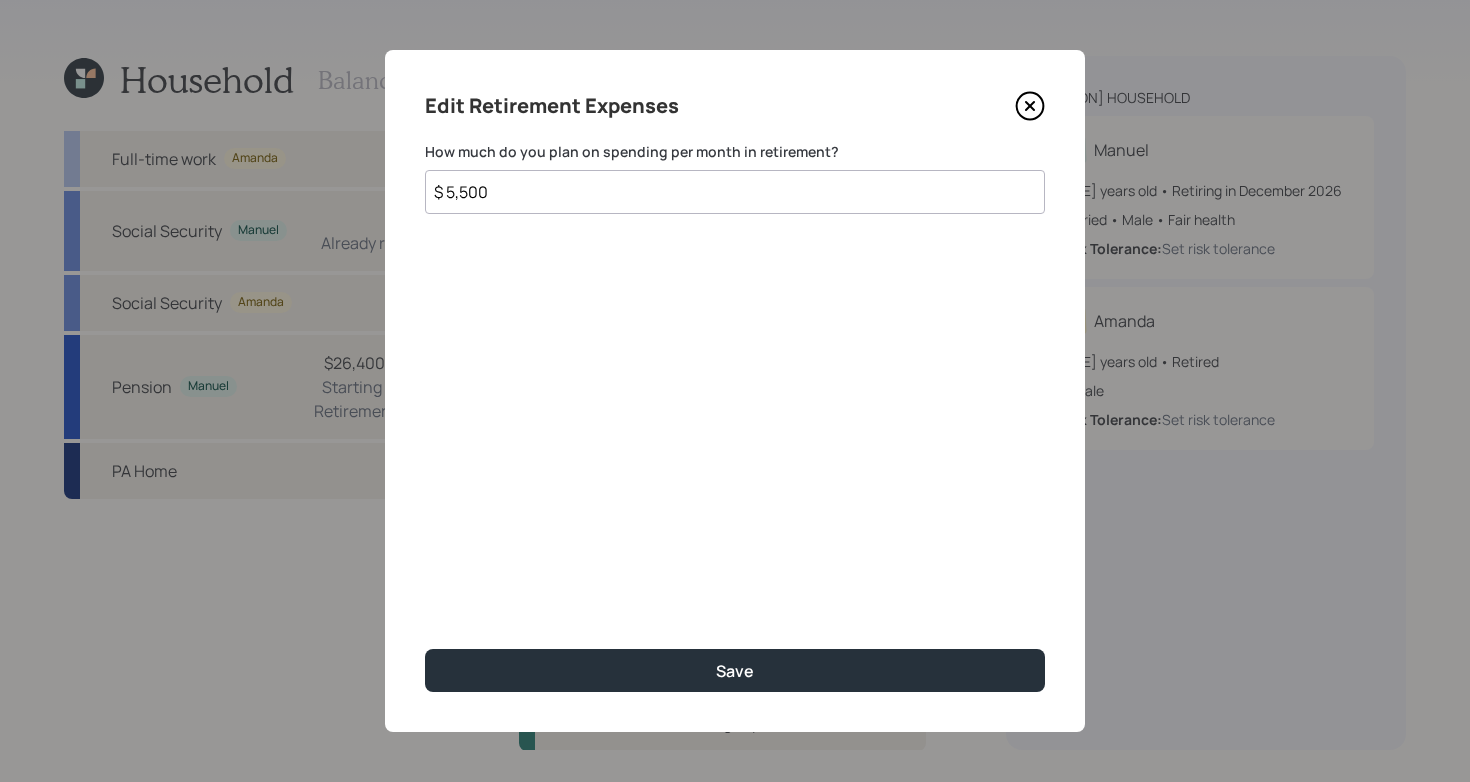 click on "$ 5,500" at bounding box center (735, 192) 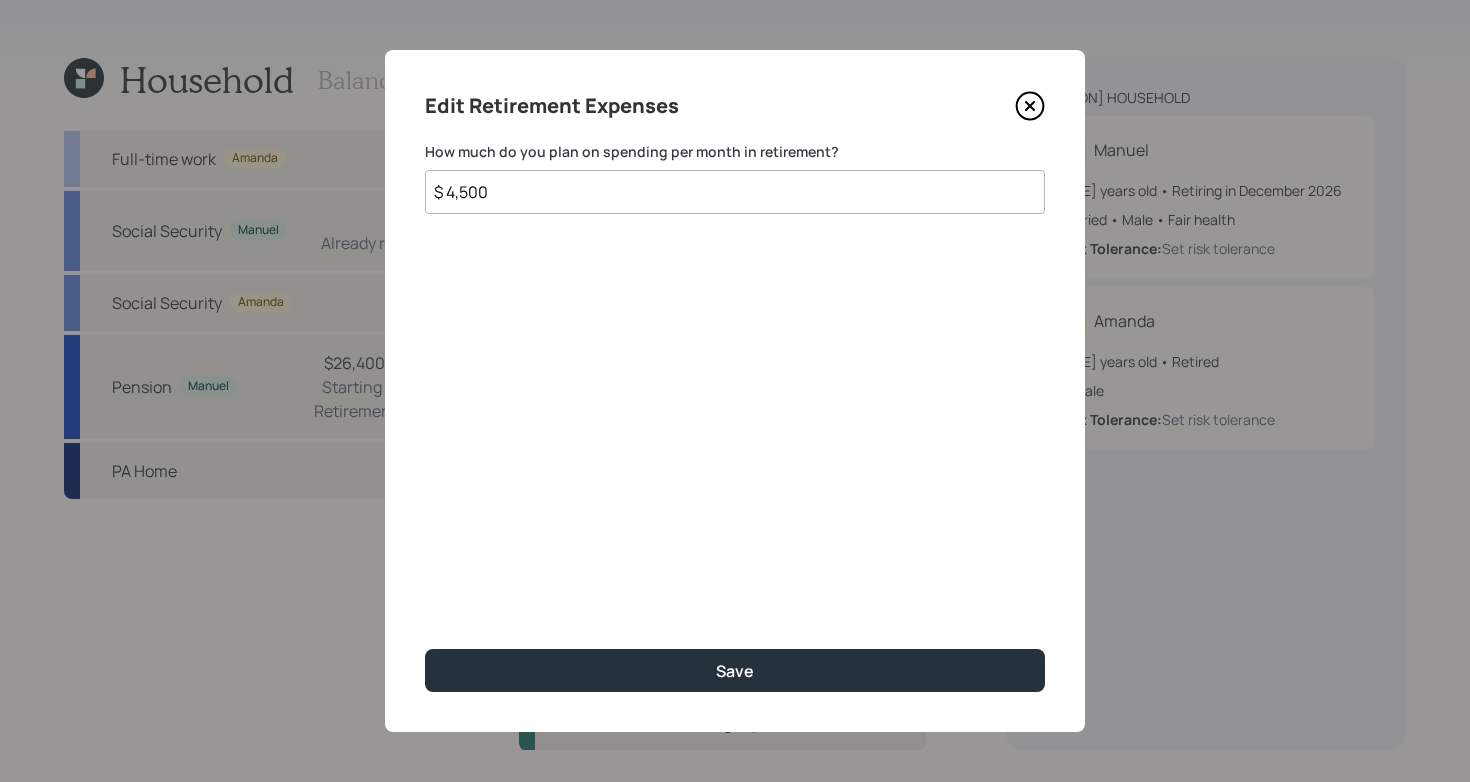 type on "$ 4,500" 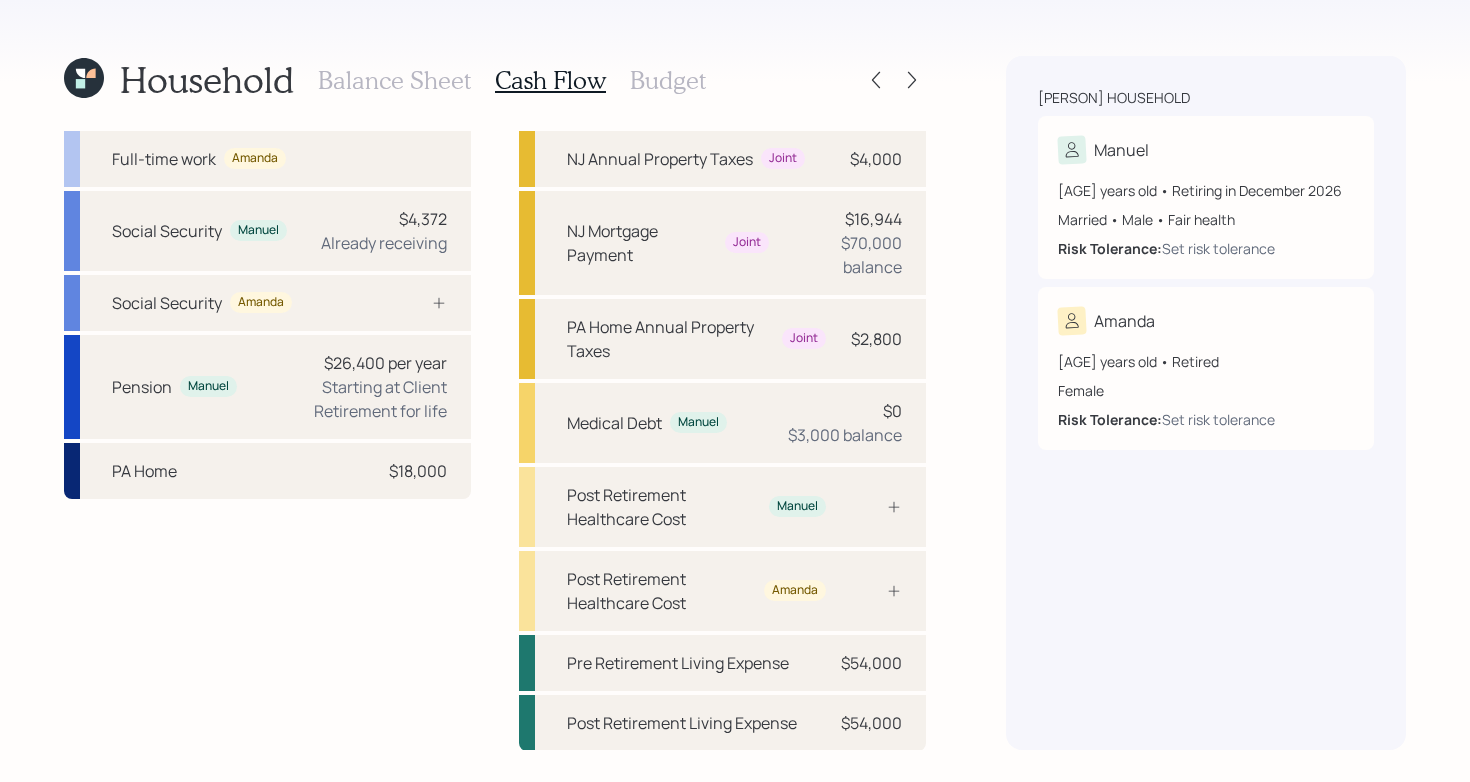 click on "Budget" at bounding box center (668, 80) 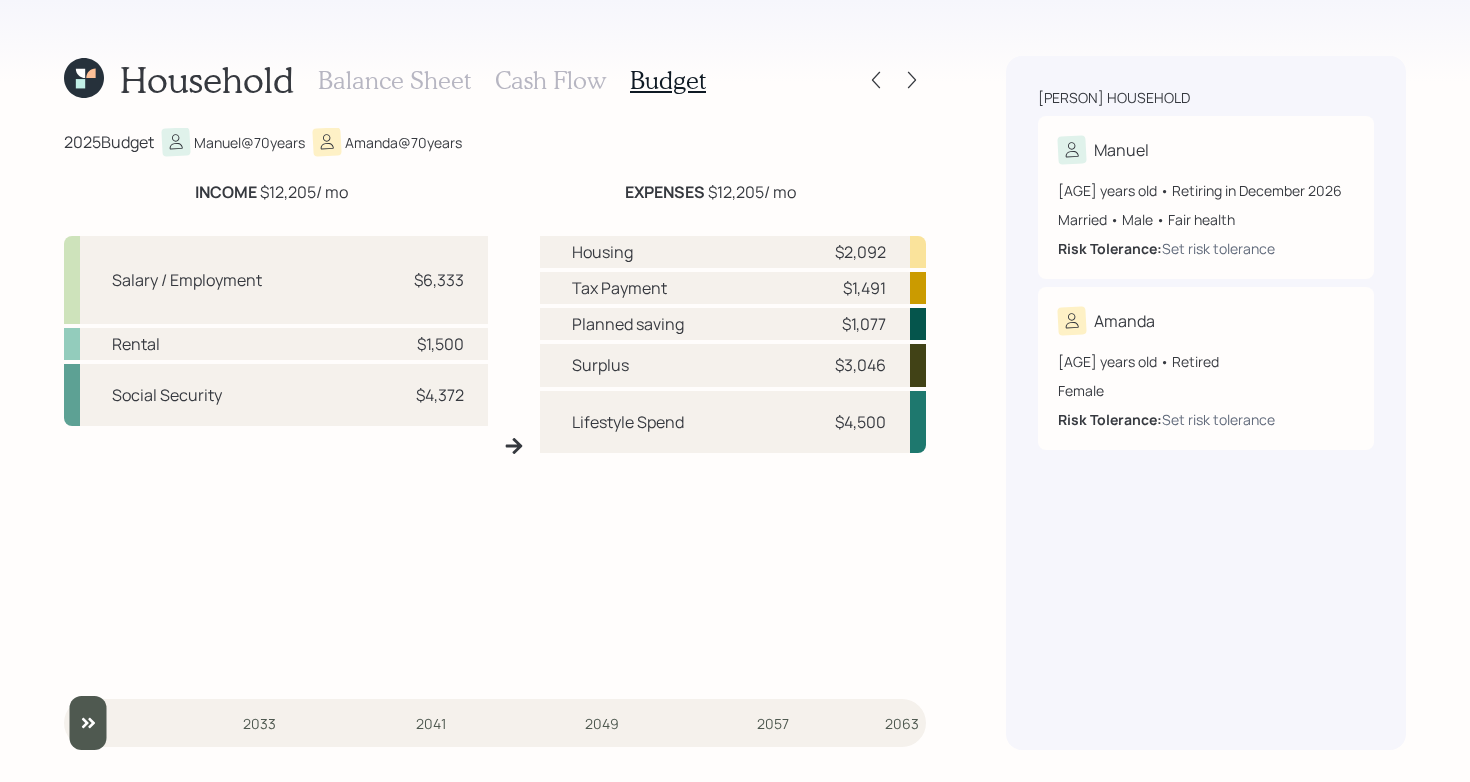 click on "2025 Budget [PERSON] @ [AGE] years [PERSON] @ [AGE] years INCOME $[AMOUNT] / mo EXPENSES $[AMOUNT] / mo Salary / Employment $[AMOUNT] Rental $[AMOUNT] Social Security $[AMOUNT] Housing $[AMOUNT] Tax Payment $[AMOUNT] Planned saving $[AMOUNT] Surplus $[AMOUNT] Lifestyle Spend $[AMOUNT] 2025 2033 2041 2049 2057 2063" at bounding box center (495, 439) 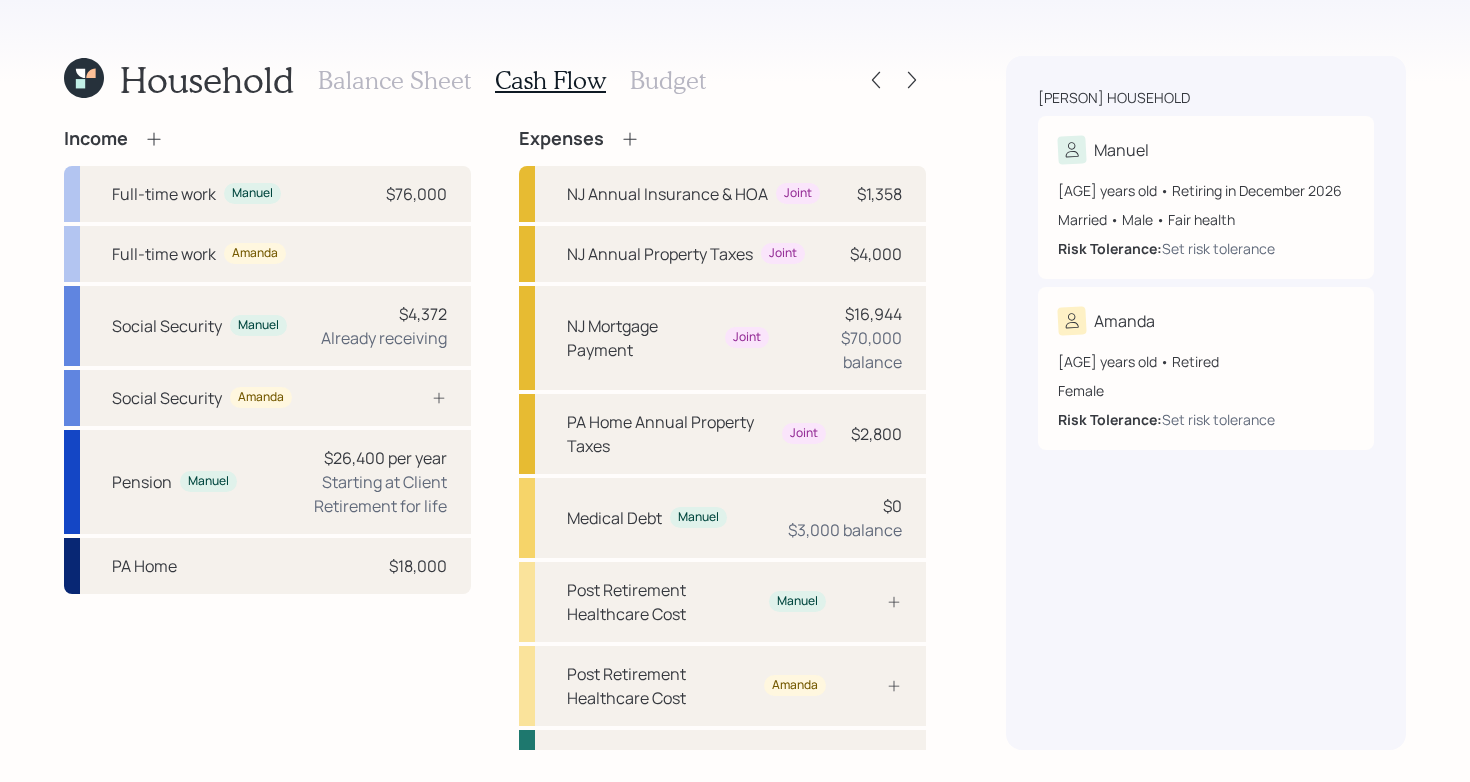 click on "Budget" at bounding box center [668, 80] 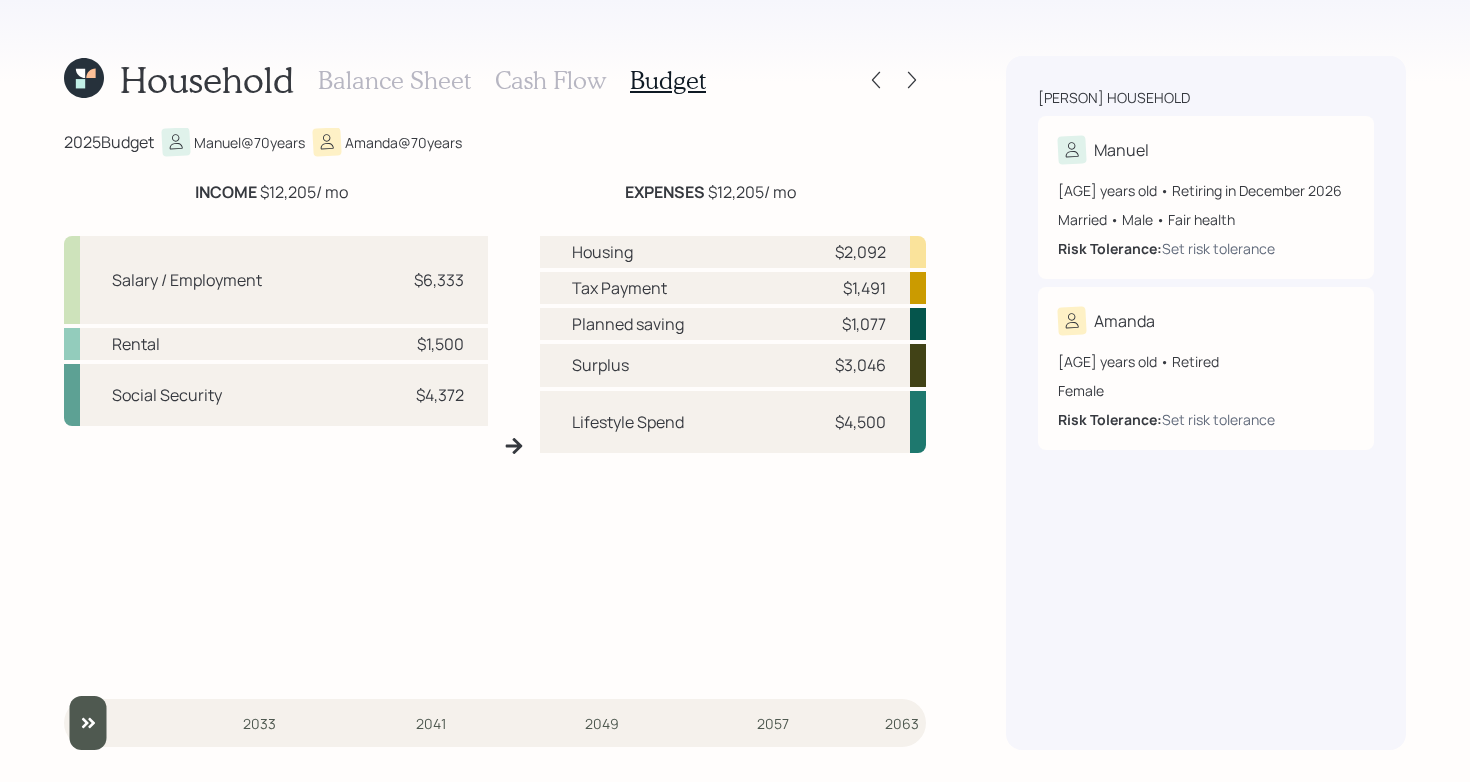 click on "Cash Flow" at bounding box center (550, 80) 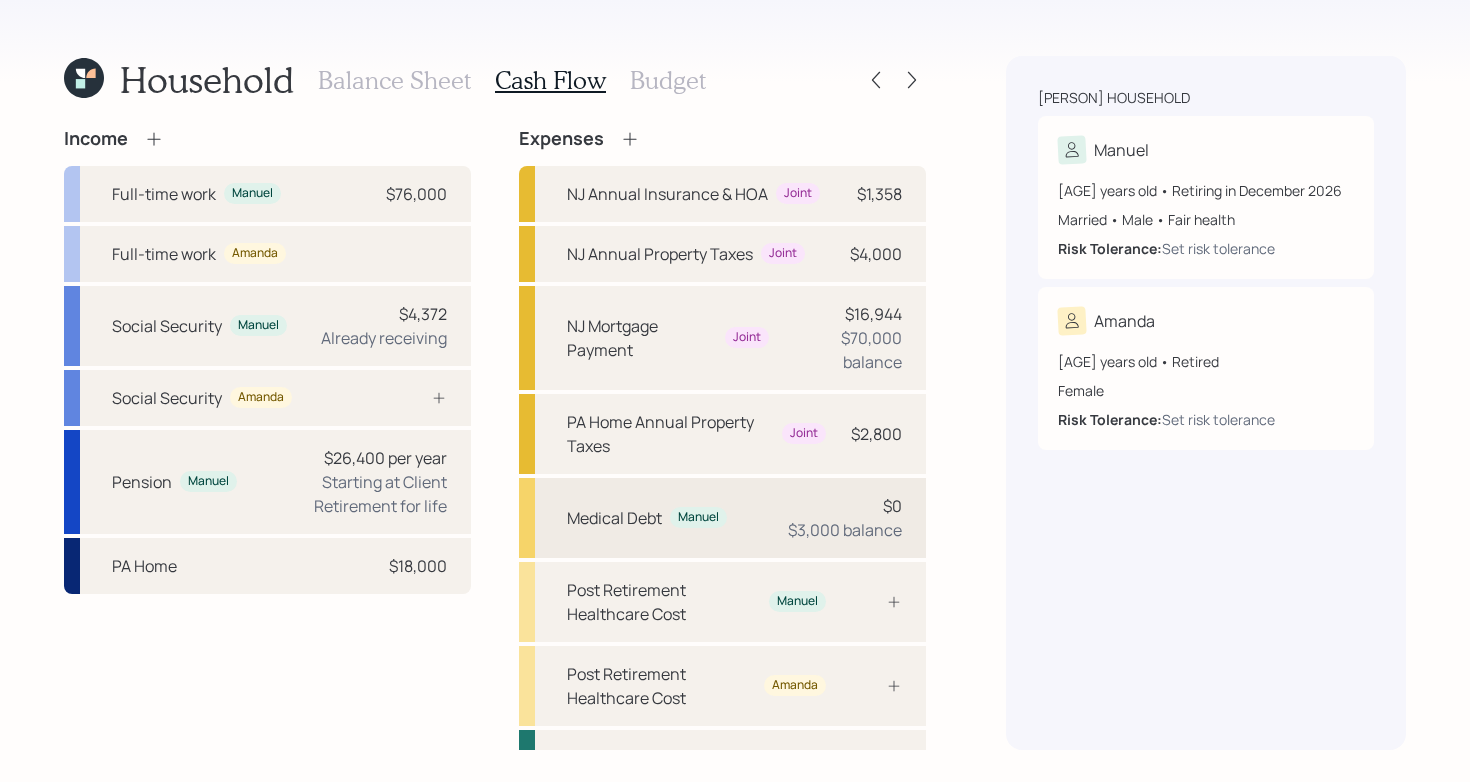 scroll, scrollTop: 95, scrollLeft: 0, axis: vertical 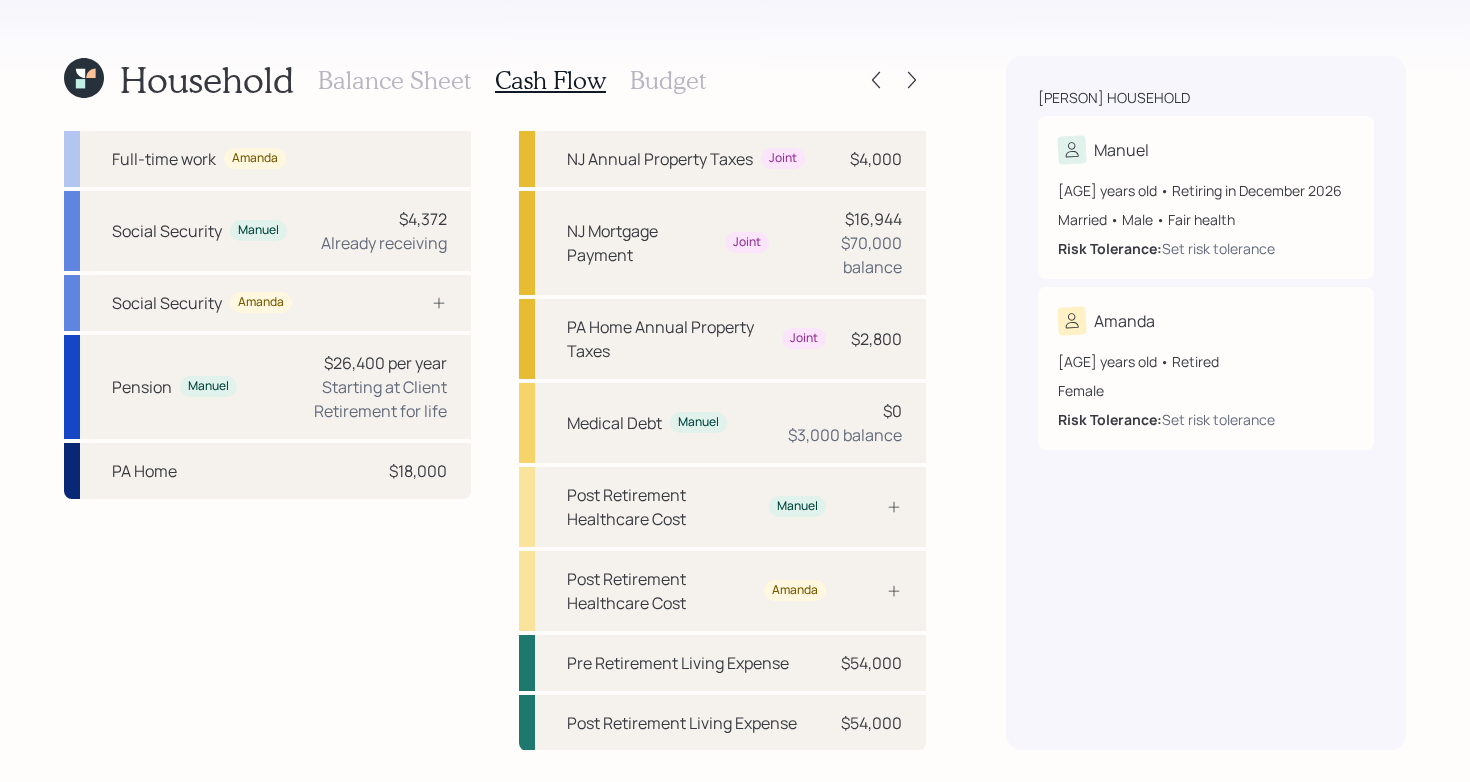 click on "Income Full-time work [PERSON] $[SALARY] Full-time work [PERSON] Social Security [PERSON] $[AMOUNT] Already receiving Social Security [PERSON] Pension [PERSON] $[AMOUNT] per year Starting at Client Retirement for life PA Home $[AMOUNT]" at bounding box center (267, 392) 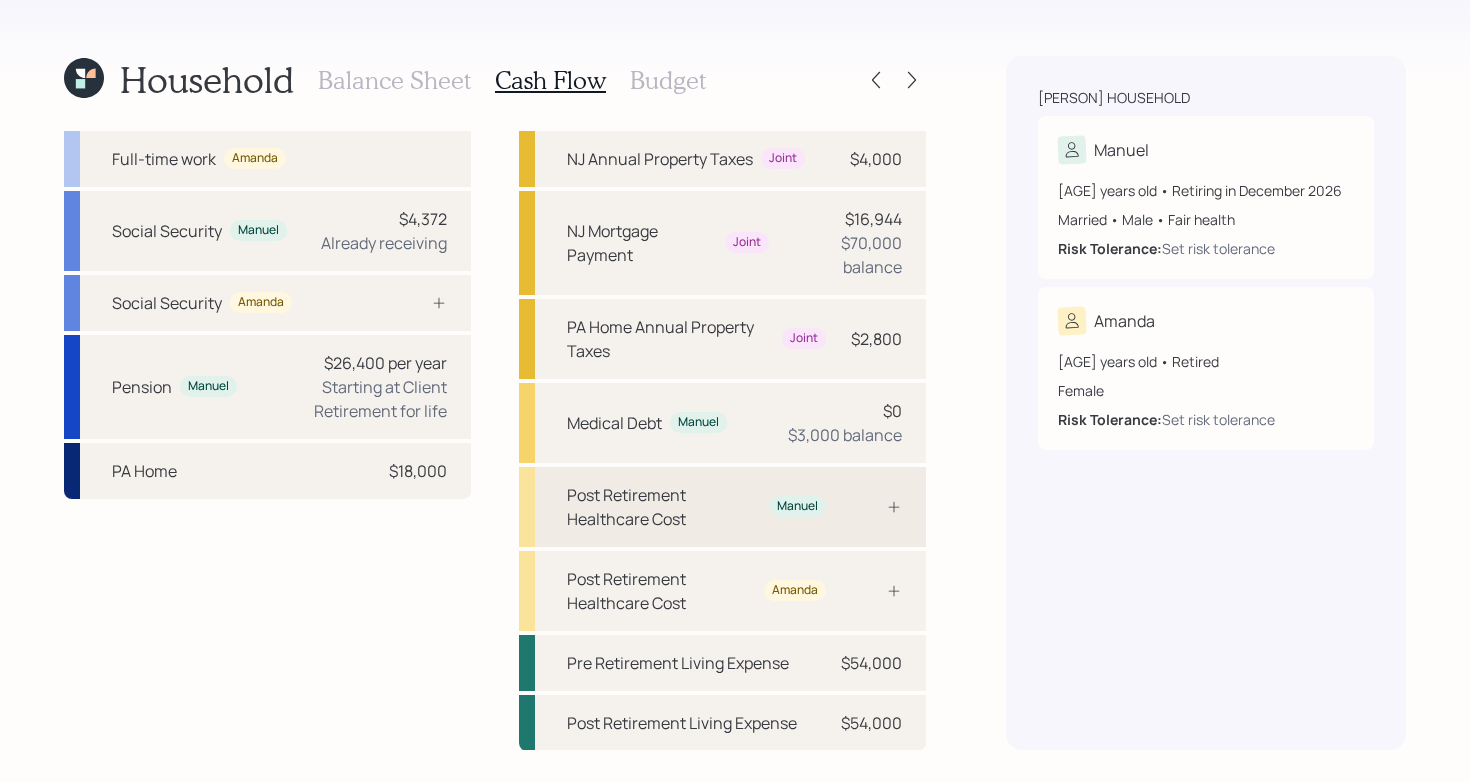 click at bounding box center (872, 507) 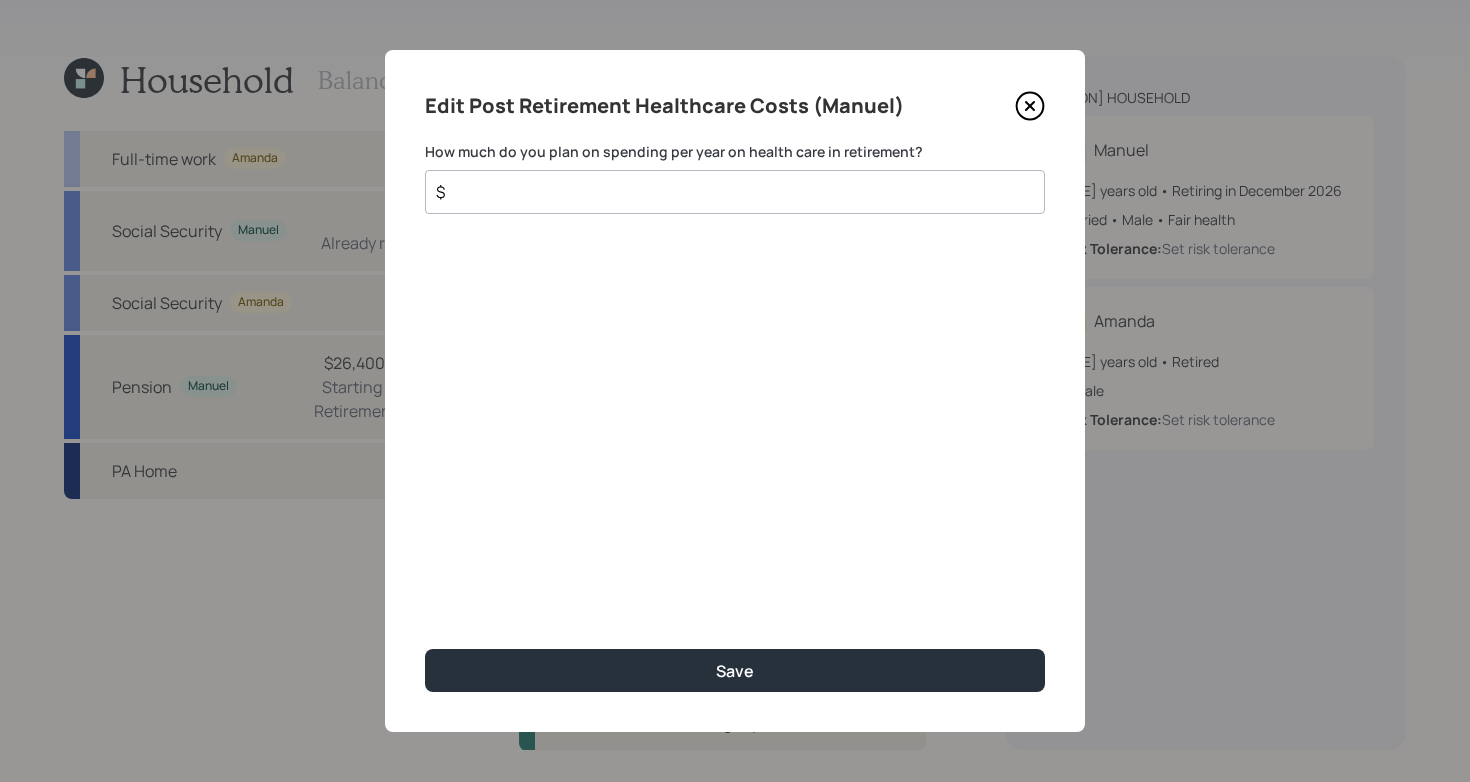 click on "$" at bounding box center (727, 192) 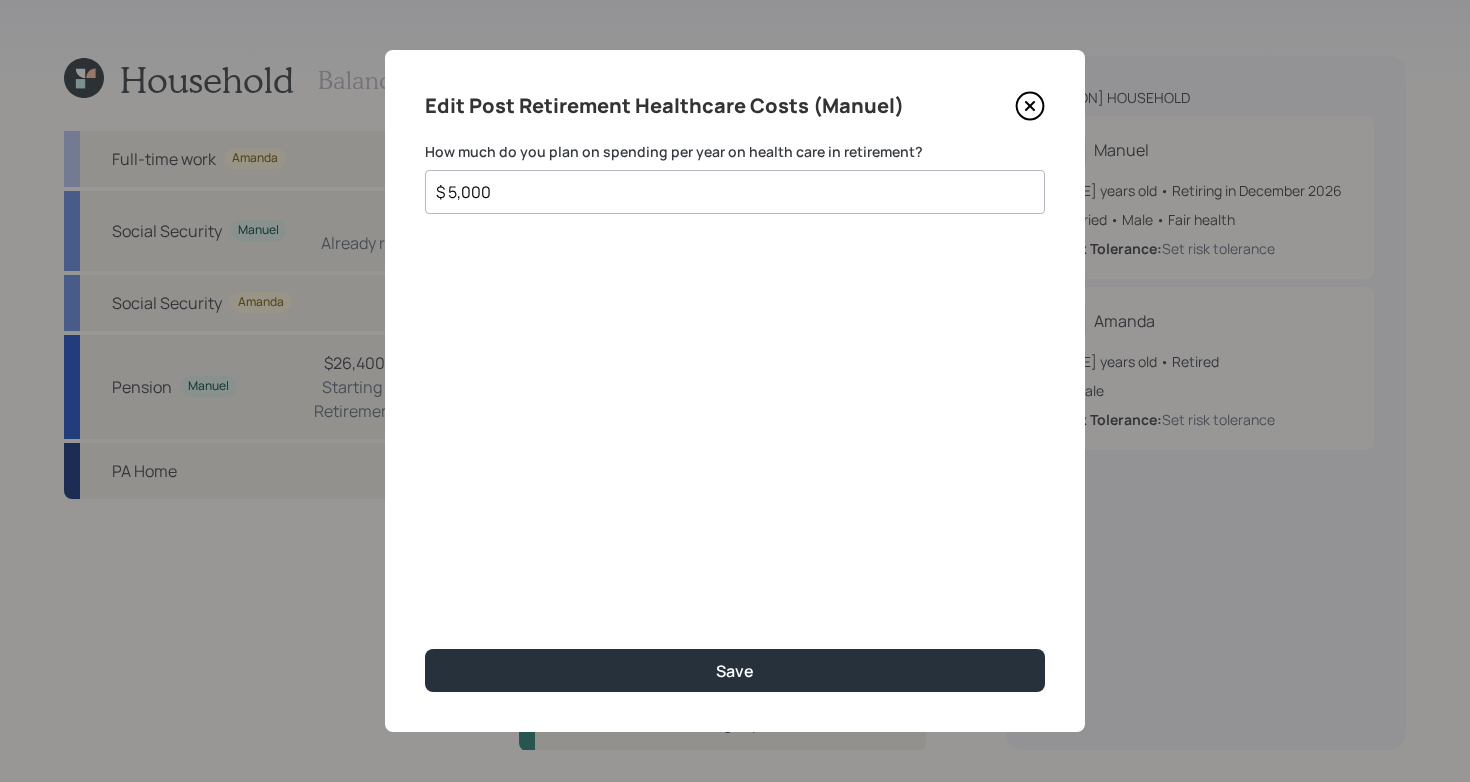 click on "$ 5,000" at bounding box center [727, 192] 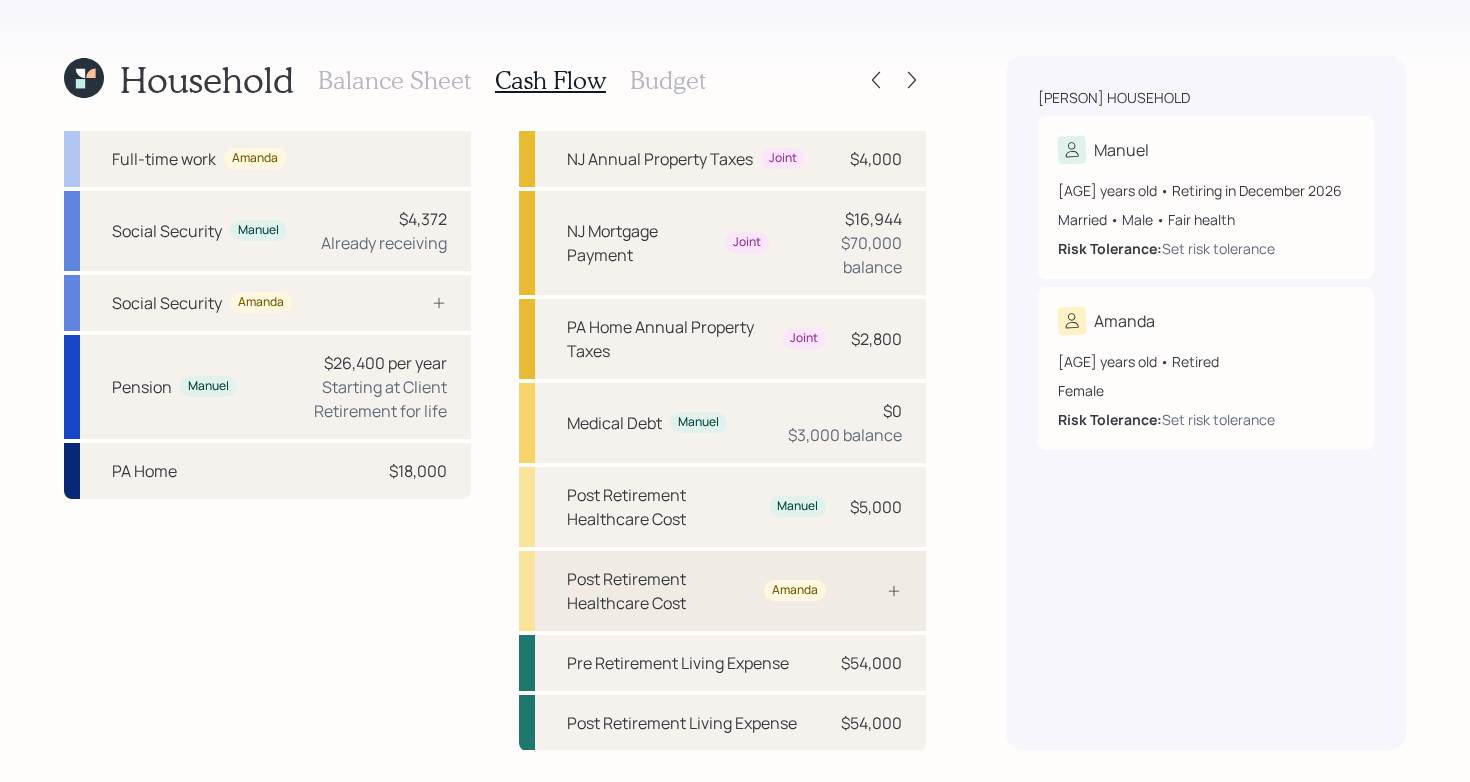 click on "Post Retirement Healthcare Cost" at bounding box center [661, 591] 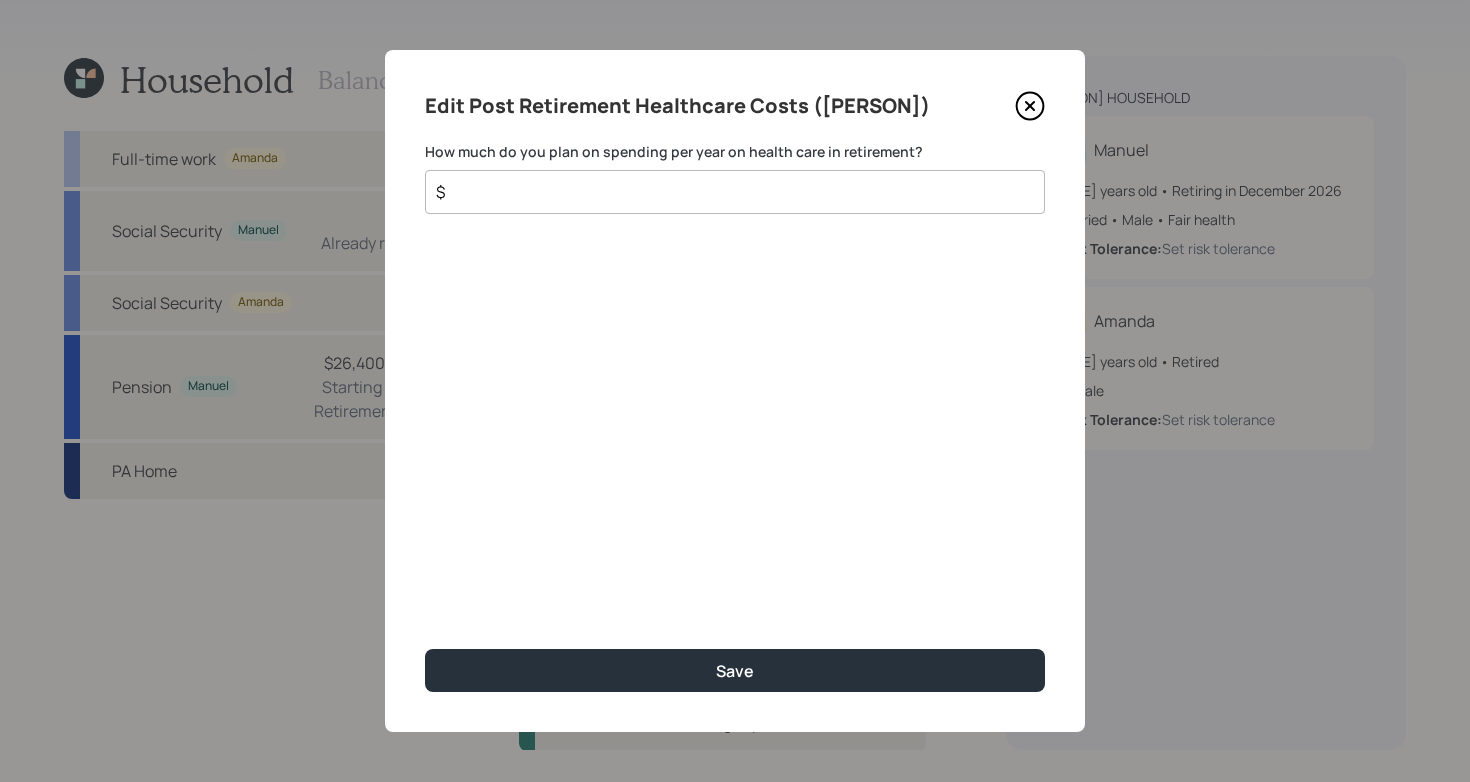 click on "$" at bounding box center [727, 192] 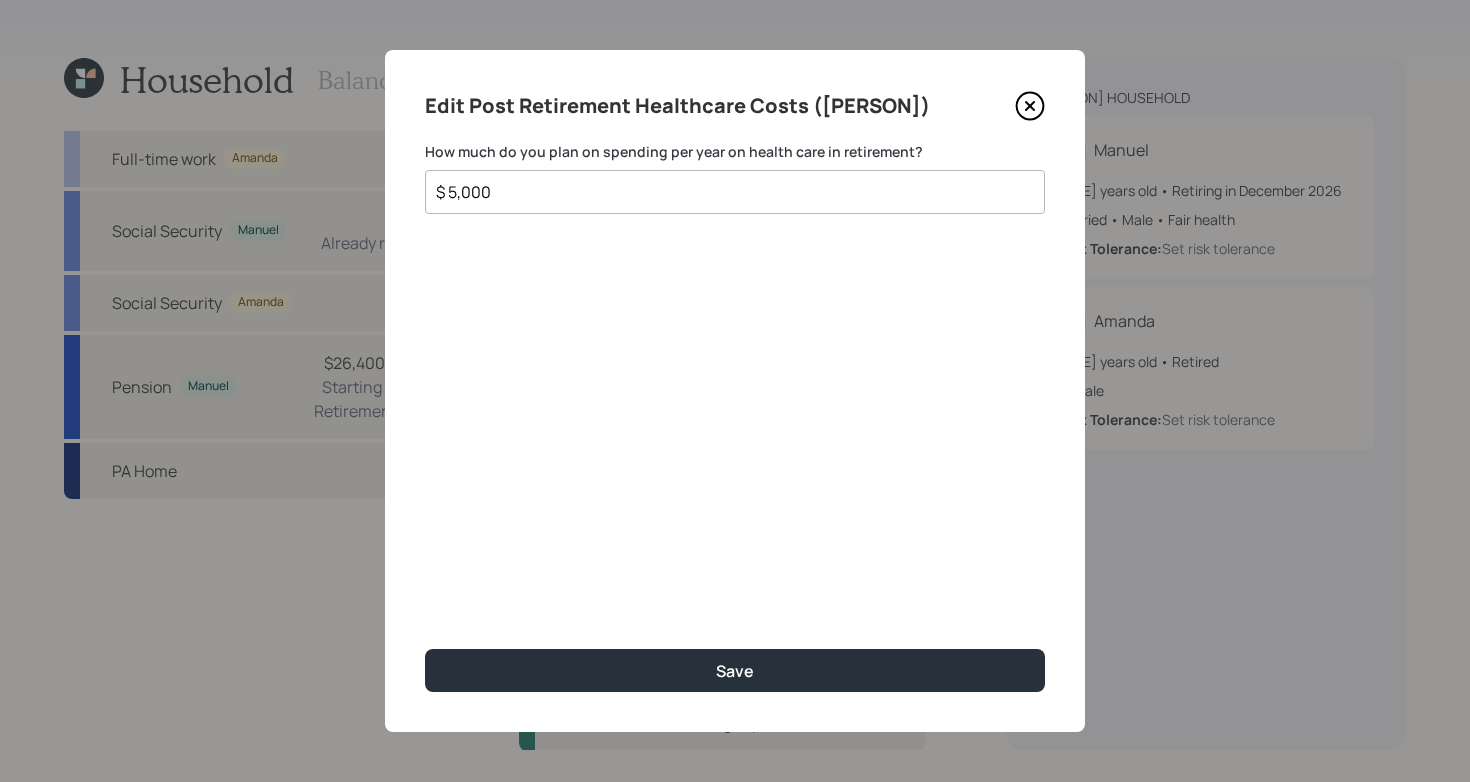 type on "$ 5,000" 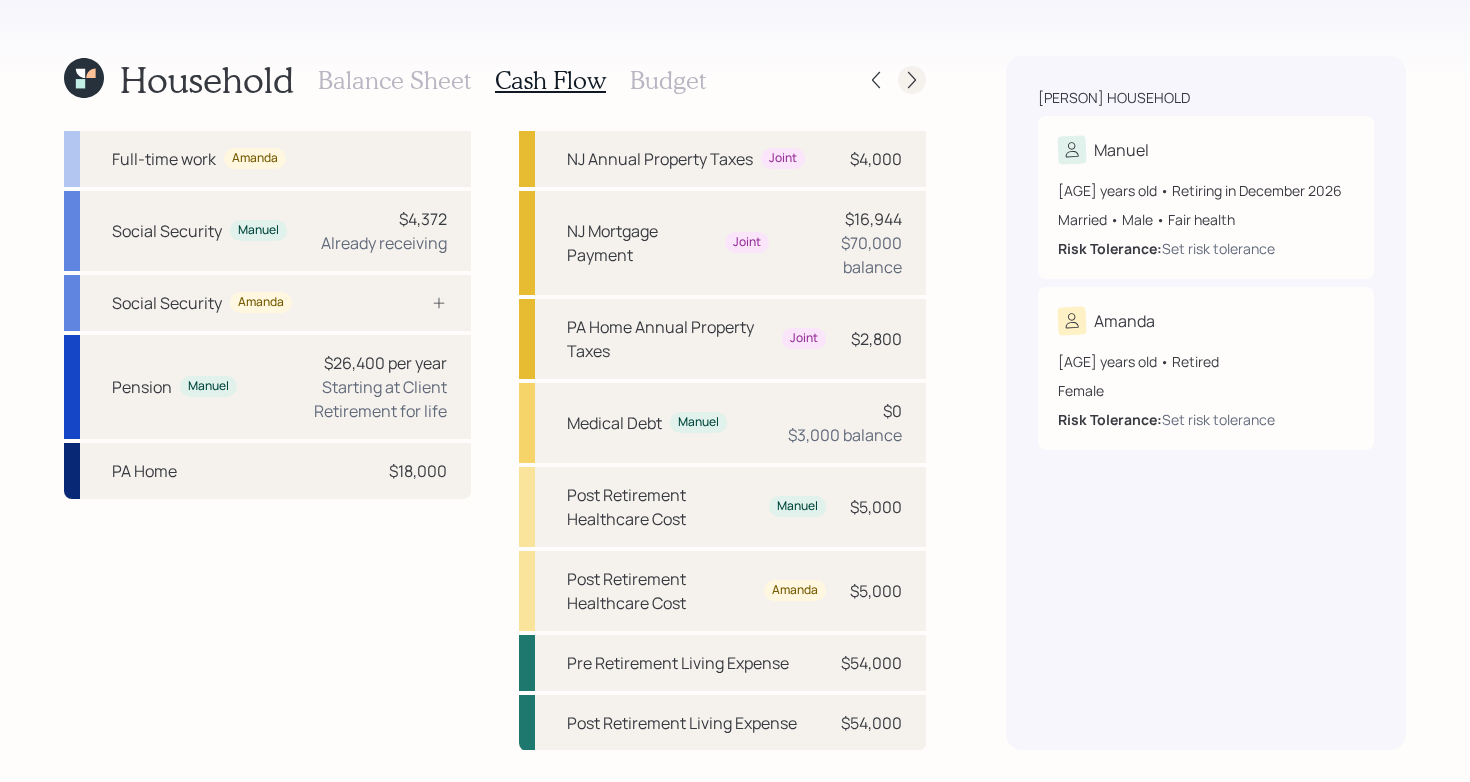 click 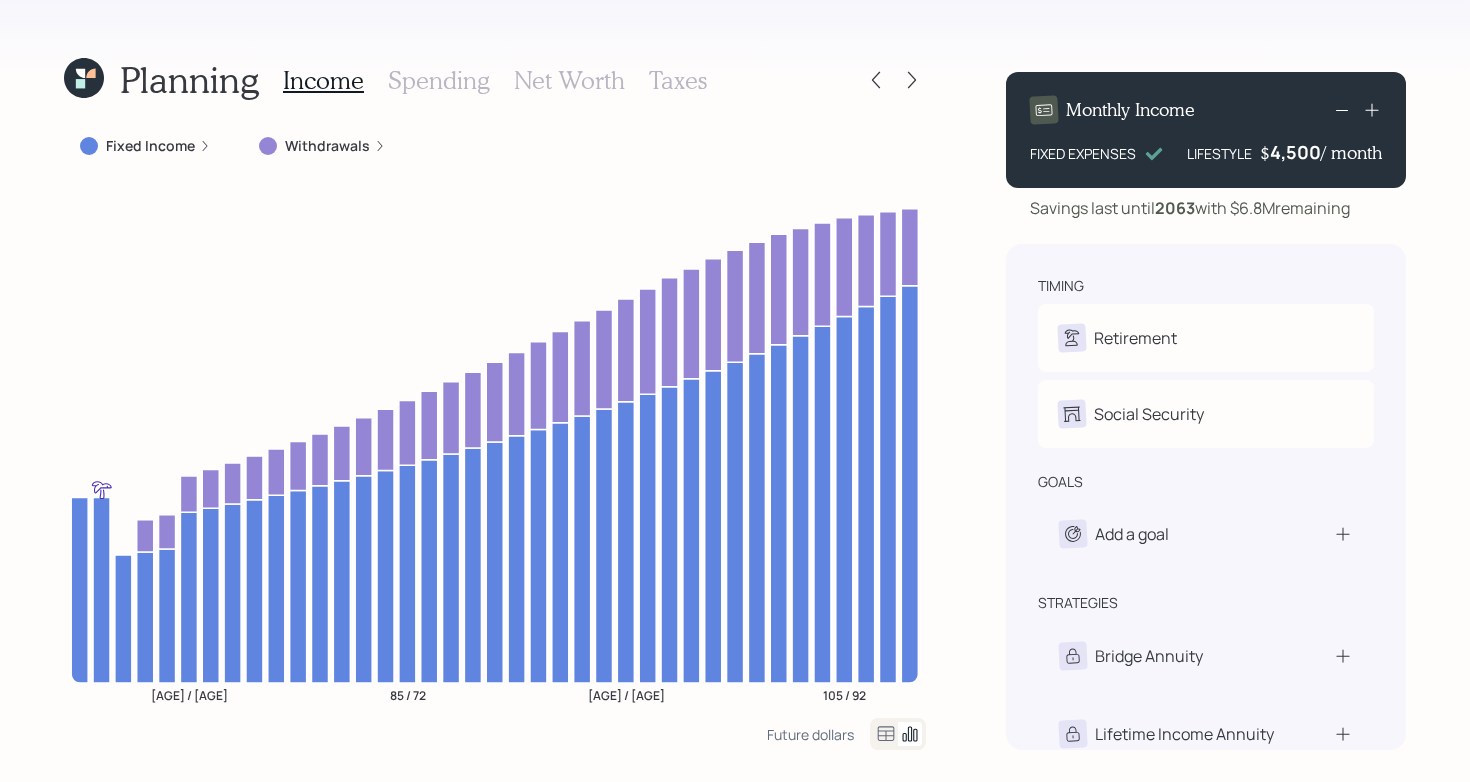 click on "Planning Income Spending Net Worth Taxes Fixed Income Withdrawals [AGE] / [AGE] [AGE] / [AGE] [AGE] / [AGE] [AGE] / [AGE] Future dollars Monthly Income FIXED EXPENSES LIFESTYLE $ 4,500  / month Savings last until  2063  with   $6.8M  remaining timing Retirement M Retire at [AGE]y [AGE]m A Retired Social Security M Receiving A Set social security election date goals Add a goal strategies Bridge Annuity Lifetime Income Annuity" at bounding box center [735, 391] 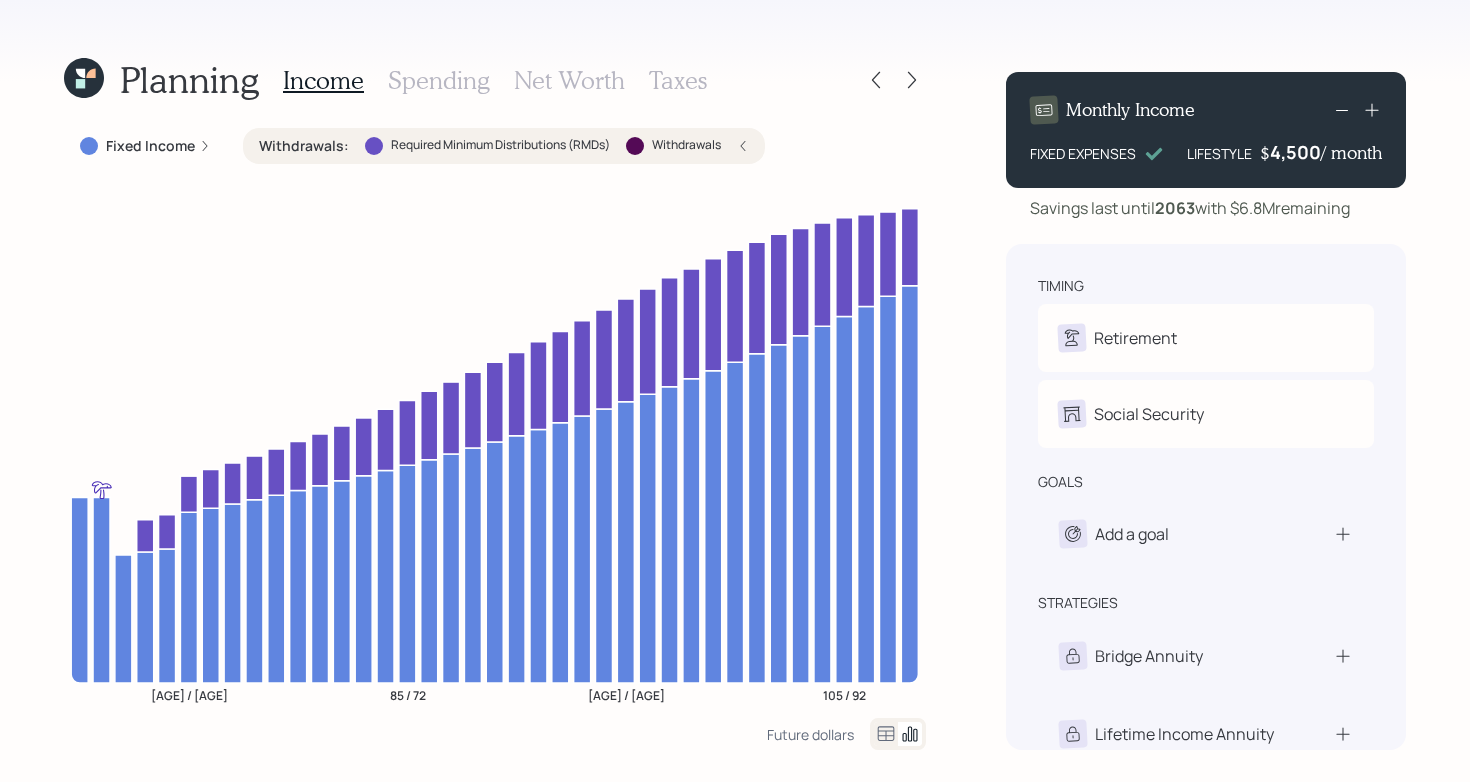 click on "Withdrawals :" at bounding box center (304, 146) 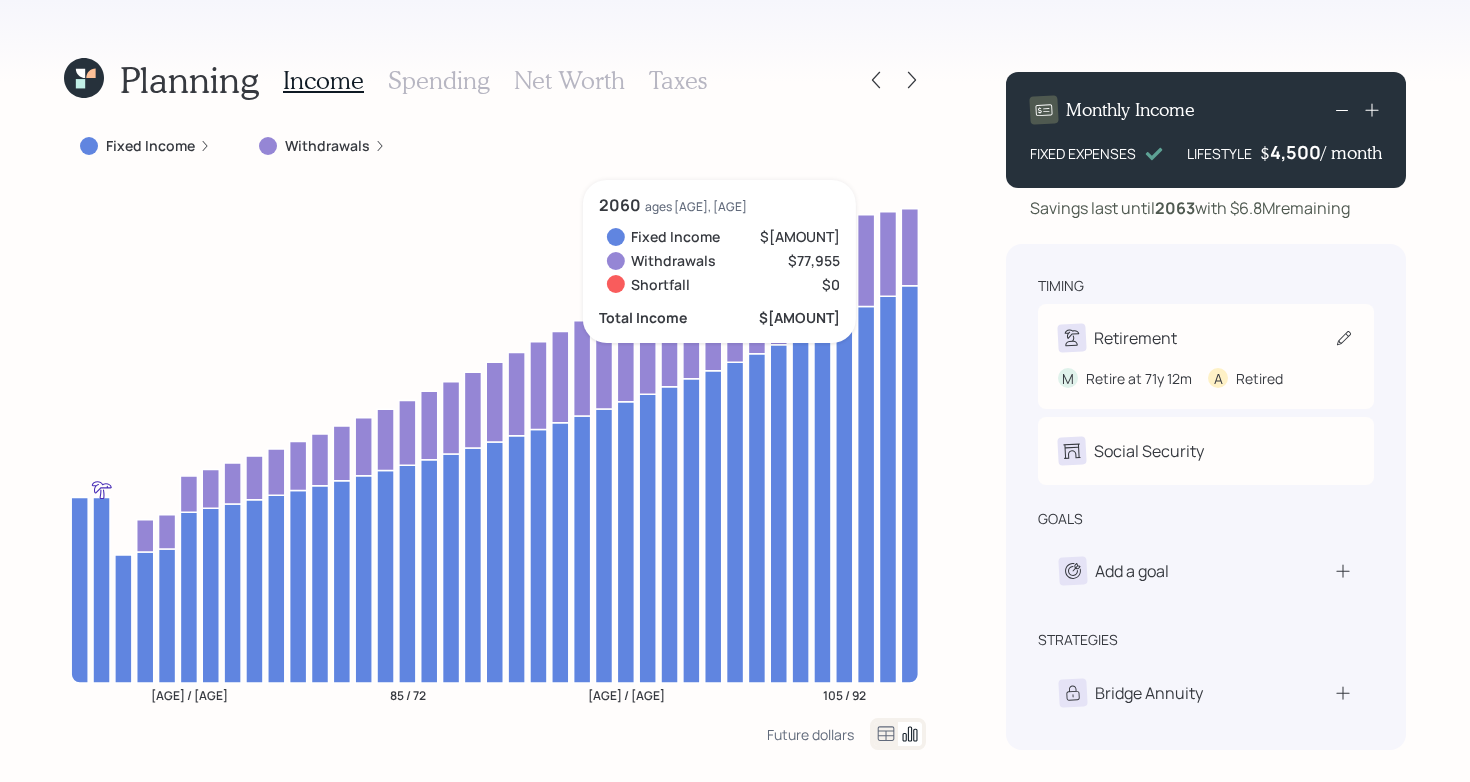click 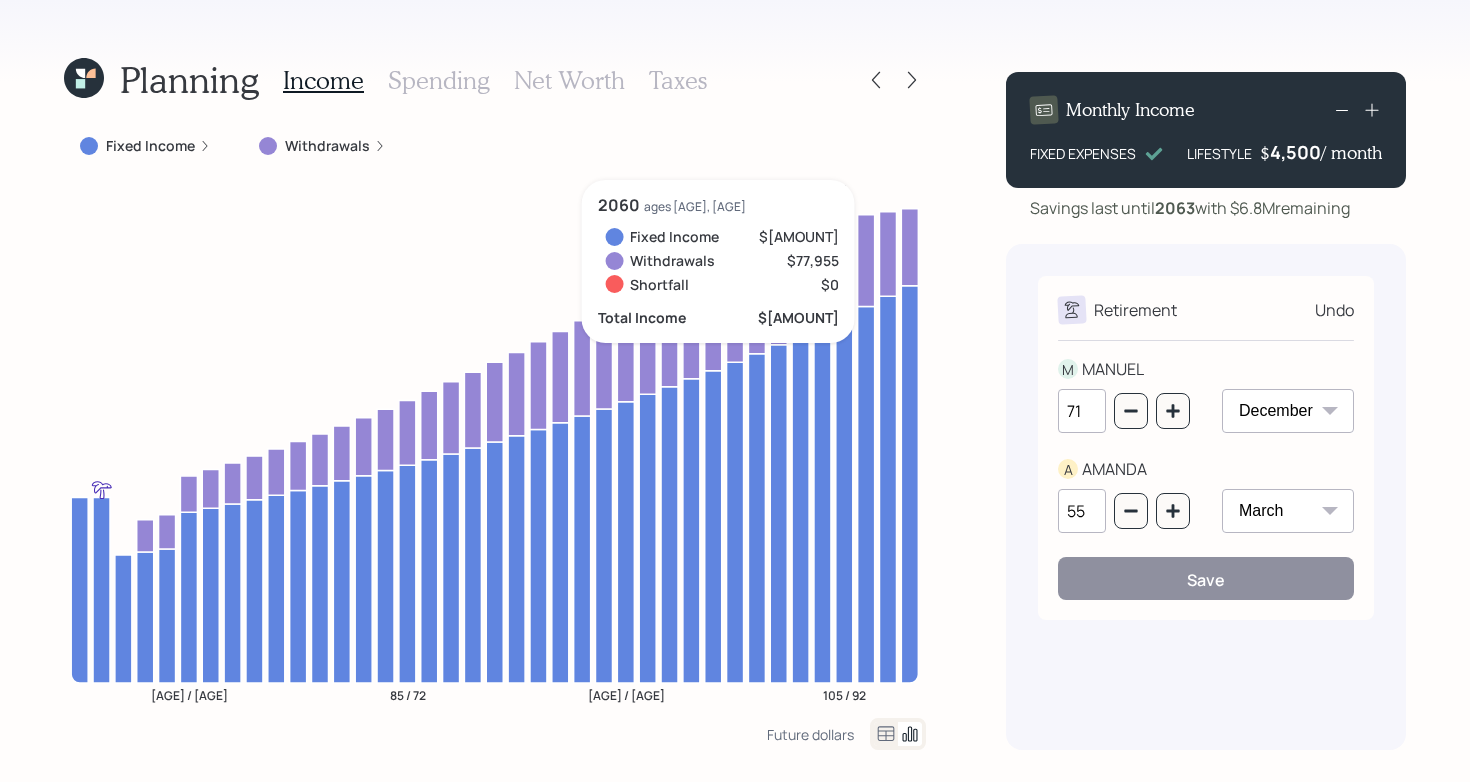 click on "January February March April May June July August September October November December" at bounding box center (1288, 411) 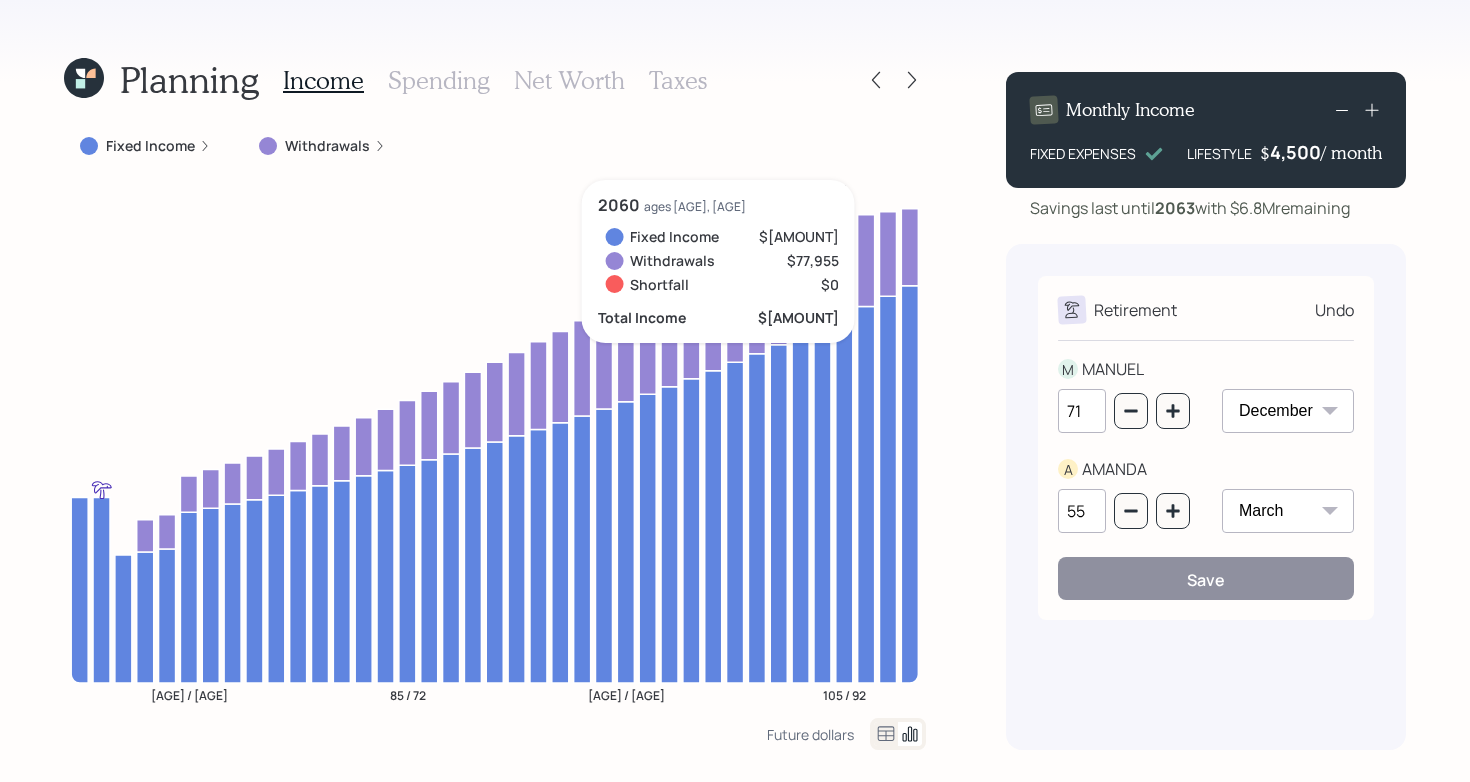 select on "1" 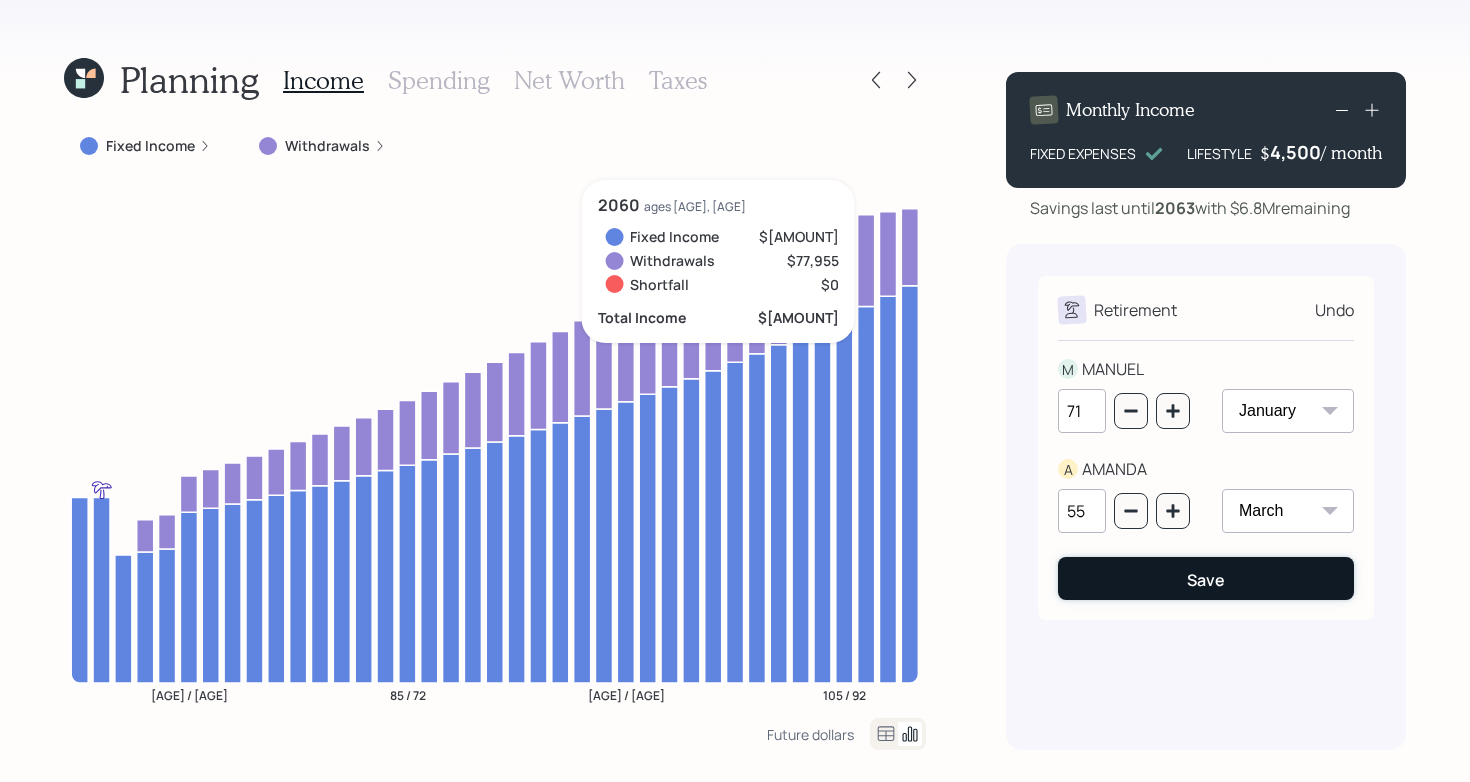 click on "Save" at bounding box center [1206, 578] 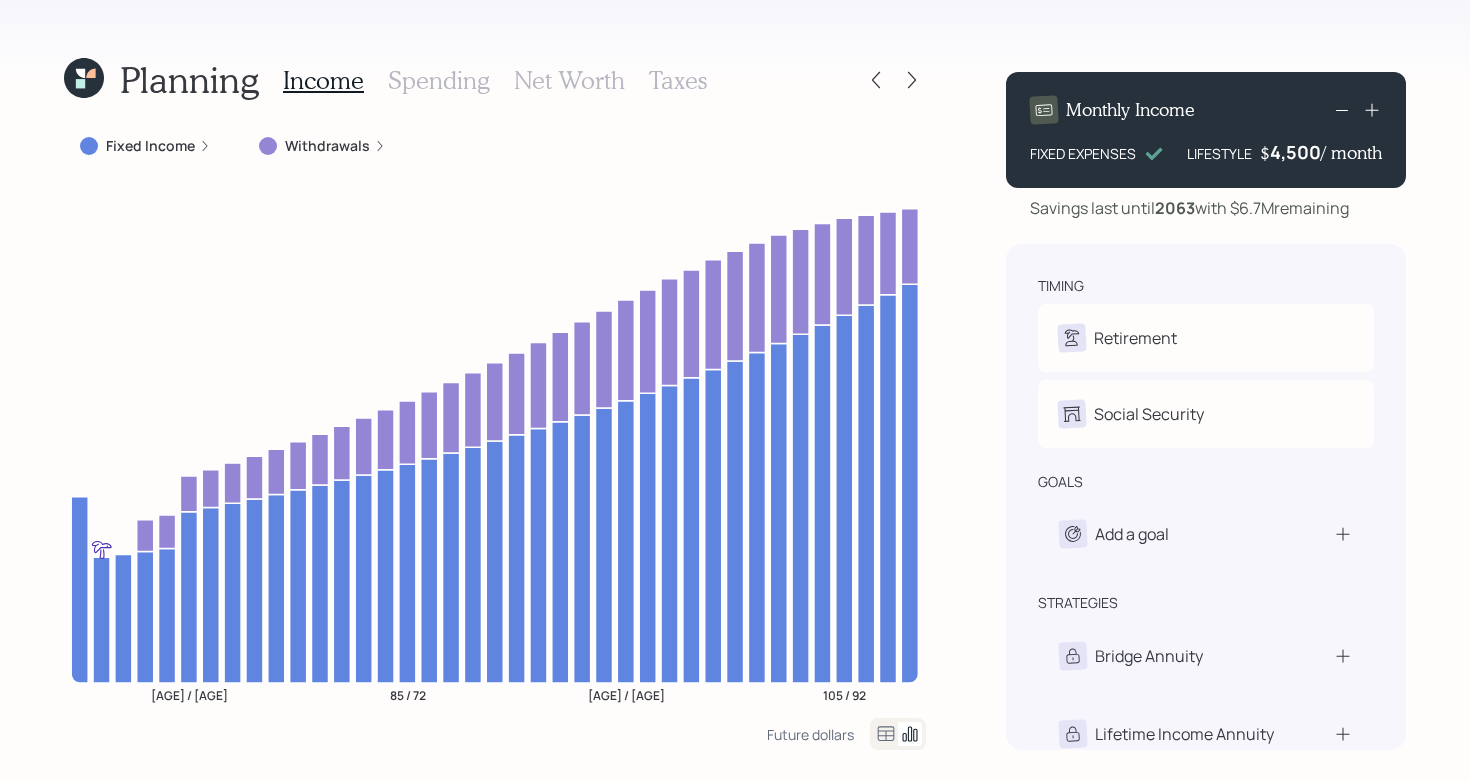 click on "Planning Income Spending Net Worth Taxes Fixed Income Withdrawals [AGE] / [AGE] [AGE] / [AGE] [AGE] / [AGE] [AGE] / [AGE] Future dollars Monthly Income FIXED EXPENSES LIFESTYLE $ 4,500  / month Savings last until  2063  with   $6.7M  remaining timing Retirement M Retire at [AGE]y [AGE]m A Retired Social Security M Receiving A Set social security election date goals Add a goal strategies Bridge Annuity Lifetime Income Annuity" at bounding box center [735, 391] 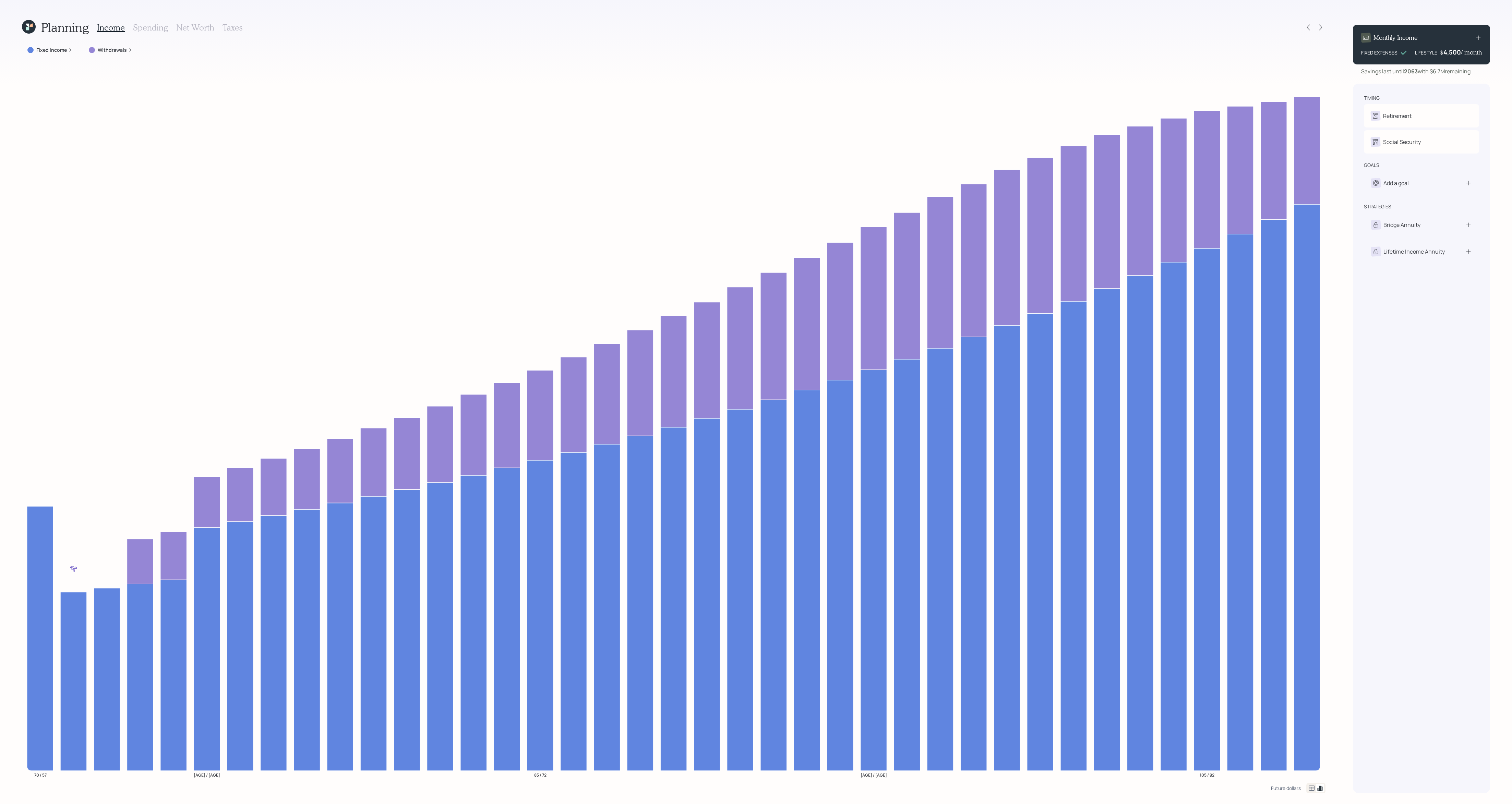 click on "Planning Income Spending Net Worth Taxes Fixed Income Withdrawals [AGE] / [AGE] [AGE] / [AGE] [AGE] / [AGE] [AGE] / [AGE] Future dollars Monthly Income FIXED EXPENSES LIFESTYLE $ 4,500  / month Savings last until  2063  with   $6.7M  remaining timing Retirement M Retire at [AGE]y [AGE]m A Retired Social Security M Receiving A Set social security election date goals Add a goal strategies Bridge Annuity Lifetime Income Annuity" at bounding box center (756, 402) 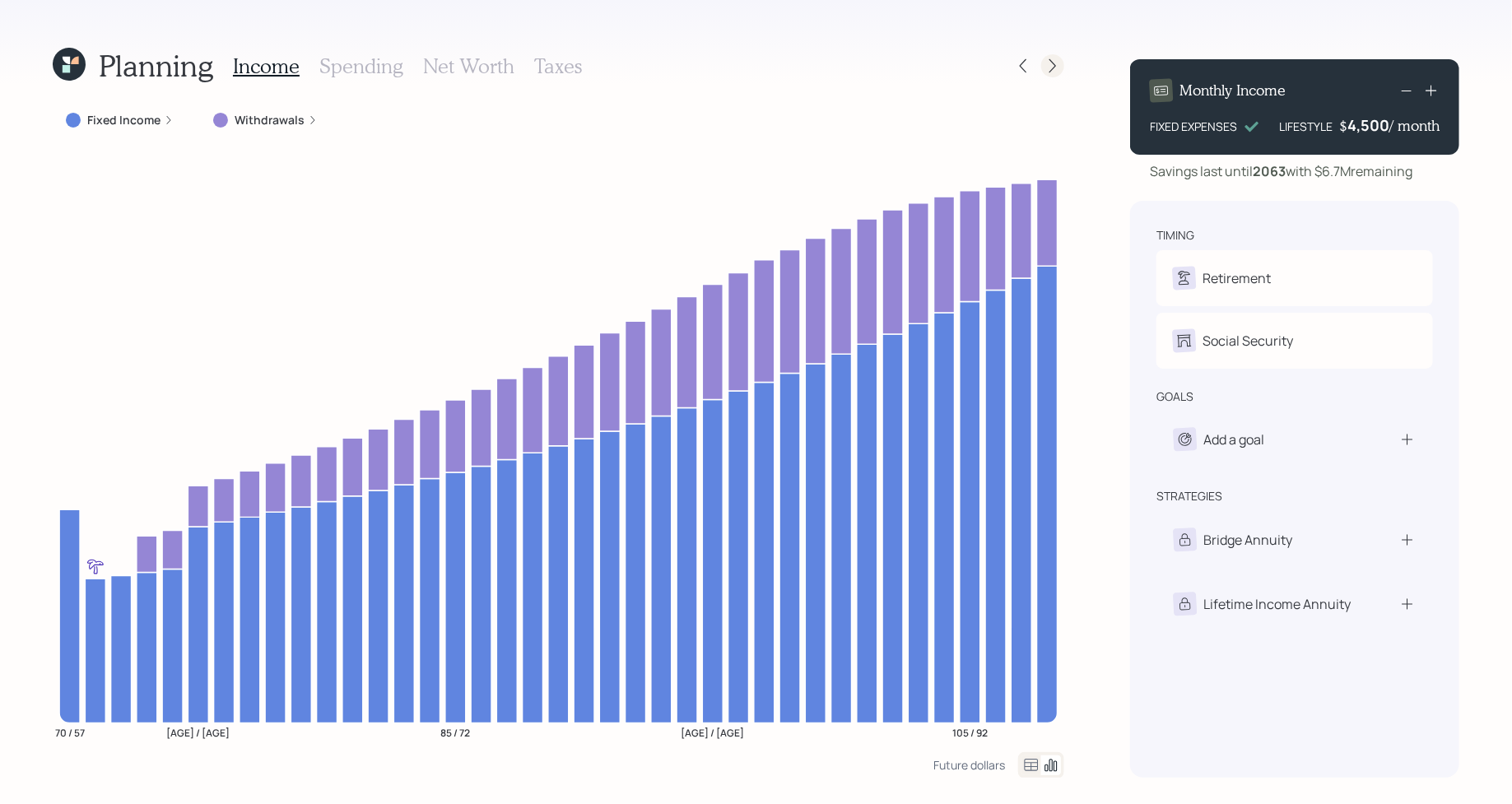click at bounding box center (1053, 66) 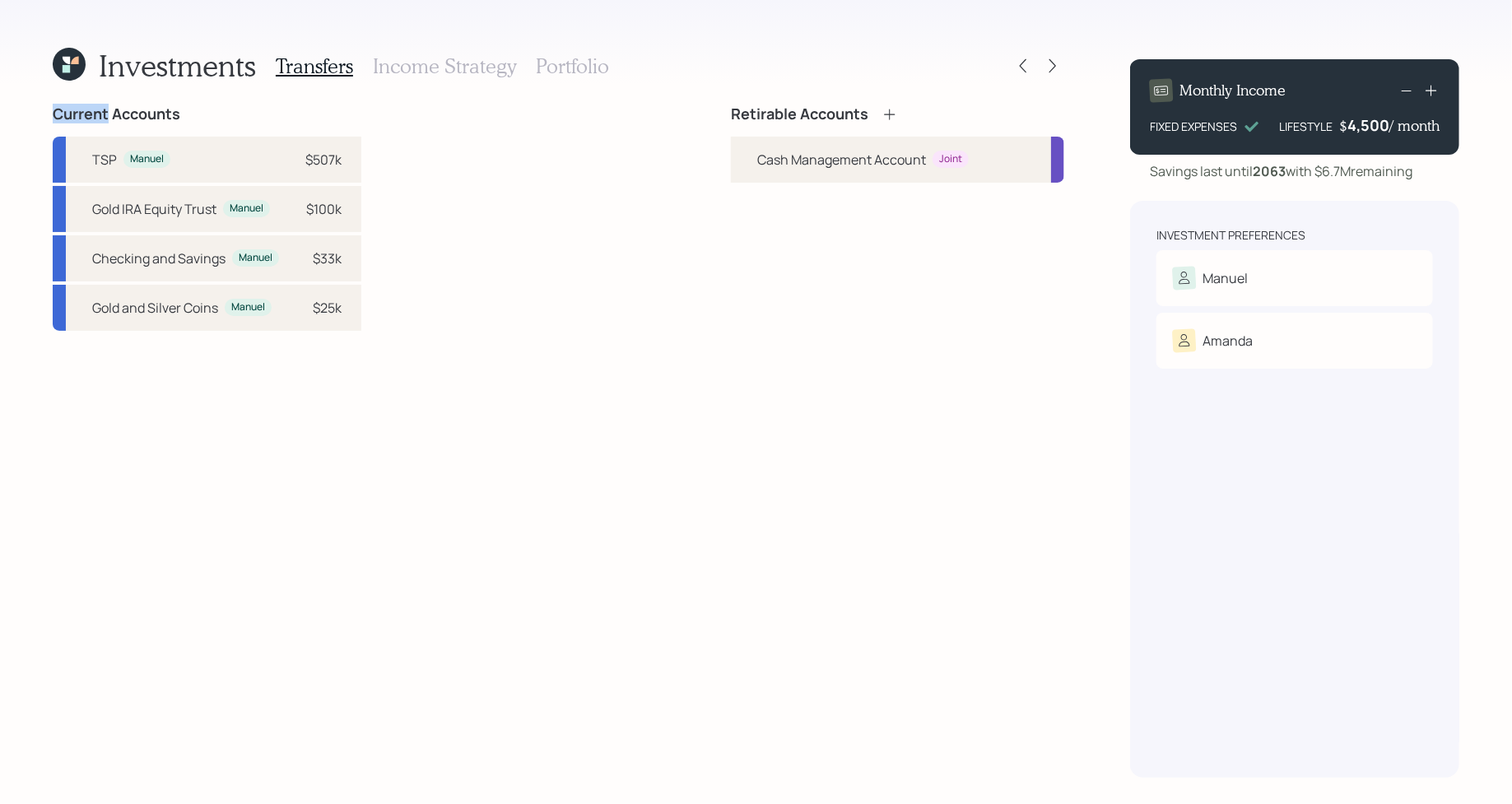 click at bounding box center (1053, 66) 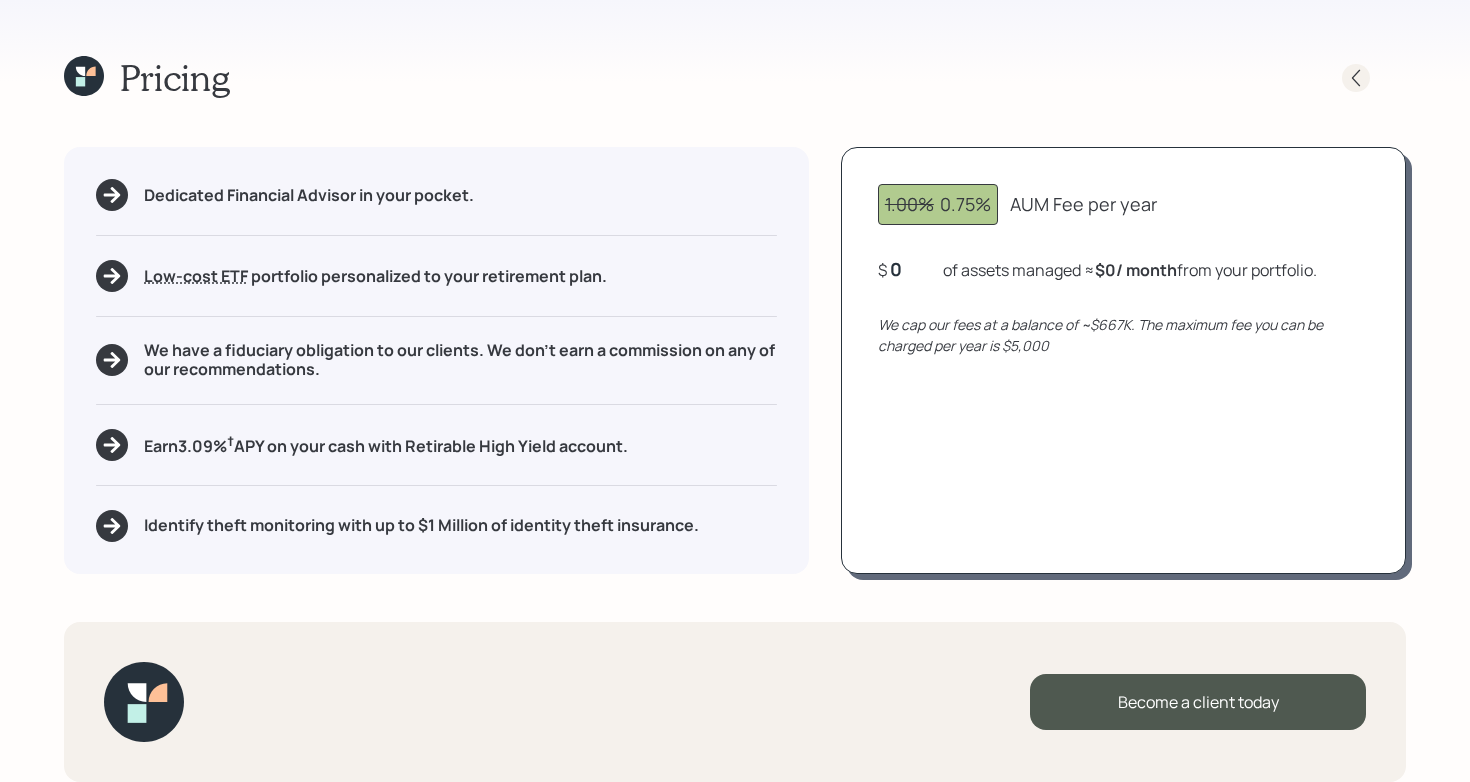 click at bounding box center [1356, 78] 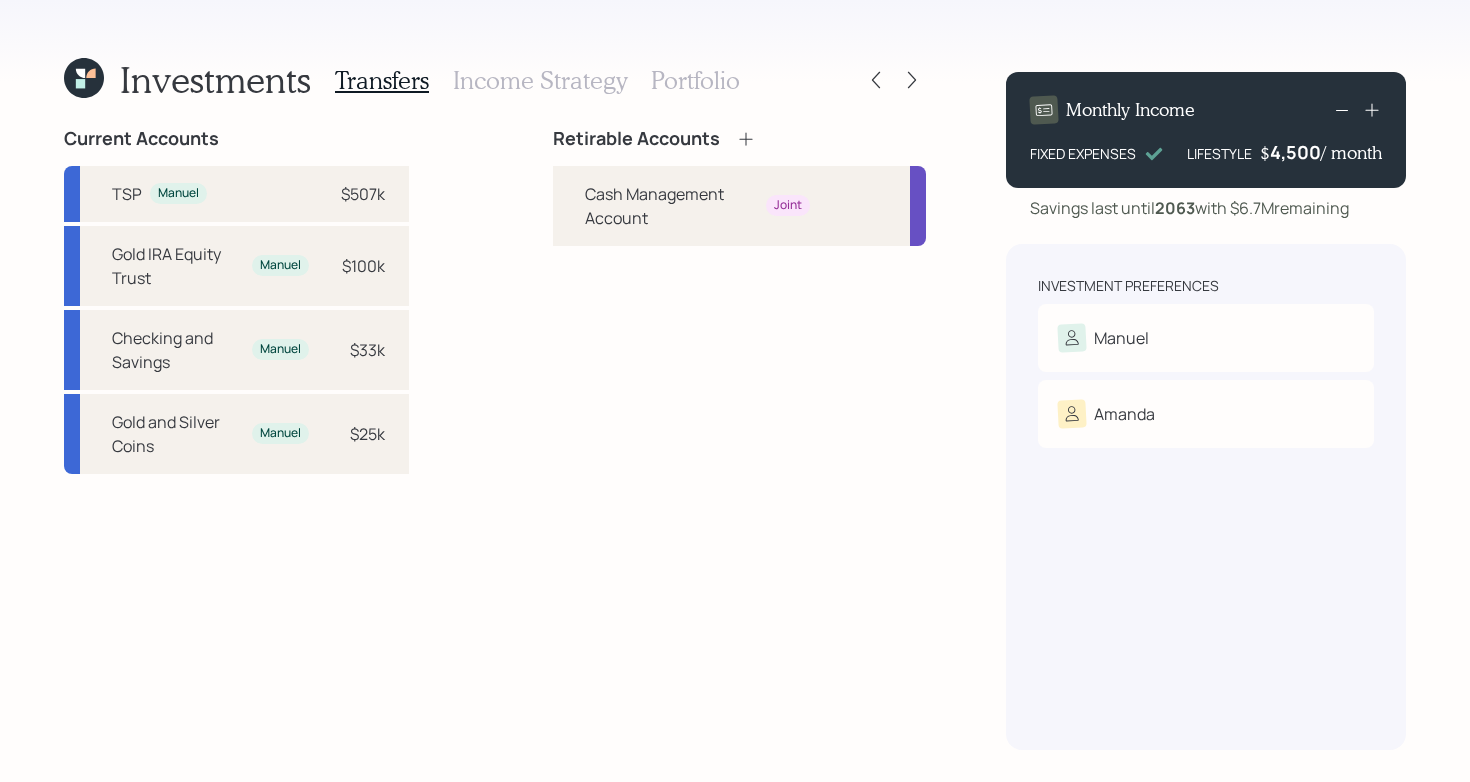 click on "Current Accounts TSP [PERSON] $[AMOUNT] Gold IRA Equity Trust [PERSON] $[AMOUNT] Checking and Savings [PERSON] $[AMOUNT] Gold and Silver Coins [PERSON] $[AMOUNT] Retirable Accounts Cash Management Account Joint" at bounding box center [495, 439] 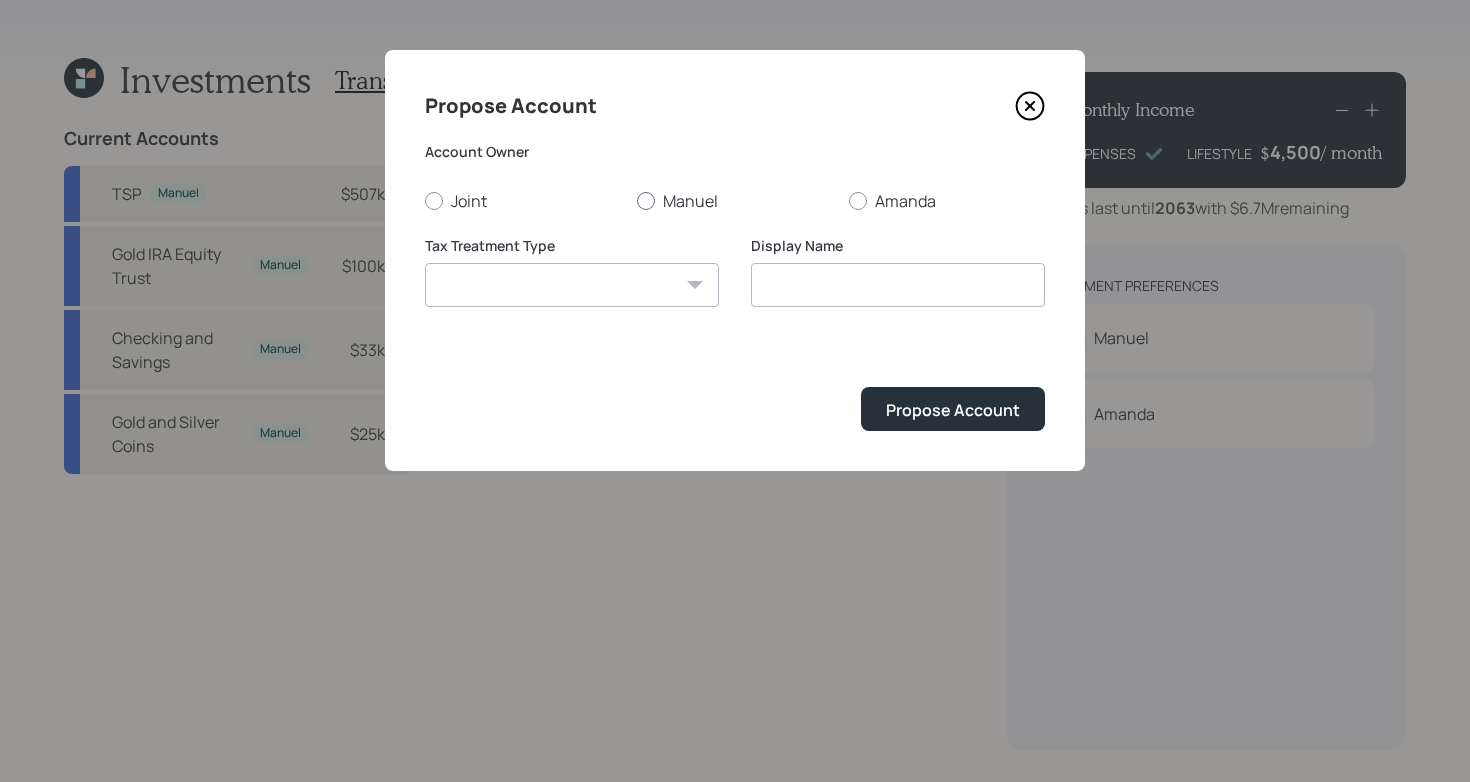 click on "Manuel" at bounding box center (735, 201) 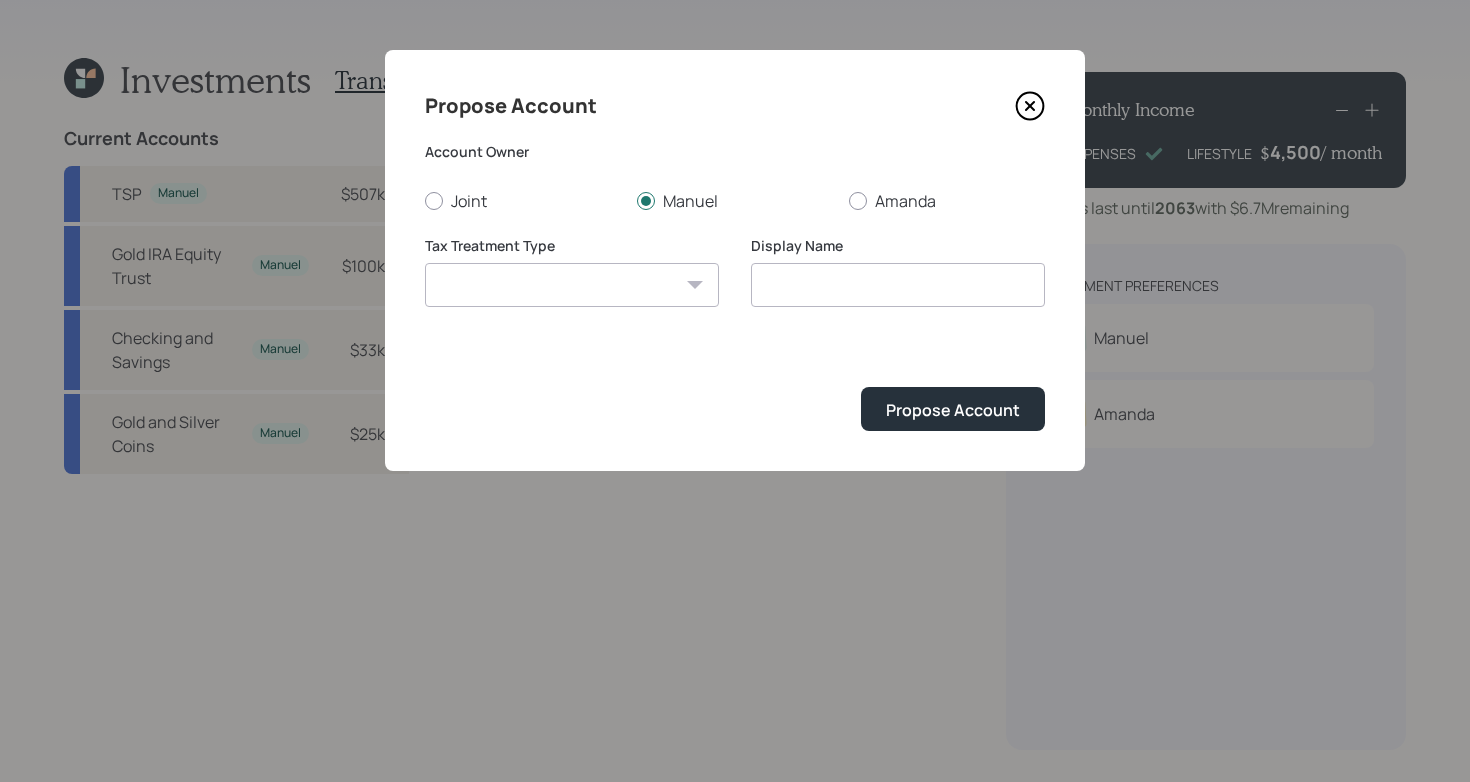 click on "Roth Taxable Traditional" at bounding box center (572, 285) 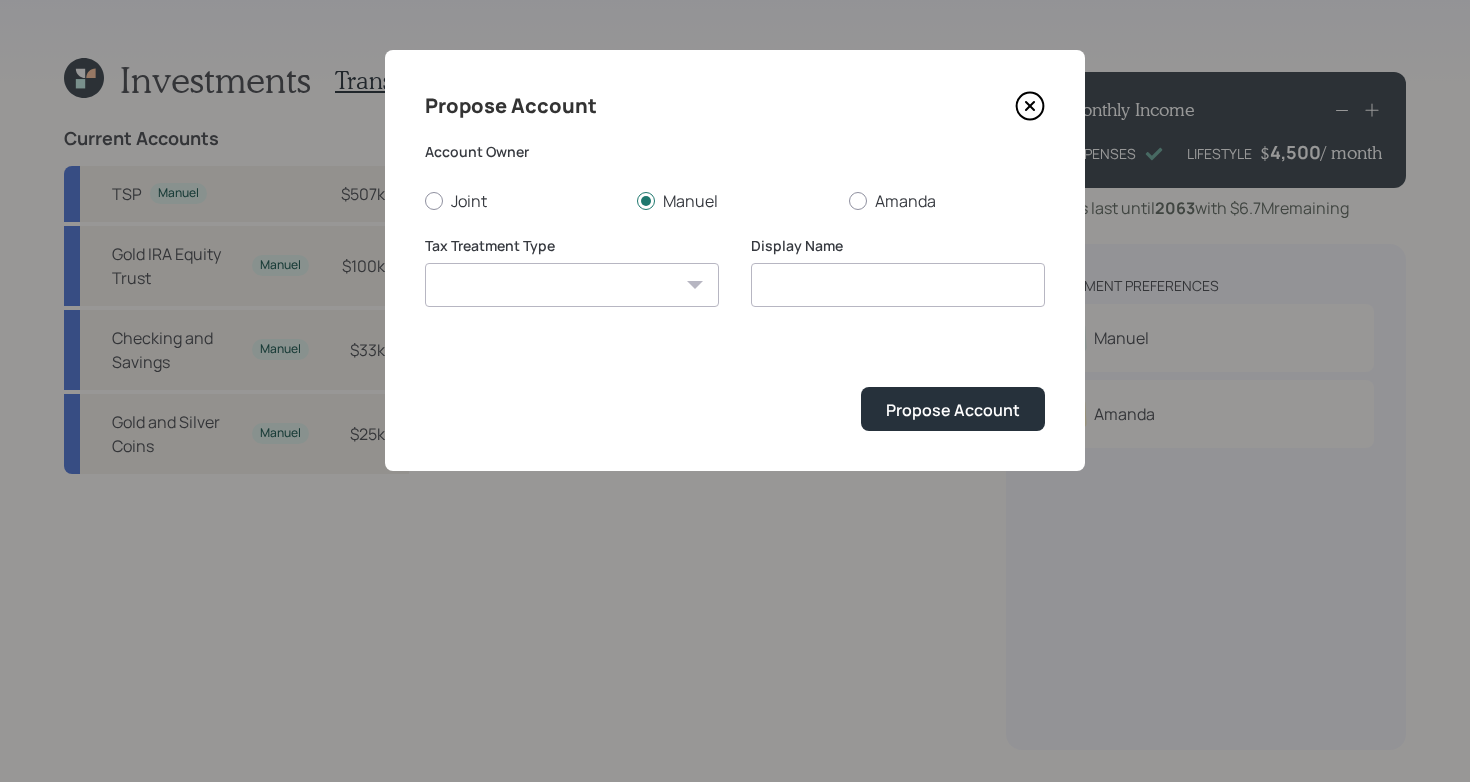 click 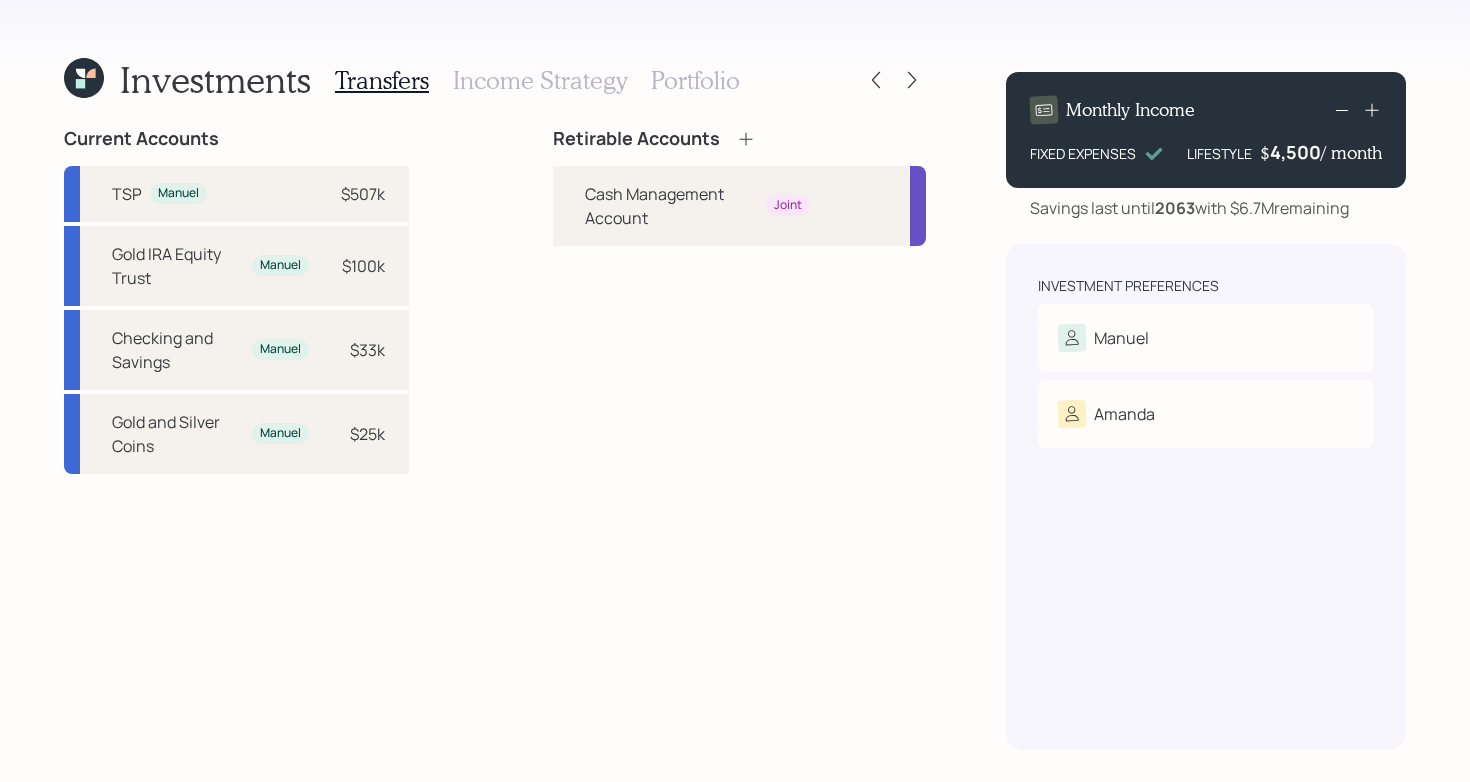 click on "Retirable Accounts Cash Management Account Joint" at bounding box center (739, 439) 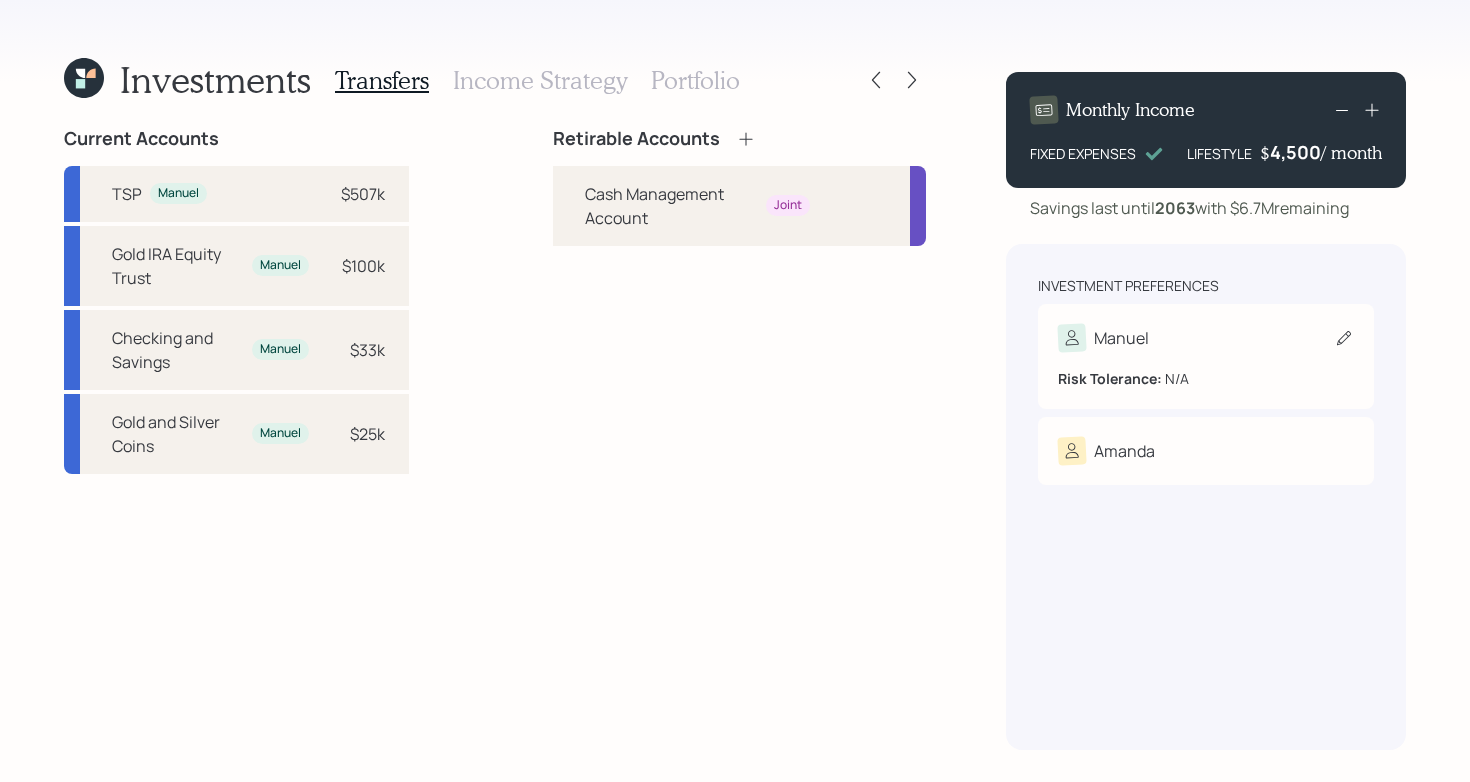 click on "Manuel" at bounding box center (1206, 338) 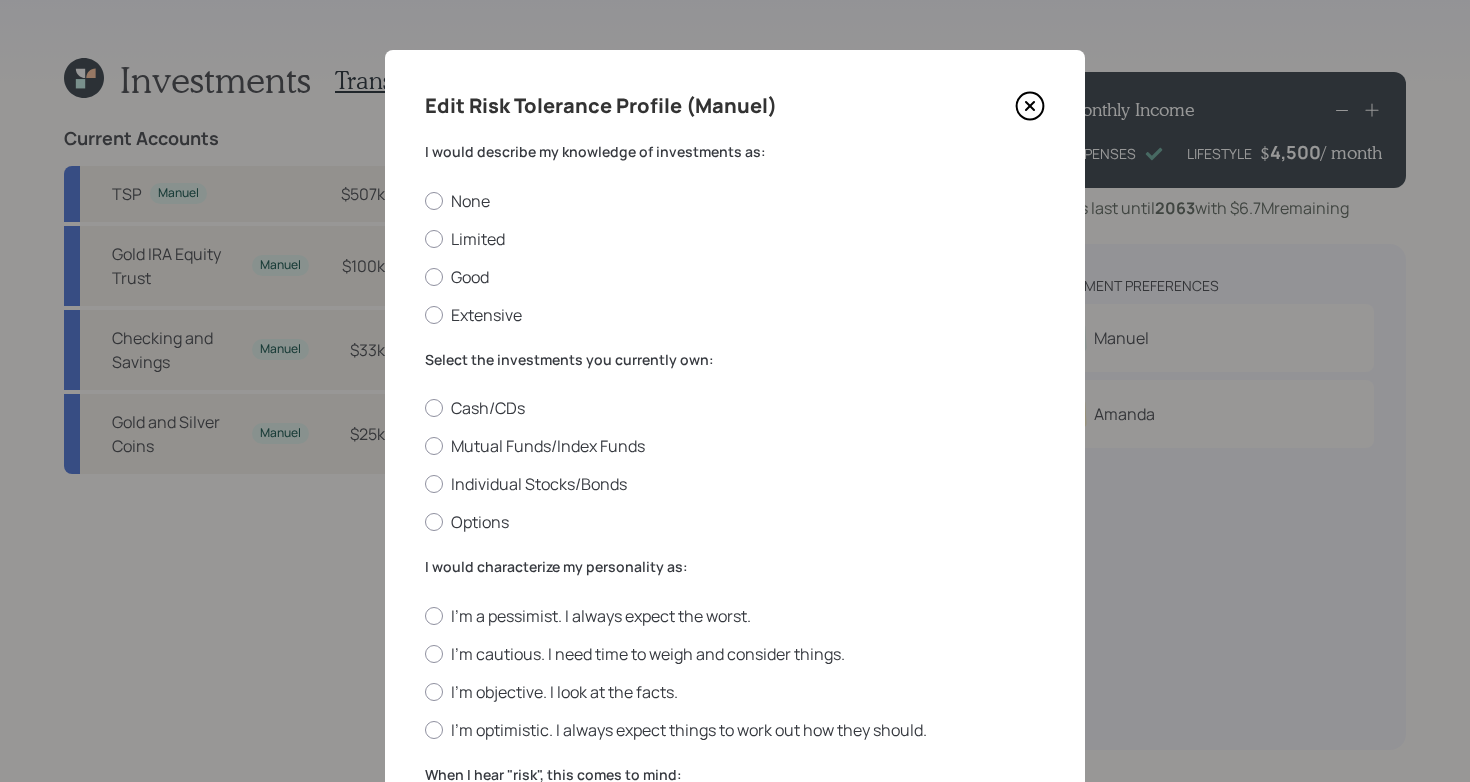 click on "None Limited Good Extensive" at bounding box center (735, 258) 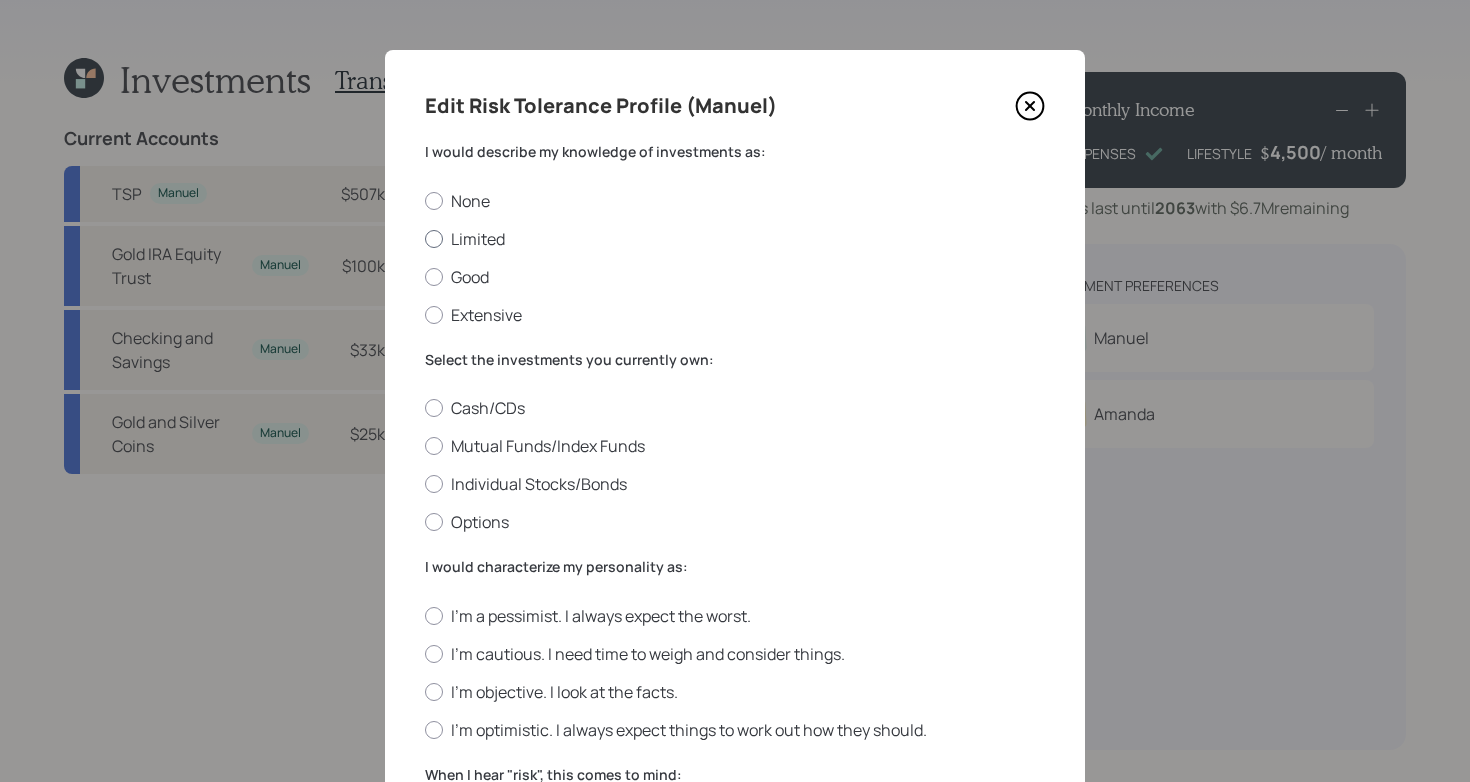 click on "Limited" at bounding box center [735, 239] 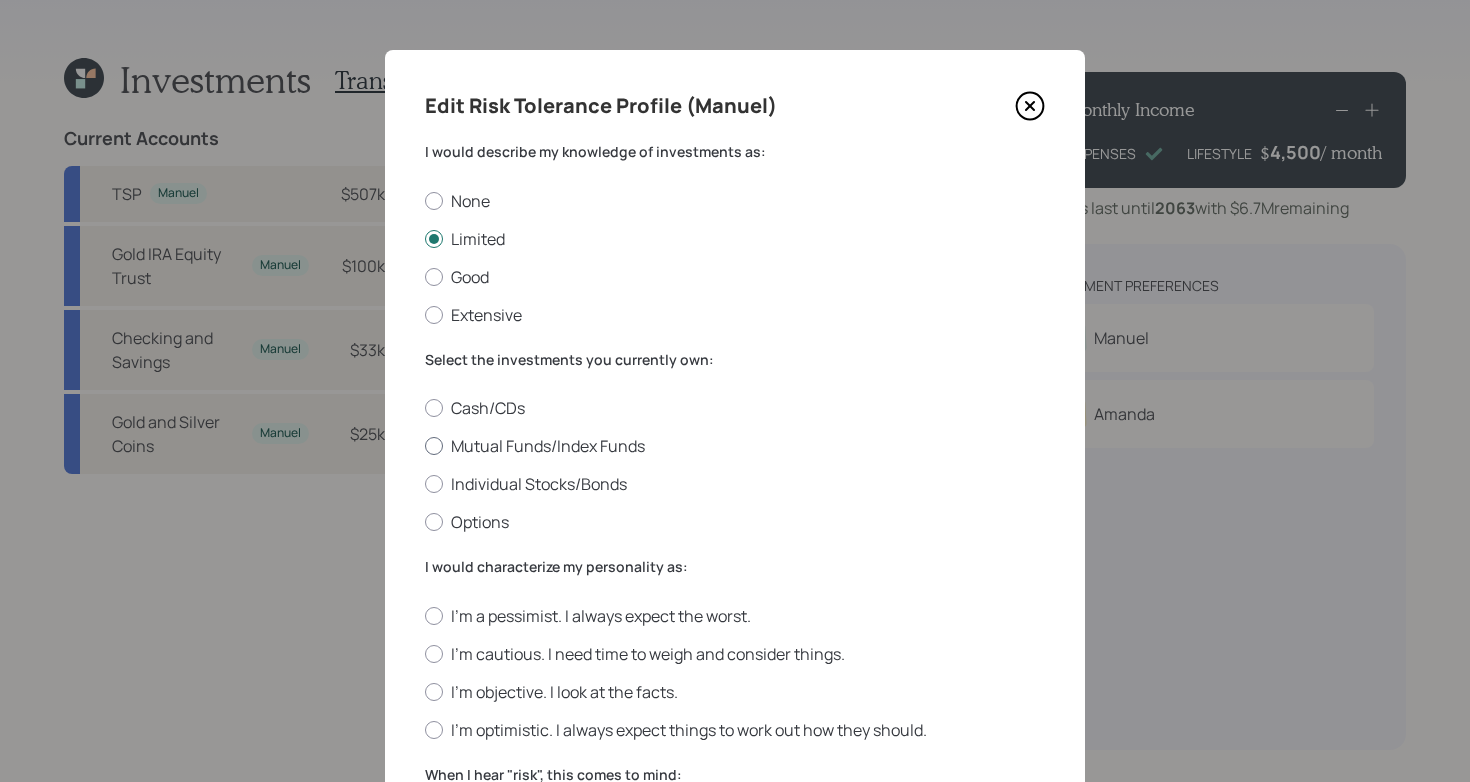 click on "Mutual Funds/Index Funds" at bounding box center (735, 446) 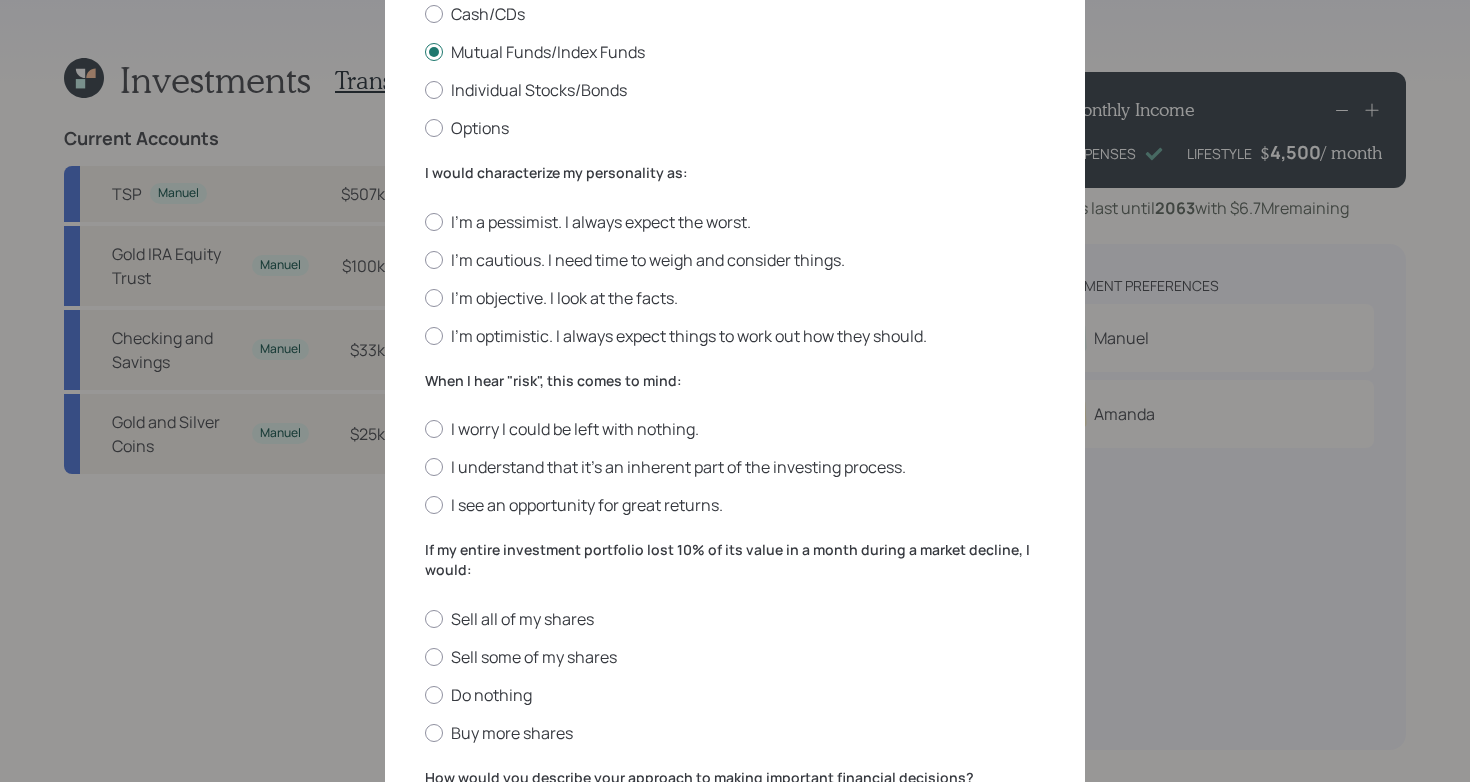 scroll, scrollTop: 395, scrollLeft: 0, axis: vertical 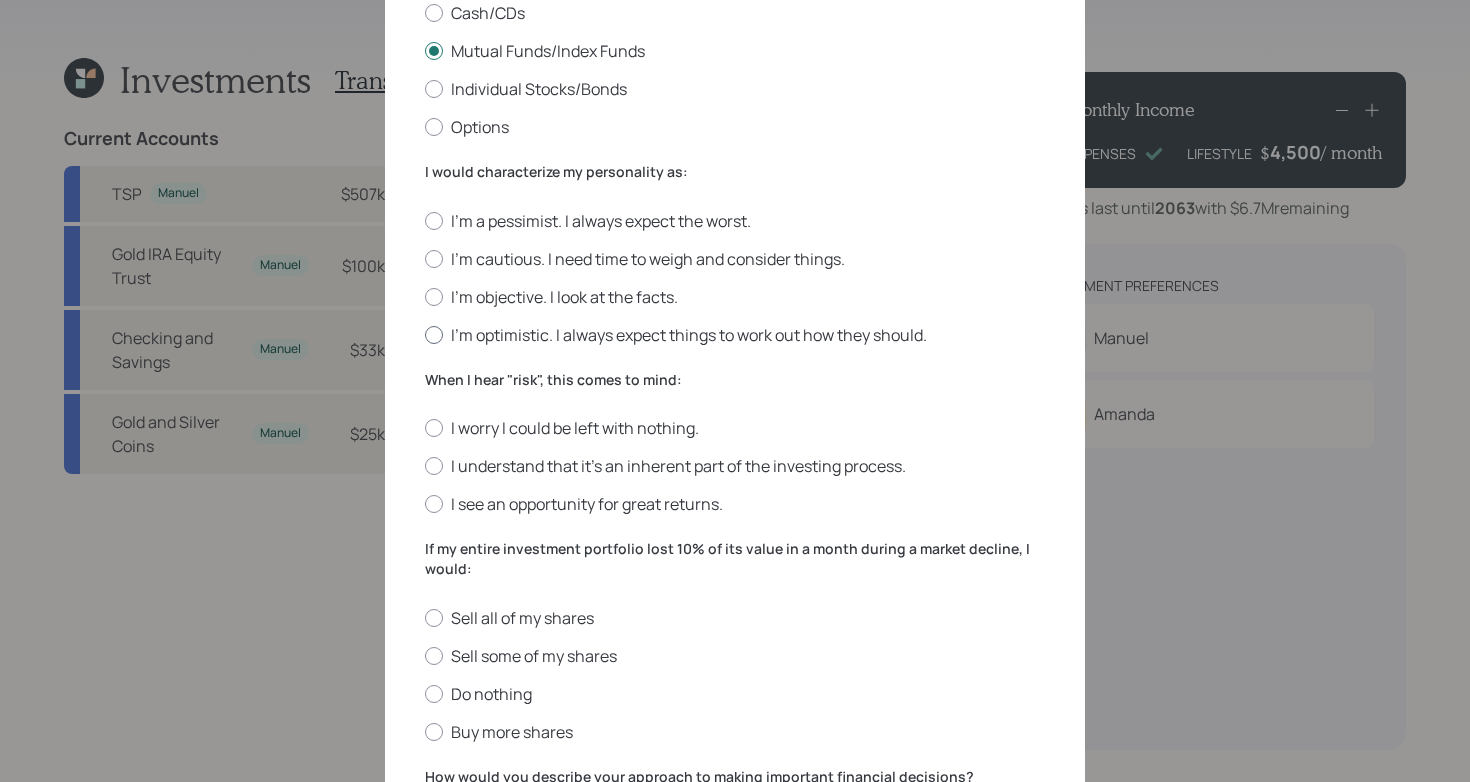 click on "I'm optimistic. I always expect things to work out how they should." at bounding box center [735, 335] 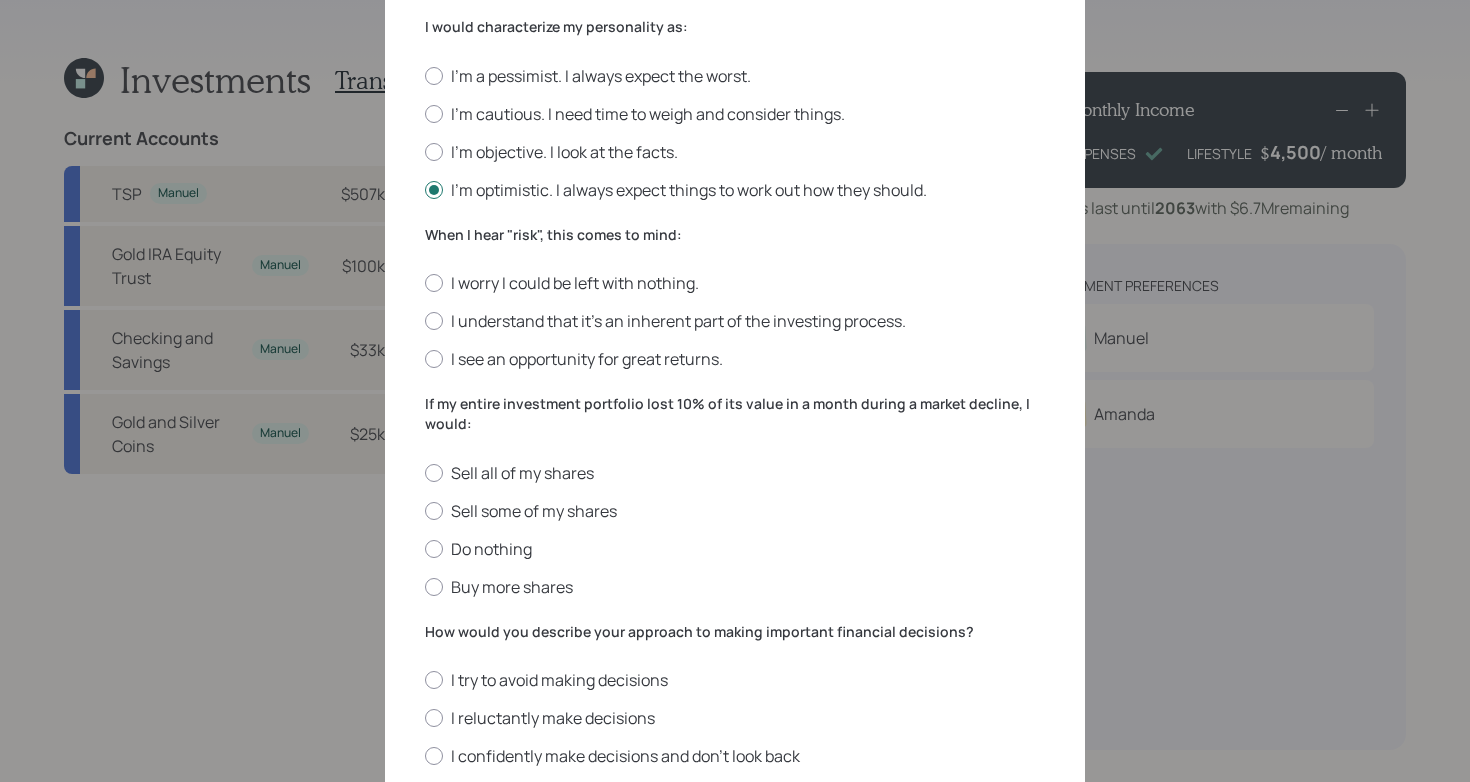 scroll, scrollTop: 542, scrollLeft: 0, axis: vertical 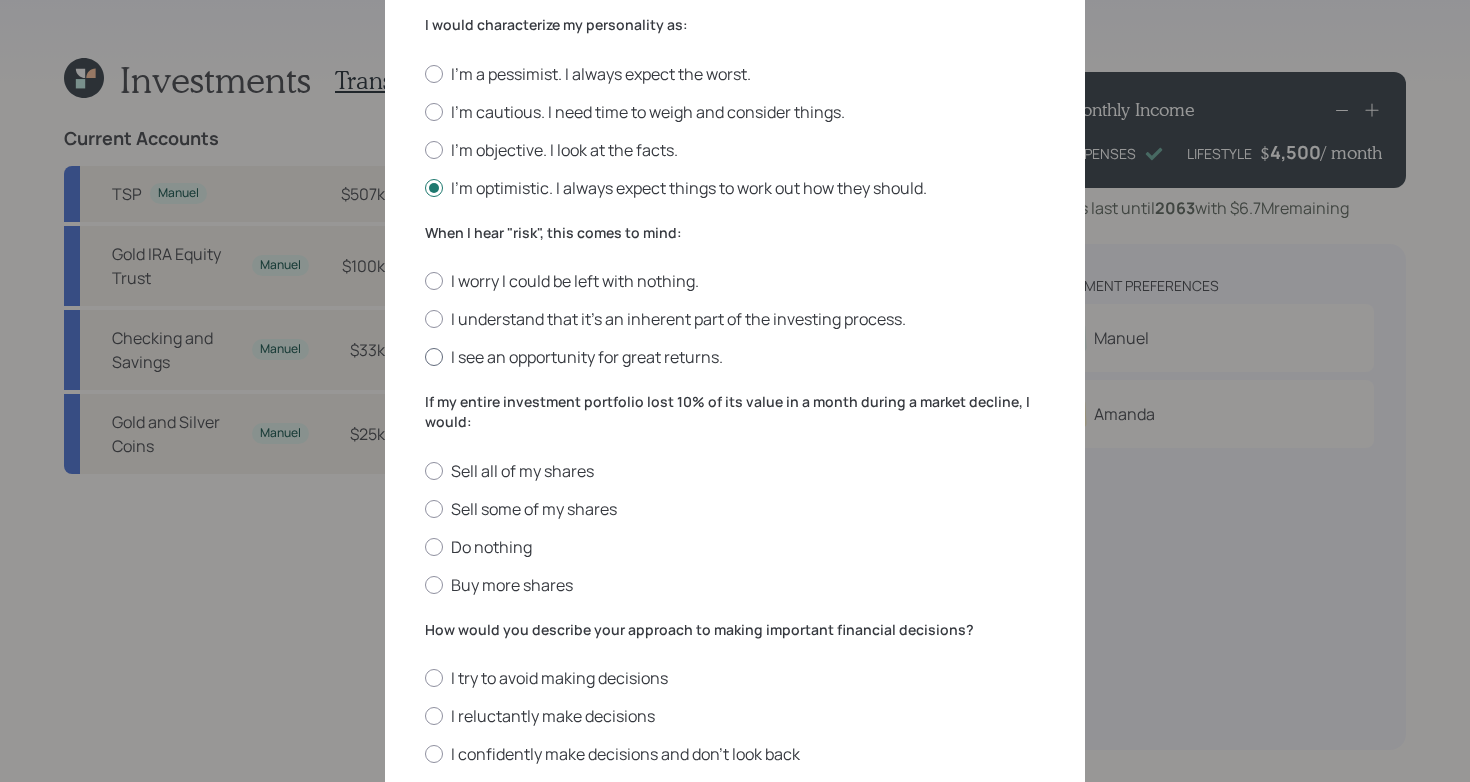 click on "I see an opportunity for great returns." at bounding box center [735, 357] 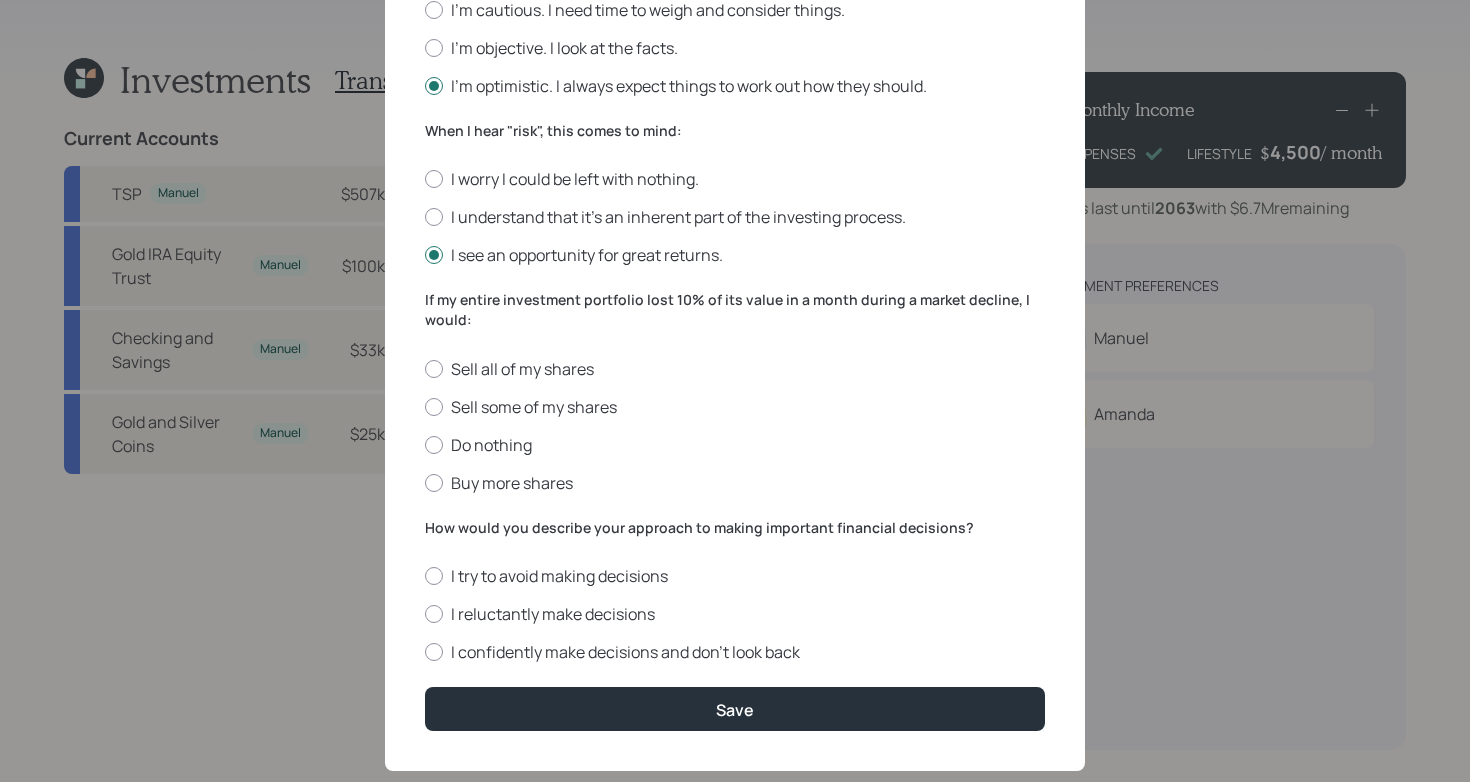 scroll, scrollTop: 645, scrollLeft: 0, axis: vertical 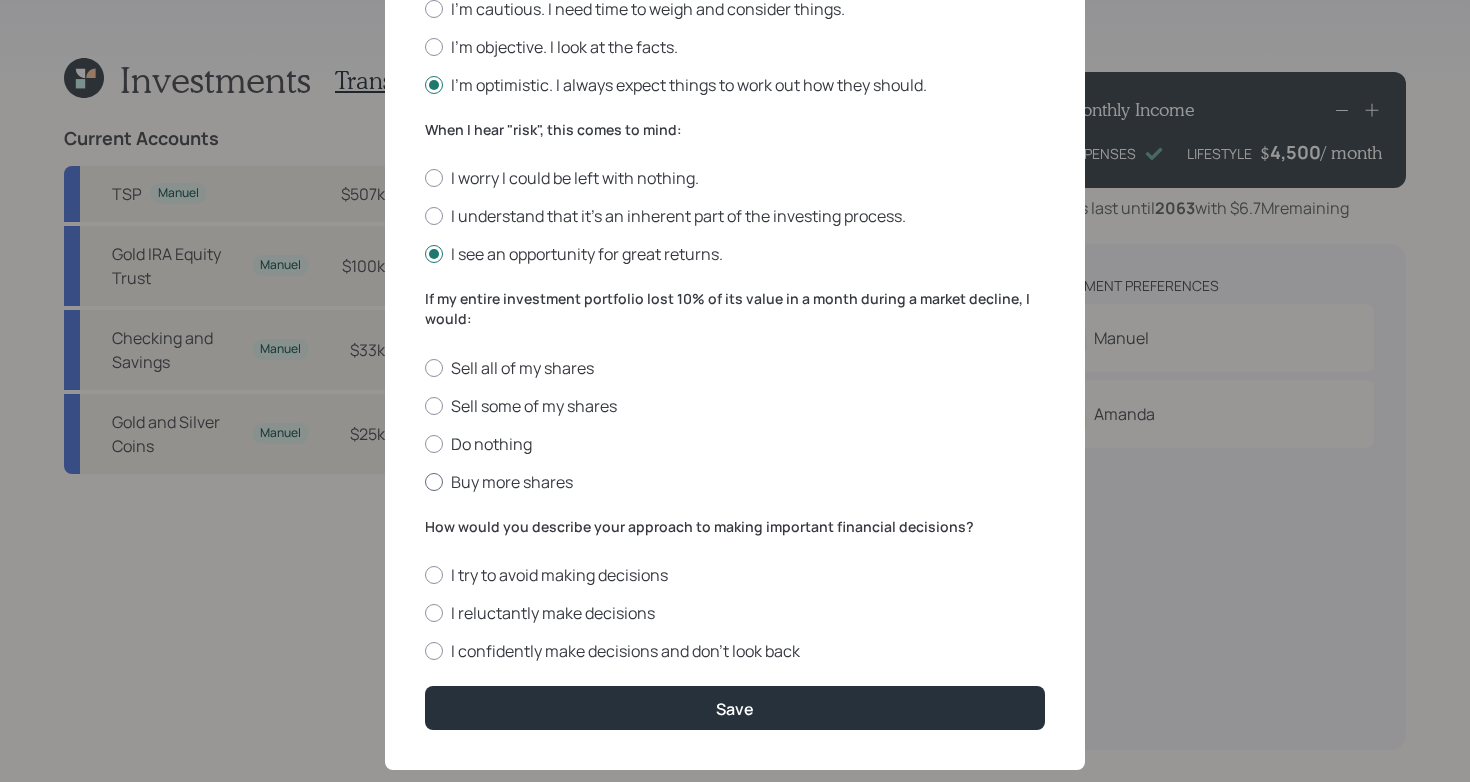 click on "Buy more shares" at bounding box center [735, 482] 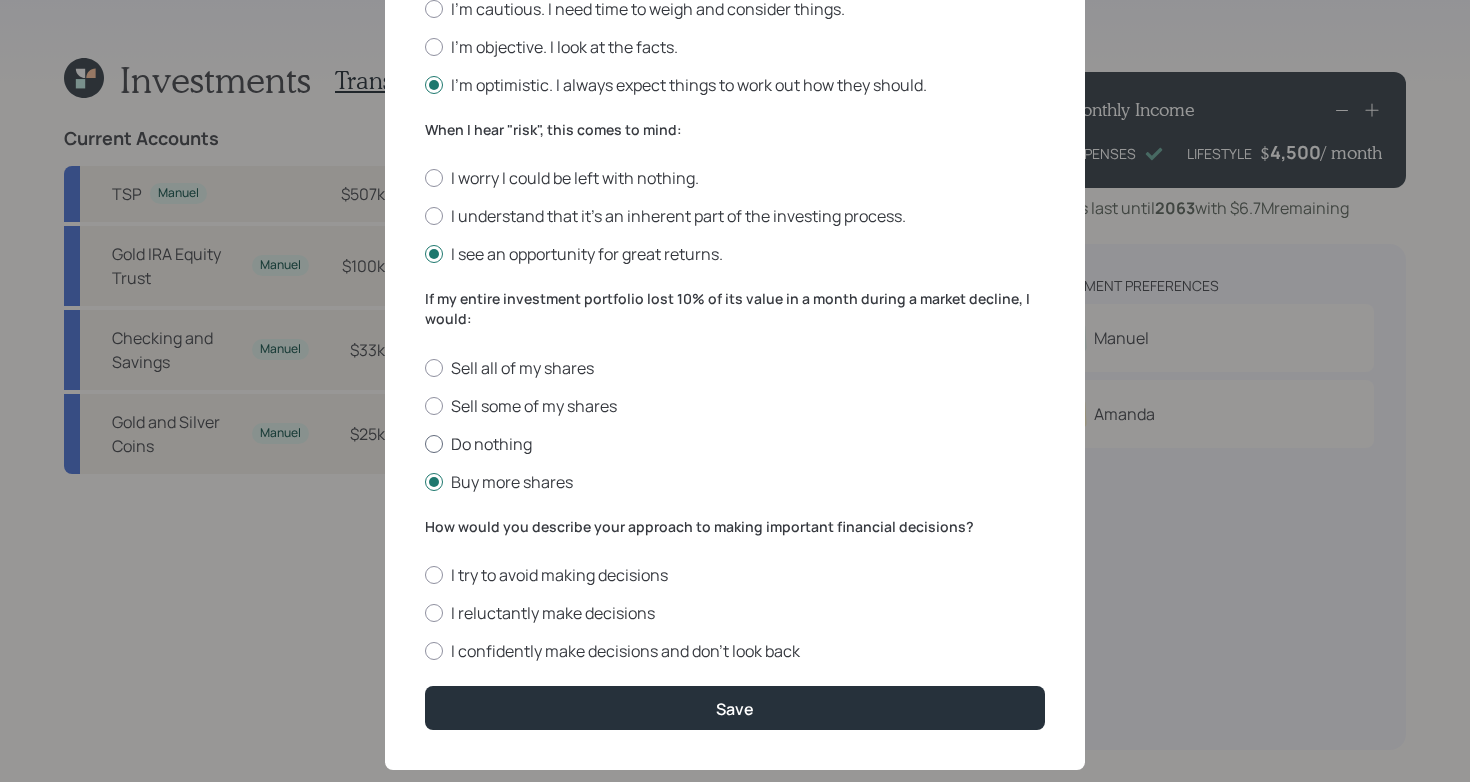 click on "Do nothing" at bounding box center [735, 444] 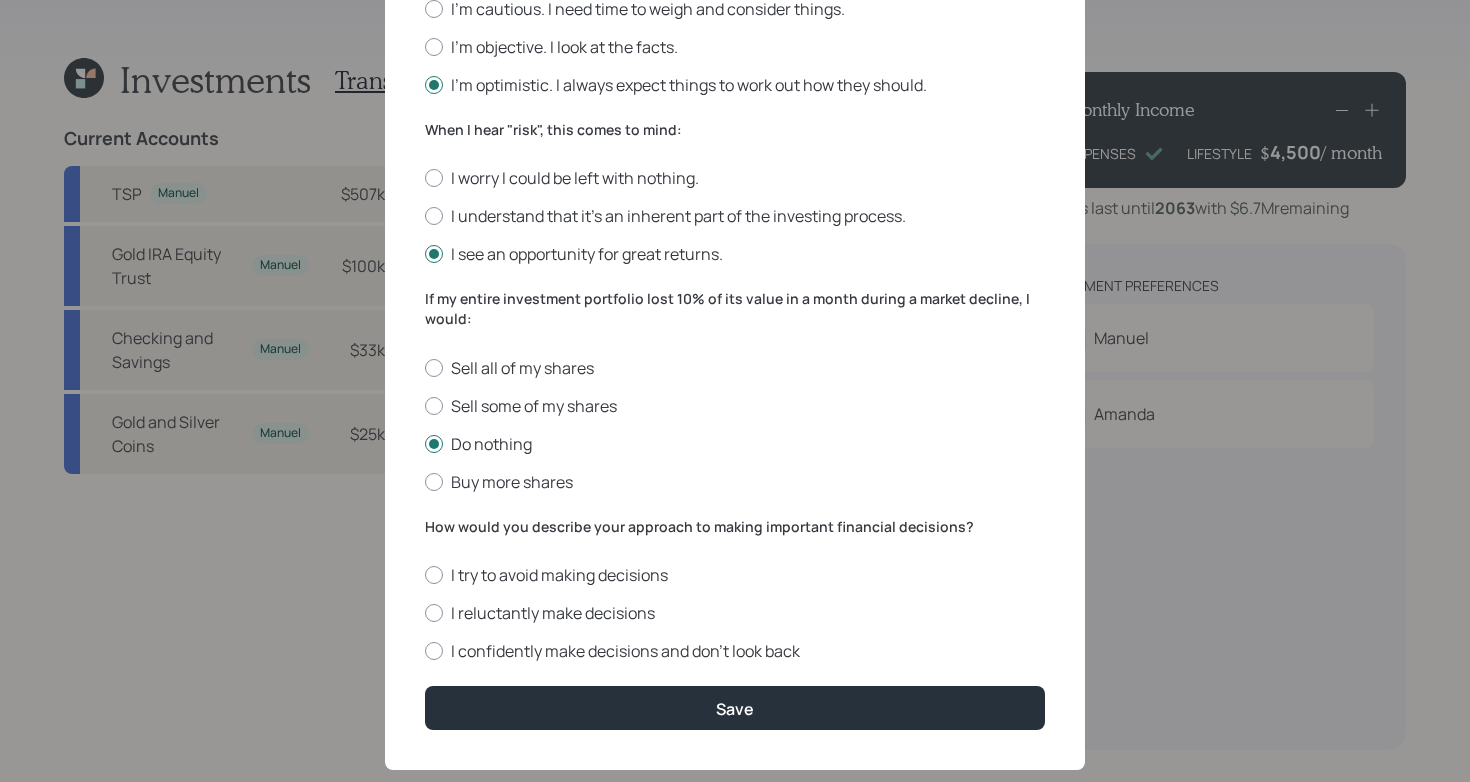 scroll, scrollTop: 683, scrollLeft: 0, axis: vertical 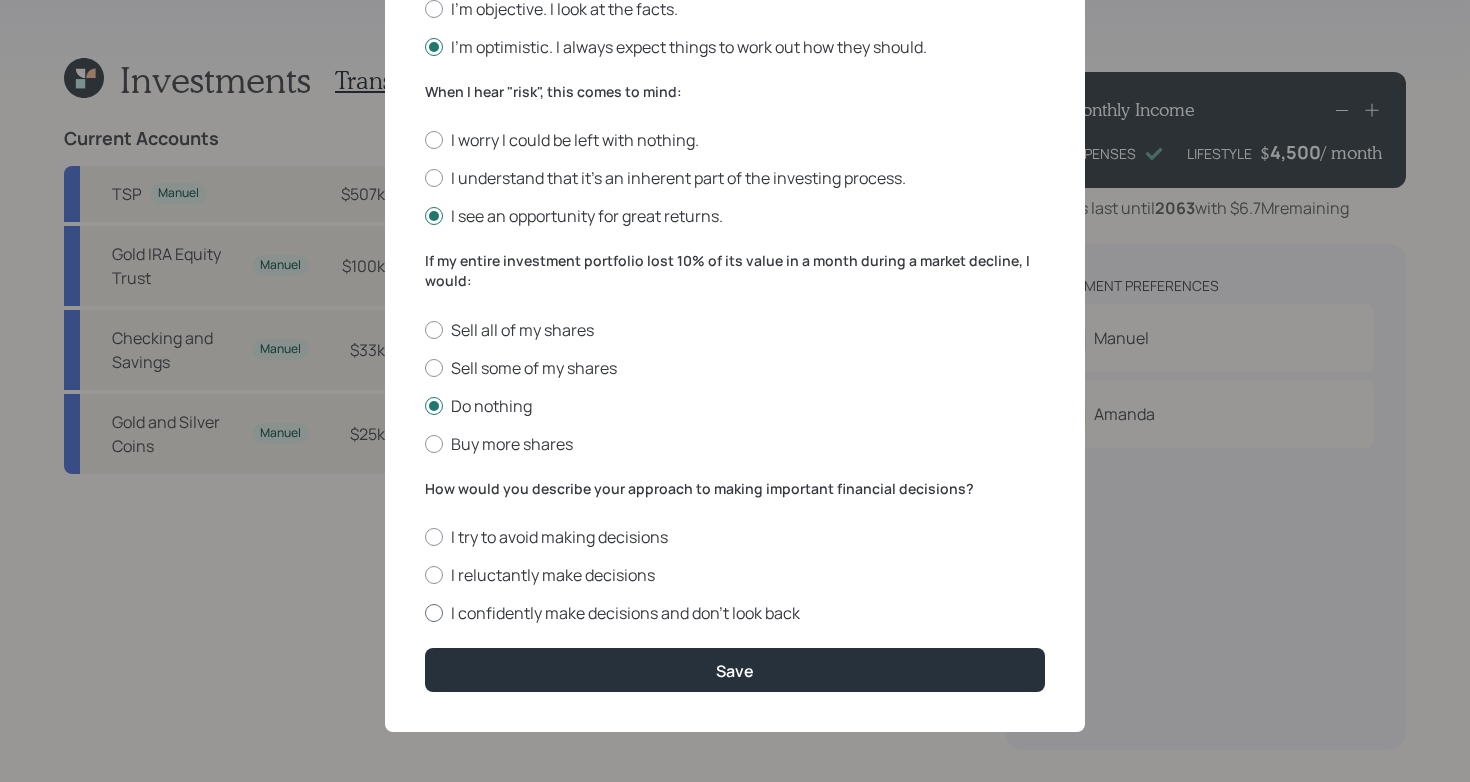 click on "I confidently make decisions and don’t look back" at bounding box center (735, 613) 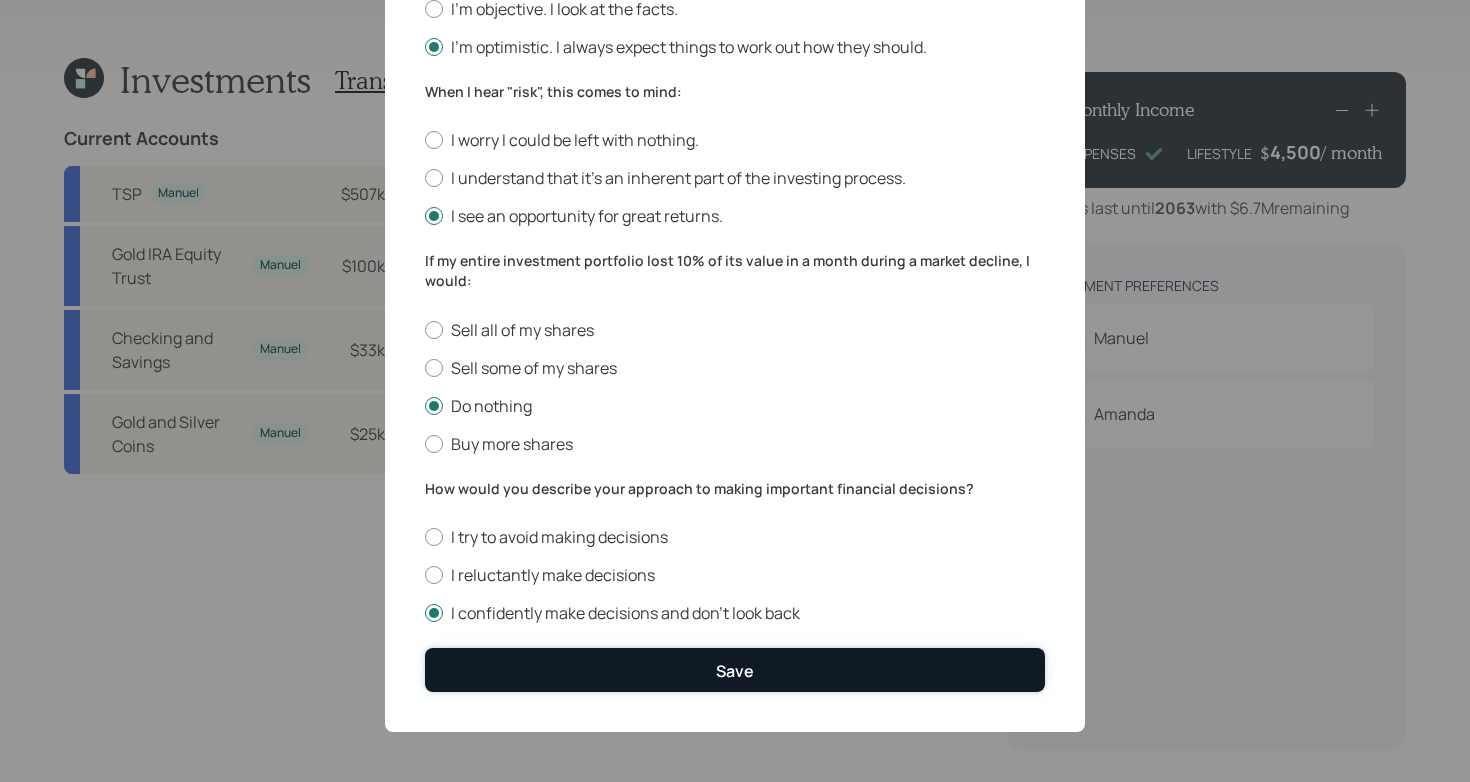 click on "Save" at bounding box center [735, 669] 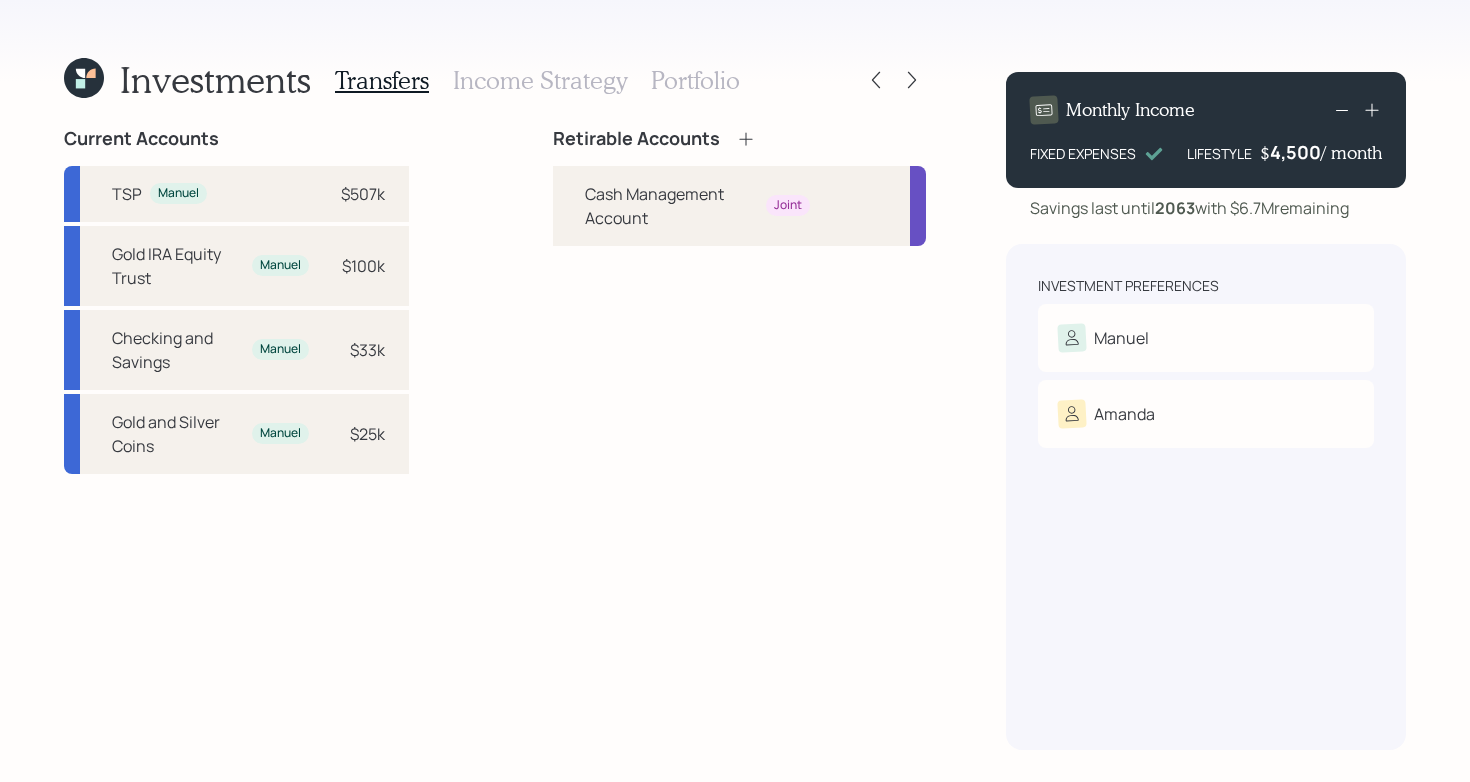 click 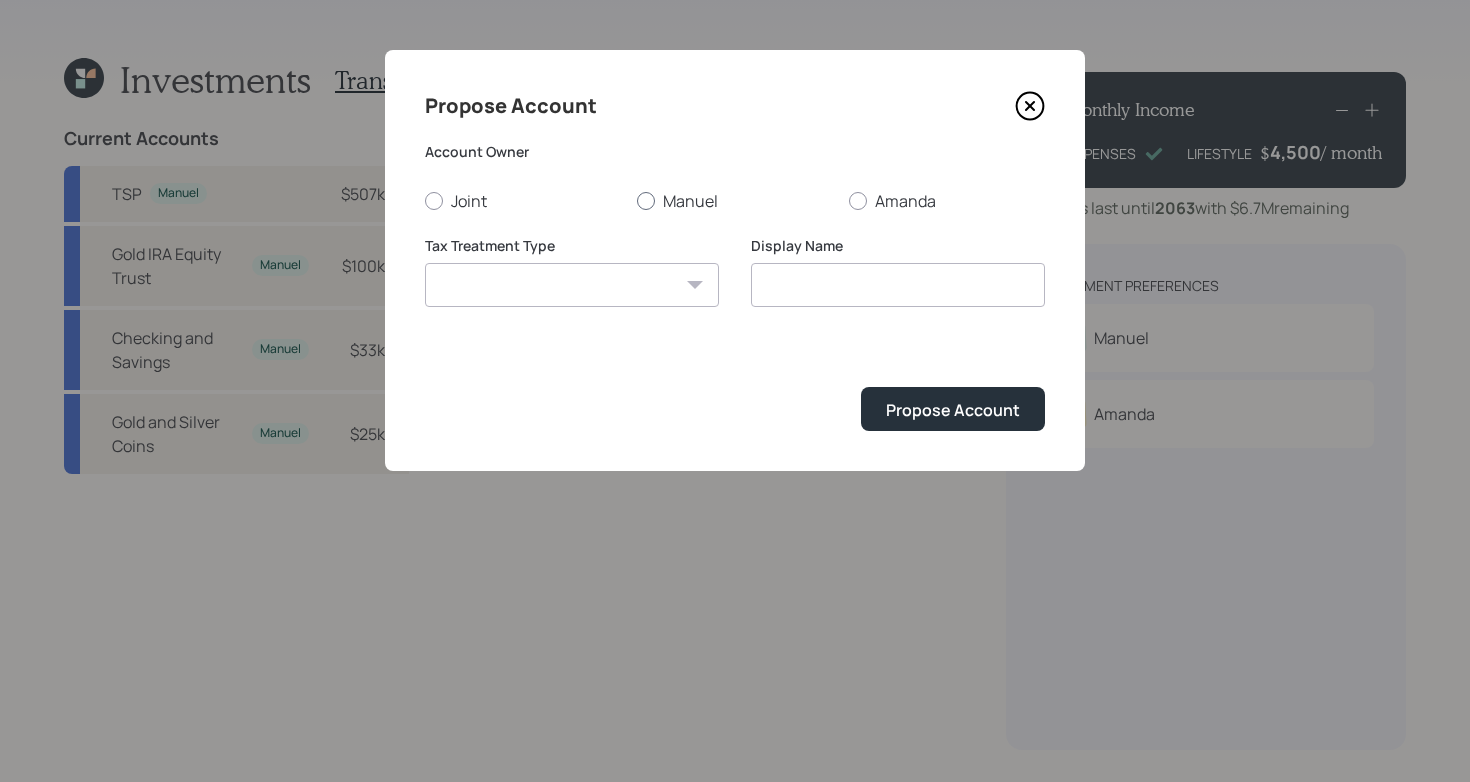 click on "Manuel" at bounding box center [735, 201] 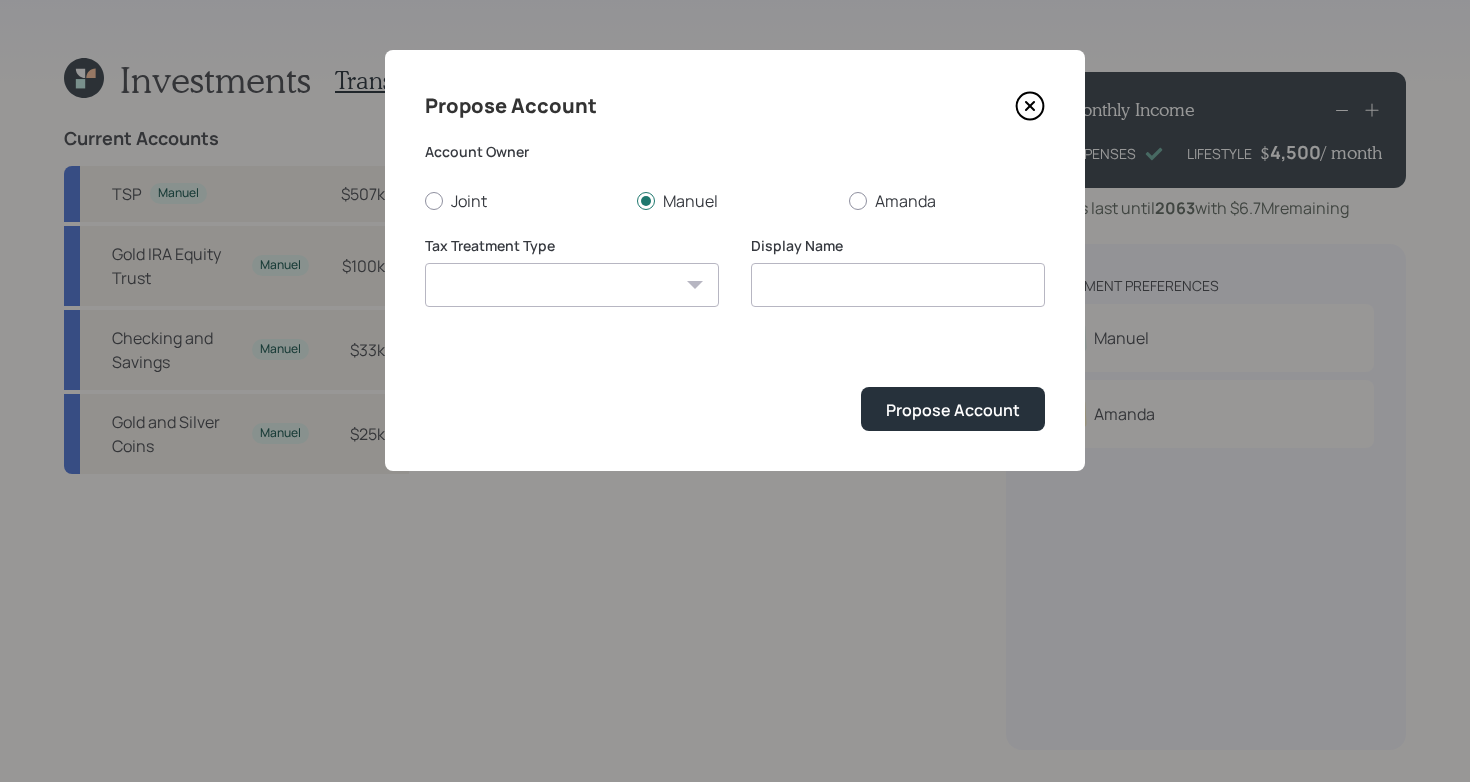 click on "Tax Treatment Type Roth Taxable Traditional" at bounding box center [572, 284] 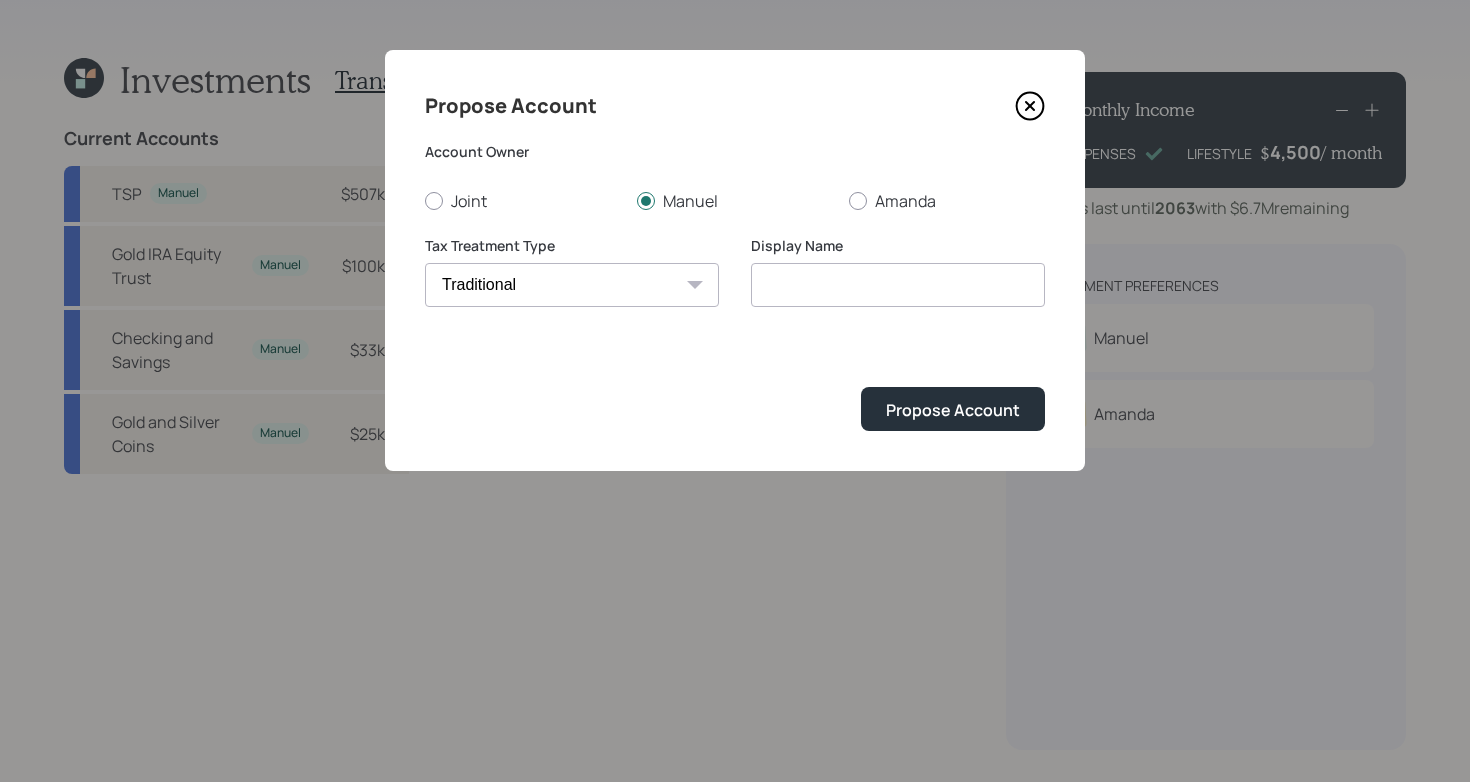 type on "Traditional" 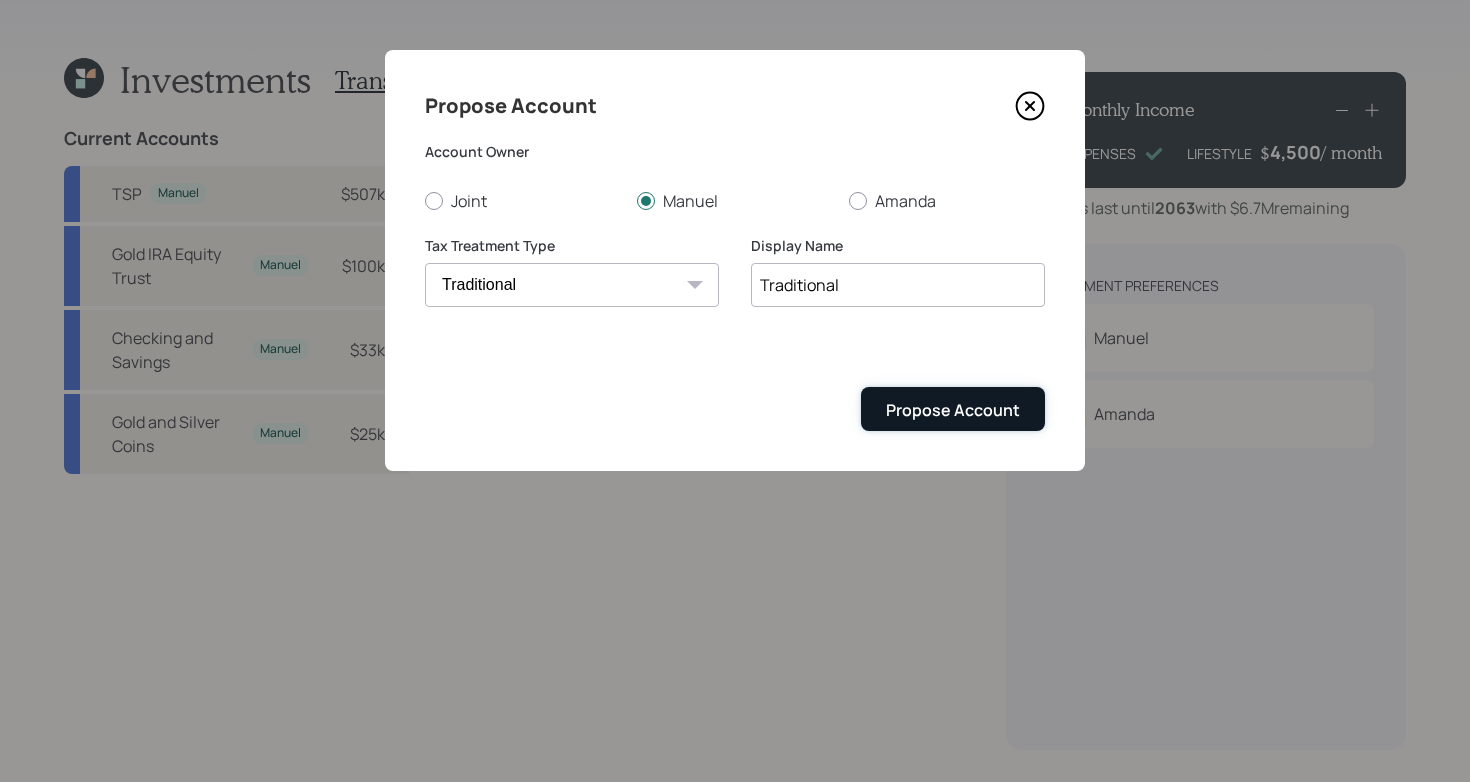 click on "Propose Account" at bounding box center (953, 410) 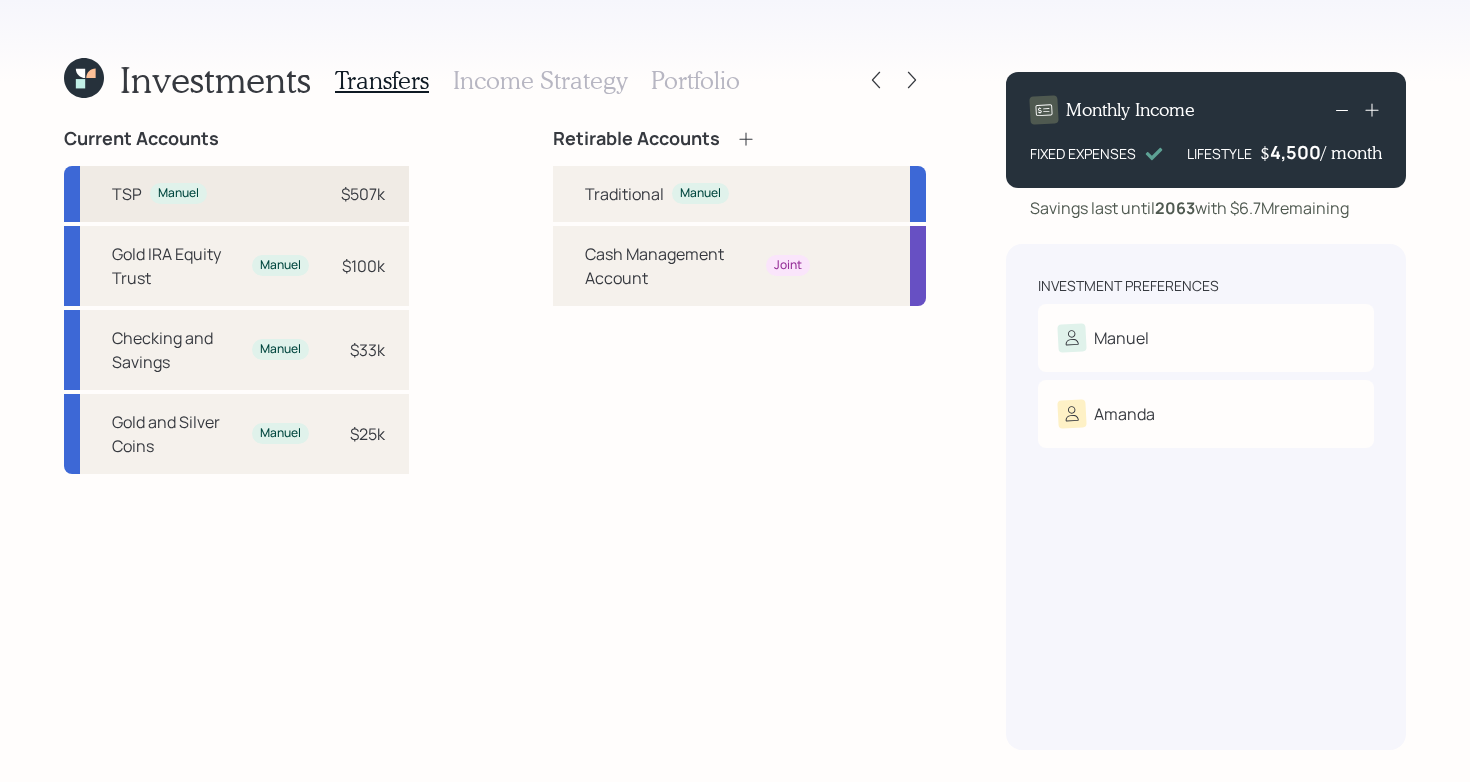 click on "TSP [PERSON] $[AMOUNT]" at bounding box center [236, 194] 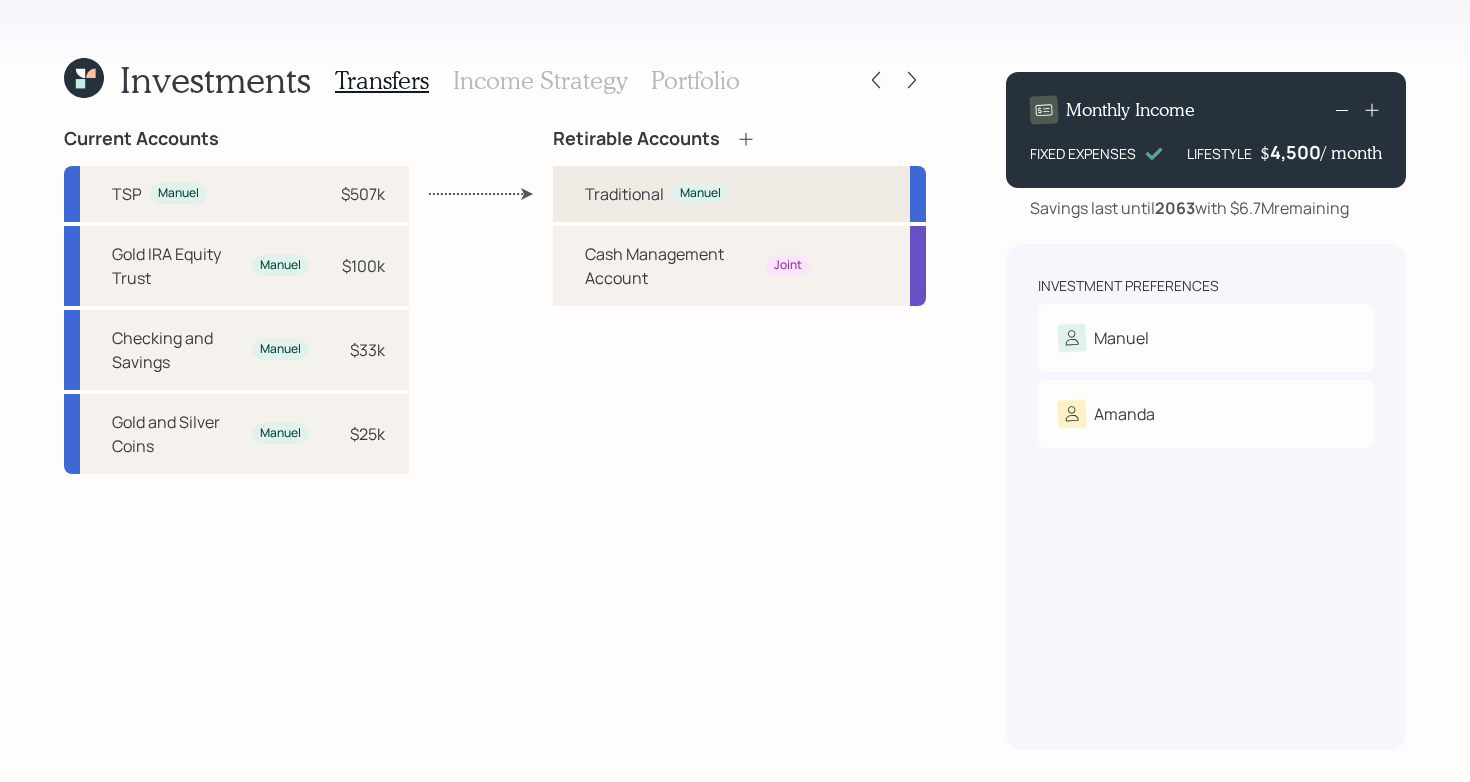 click on "Traditional" at bounding box center [624, 194] 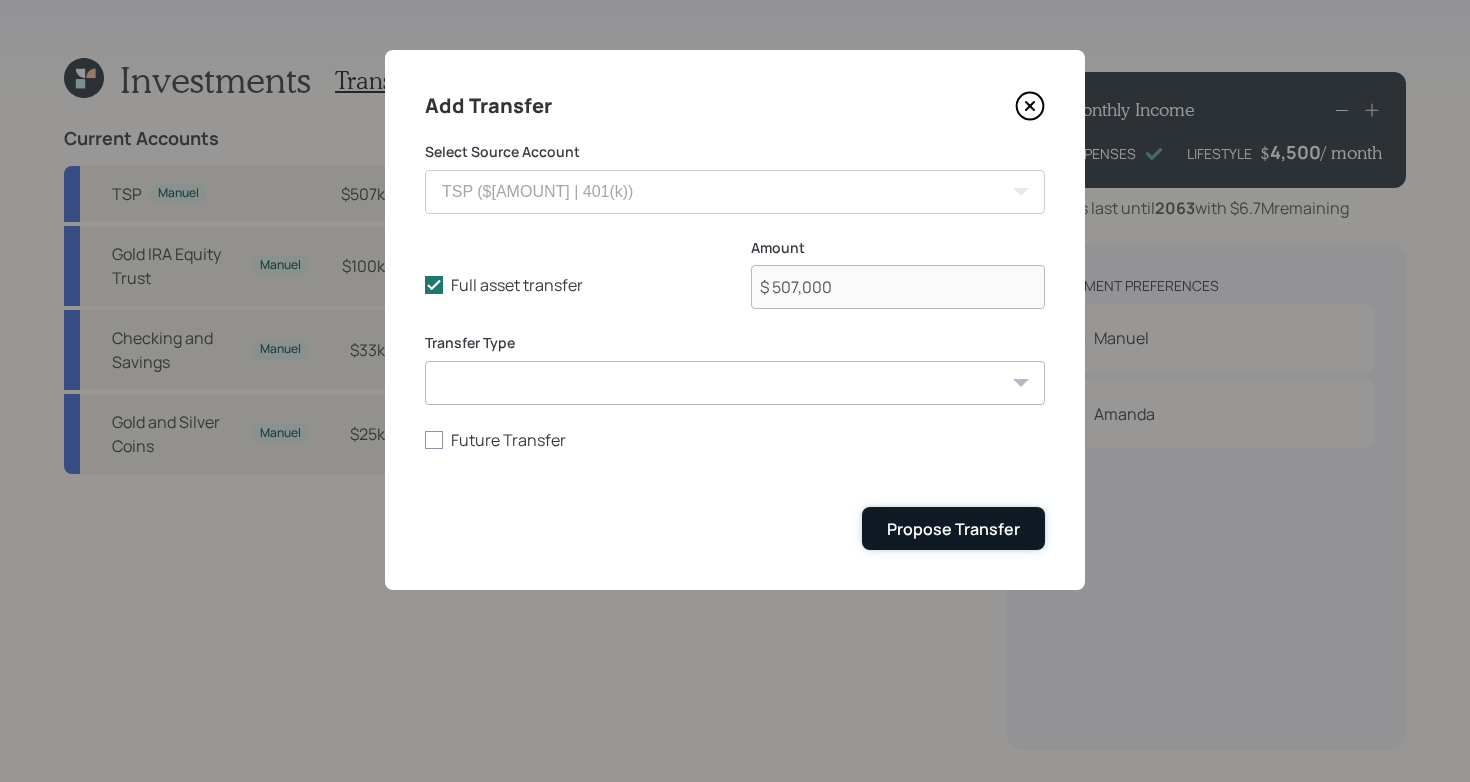 click on "Propose Transfer" at bounding box center [953, 528] 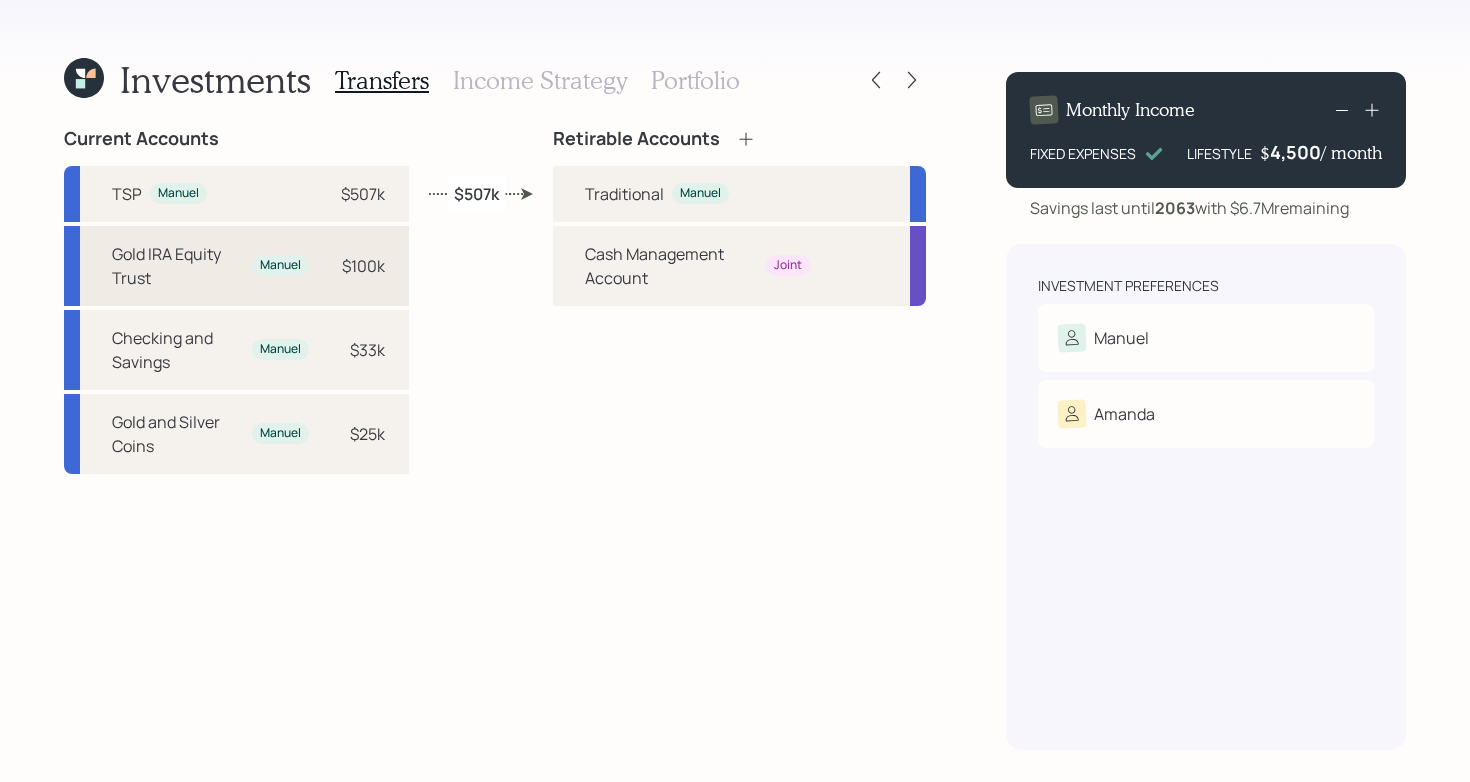 click on "Gold IRA Equity Trust" at bounding box center (178, 266) 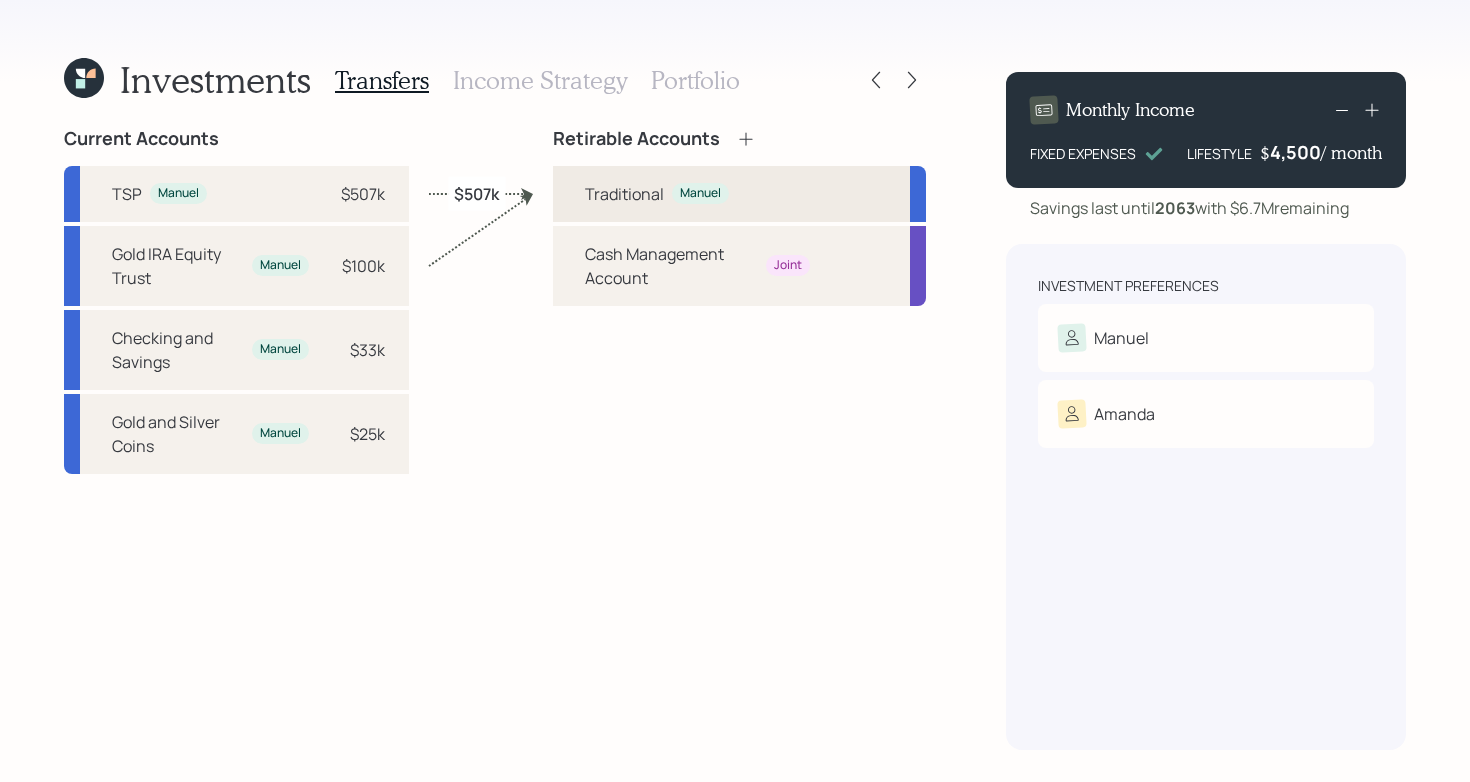 click on "Traditional" at bounding box center [624, 194] 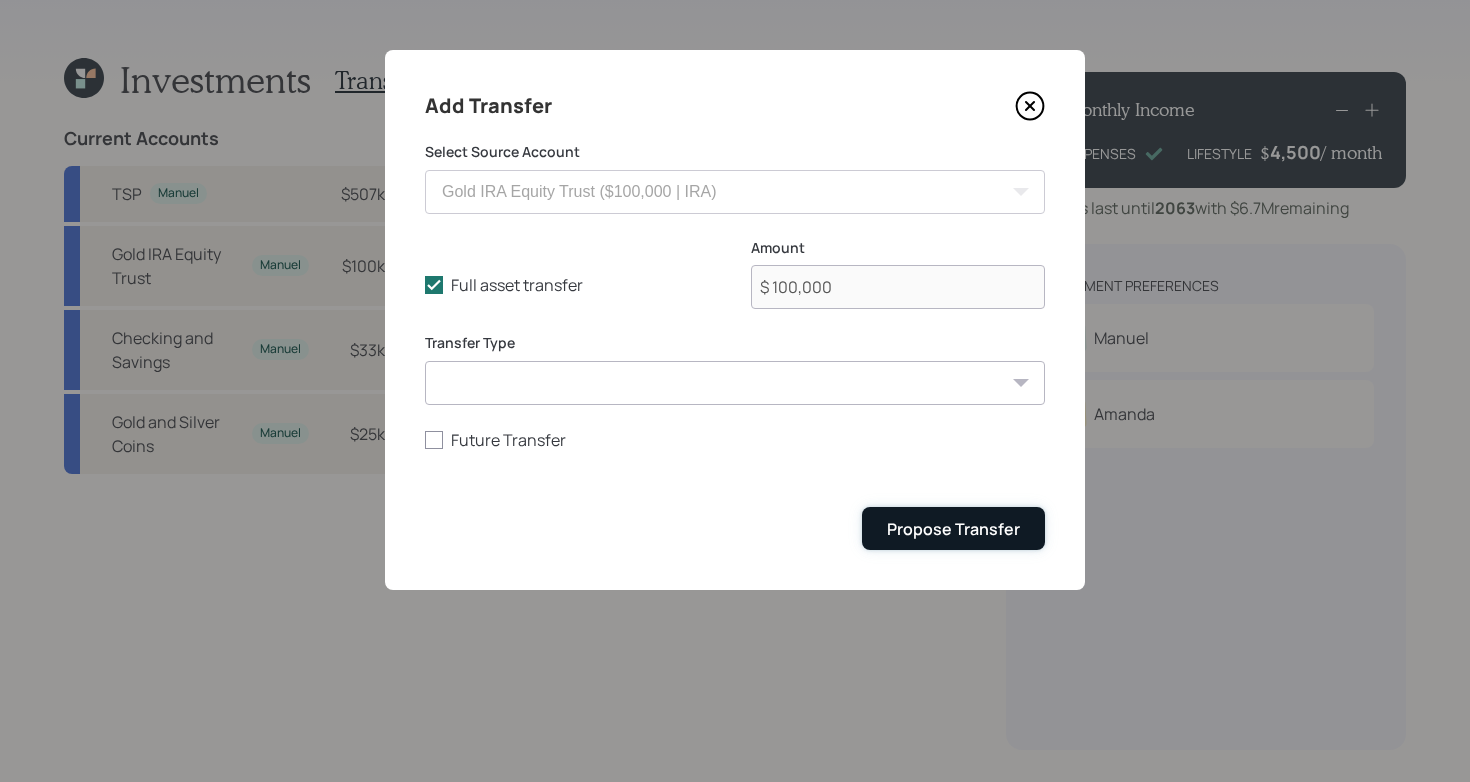 click on "Propose Transfer" at bounding box center [953, 528] 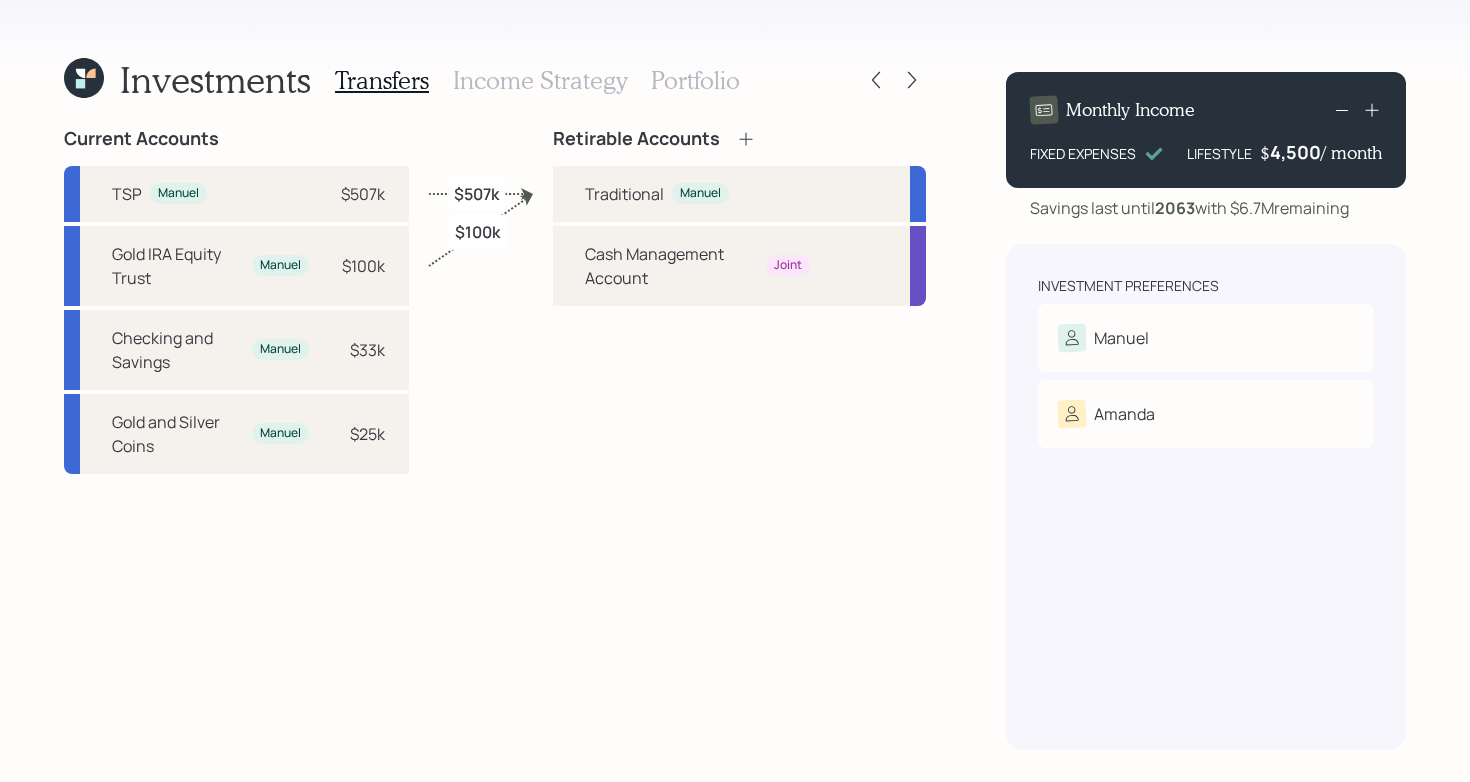click on "Income Strategy" at bounding box center [540, 80] 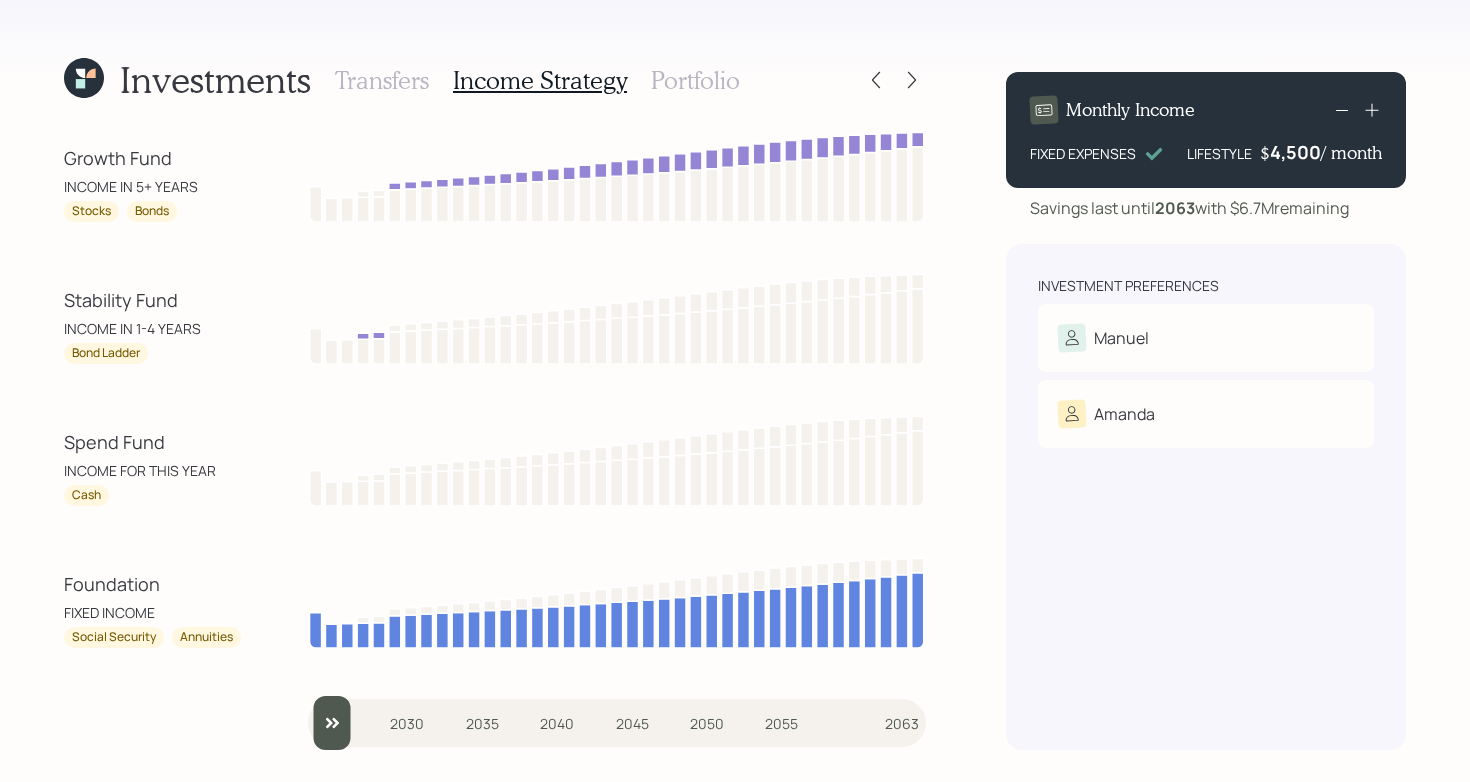 click on "Investments Transfers Income Strategy Portfolio Growth Fund INCOME IN 5+ YEARS Stocks Bonds Stability Fund INCOME IN 1-4 YEARS Bond Ladder Spend Fund INCOME FOR THIS YEAR Cash Foundation FIXED INCOME Social Security Annuities 2025 2030 2035 2040 2045 2050 2055 2063 Monthly Income FIXED EXPENSES LIFESTYLE $ 4,500 / month Savings last until 2063 with $6.7M remaining Investment Preferences [PERSON] Risk Tolerance: Moderately aggressive [PERSON] Risk Tolerance: N/A" at bounding box center [735, 391] 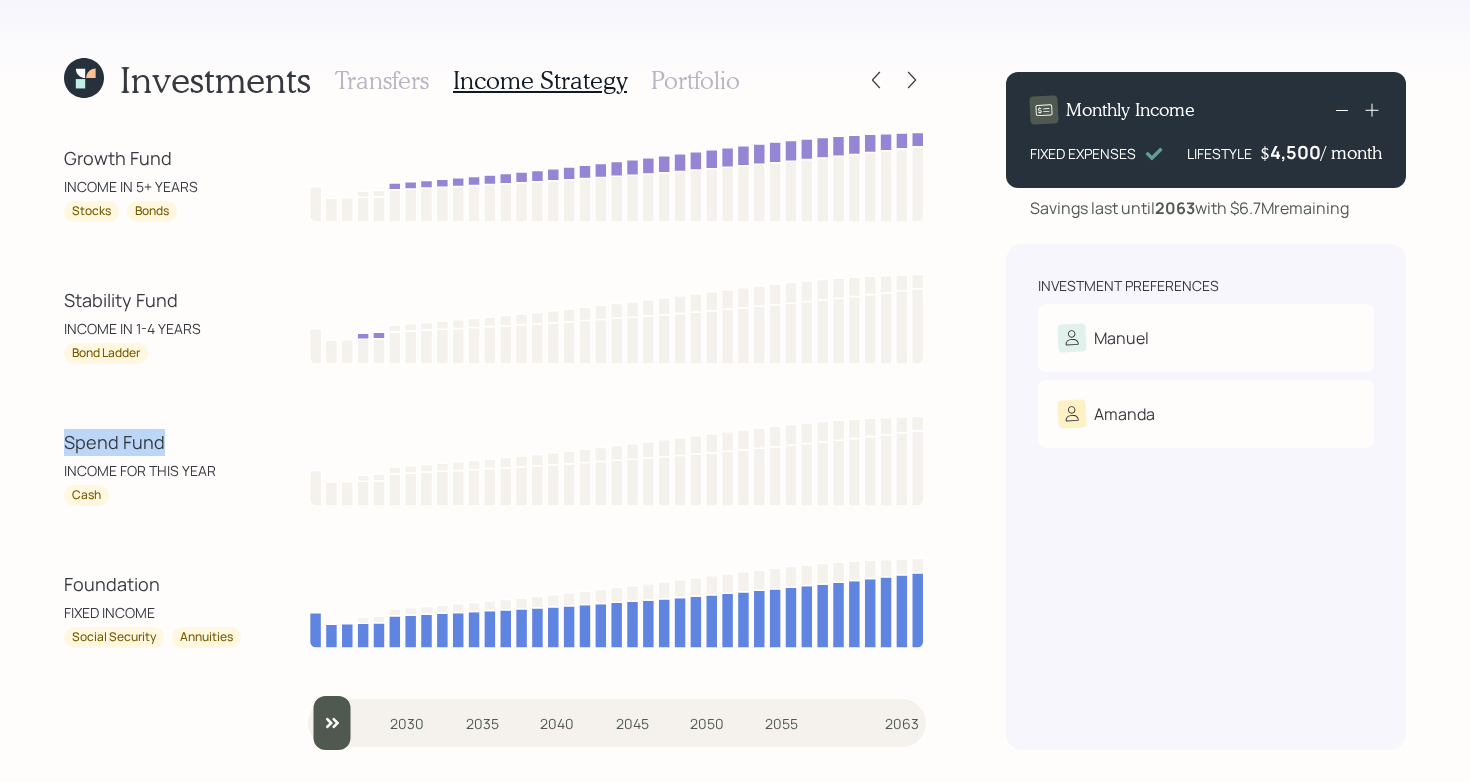 drag, startPoint x: 25, startPoint y: 447, endPoint x: 232, endPoint y: 450, distance: 207.02174 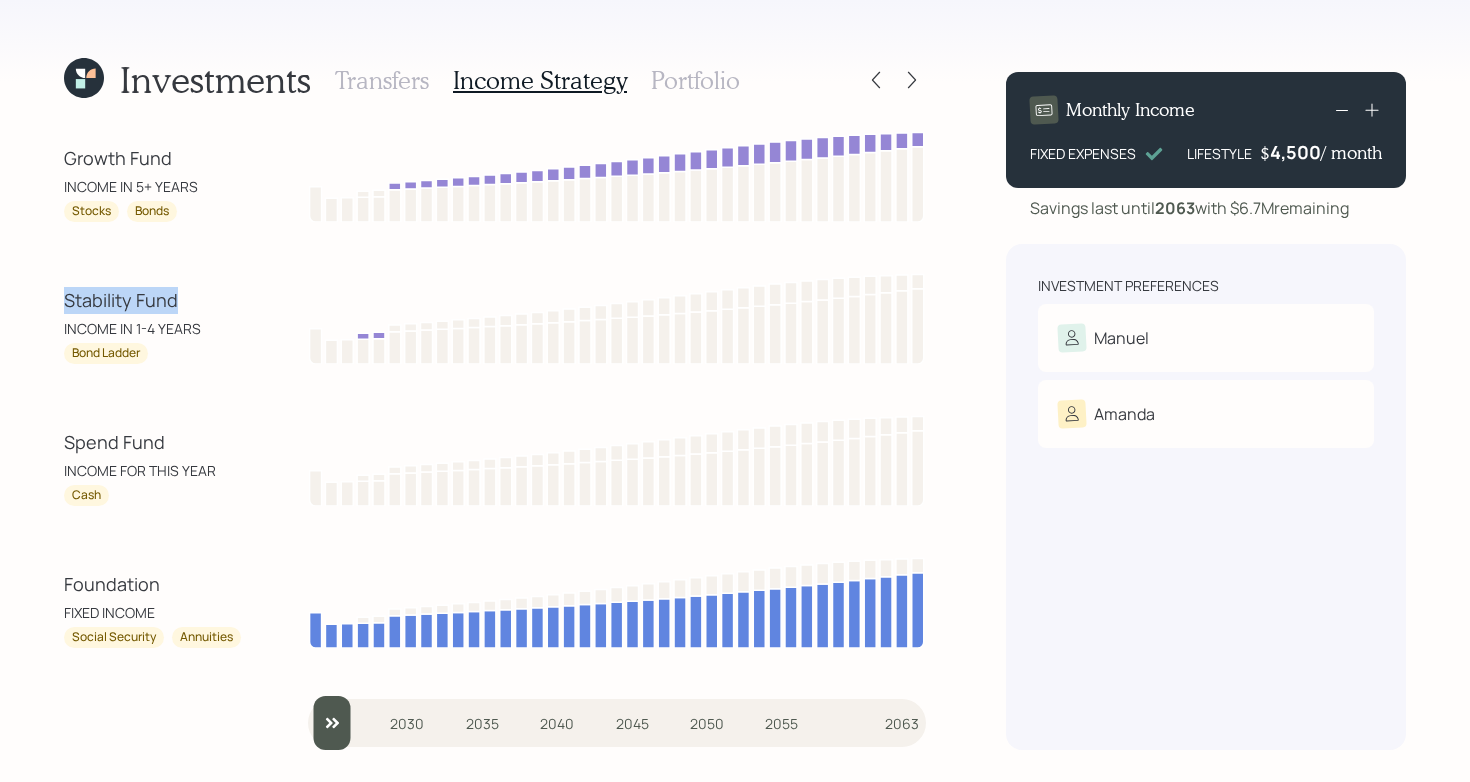 drag, startPoint x: 65, startPoint y: 305, endPoint x: 231, endPoint y: 288, distance: 166.86821 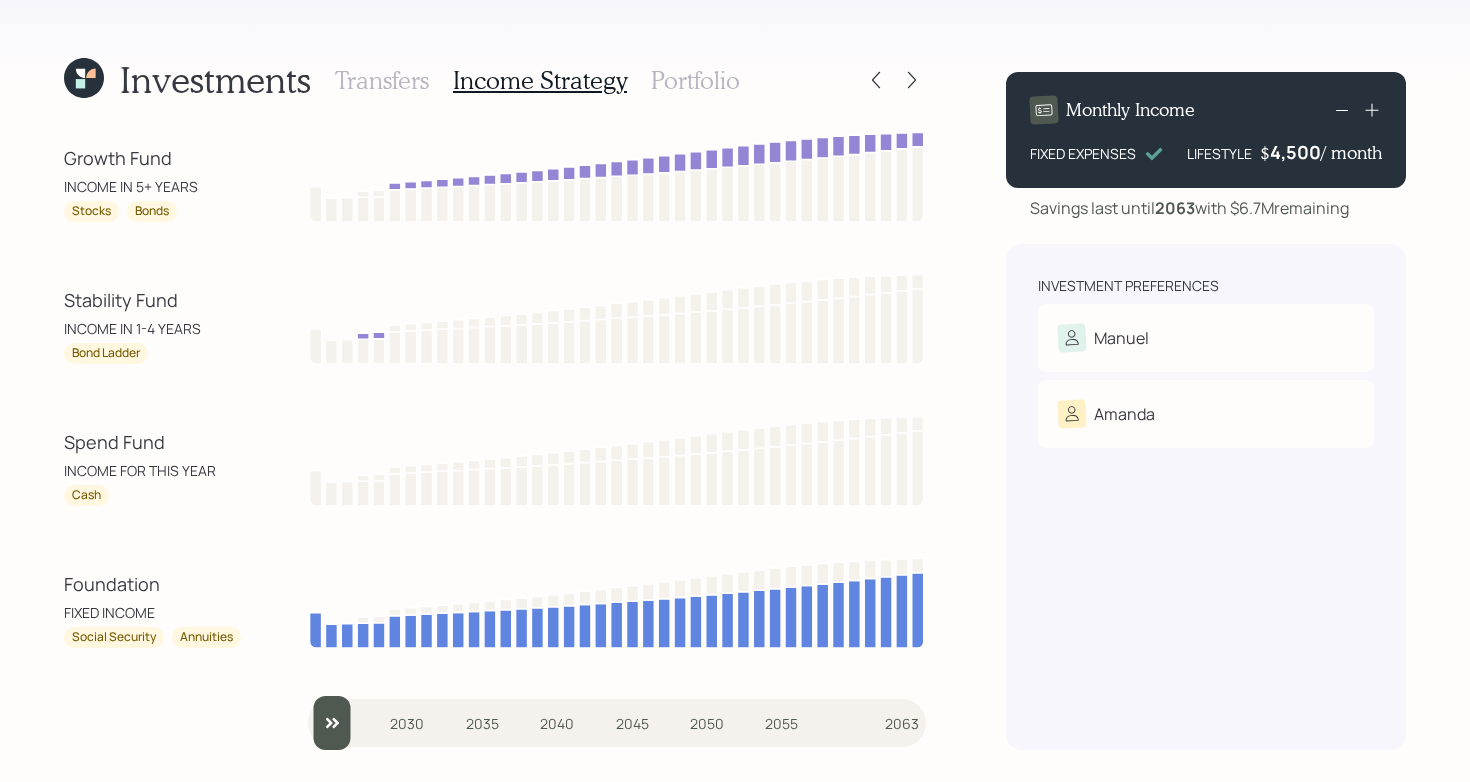 click on "Spend Fund" at bounding box center [154, 442] 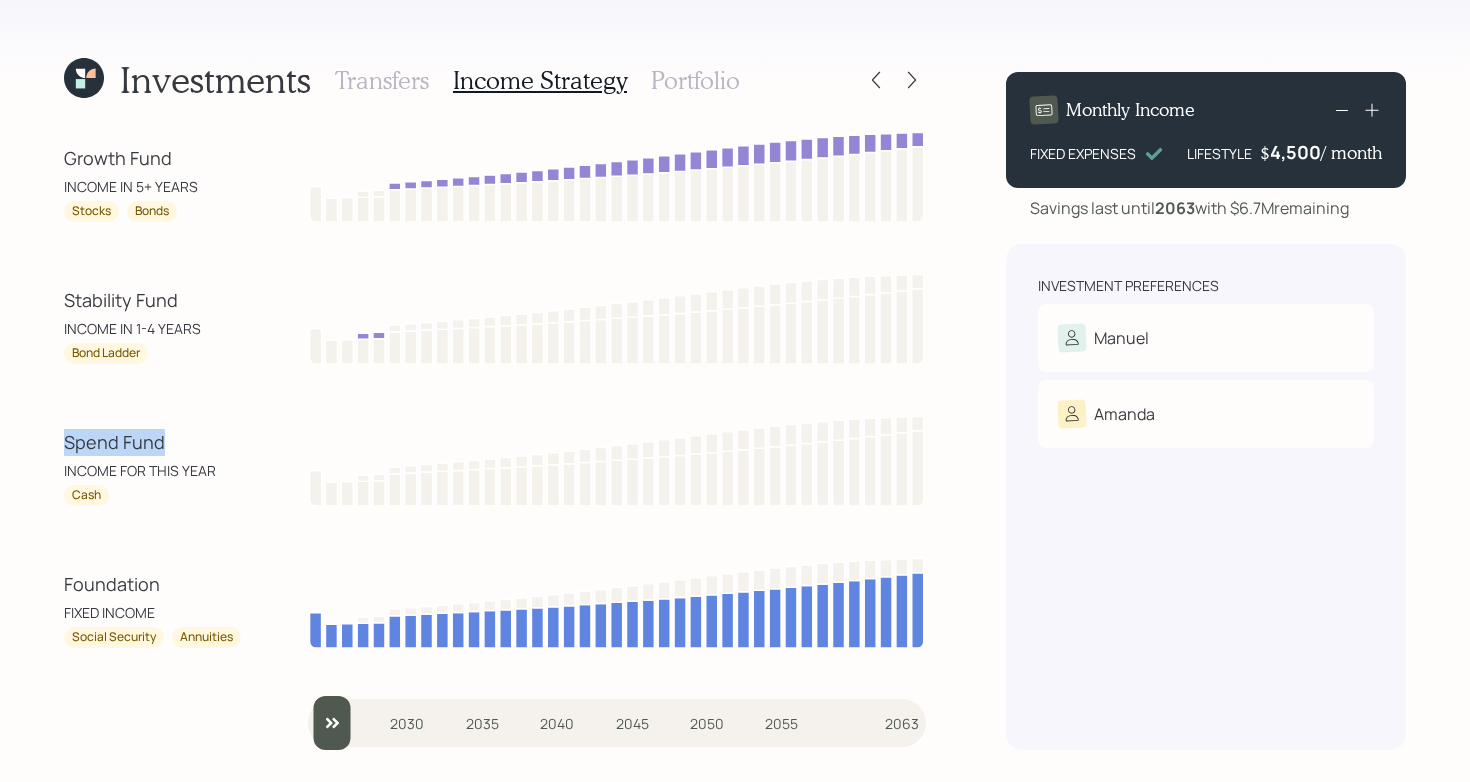 drag, startPoint x: 46, startPoint y: 446, endPoint x: 230, endPoint y: 448, distance: 184.01086 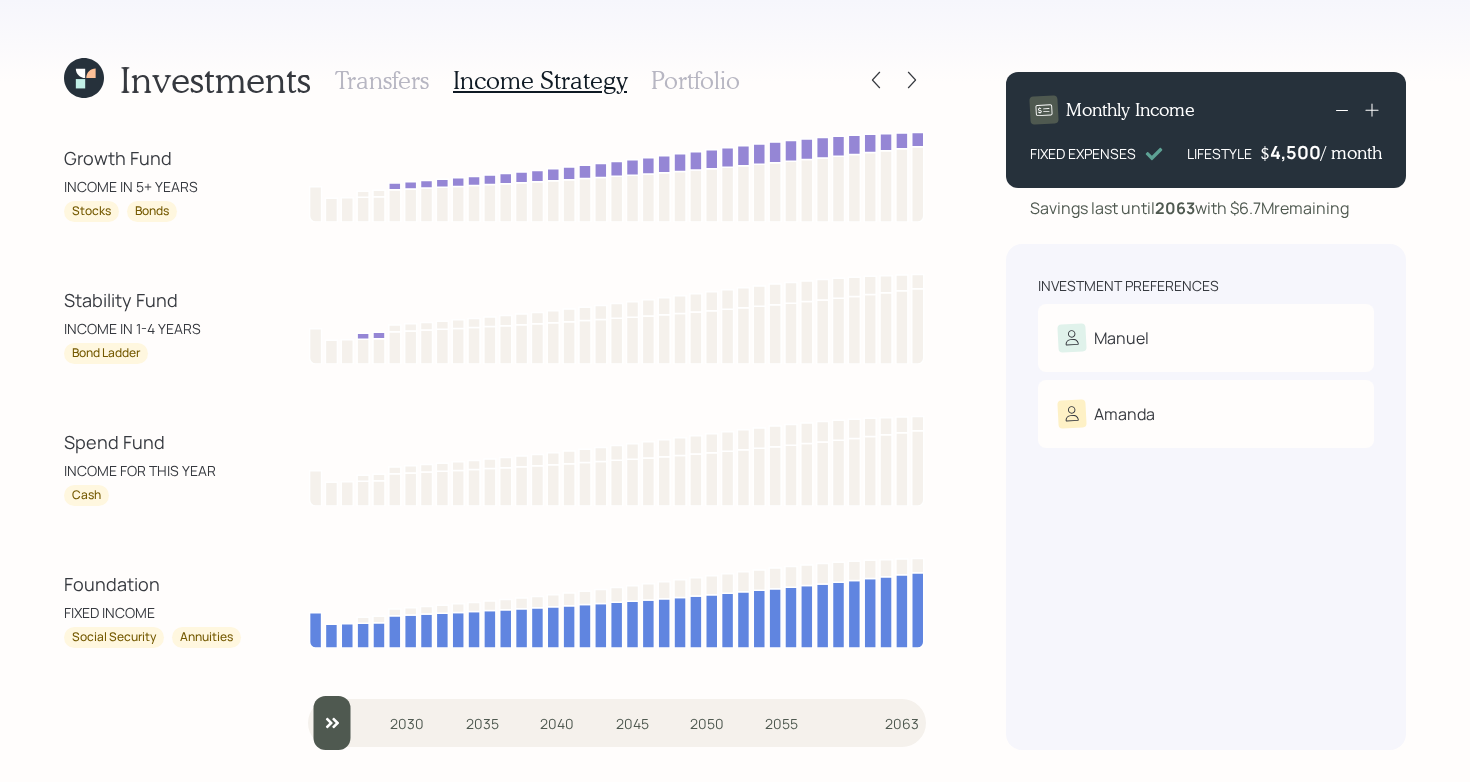 click on "Investments Transfers Income Strategy Portfolio Growth Fund INCOME IN 5+ YEARS Stocks Bonds Stability Fund INCOME IN 1-4 YEARS Bond Ladder Spend Fund INCOME FOR THIS YEAR Cash Foundation FIXED INCOME Social Security Annuities 2025 2030 2035 2040 2045 2050 2055 2063 Monthly Income FIXED EXPENSES LIFESTYLE $ 4,500 / month Savings last until 2063 with $6.7M remaining Investment Preferences [PERSON] Risk Tolerance: Moderately aggressive [PERSON] Risk Tolerance: N/A" at bounding box center (735, 391) 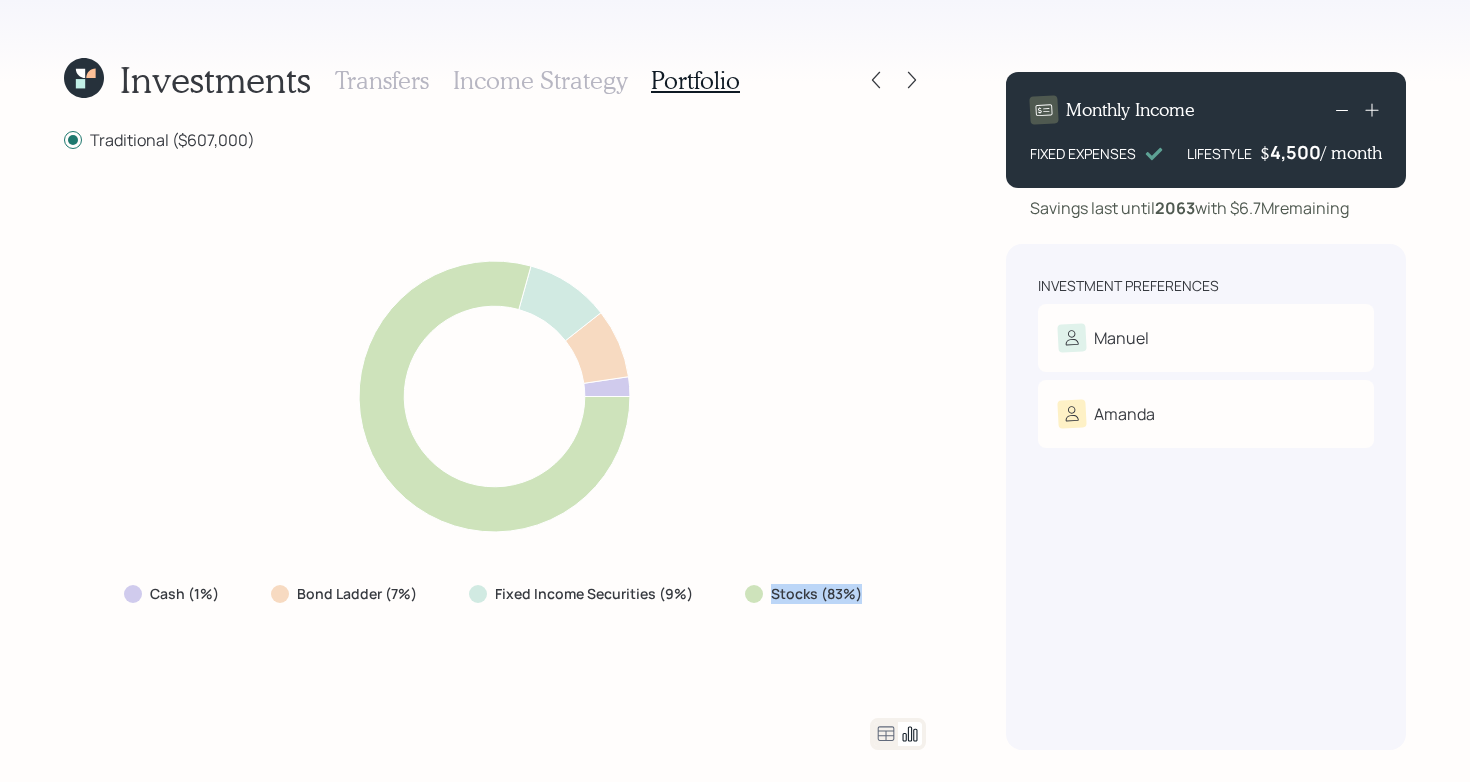 drag, startPoint x: 902, startPoint y: 590, endPoint x: 761, endPoint y: 581, distance: 141.28694 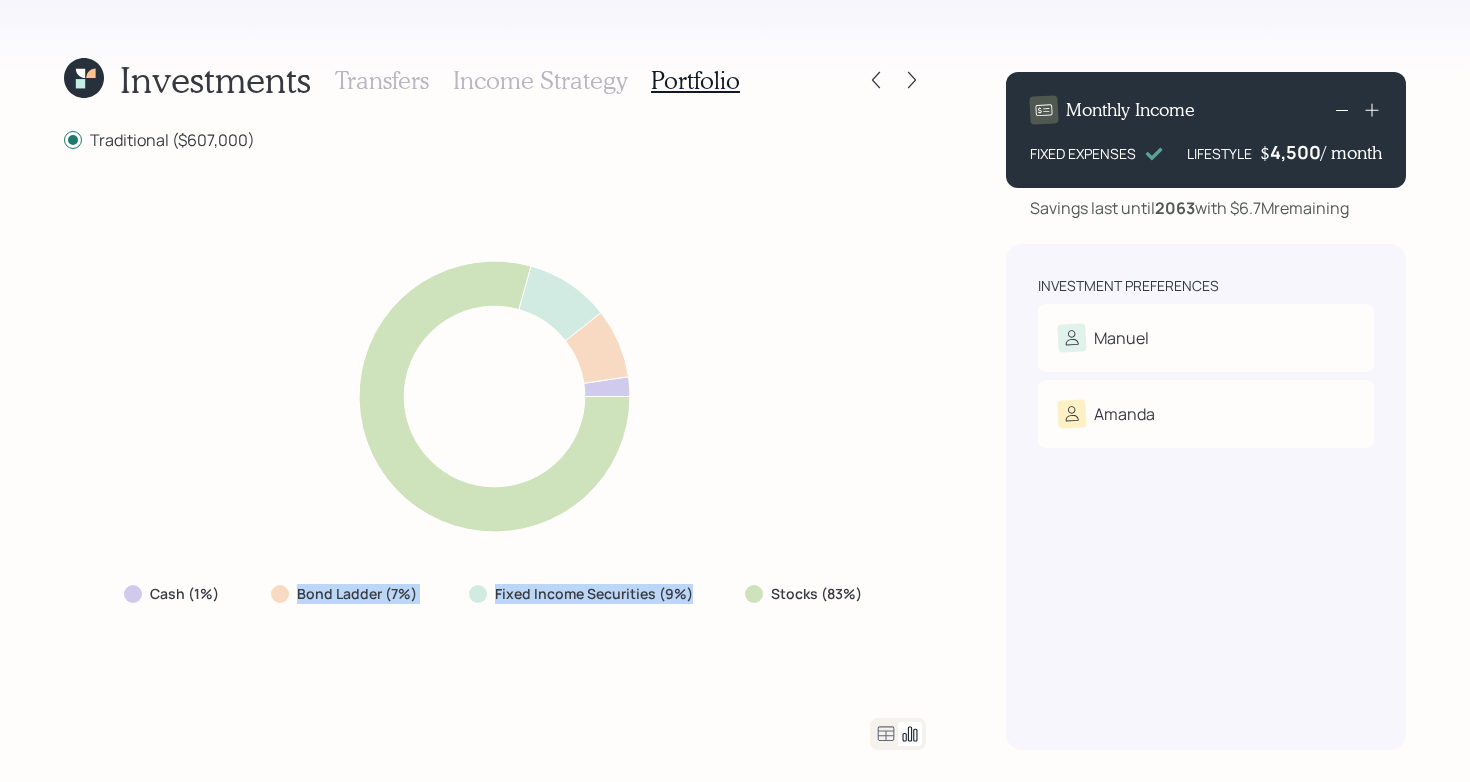 drag, startPoint x: 711, startPoint y: 590, endPoint x: 290, endPoint y: 591, distance: 421.0012 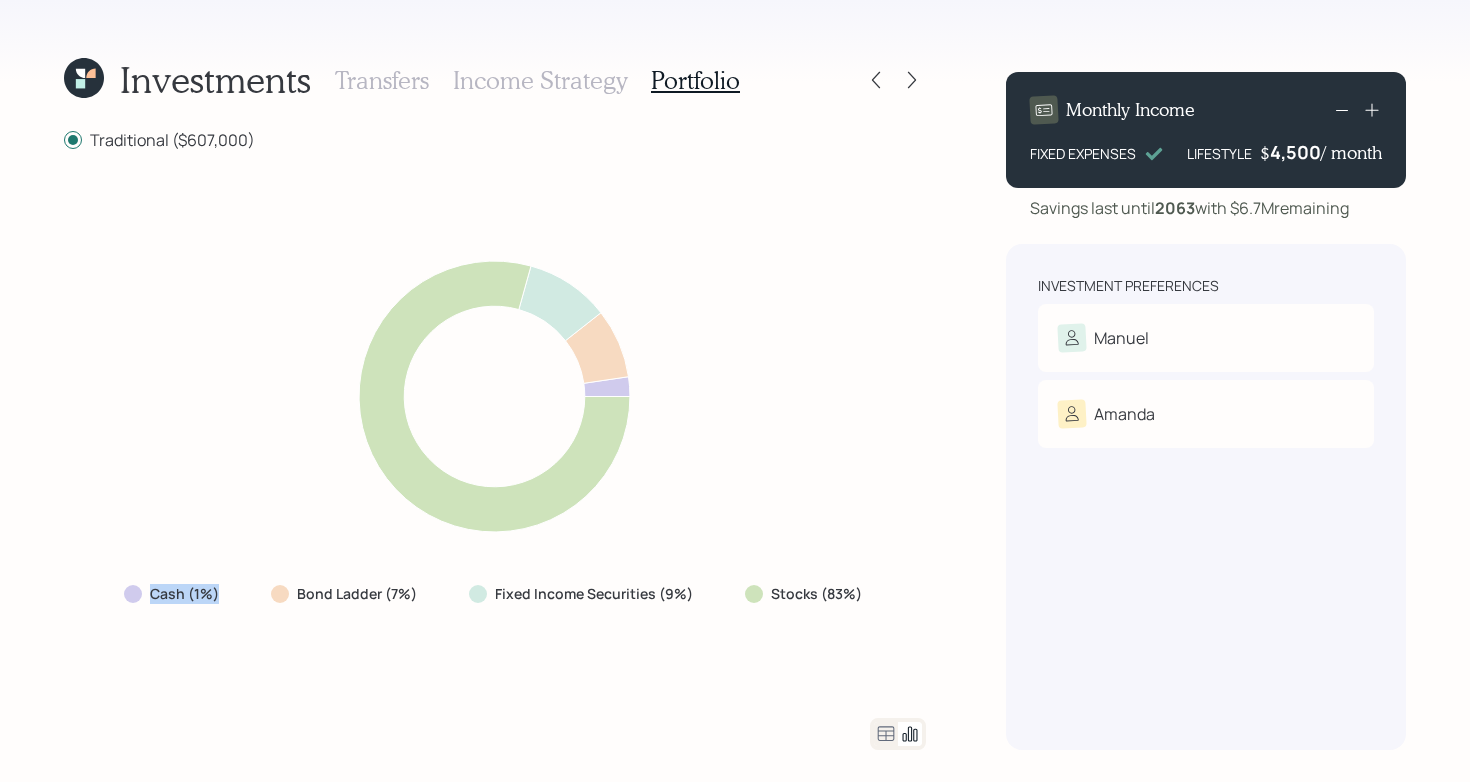 drag, startPoint x: 244, startPoint y: 597, endPoint x: 42, endPoint y: 597, distance: 202 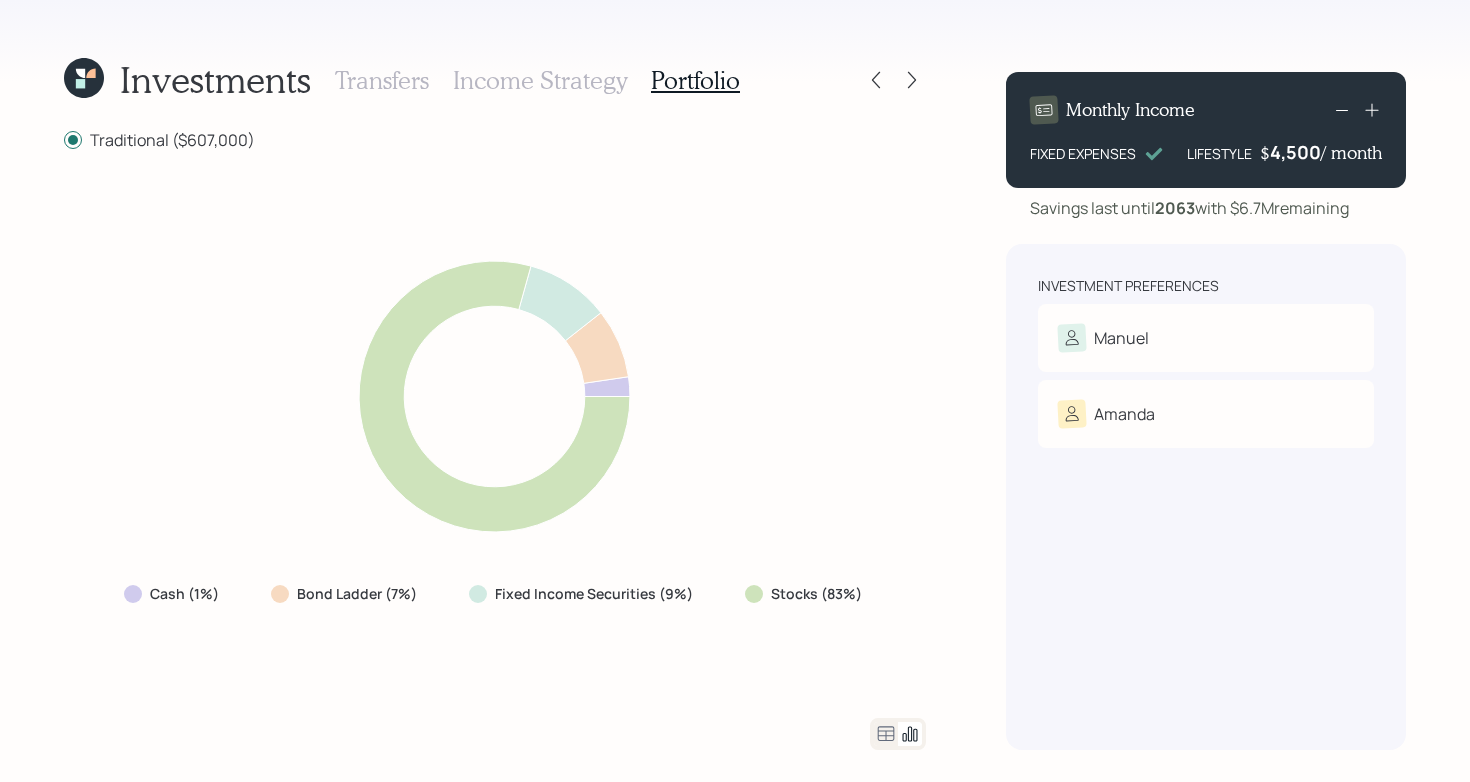 click on "Cash (1%) Bond Ladder (7%) Fixed Income Securities (9%) Stocks (83%)" at bounding box center (495, 434) 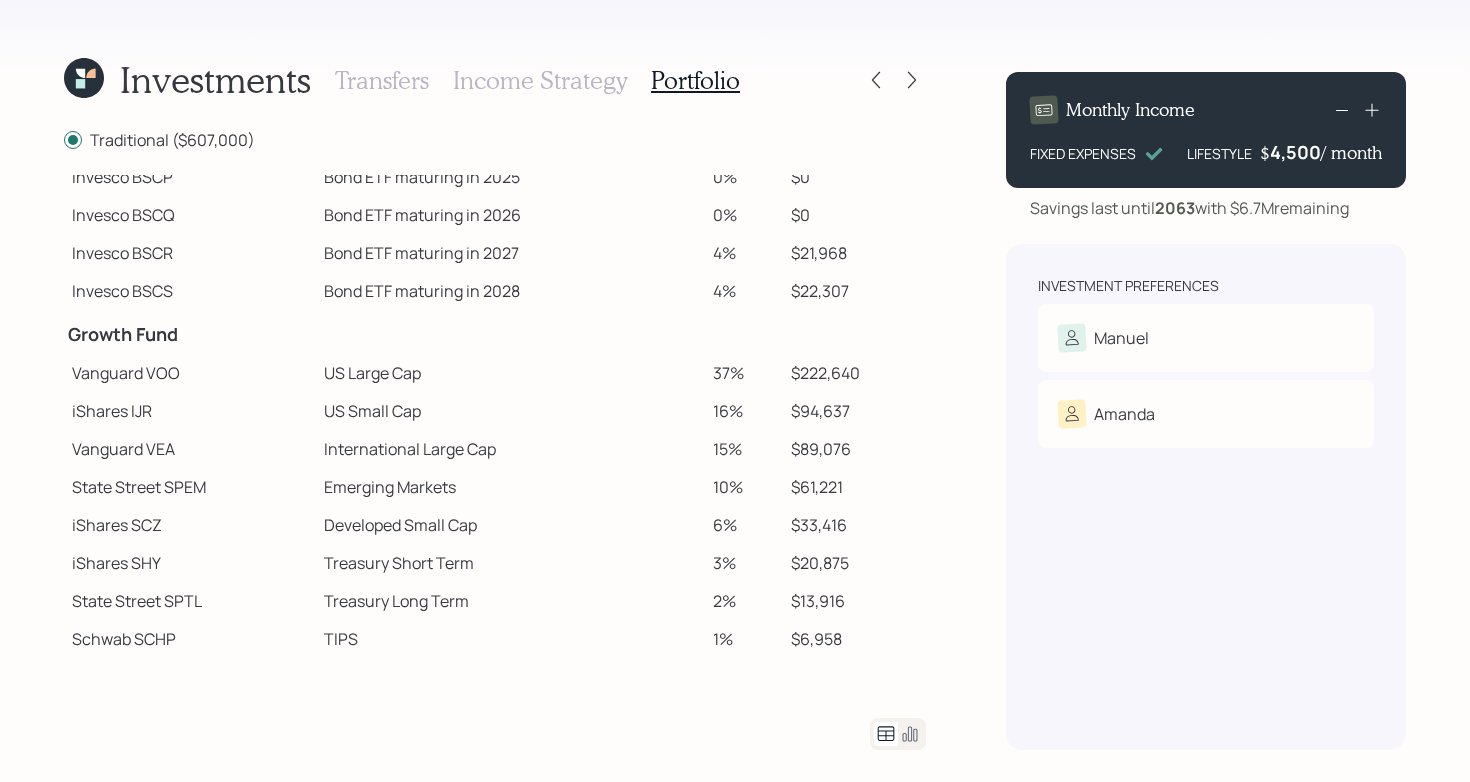 scroll, scrollTop: 214, scrollLeft: 0, axis: vertical 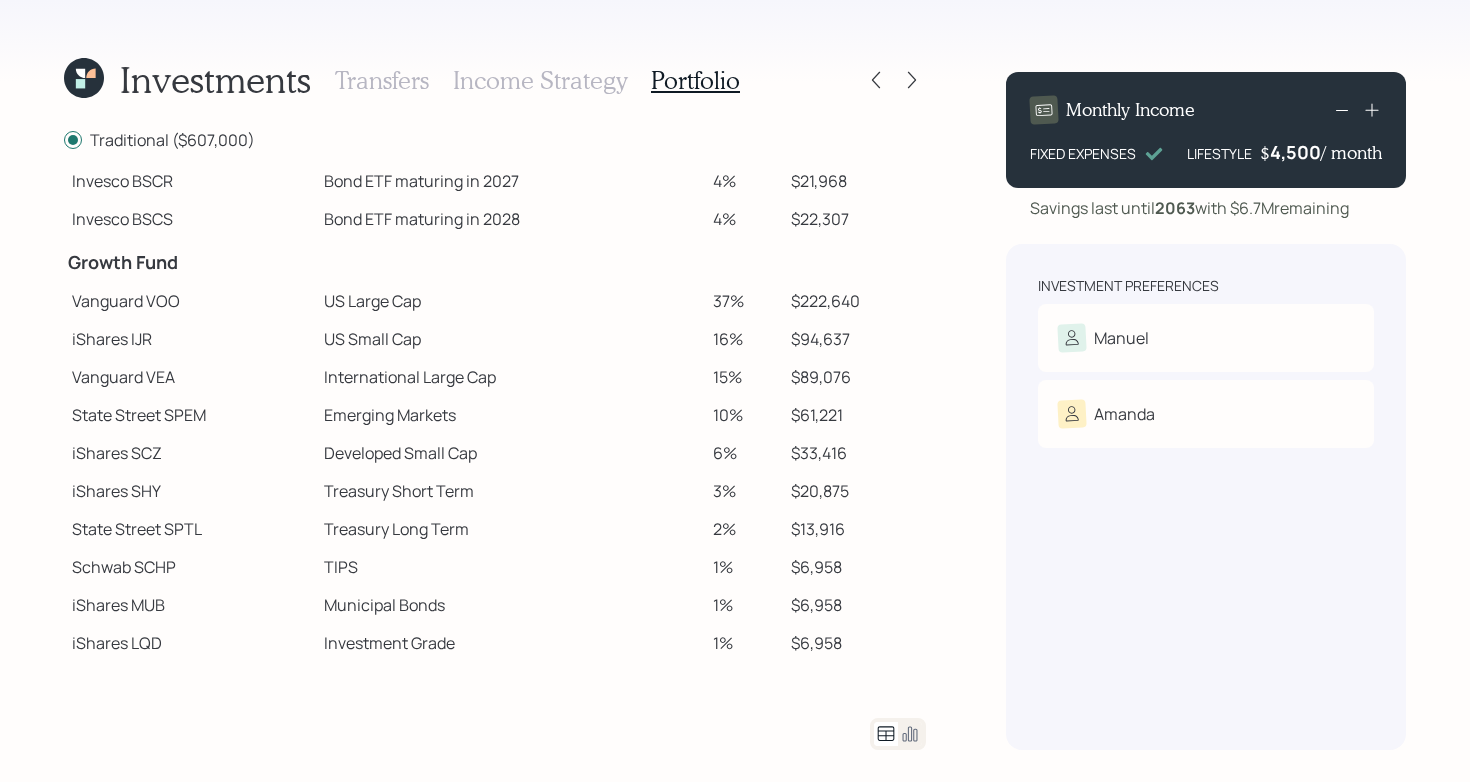 click on "International Large Cap" at bounding box center (510, 377) 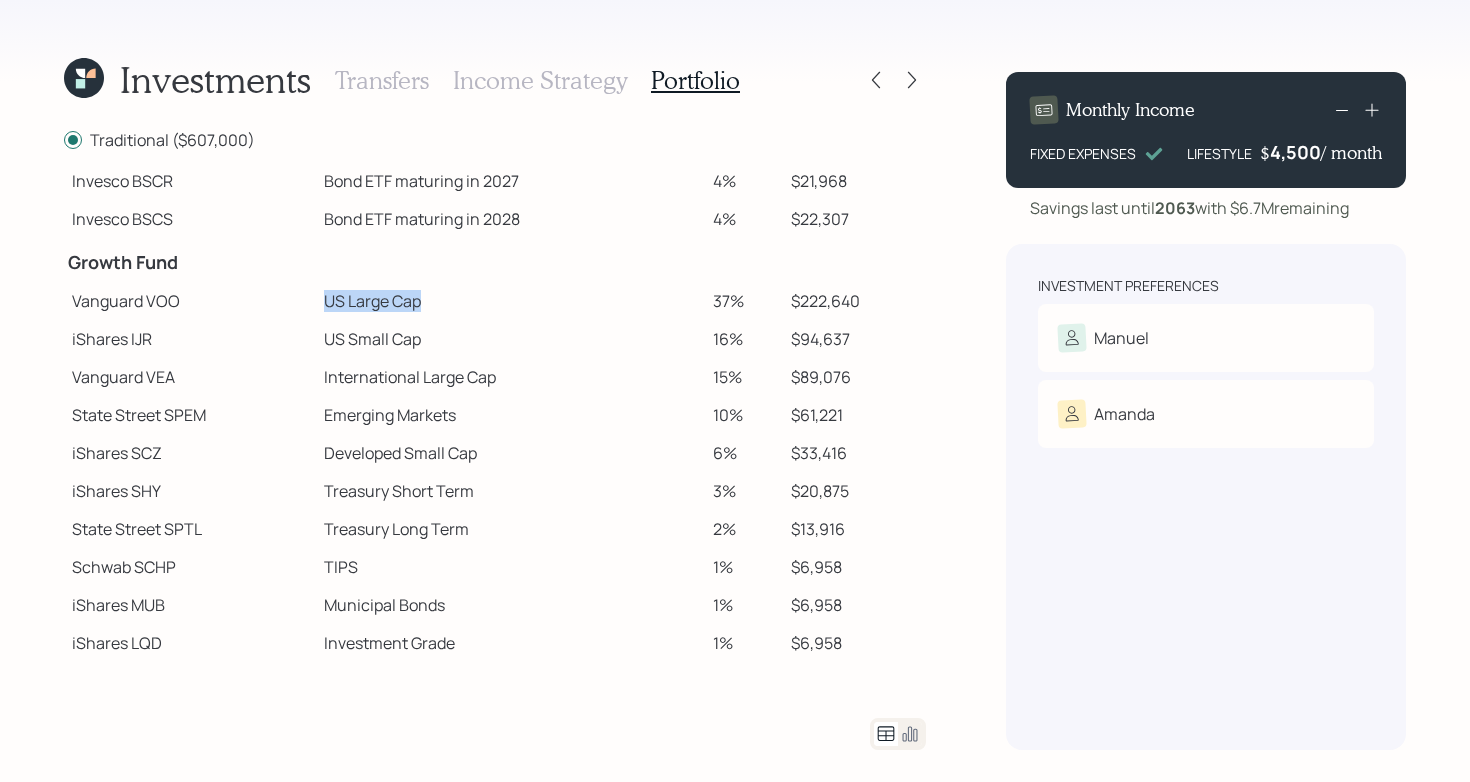 drag, startPoint x: 294, startPoint y: 310, endPoint x: 531, endPoint y: 307, distance: 237.01898 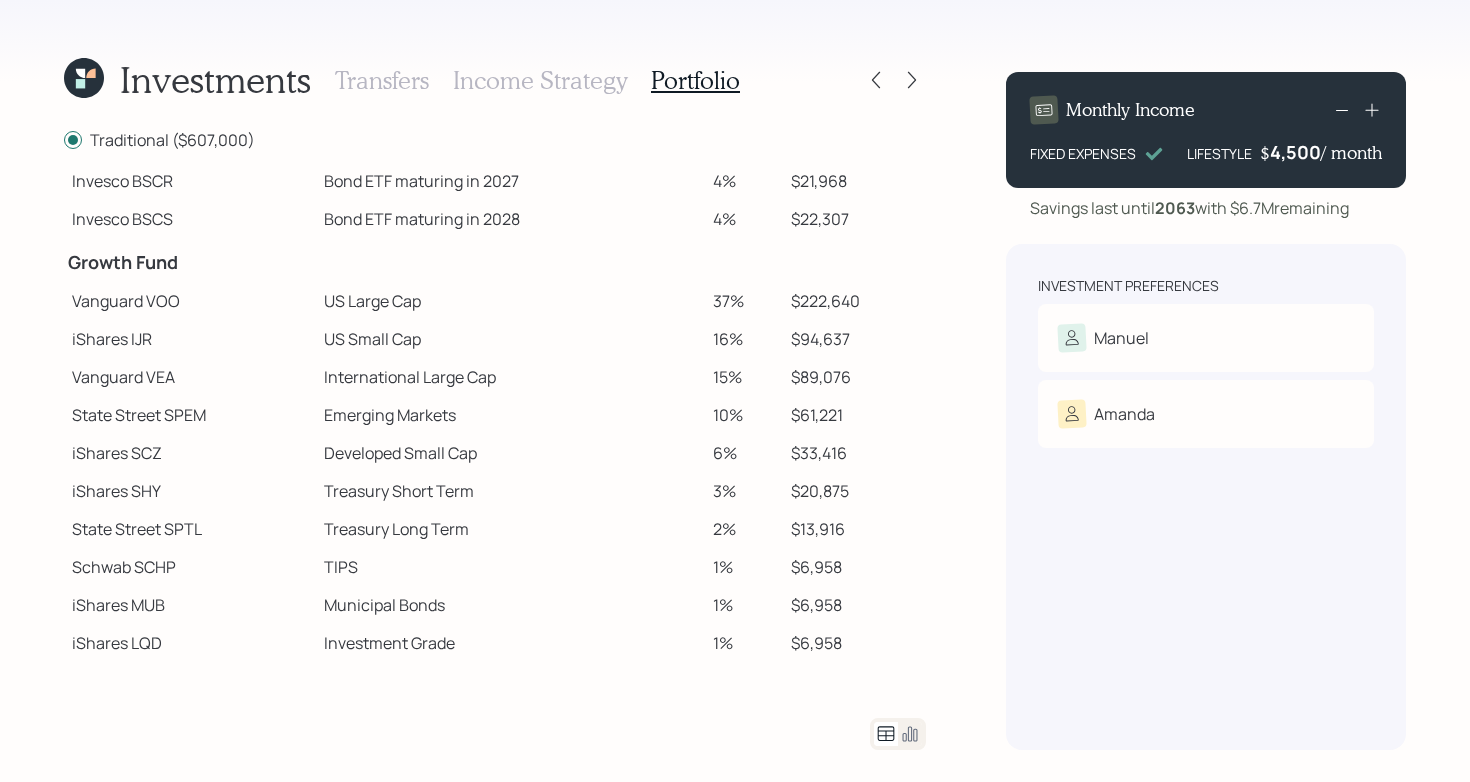 click on "US Small Cap" at bounding box center [510, 339] 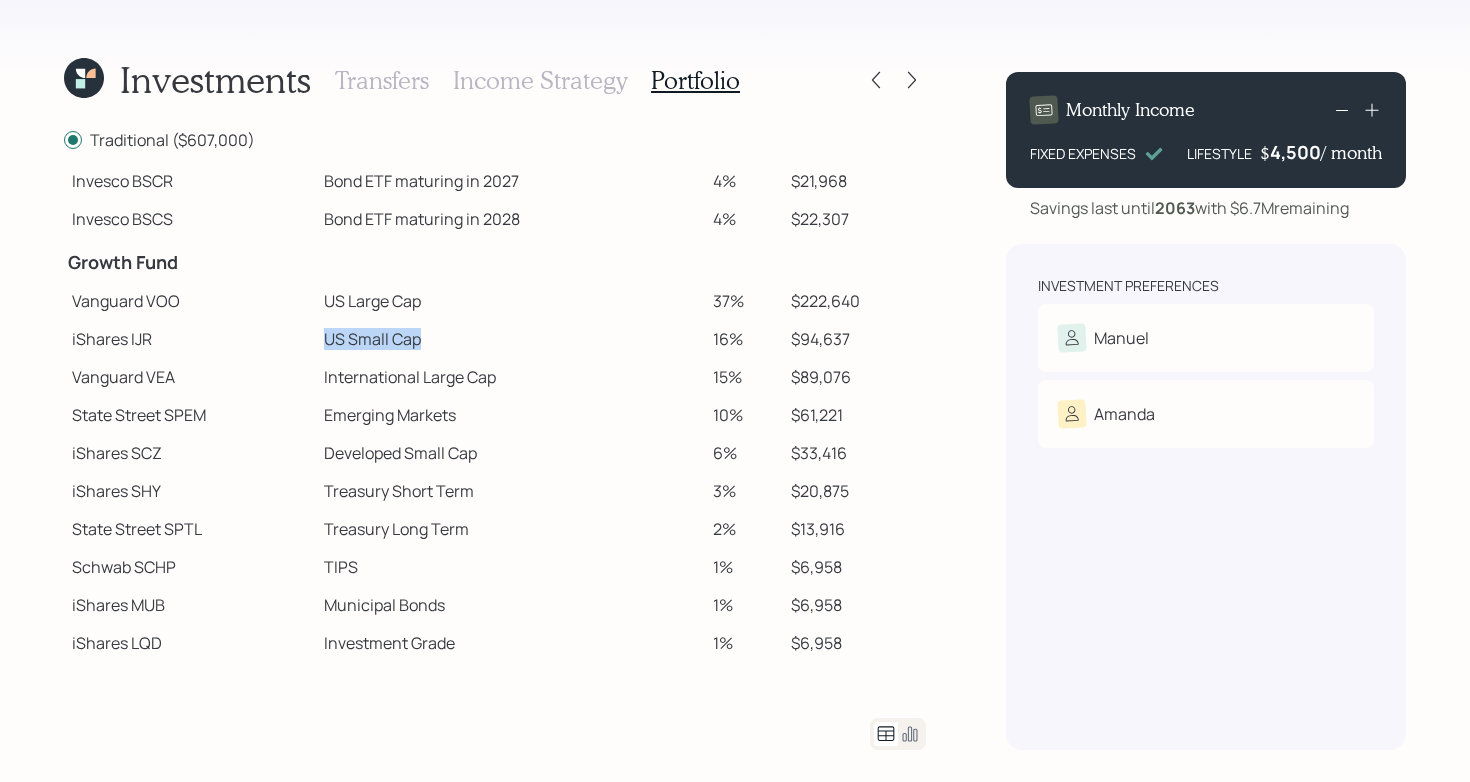 drag, startPoint x: 282, startPoint y: 345, endPoint x: 703, endPoint y: 350, distance: 421.0297 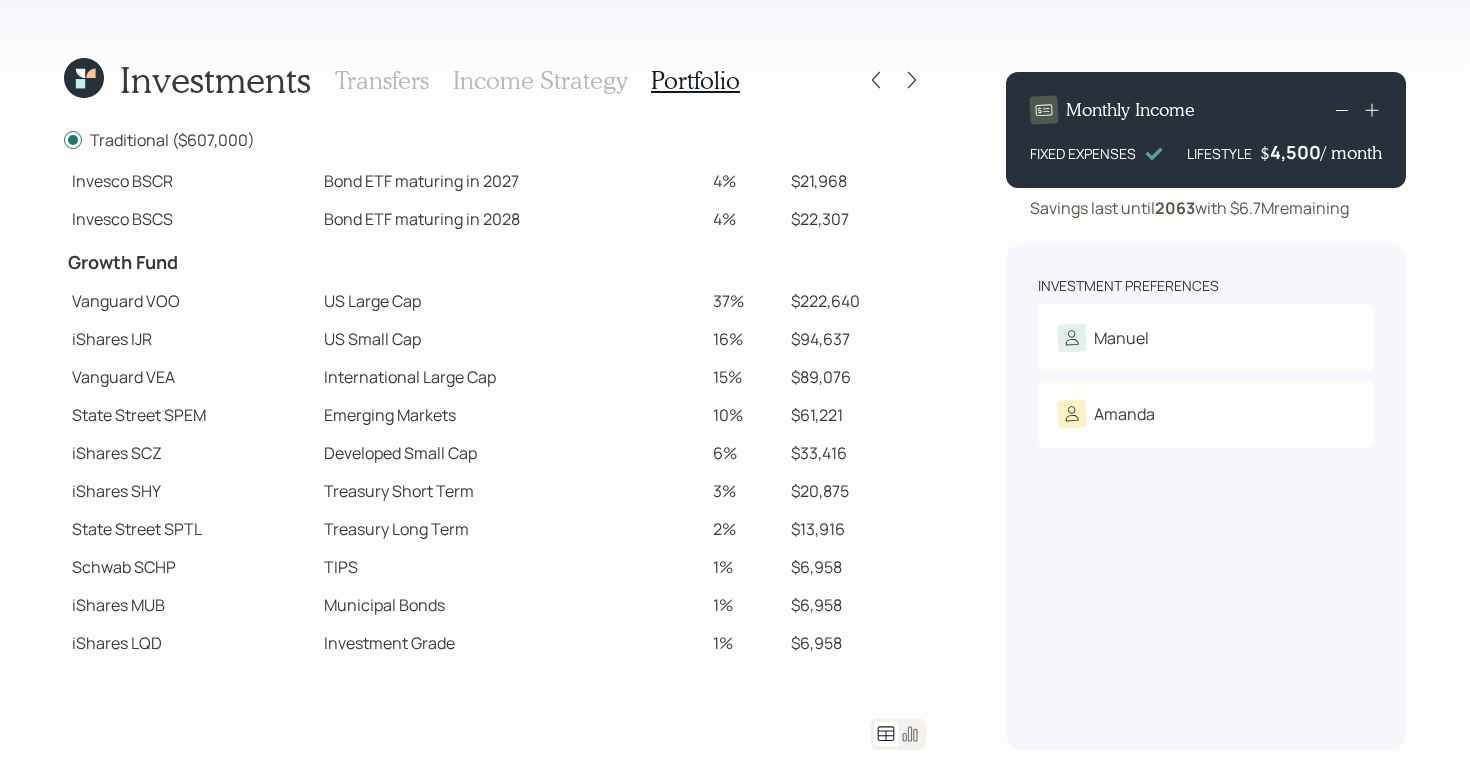 click on "Emerging Markets" at bounding box center (510, 415) 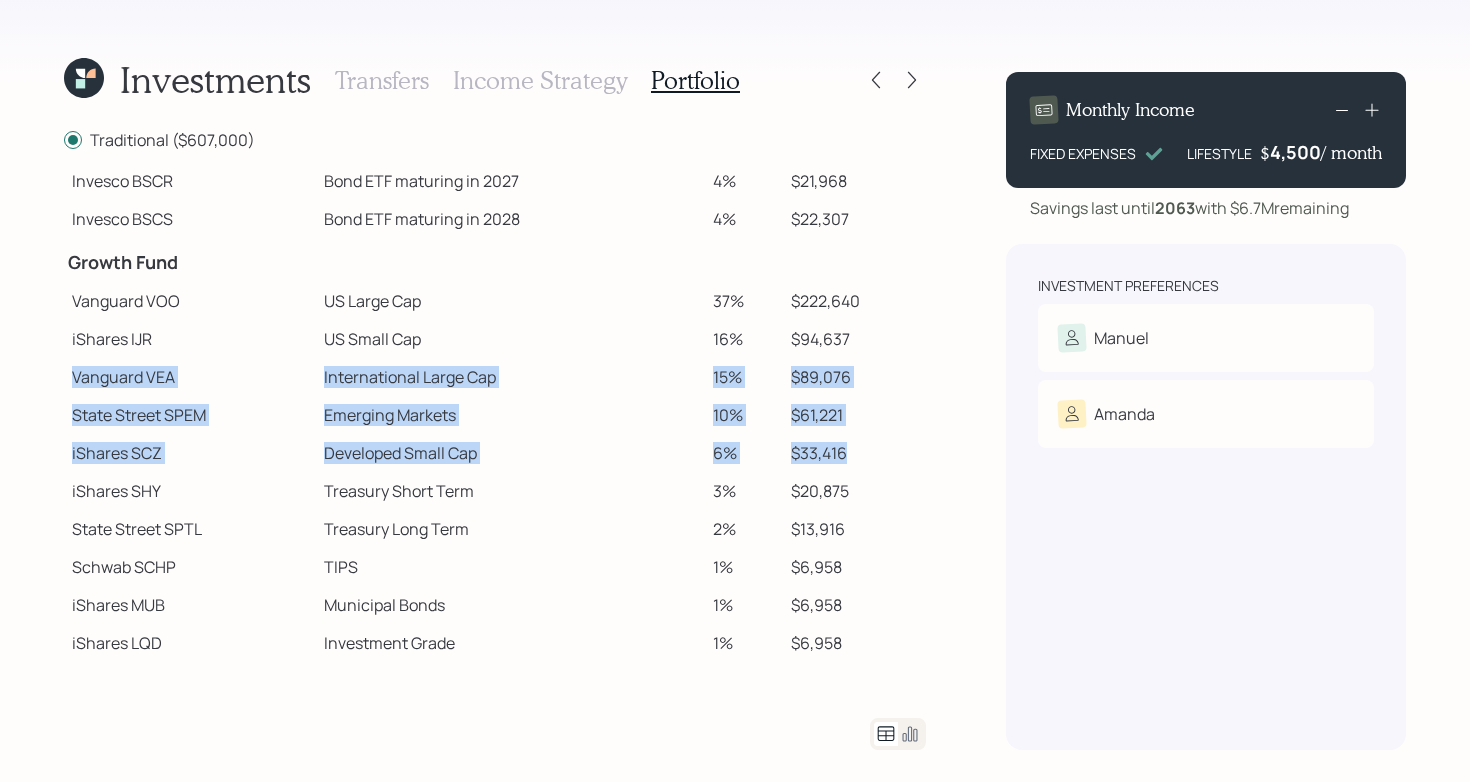 drag, startPoint x: 301, startPoint y: 365, endPoint x: 888, endPoint y: 455, distance: 593.85944 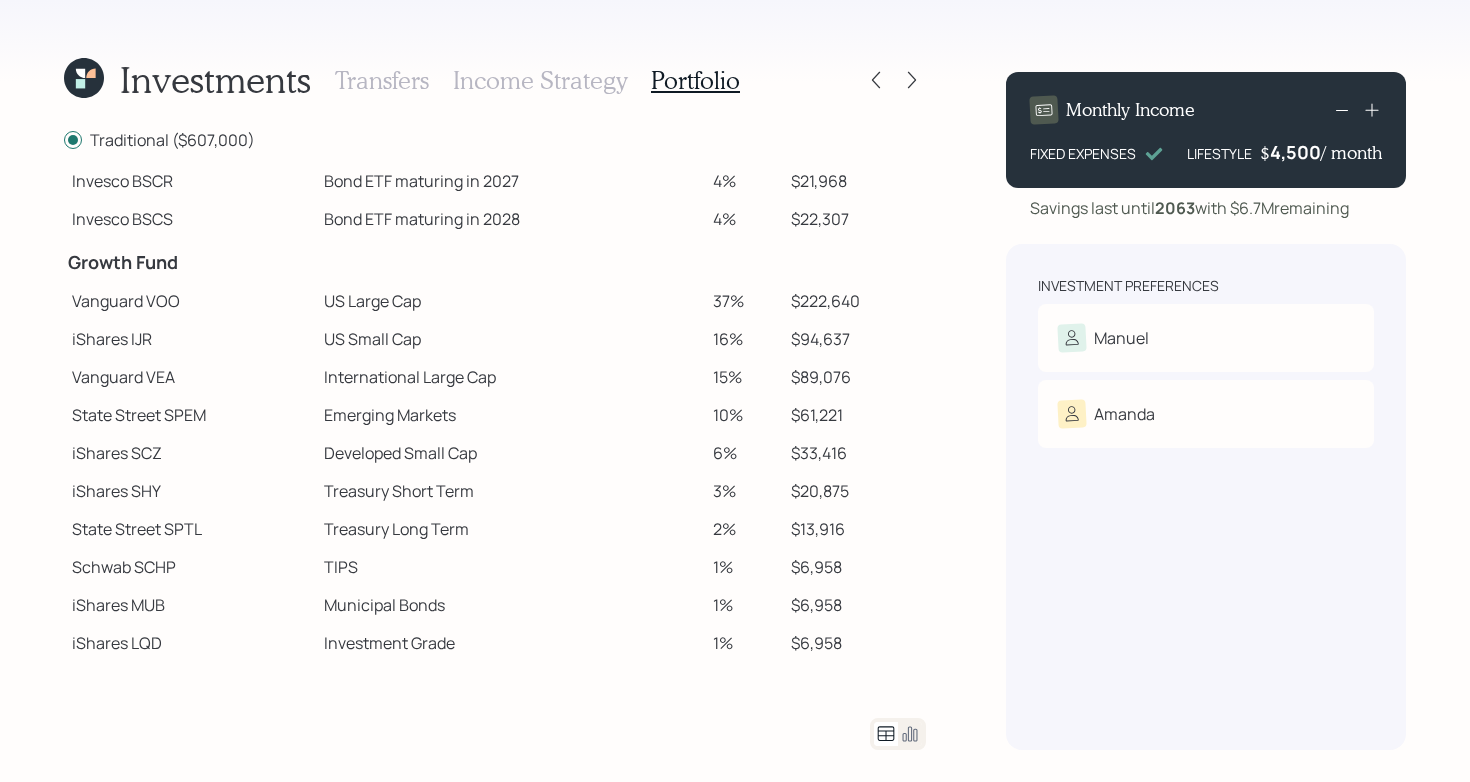 click on "3%" at bounding box center (744, 491) 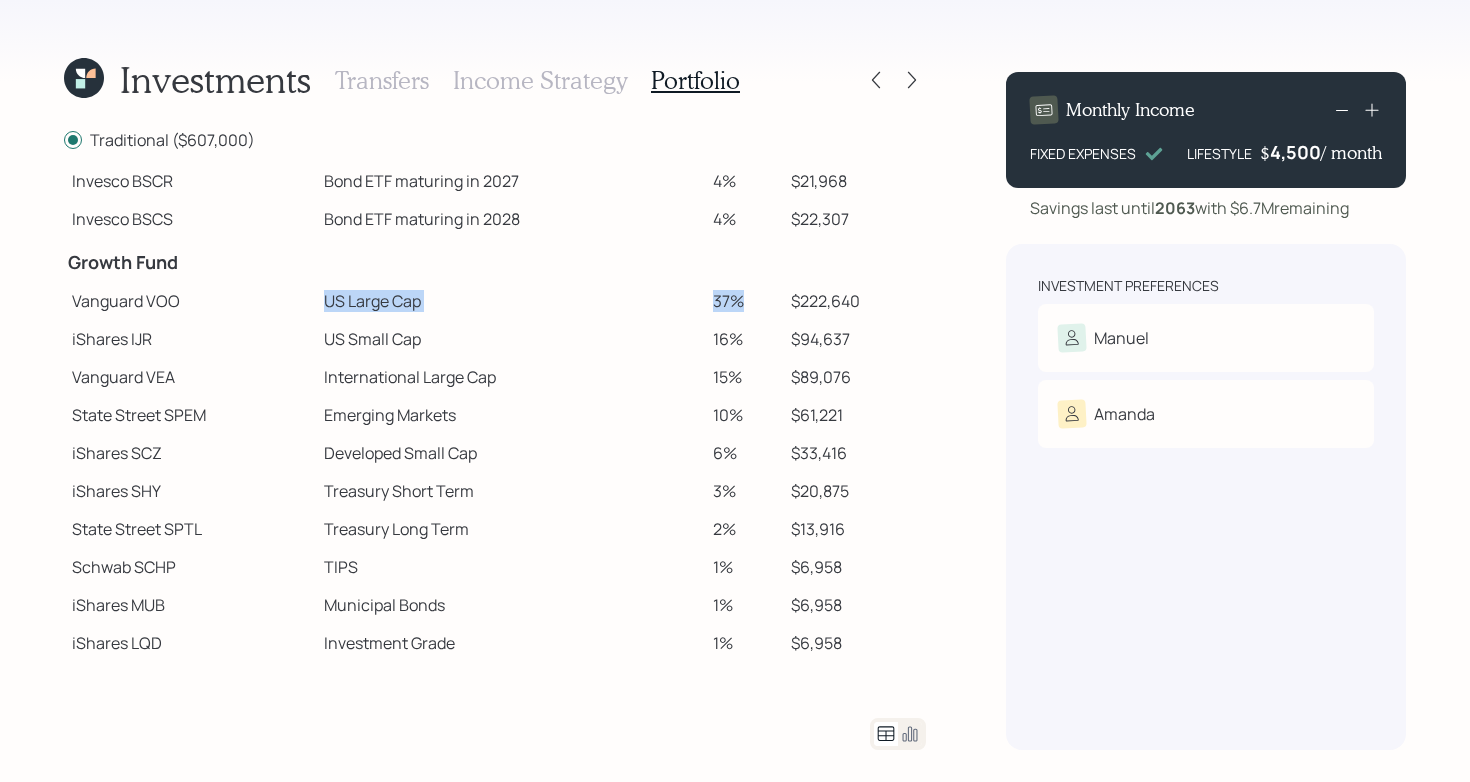 drag, startPoint x: 774, startPoint y: 294, endPoint x: 269, endPoint y: 312, distance: 505.32068 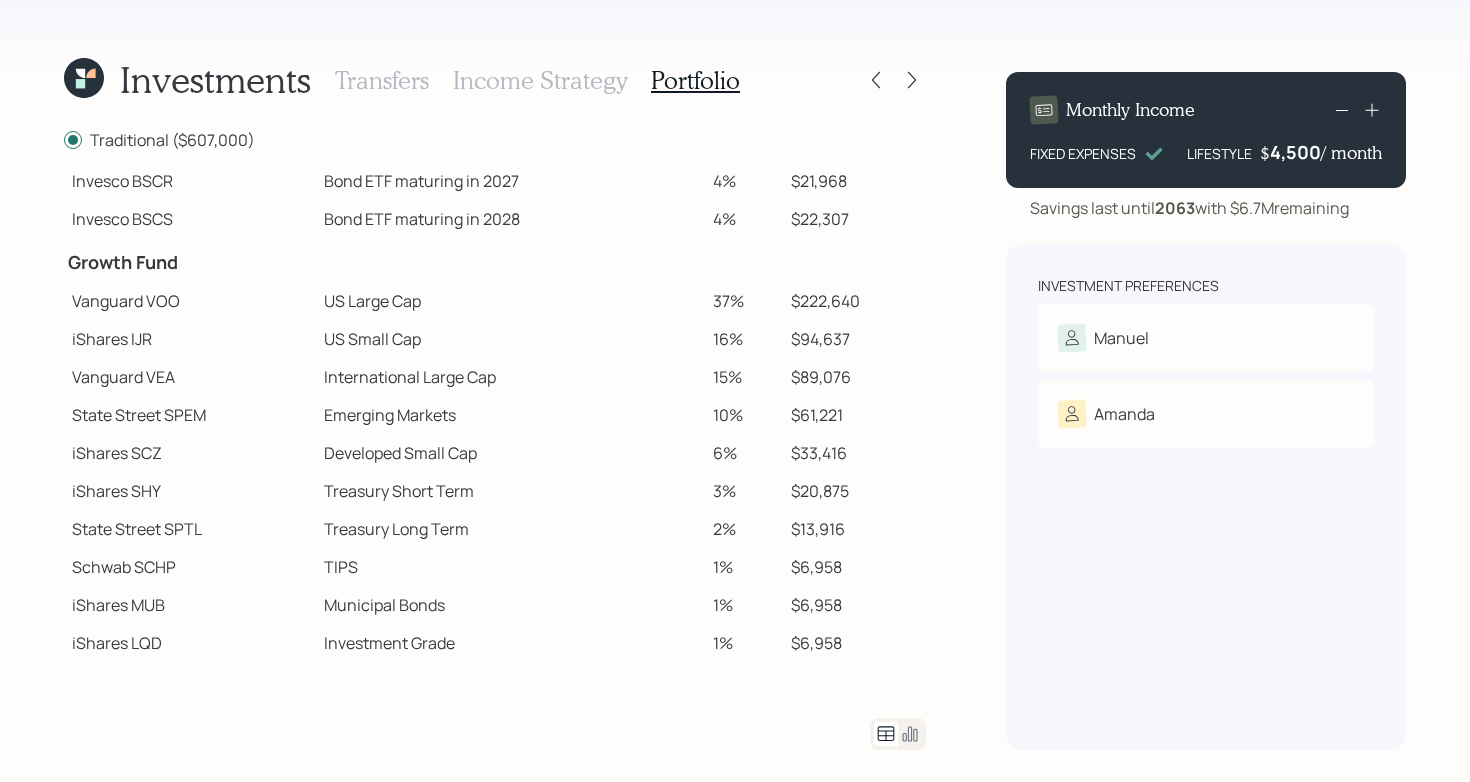 click on "16%" at bounding box center (744, 339) 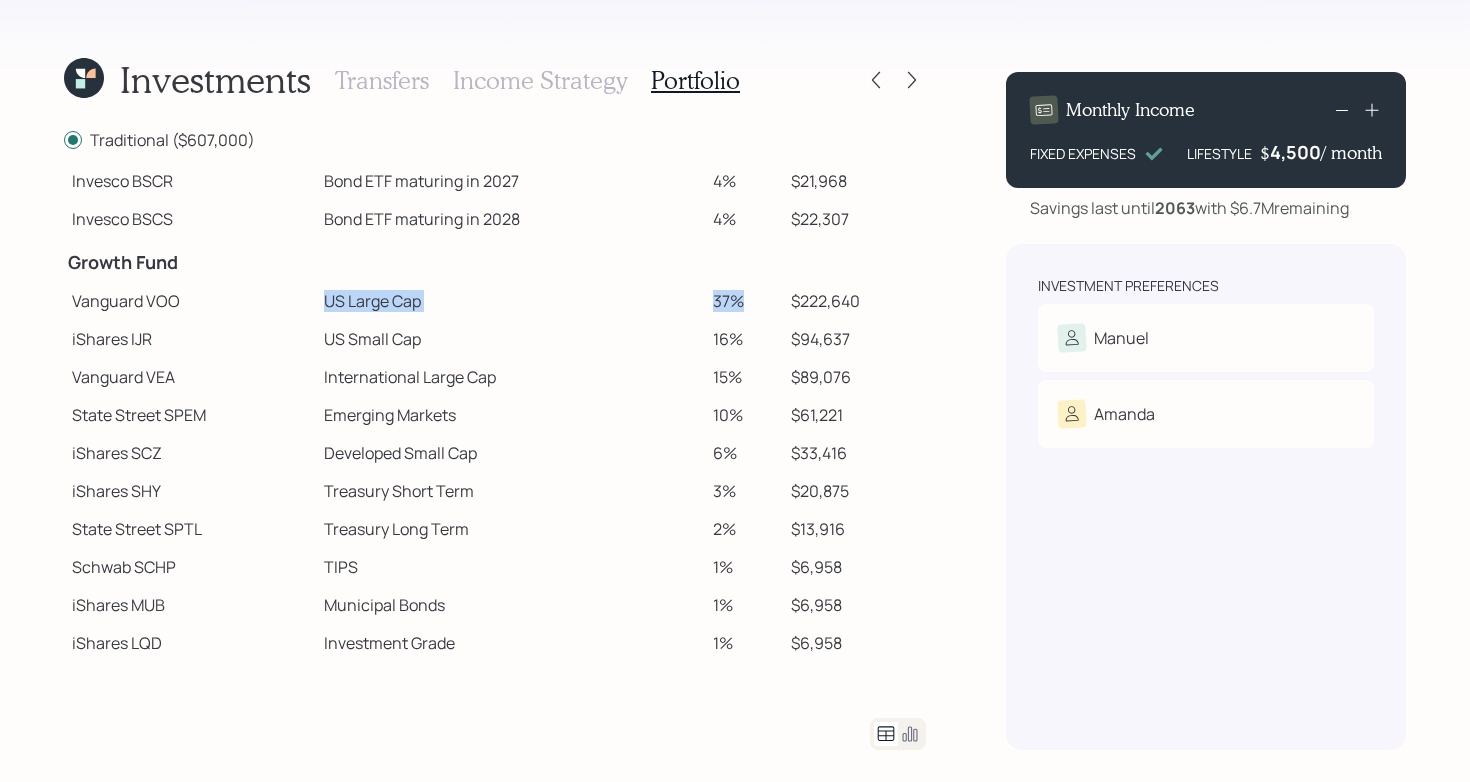 drag, startPoint x: 762, startPoint y: 304, endPoint x: 321, endPoint y: 306, distance: 441.00455 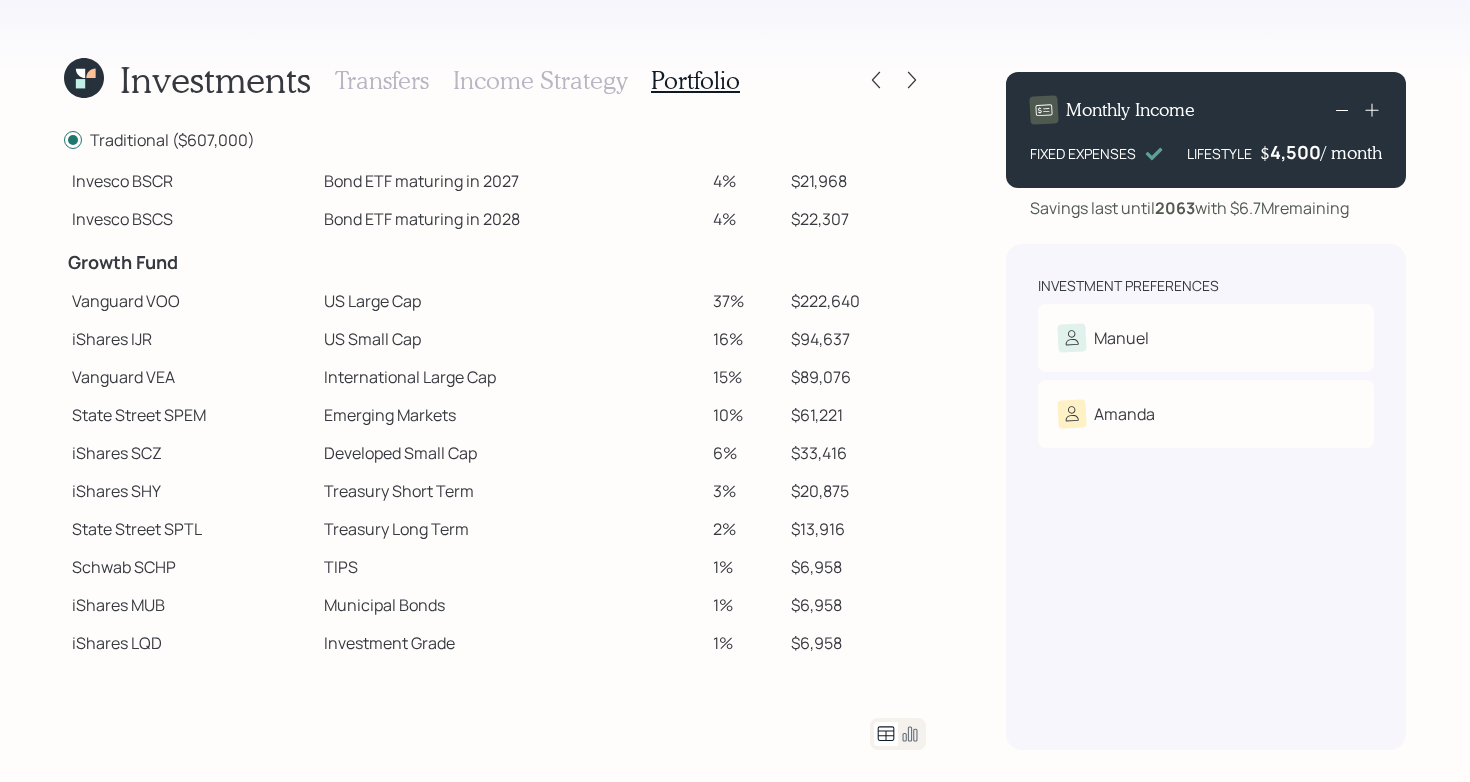 click on "16%" at bounding box center (744, 339) 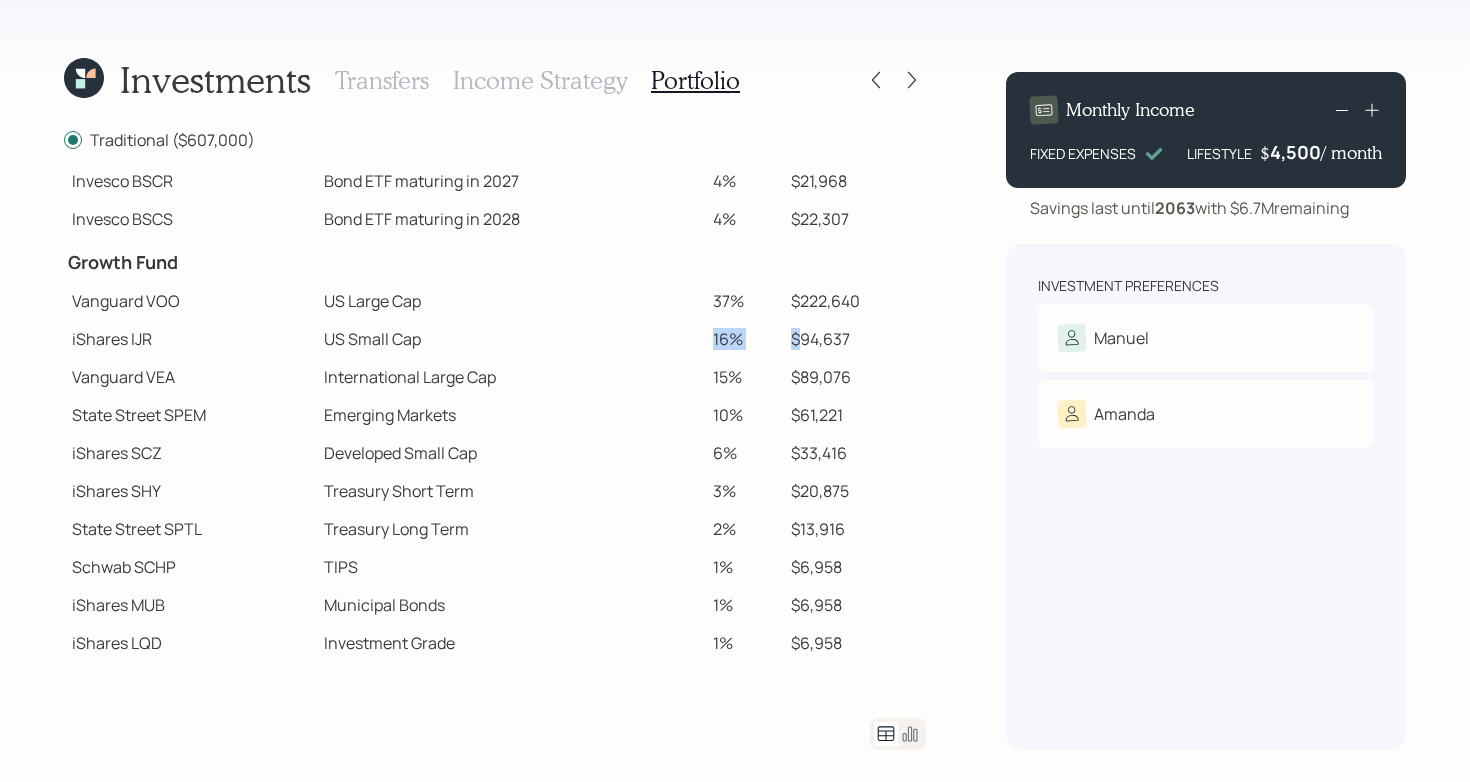drag, startPoint x: 699, startPoint y: 337, endPoint x: 797, endPoint y: 335, distance: 98.02041 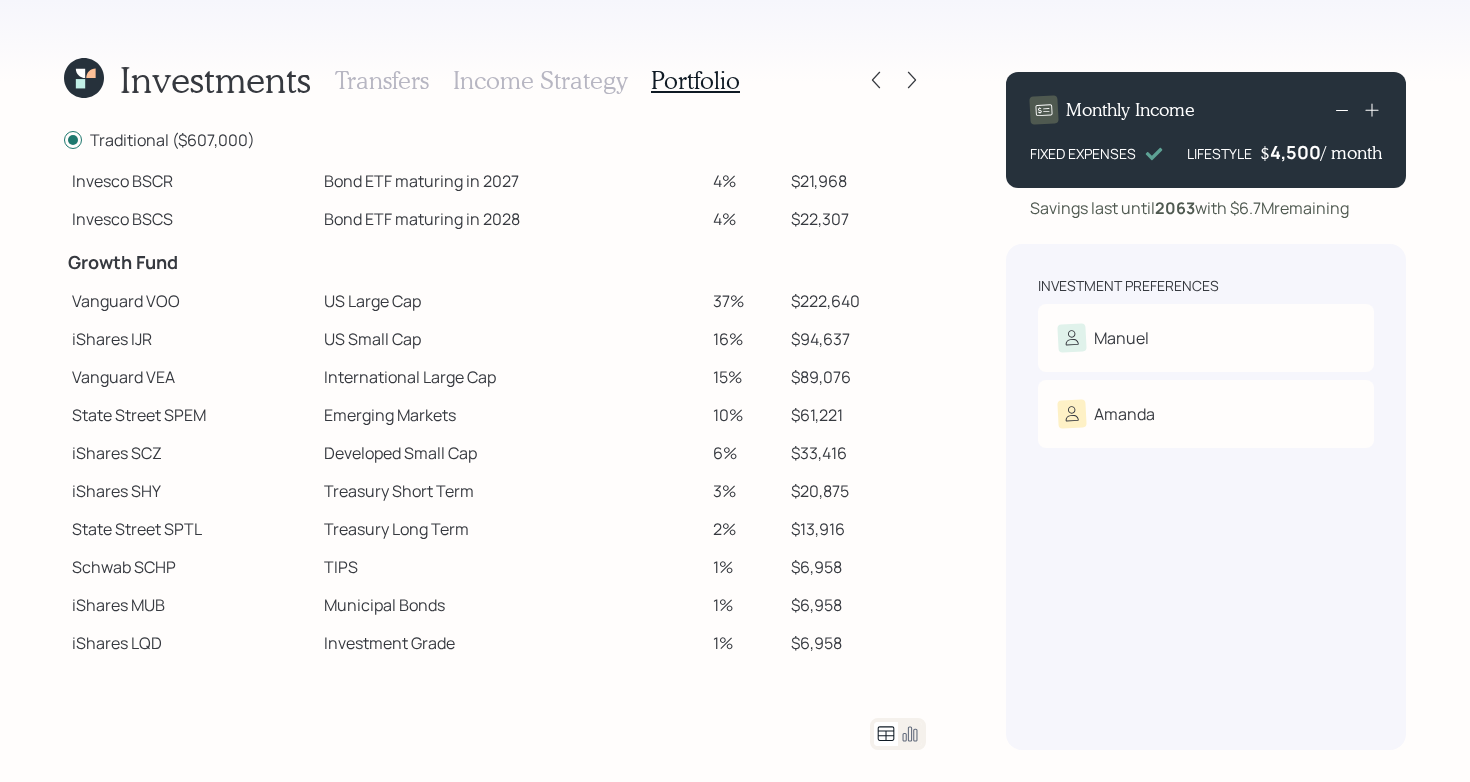 click on "International Large Cap" at bounding box center [510, 377] 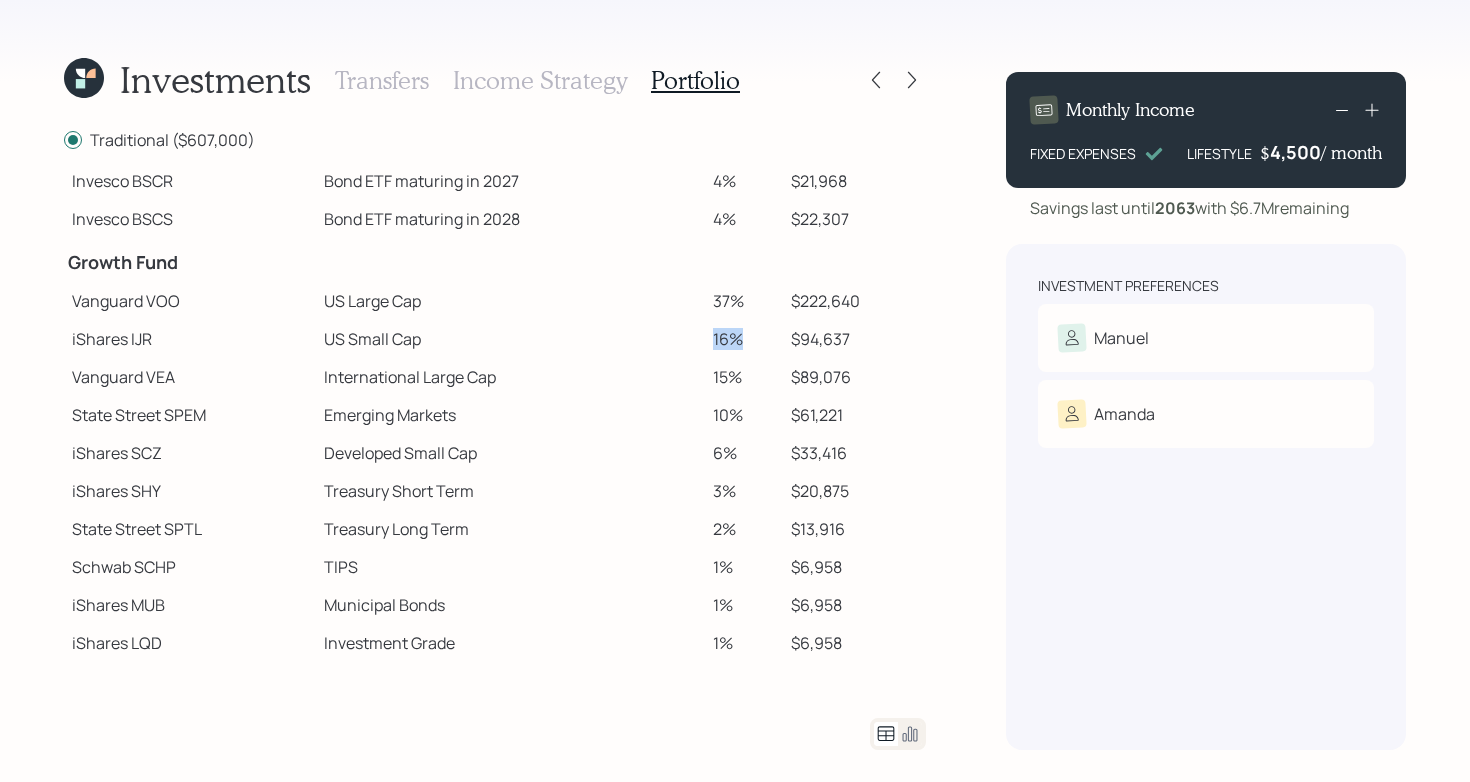 drag, startPoint x: 758, startPoint y: 333, endPoint x: 463, endPoint y: 329, distance: 295.02713 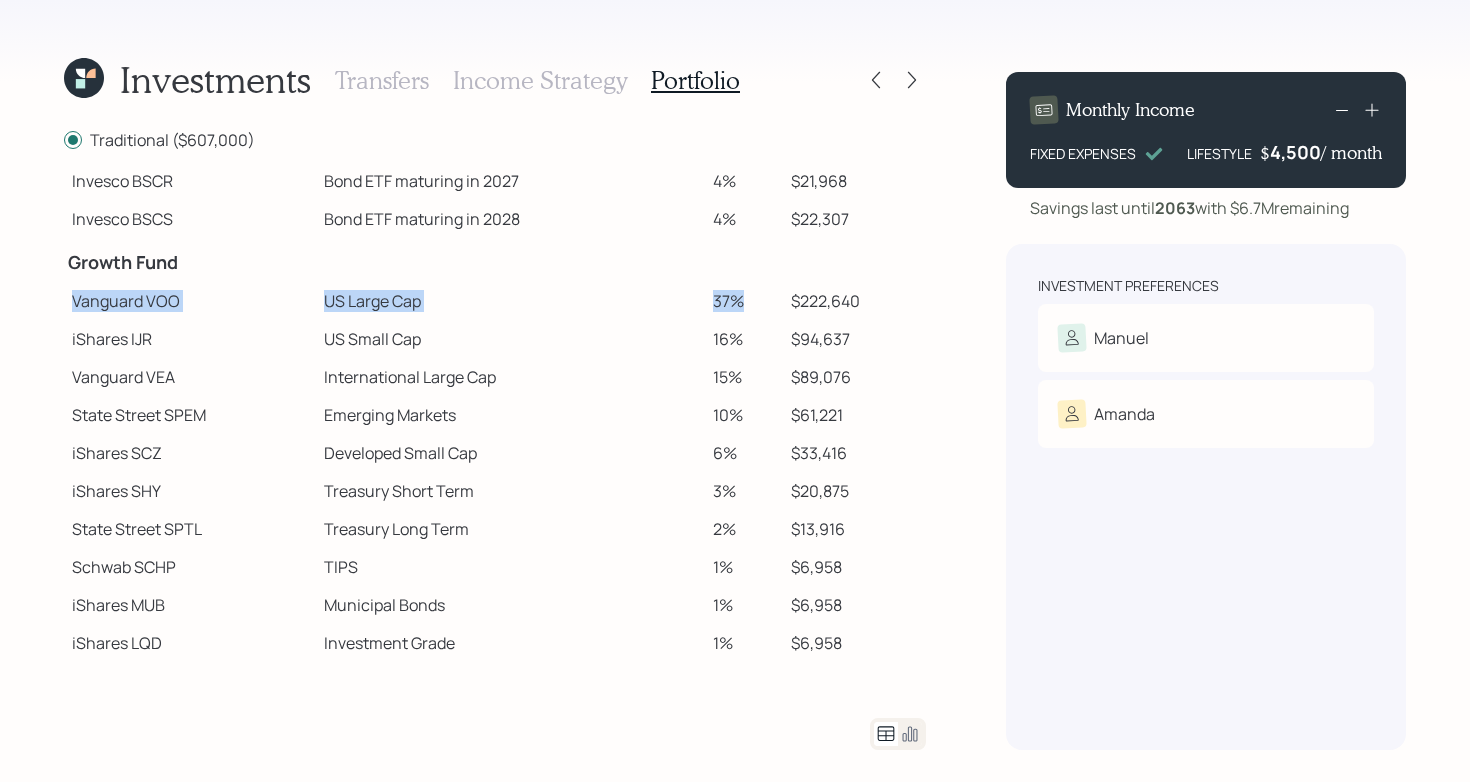 drag, startPoint x: 776, startPoint y: 304, endPoint x: 274, endPoint y: 289, distance: 502.22406 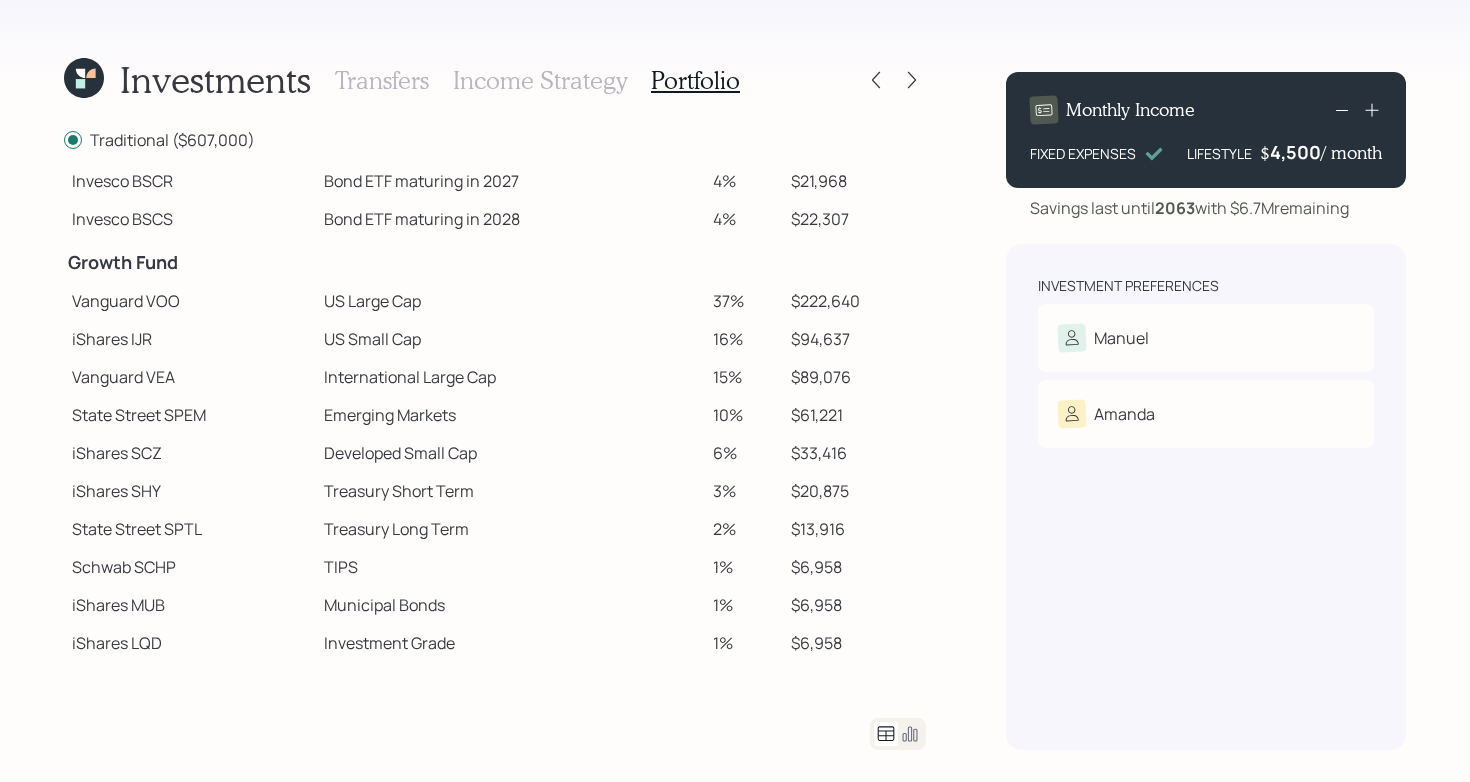 click on "US Small Cap" at bounding box center [510, 339] 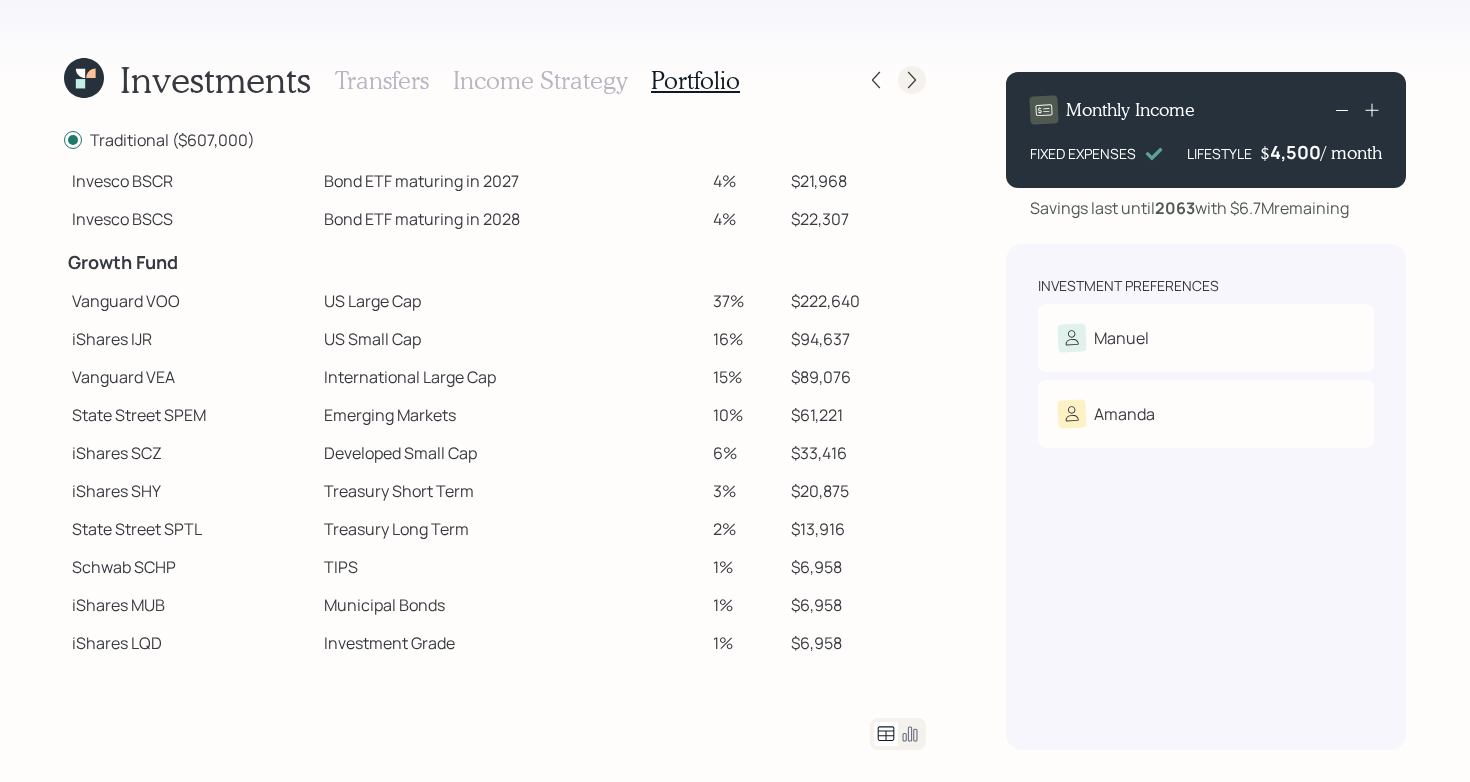 click 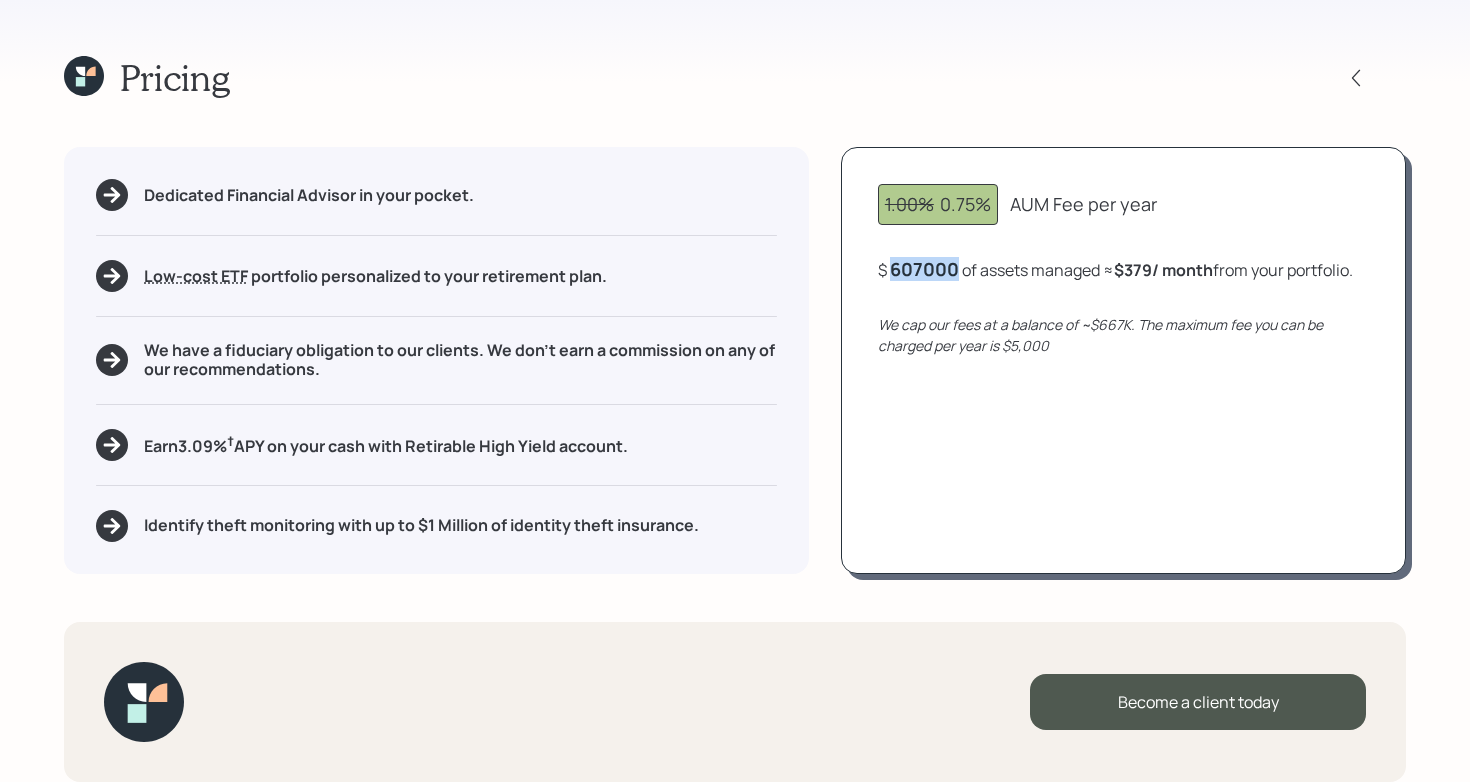 drag, startPoint x: 891, startPoint y: 276, endPoint x: 960, endPoint y: 272, distance: 69.115845 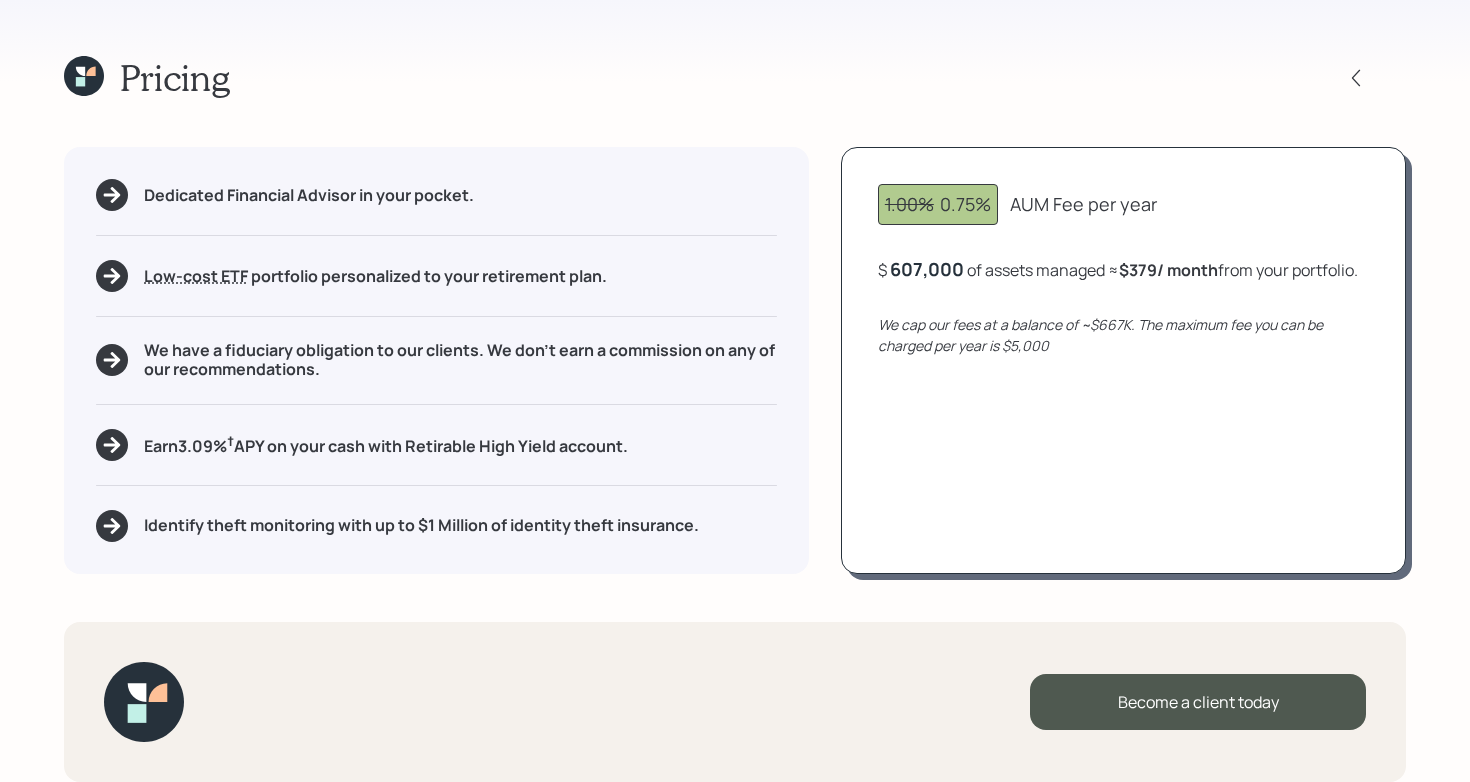 click on "1.00% 0.75% AUM Fee per year $   [AMOUNT]   of assets managed ≈  $[AMOUNT]  / month  from your portfolio . We cap our fees at a balance of ~$667K. The maximum fee you can be charged per year is $5,000" at bounding box center [1123, 360] 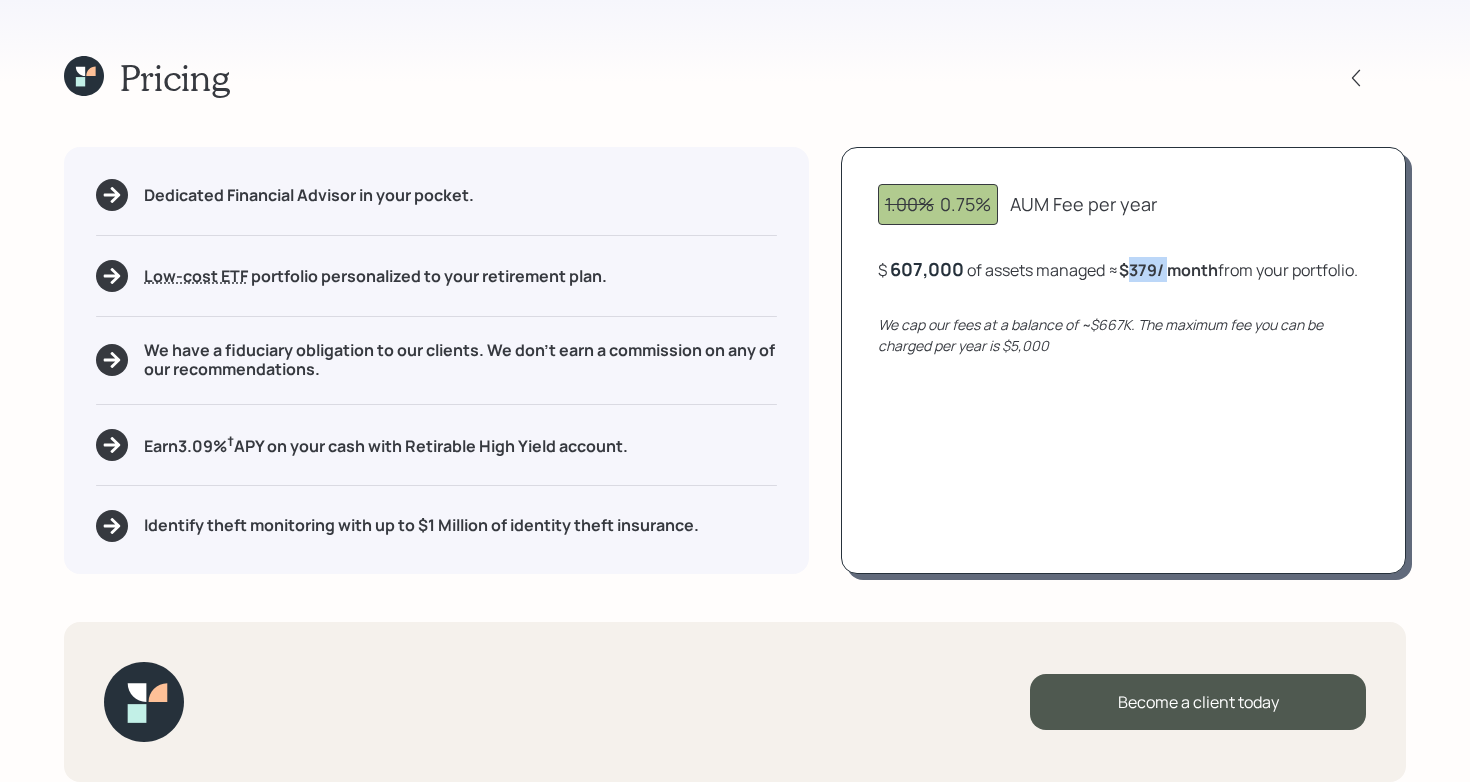 drag, startPoint x: 1130, startPoint y: 274, endPoint x: 1167, endPoint y: 271, distance: 37.12142 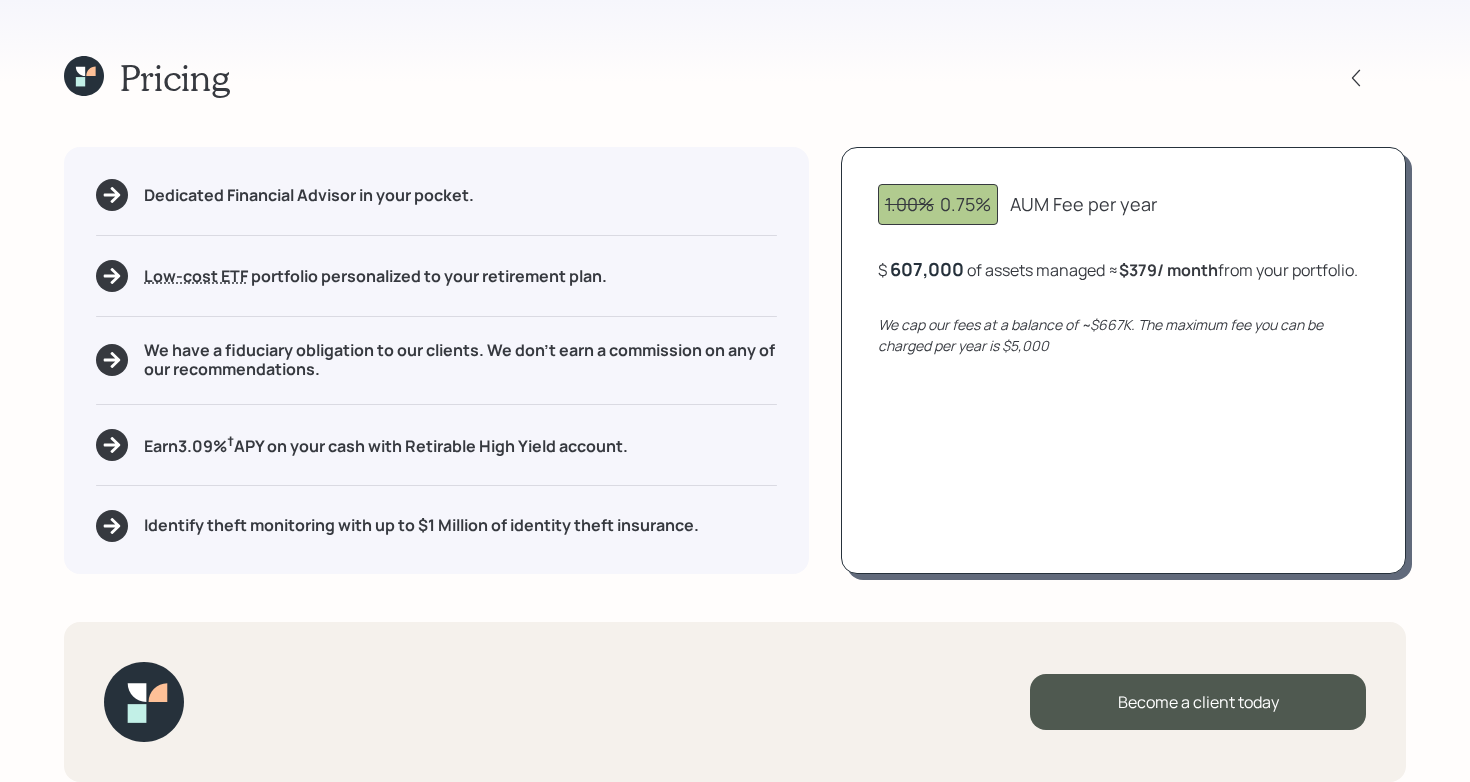 click on "1.00% 0.75% AUM Fee per year $   [AMOUNT]   of assets managed ≈  $[AMOUNT]  / month  from your portfolio . We cap our fees at a balance of ~$667K. The maximum fee you can be charged per year is $5,000" at bounding box center [1123, 360] 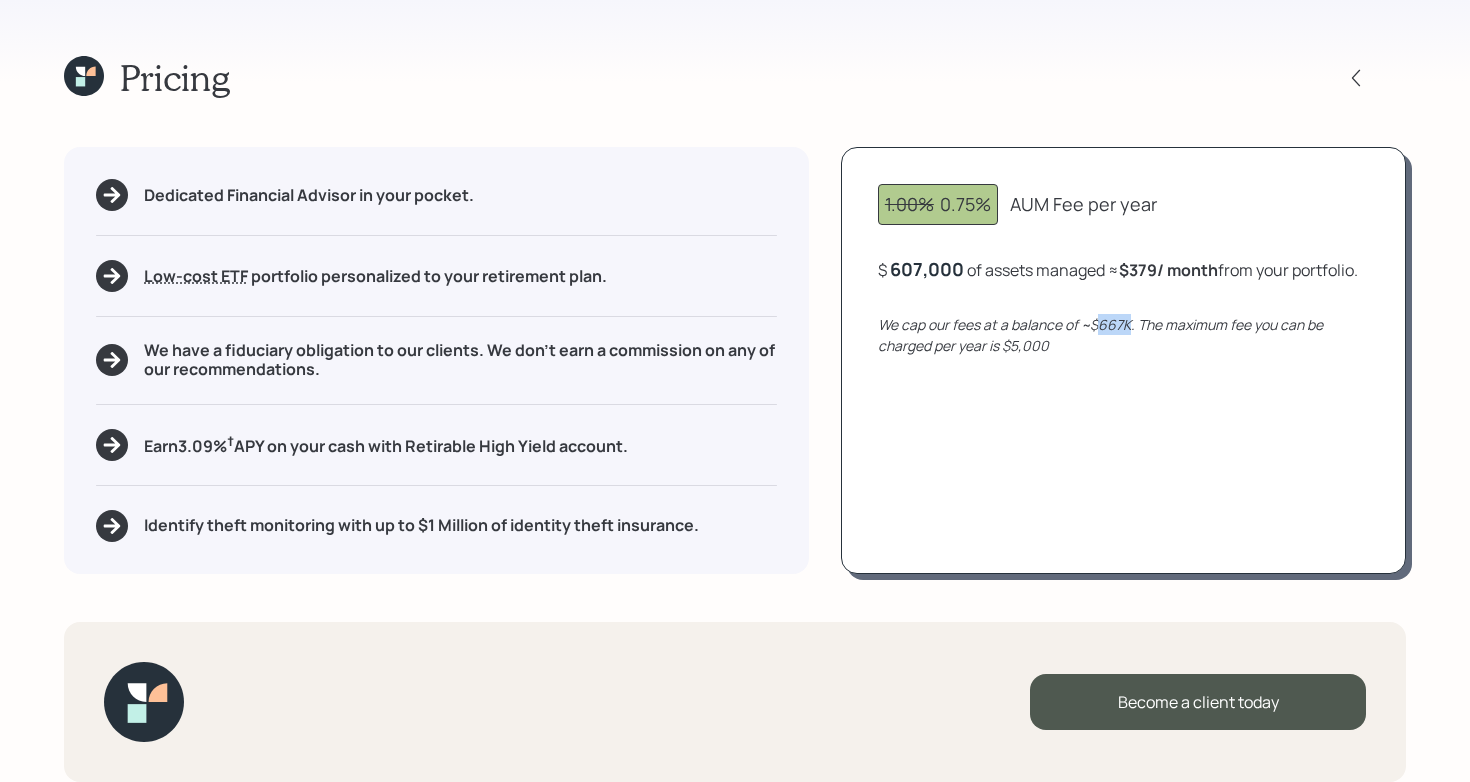 drag, startPoint x: 1097, startPoint y: 353, endPoint x: 1132, endPoint y: 353, distance: 35 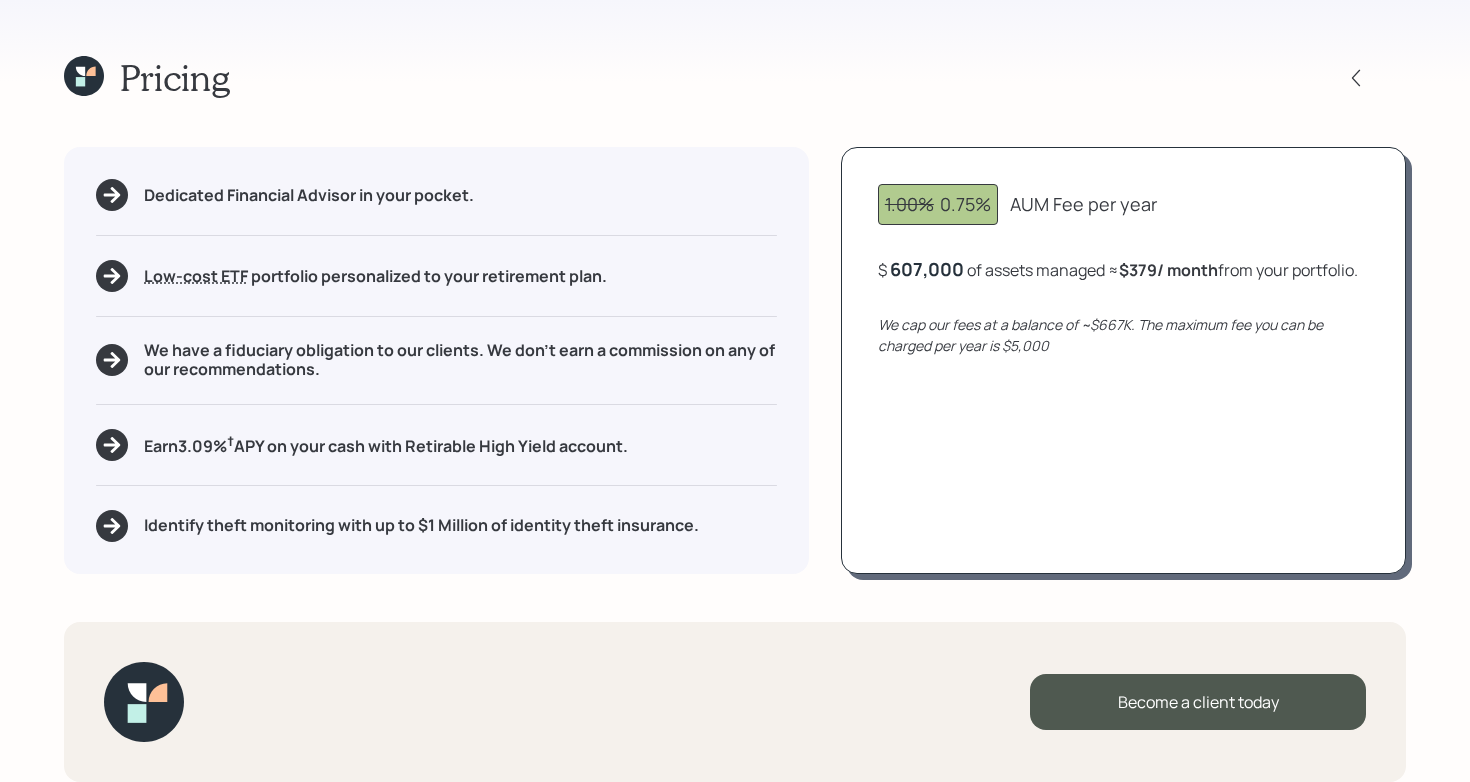 click on "607,000" at bounding box center (927, 269) 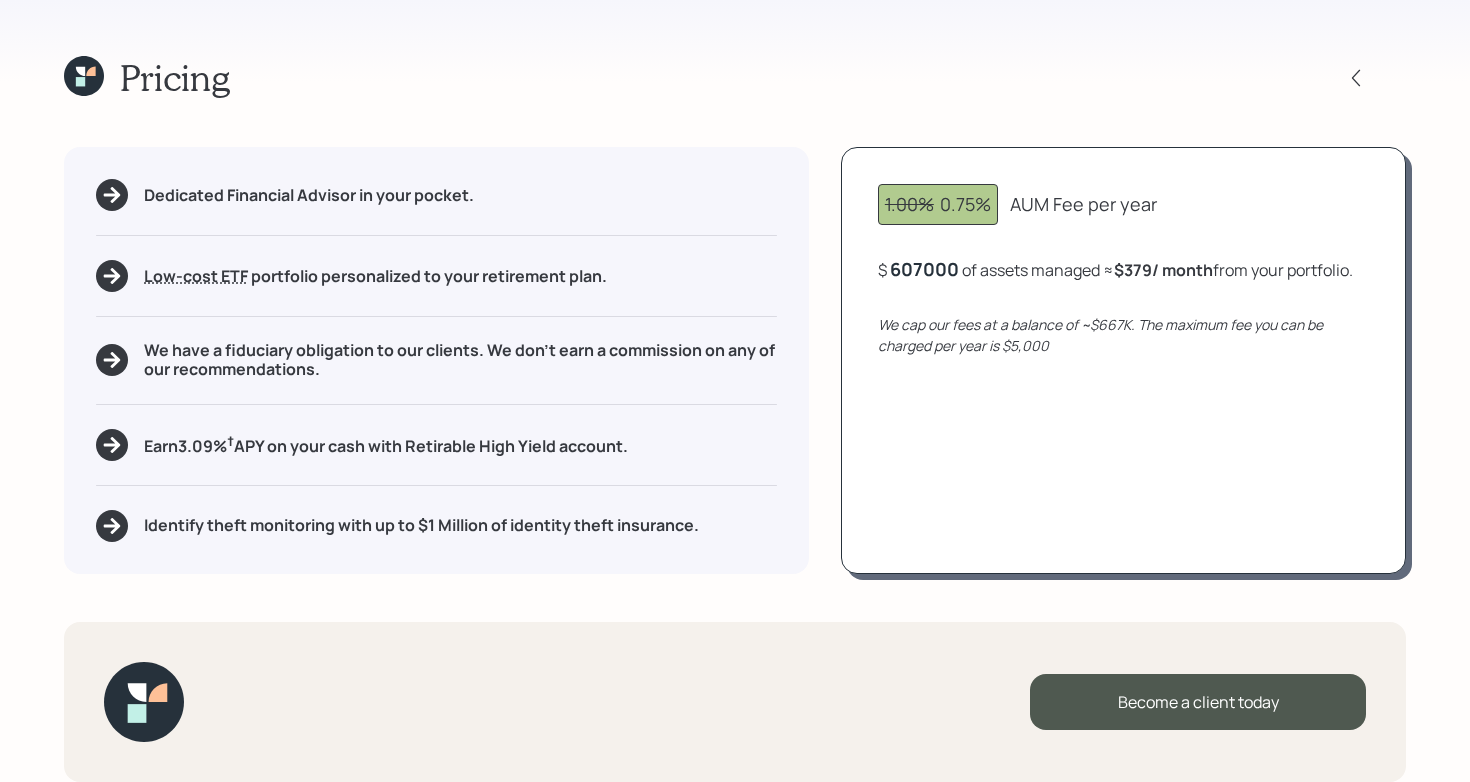 click on "607000" at bounding box center (924, 269) 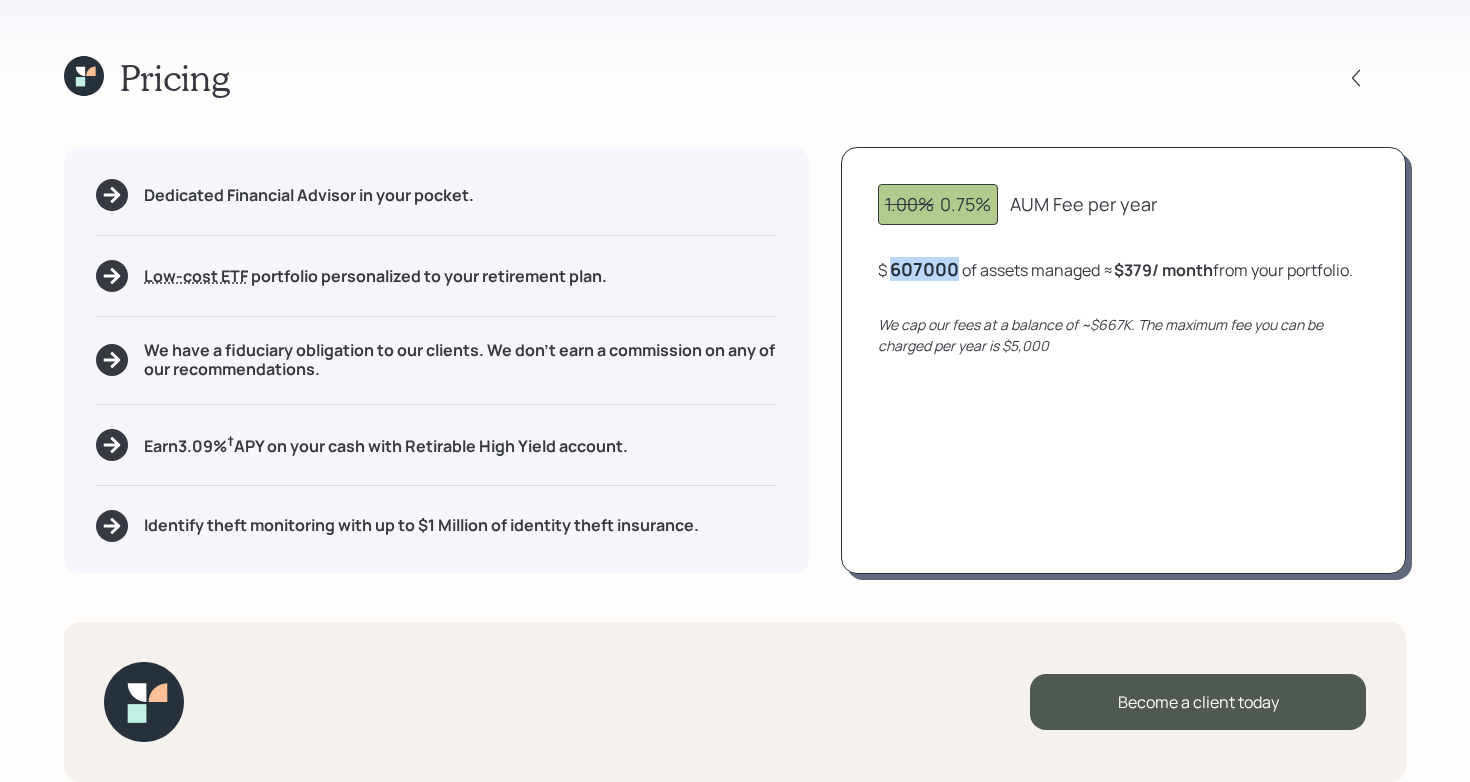 click on "607000" at bounding box center (924, 269) 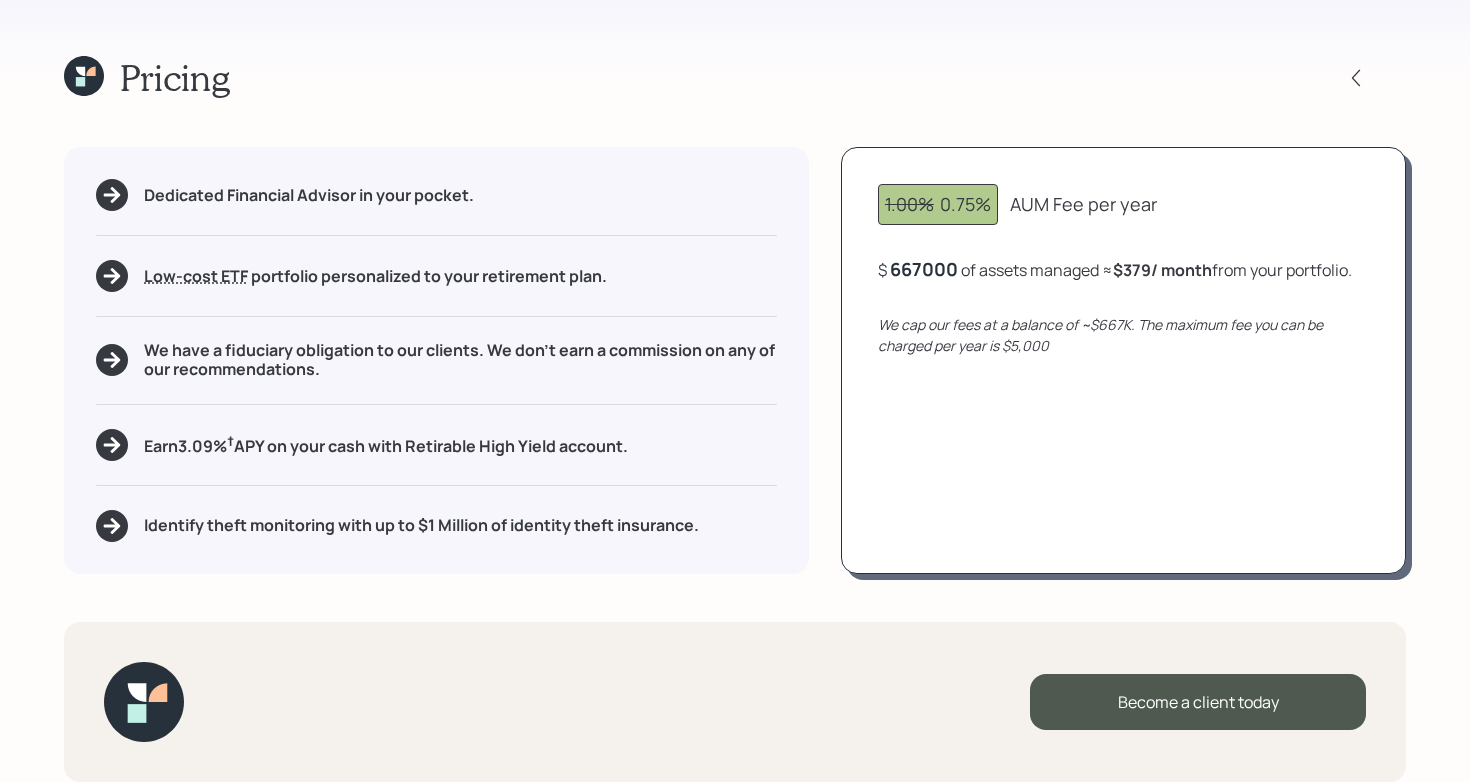 click on "1.00% 0.75% AUM Fee per year $   667000   of assets managed ≈  $379  / month  from your portfolio . We cap our fees at a balance of ~$667K. The maximum fee you can be charged per year is $5,000" at bounding box center (1123, 360) 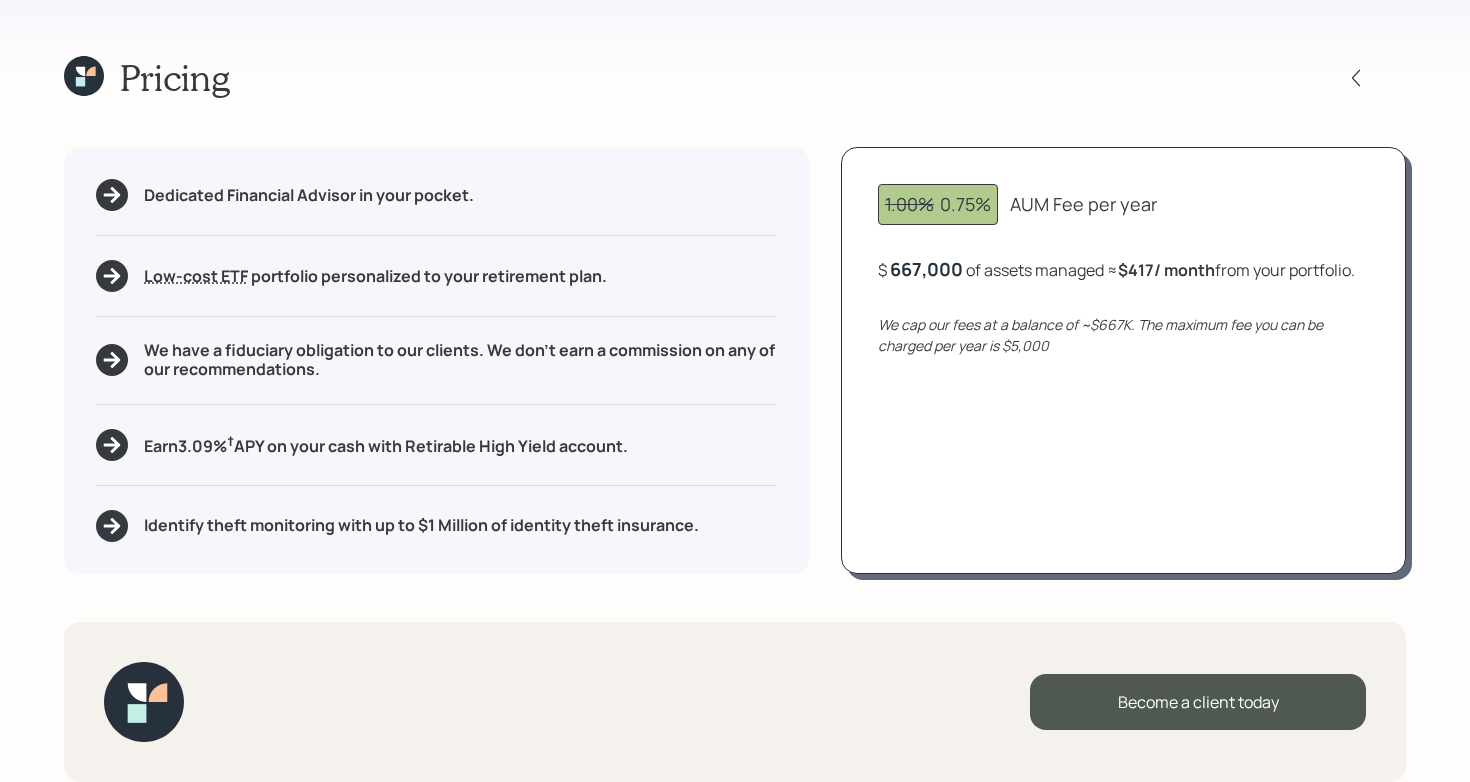 click on "667,000" at bounding box center [926, 269] 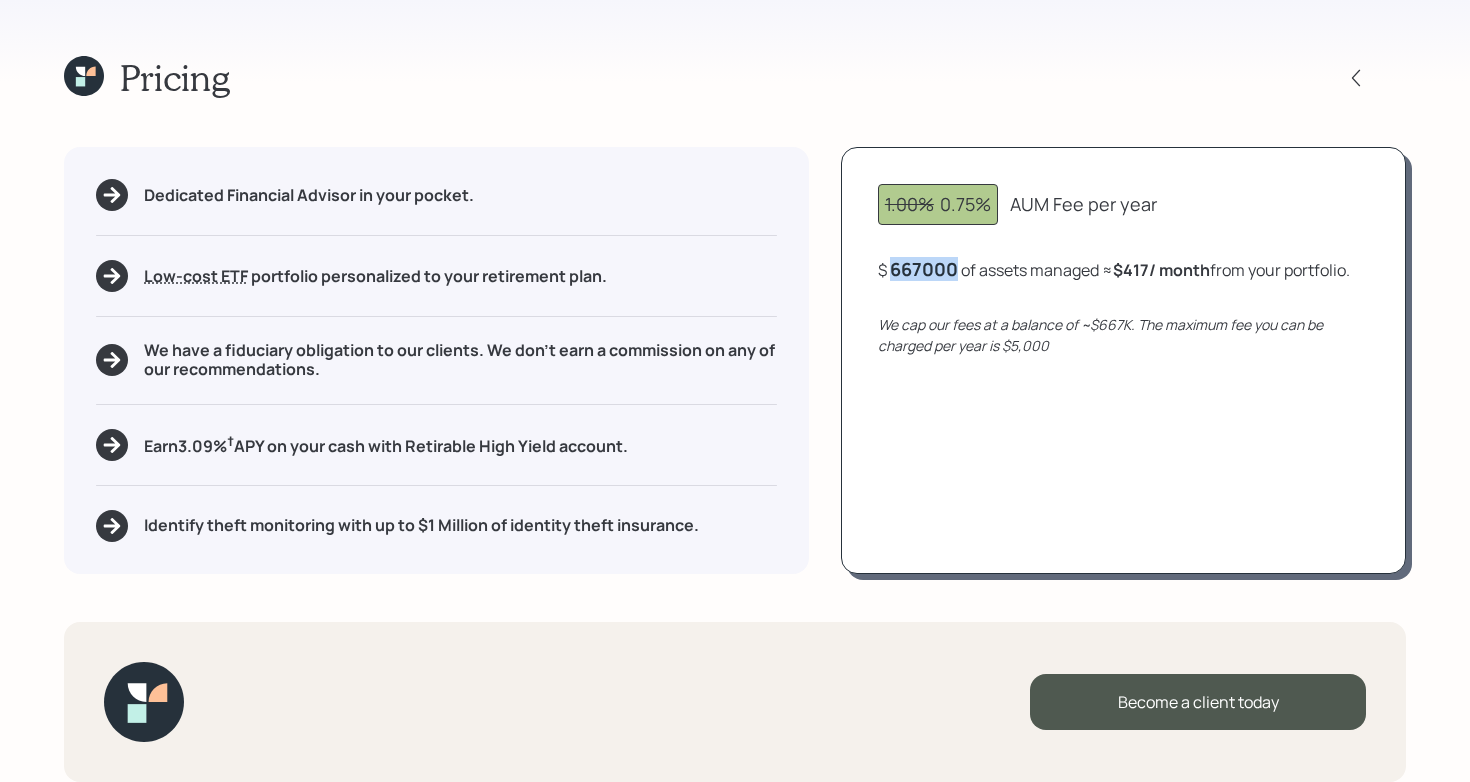 click on "667000" at bounding box center [924, 269] 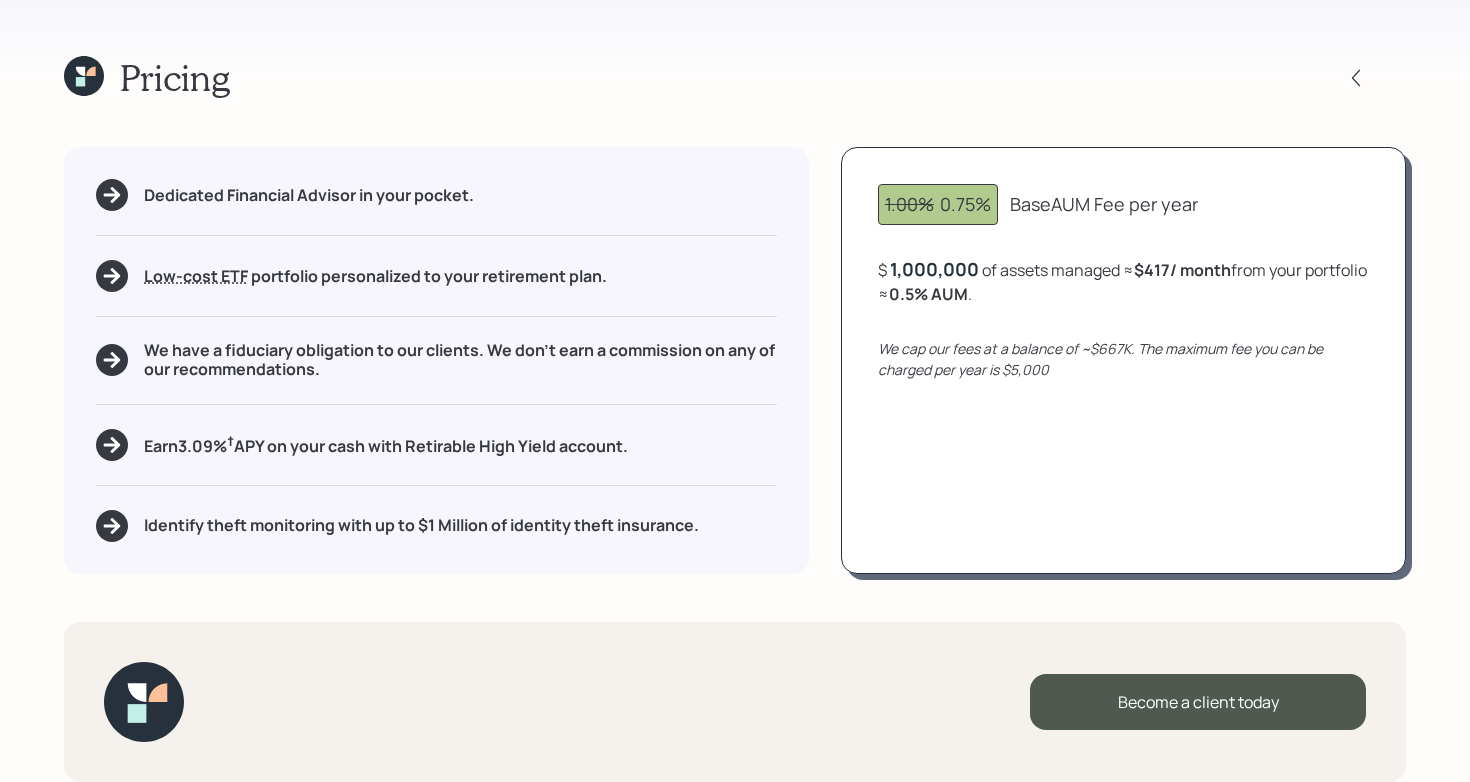 click on "We cap our fees at a balance of ~$667K. The maximum fee you can be charged per year is $5,000" at bounding box center [1100, 359] 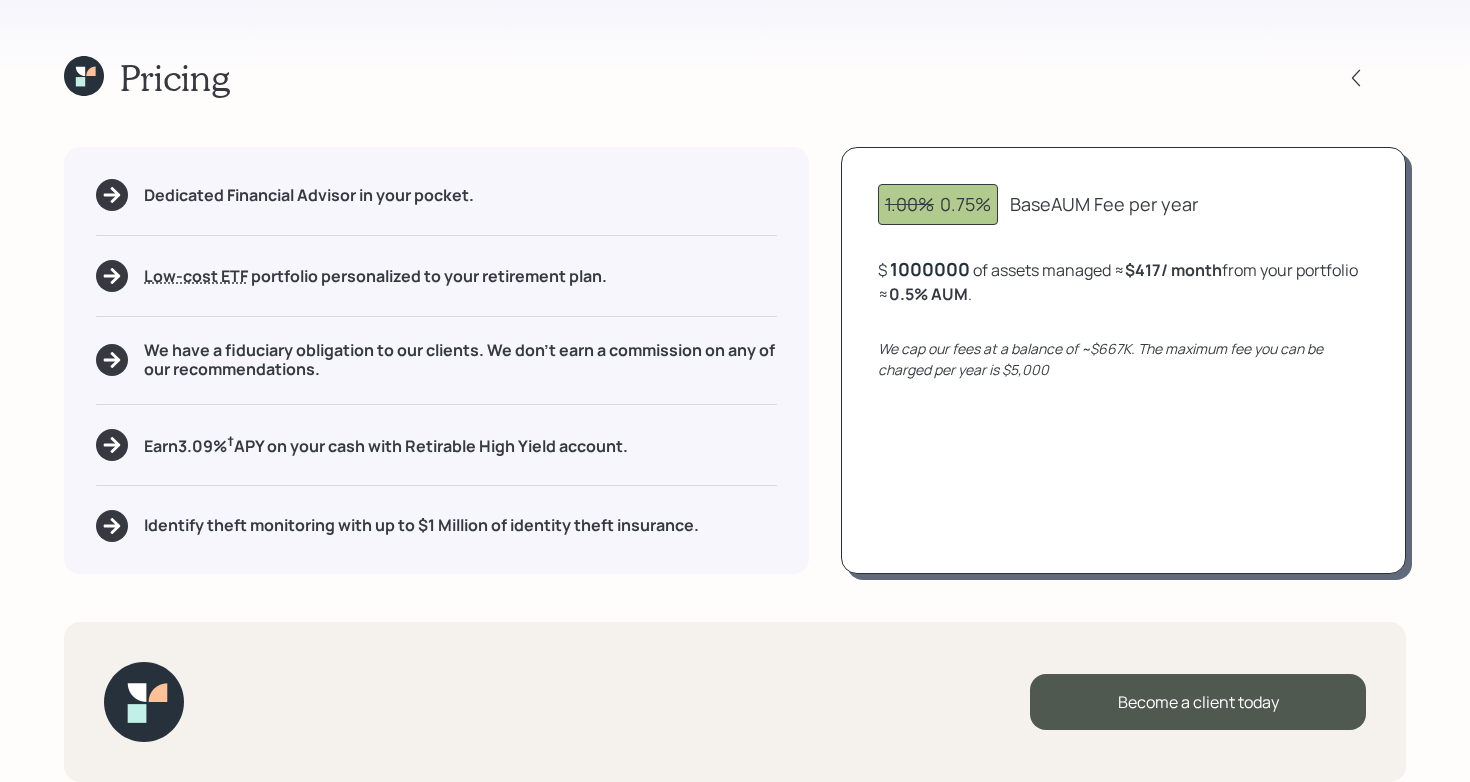 click on "1000000" at bounding box center [930, 269] 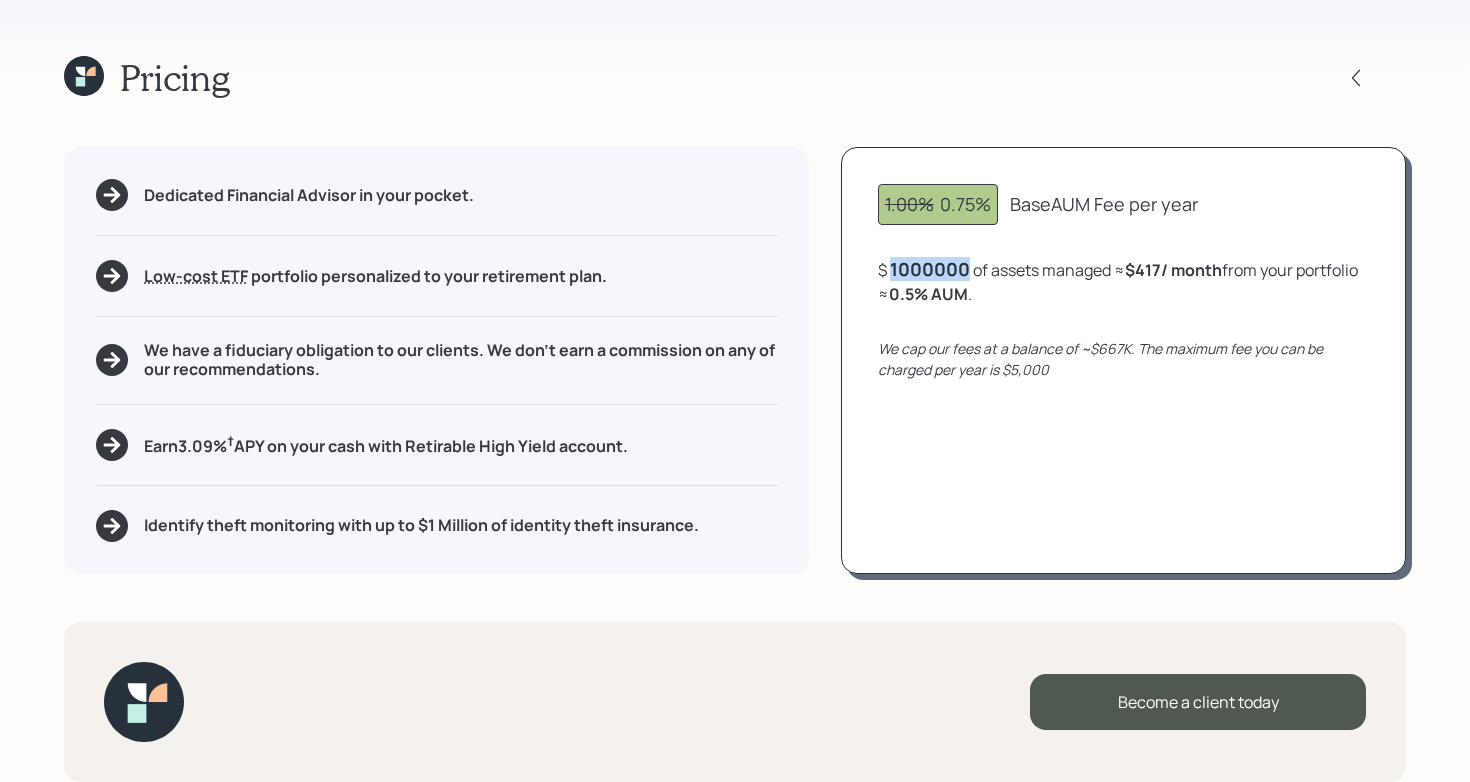 click on "1000000" at bounding box center [930, 269] 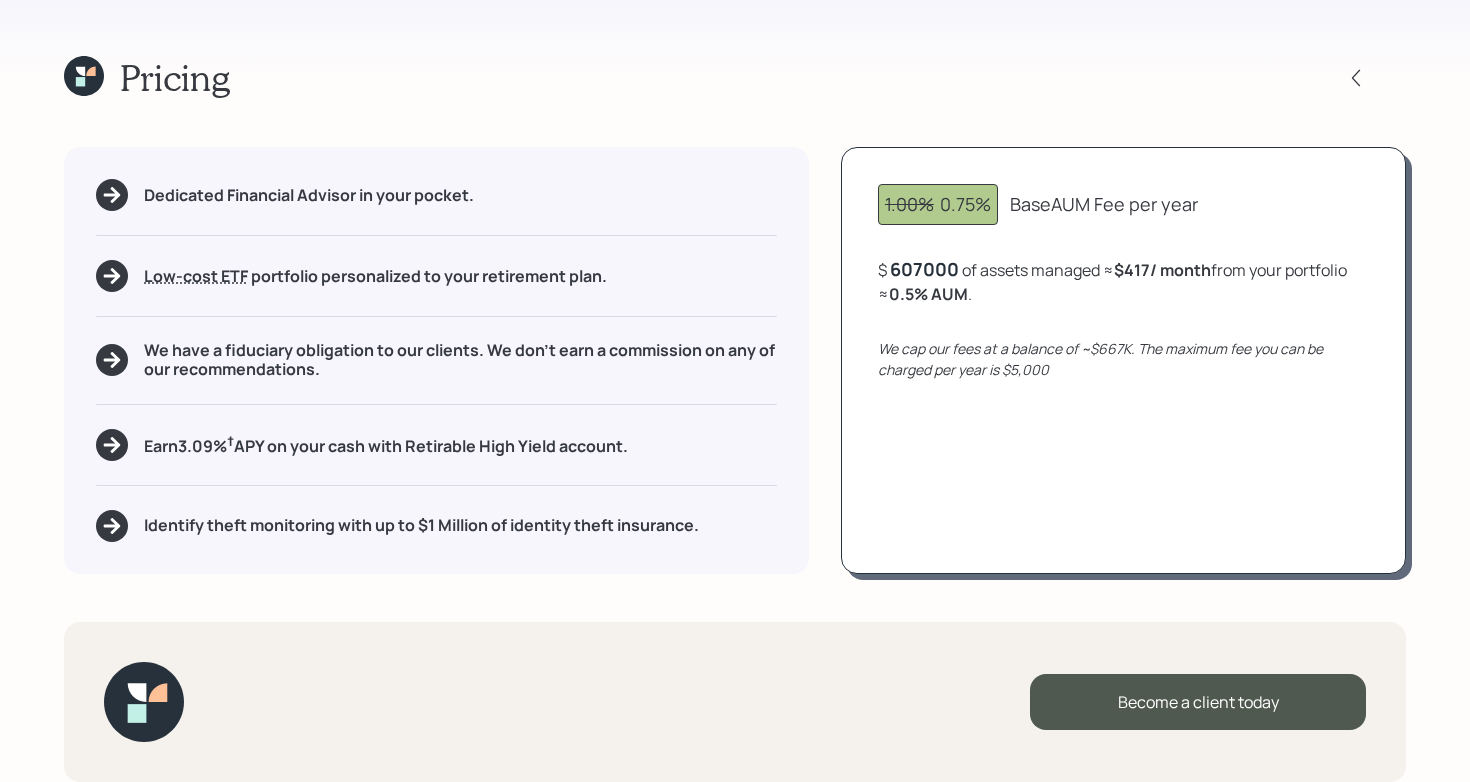 click on "1.00% 0.75% Base  AUM Fee per year $   [AMOUNT]   of assets managed ≈  $[AMOUNT]  / month  from your portfolio   ≈  0.5 % AUM . We cap our fees at a balance of ~$667K. The maximum fee you can be charged per year is $5,000" at bounding box center [1123, 360] 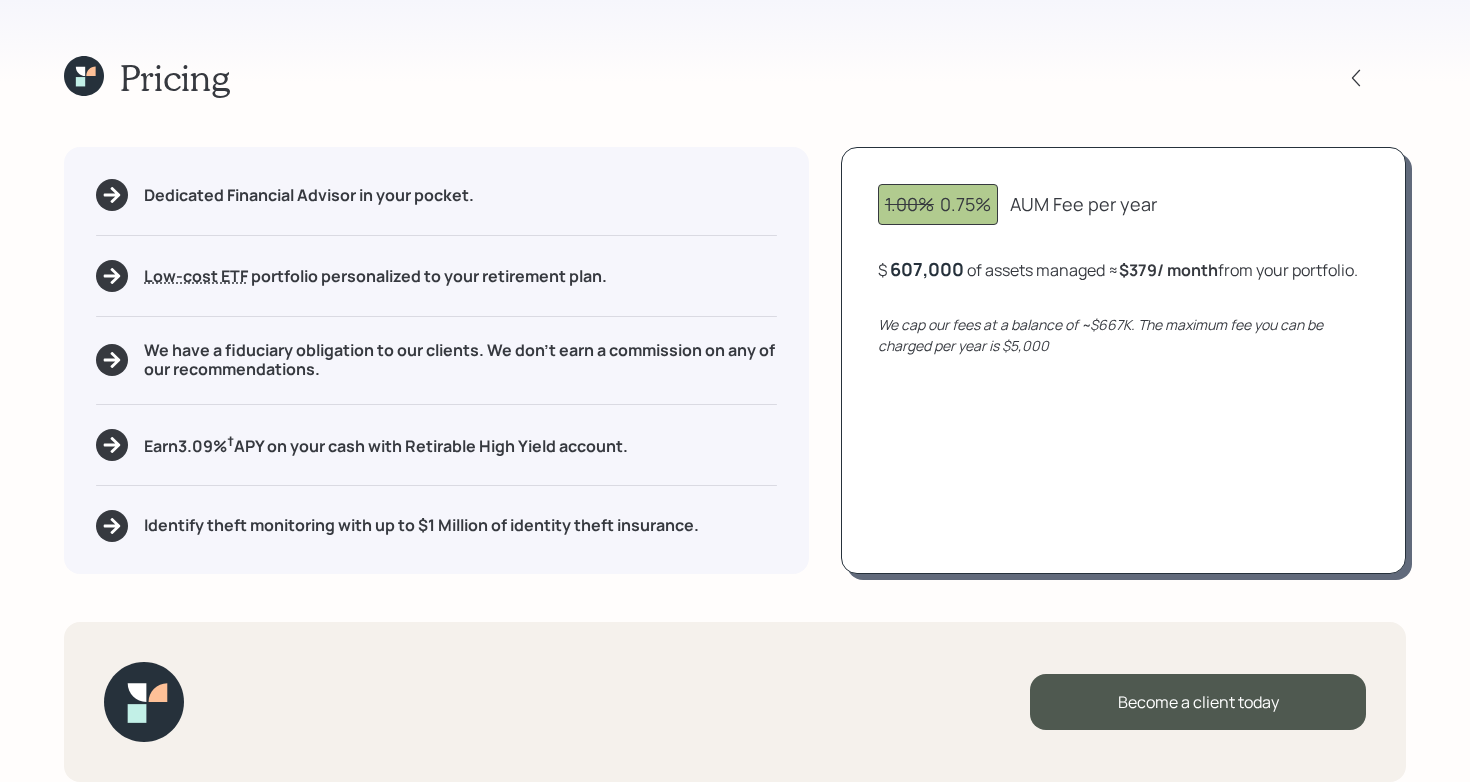 click on "1.00% 0.75% AUM Fee per year $   [AMOUNT]   of assets managed ≈  $[AMOUNT]  / month  from your portfolio . We cap our fees at a balance of ~$667K. The maximum fee you can be charged per year is $5,000" at bounding box center (1123, 360) 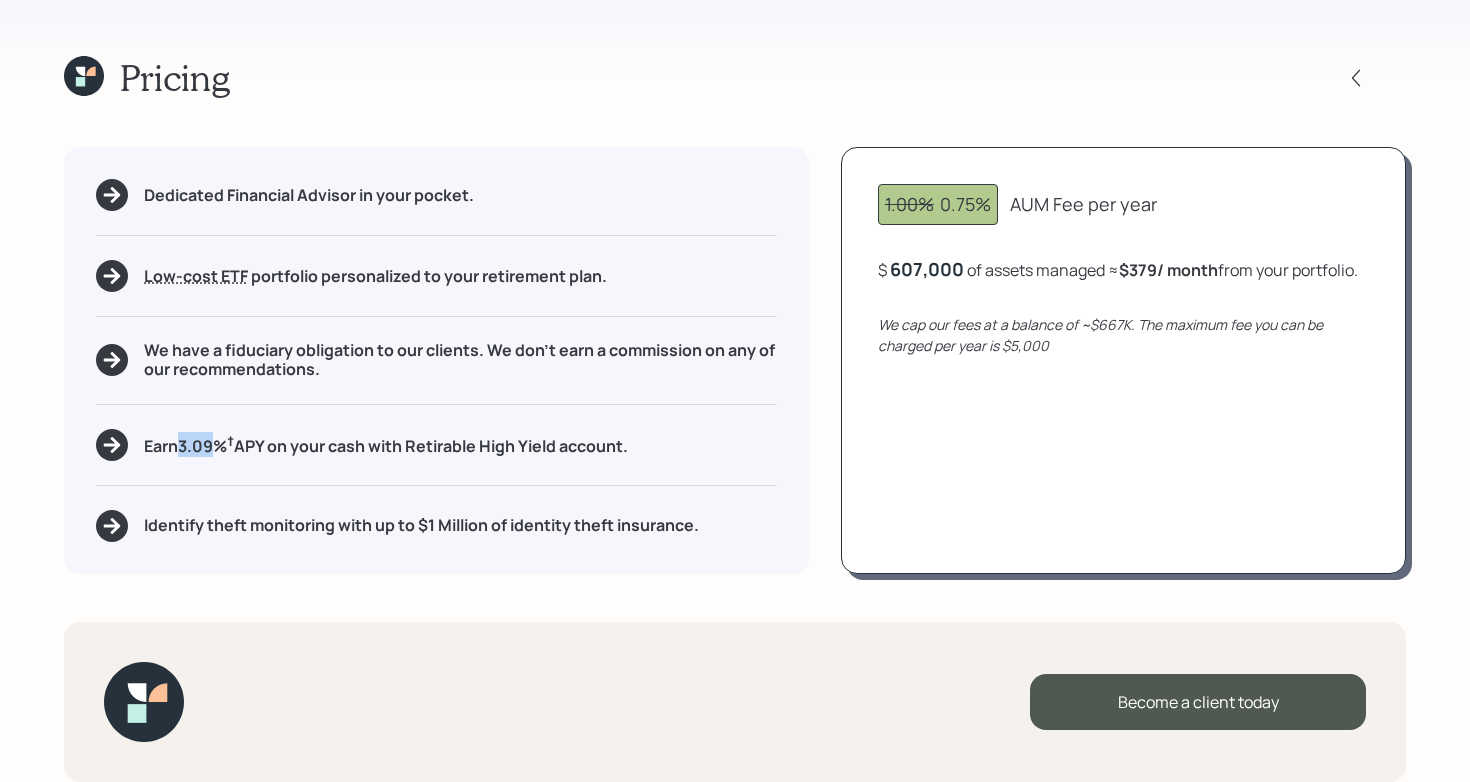 click on "Earn  3.09 % †  APY on your cash with Retirable High Yield account." at bounding box center (386, 444) 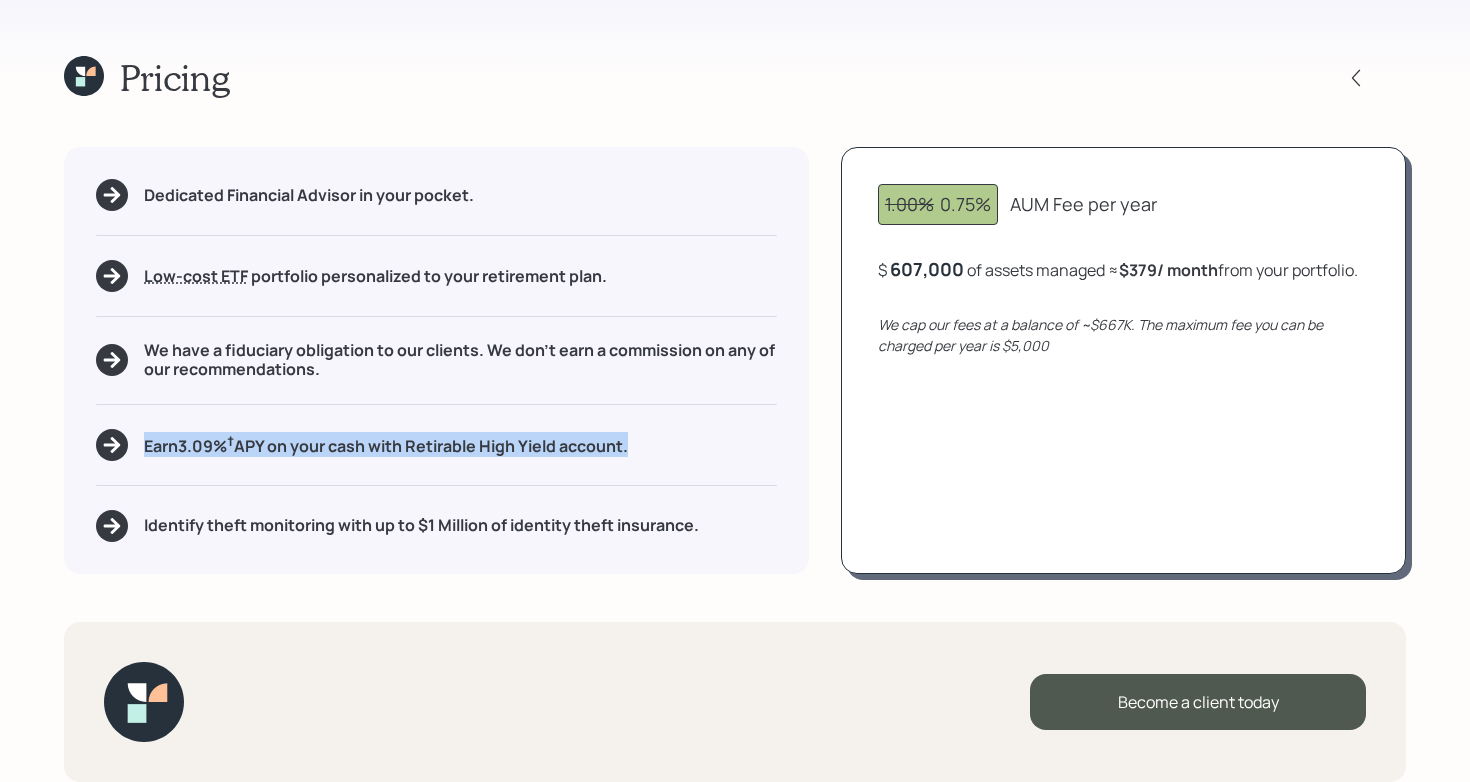 click on "Earn  3.09 % †  APY on your cash with Retirable High Yield account." at bounding box center [386, 444] 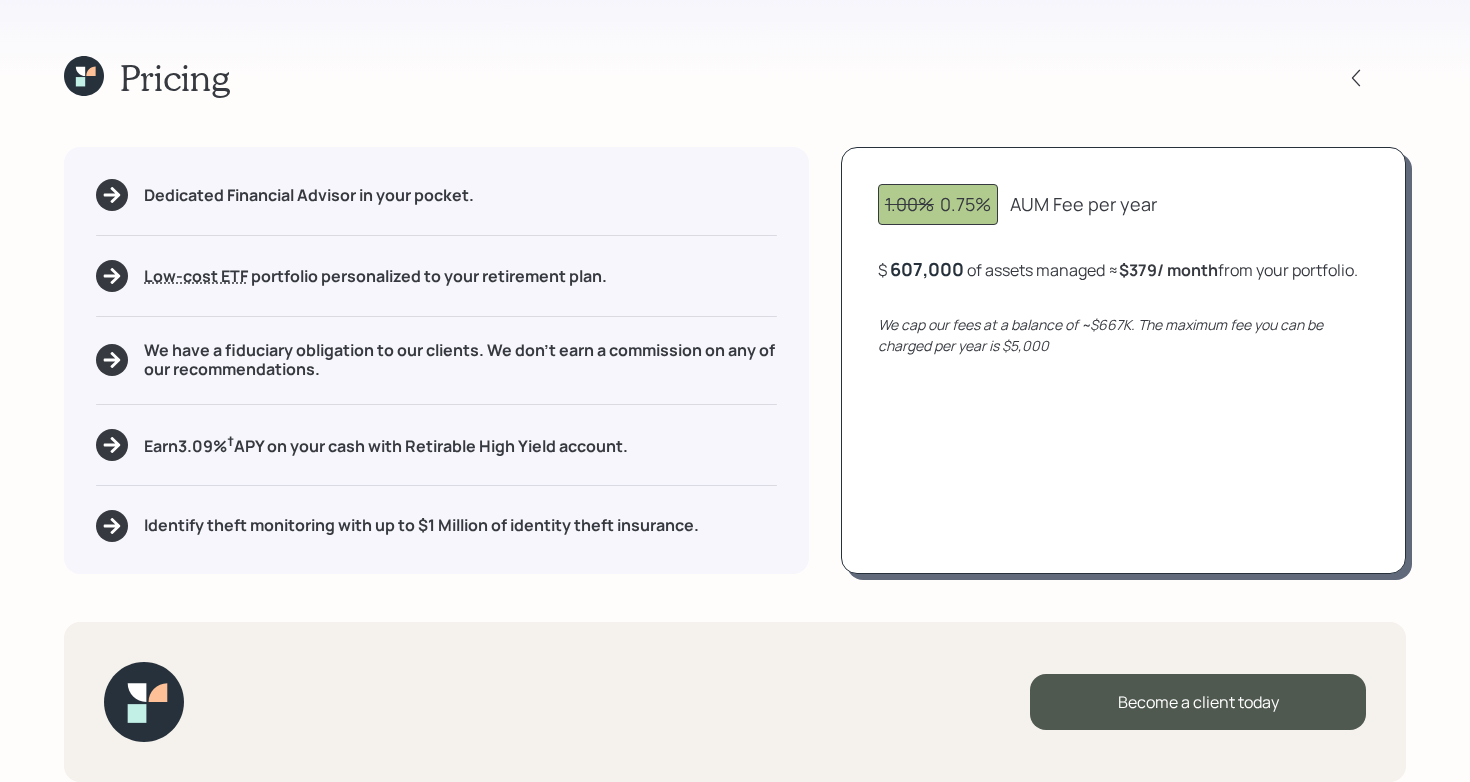 click on "Pricing Dedicated Financial Advisor in your pocket. Low-cost ETF Retirable uses diversified Exchange Traded Funds from trusted managers such as Vanguard, iShares, and Invesco. We select ETFs that have low-cost expense ratios, typically < 0.15%   portfolio personalized to your retirement plan. We have a fiduciary obligation to our clients. We don't earn a commission on any of our recommendations. Earn  3.09 % †  APY on your cash with Retirable High Yield account. Identify theft monitoring with up to $1 Million of identity theft insurance. 1.00% 0.75% AUM Fee per year $   [AMOUNT]   of assets managed ≈  $[AMOUNT]  / month  from your portfolio . We cap our fees at a balance of ~$667K. The maximum fee you can be charged per year is $5,000 Become a client today" at bounding box center (735, 391) 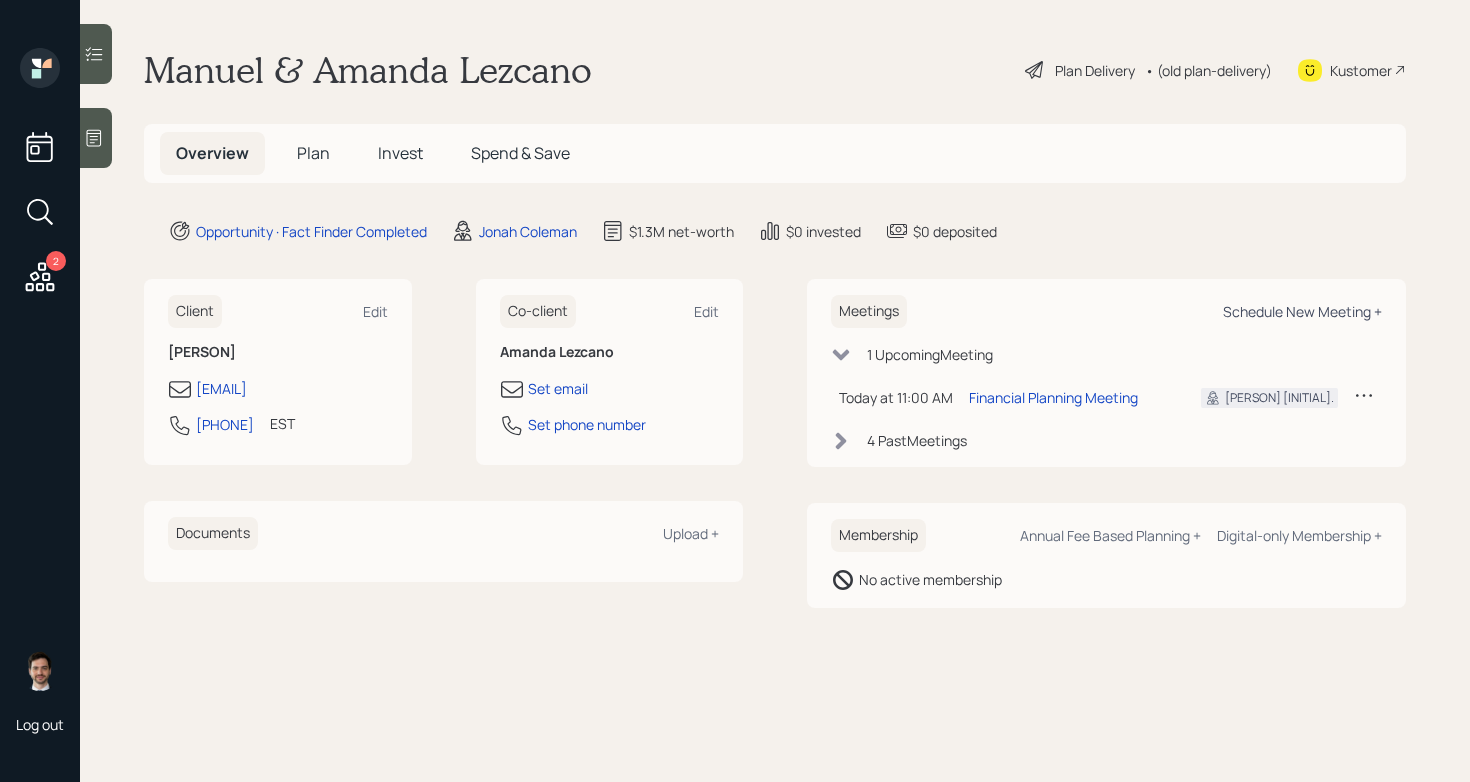 click on "Schedule New Meeting +" at bounding box center (1302, 311) 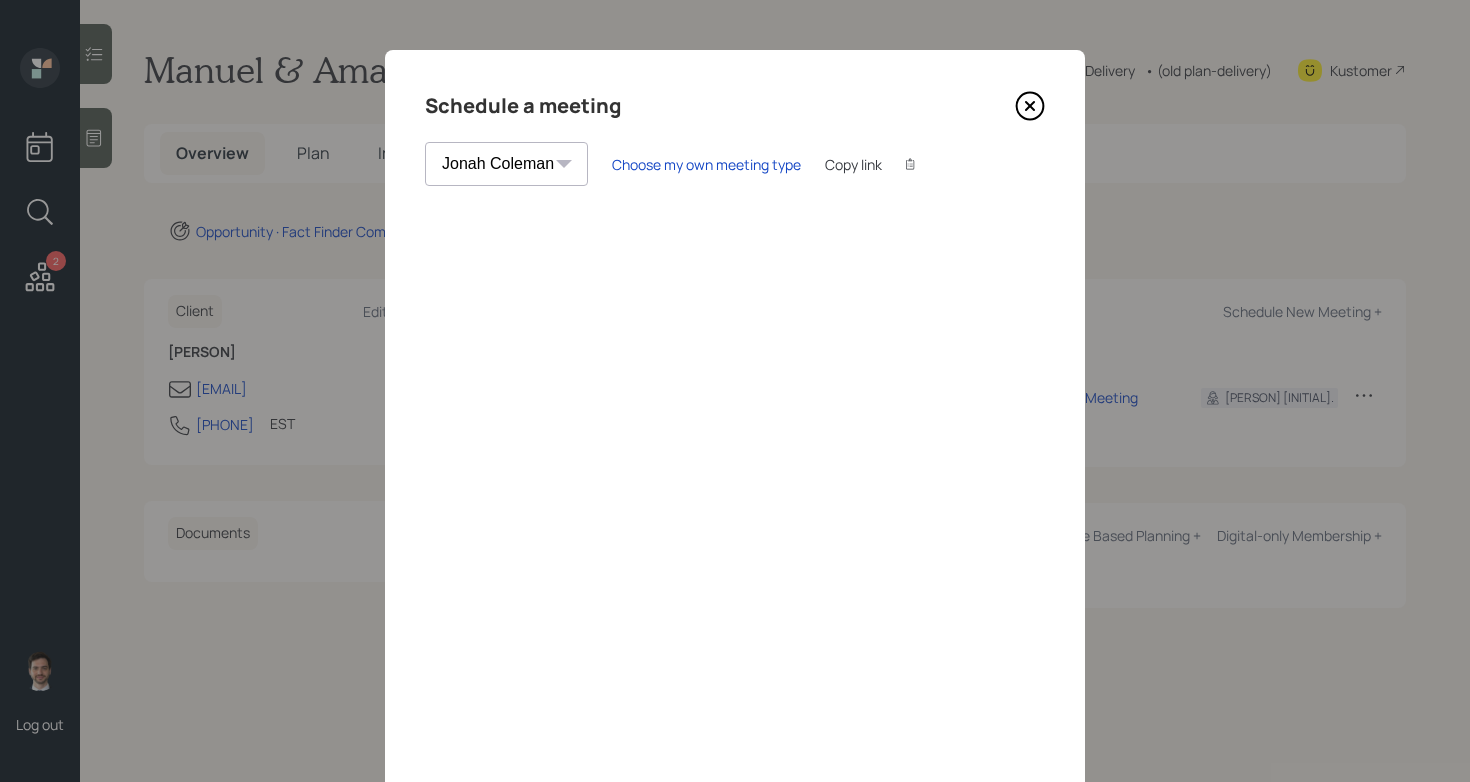 click 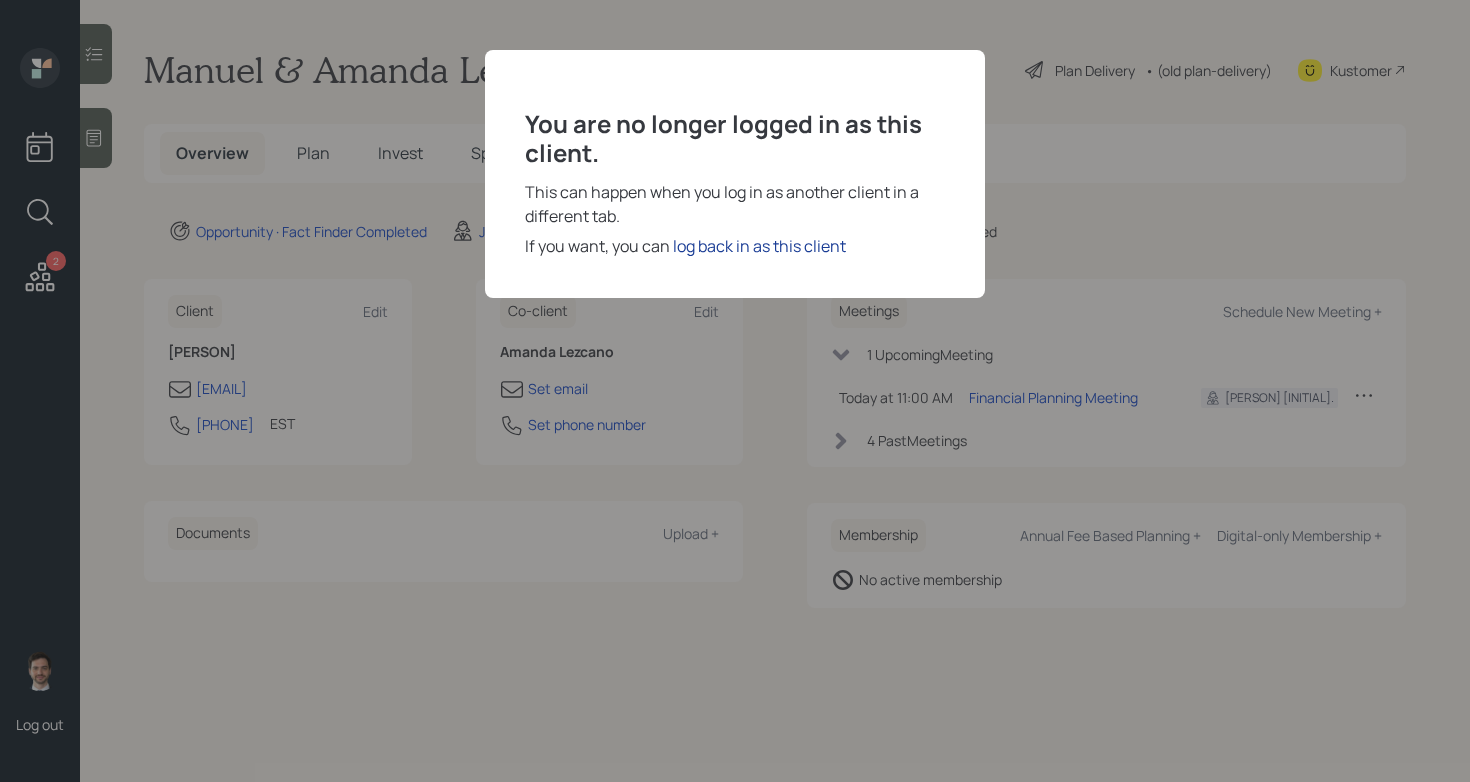 click on "log back in as this client" at bounding box center [759, 246] 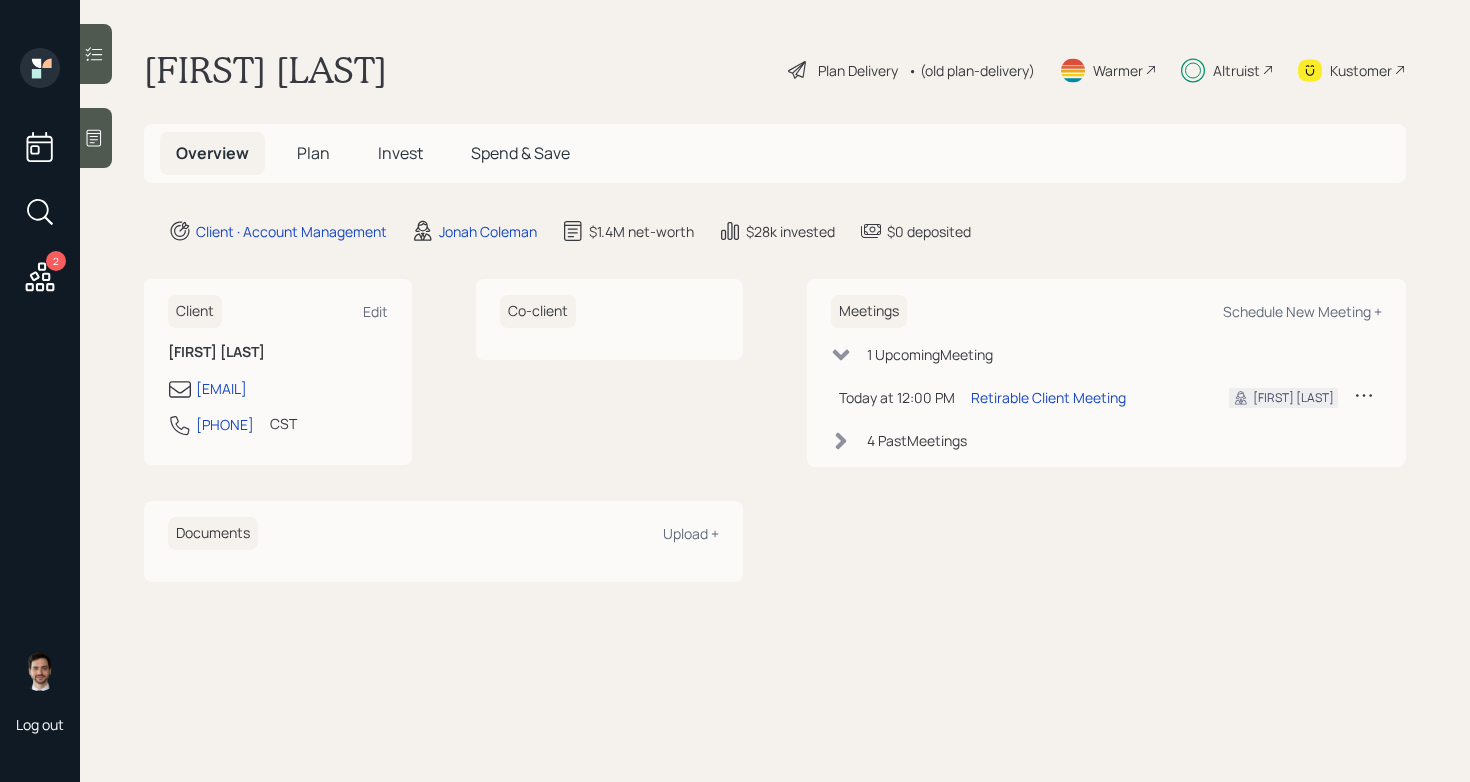 scroll, scrollTop: 0, scrollLeft: 0, axis: both 